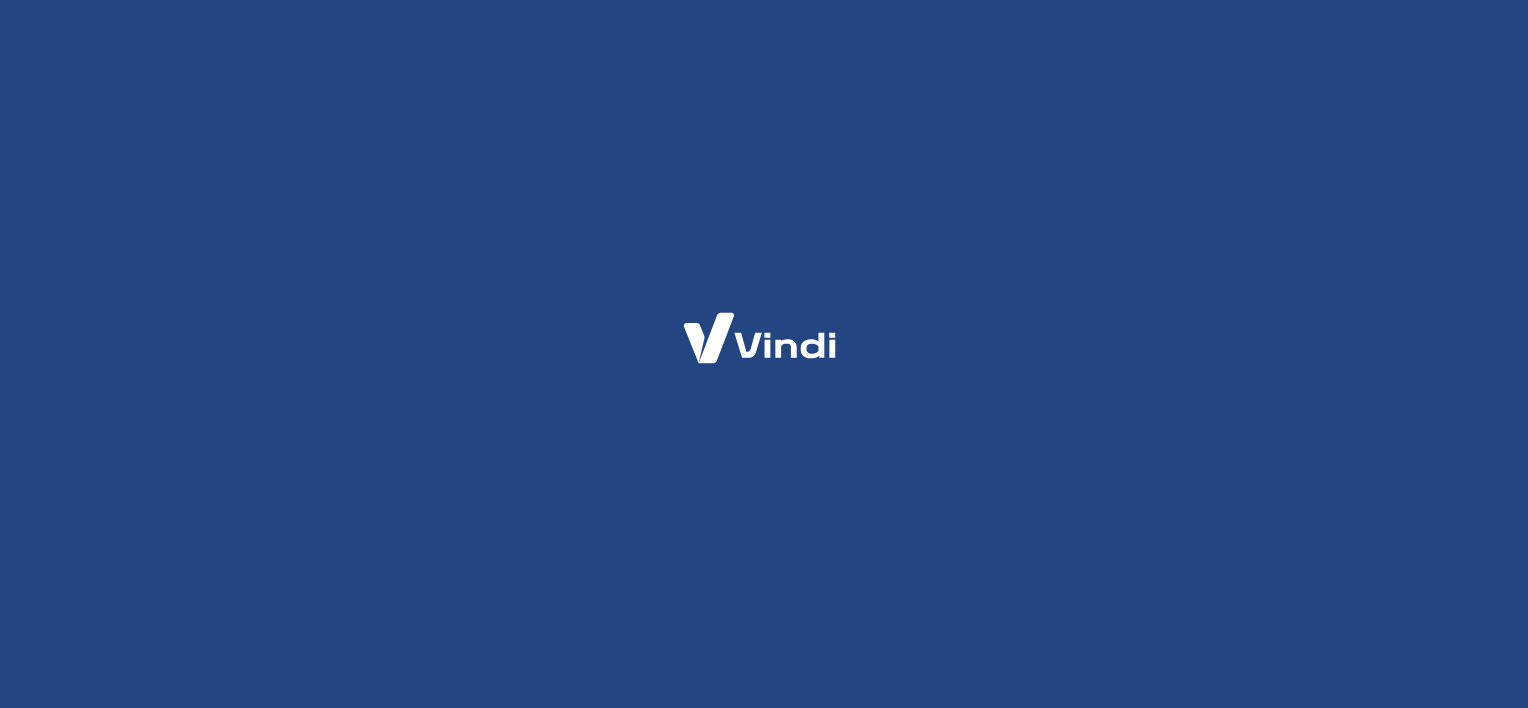 scroll, scrollTop: 0, scrollLeft: 0, axis: both 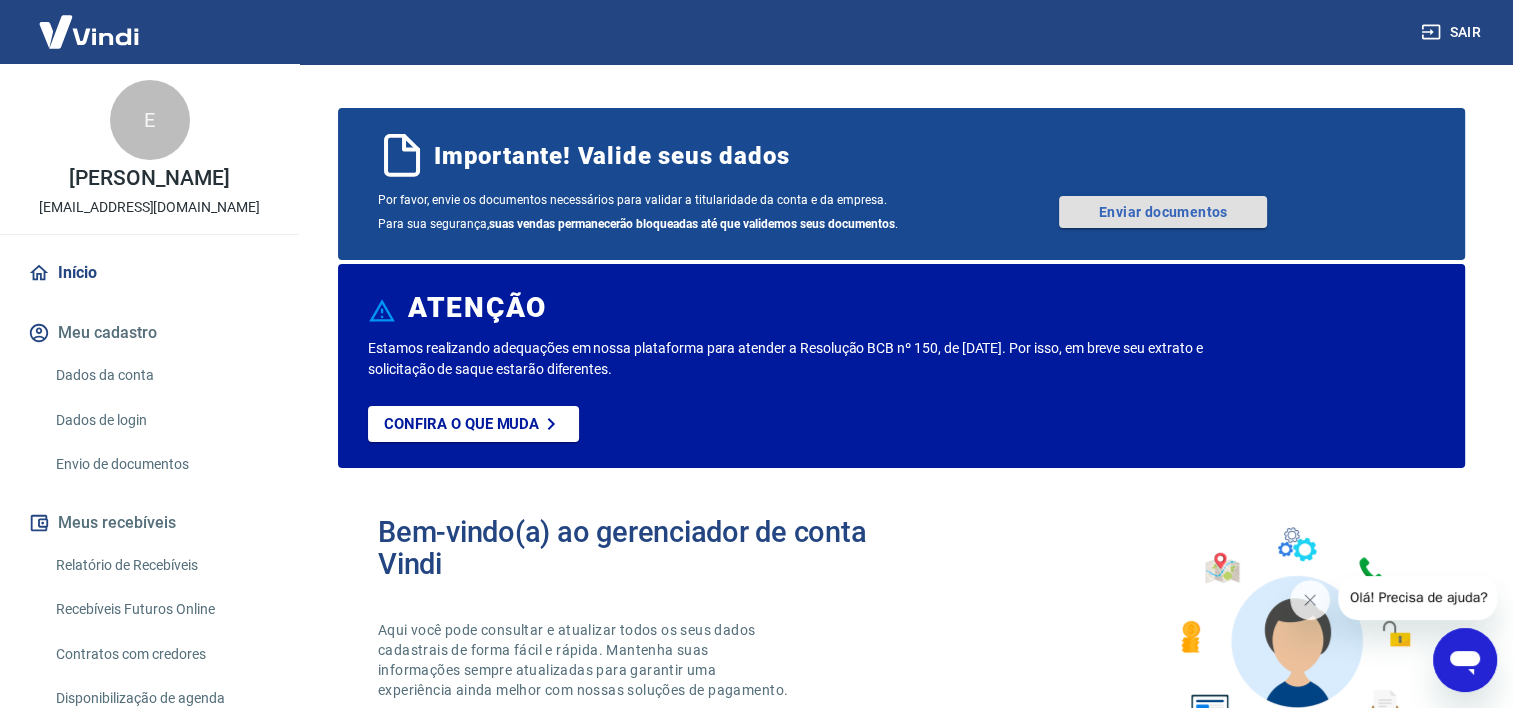 click on "Enviar documentos" at bounding box center [1163, 212] 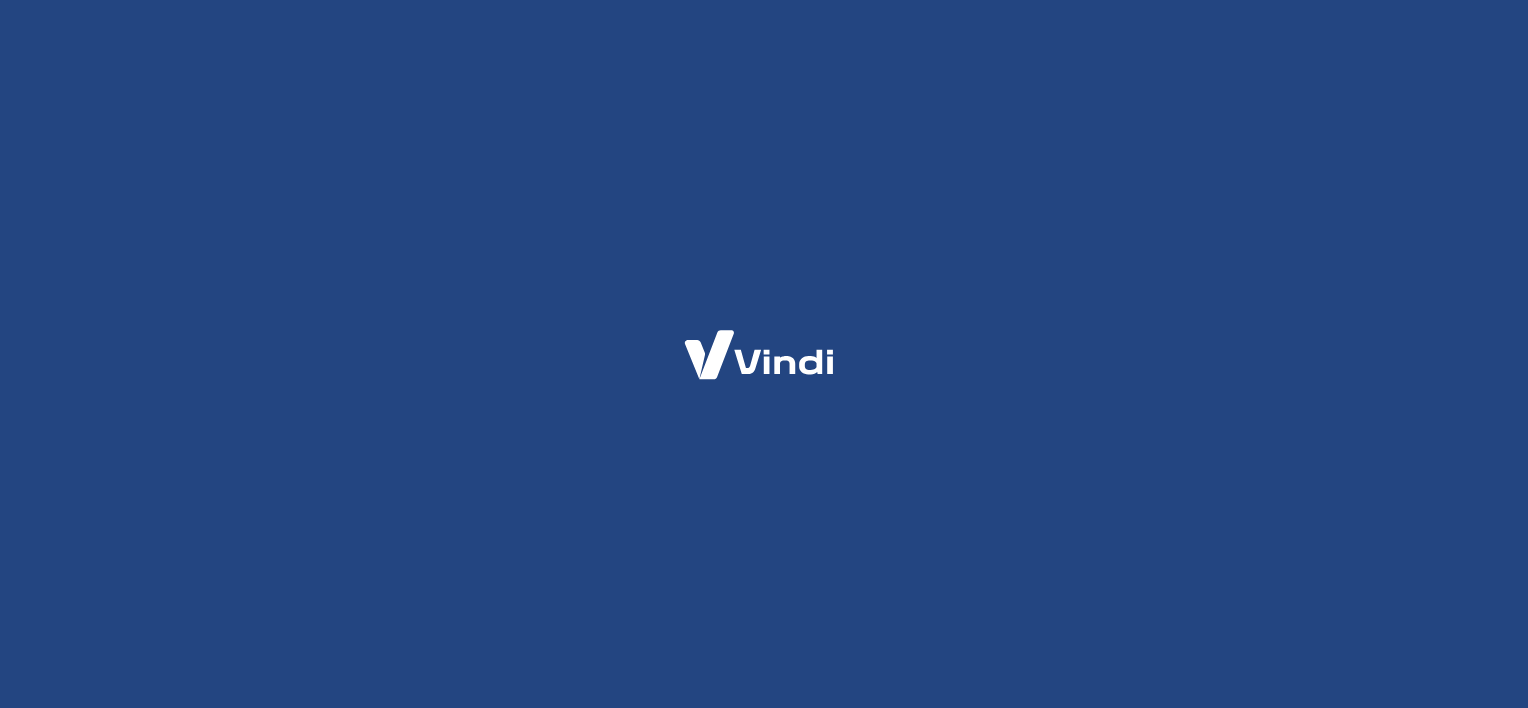scroll, scrollTop: 0, scrollLeft: 0, axis: both 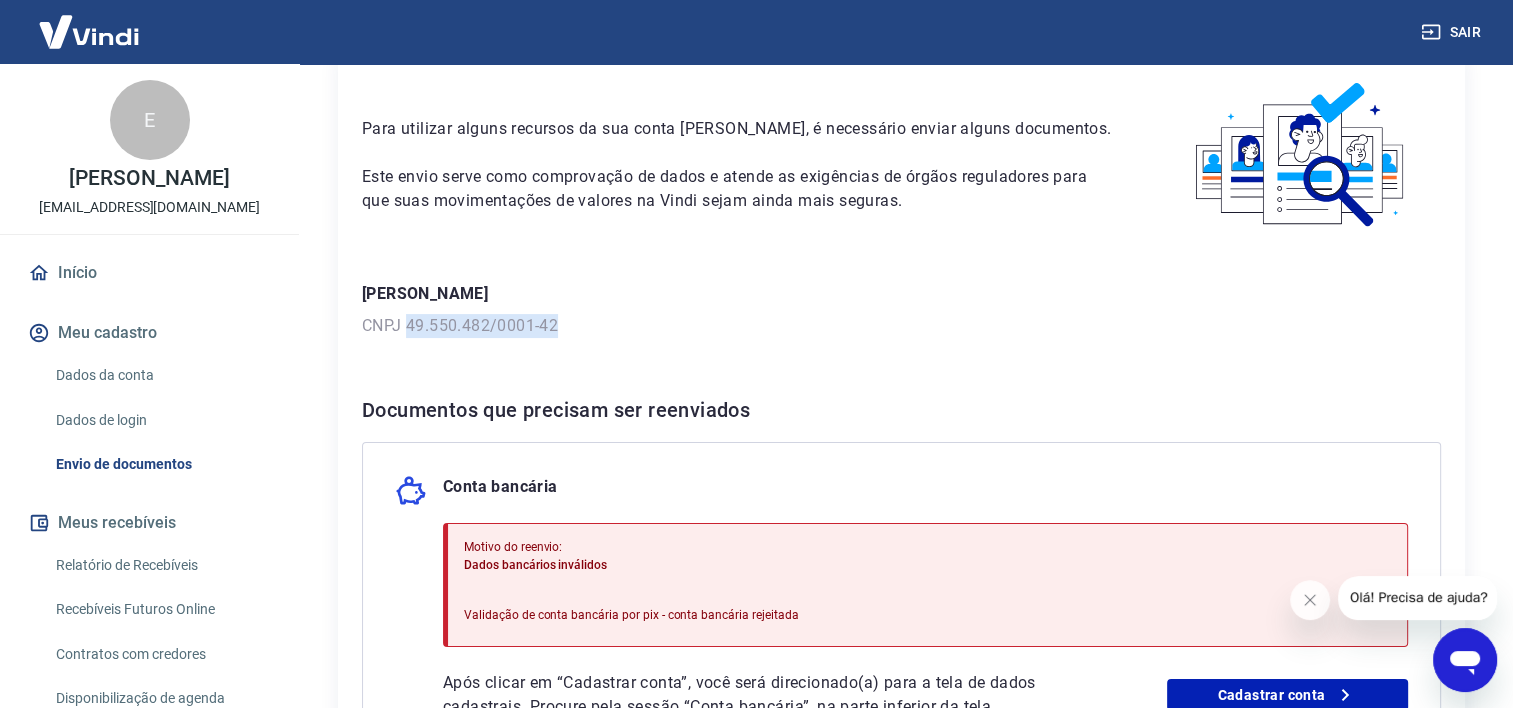 drag, startPoint x: 407, startPoint y: 324, endPoint x: 588, endPoint y: 328, distance: 181.04419 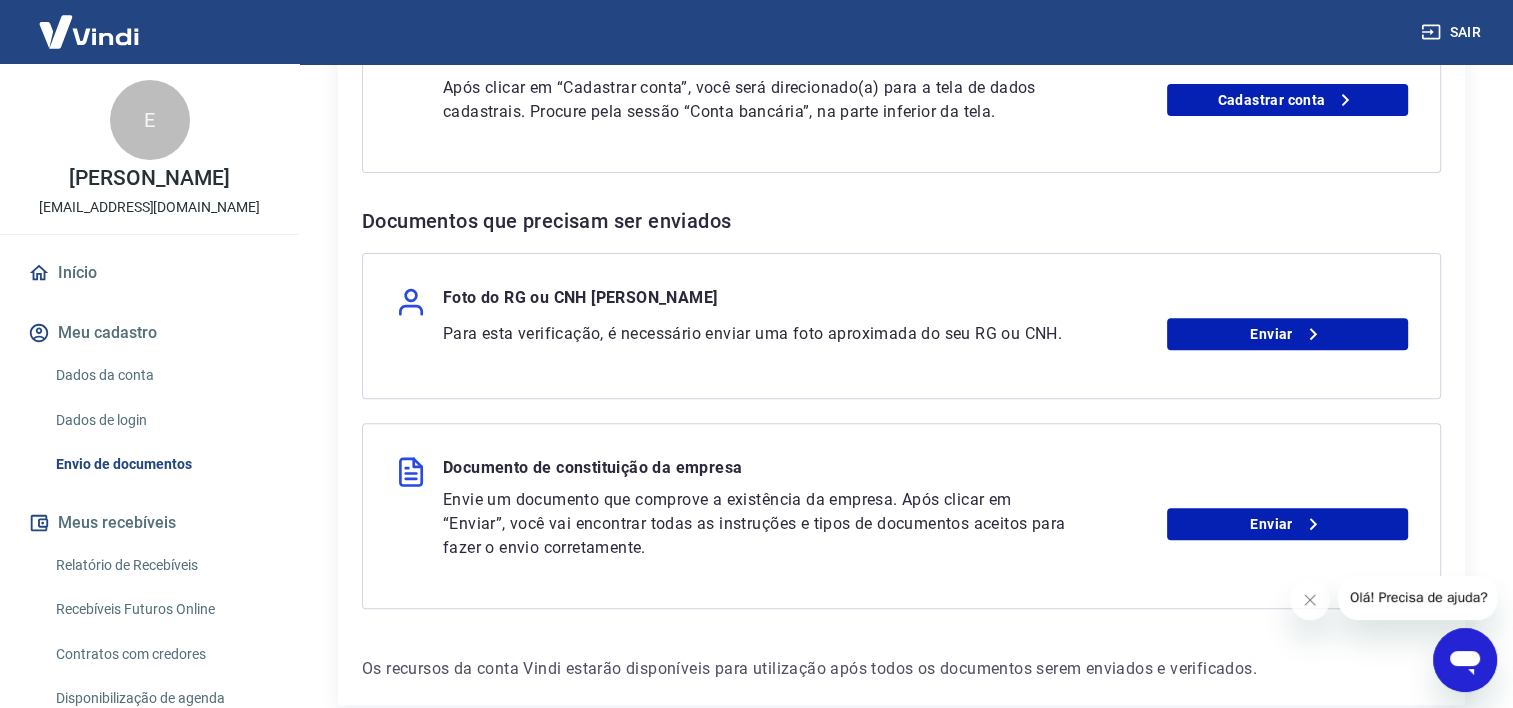 scroll, scrollTop: 690, scrollLeft: 0, axis: vertical 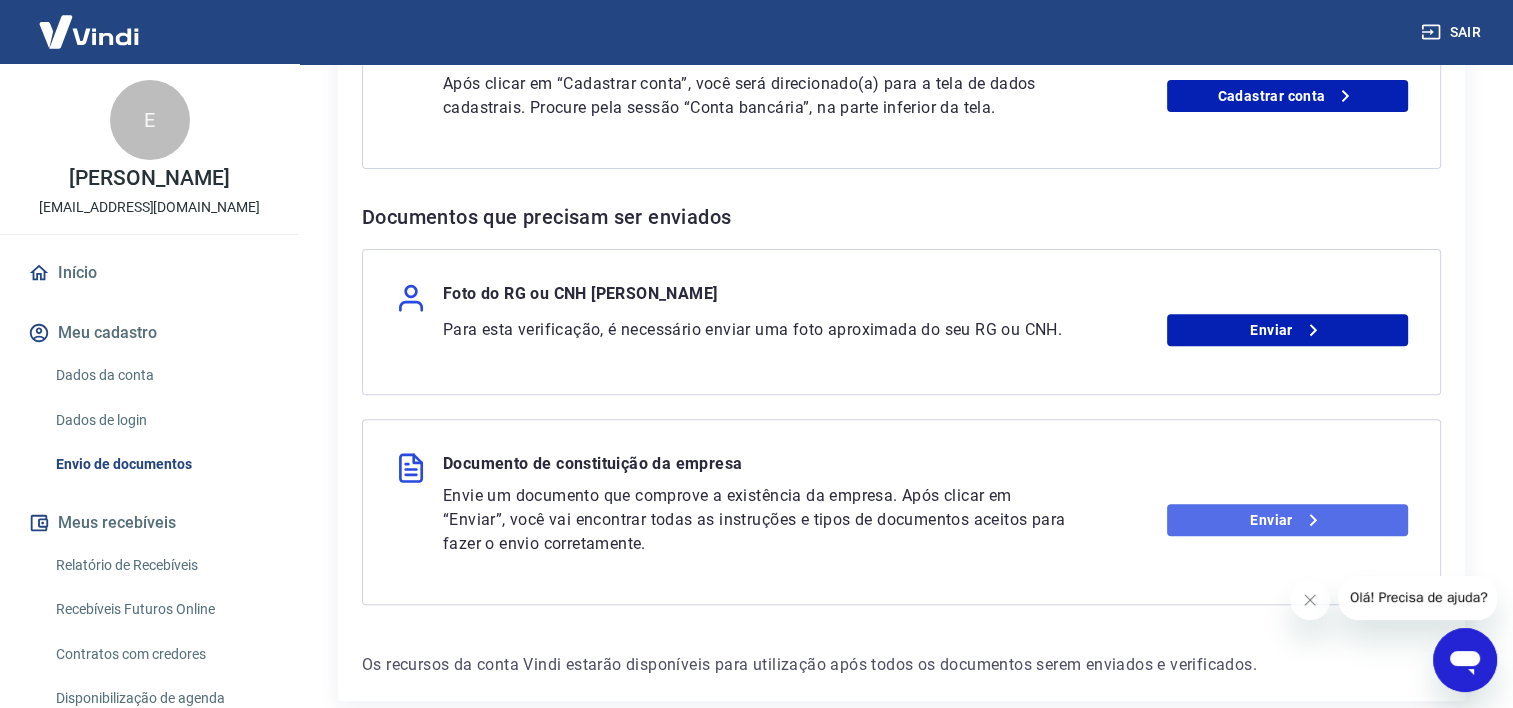 click on "Enviar" at bounding box center [1287, 520] 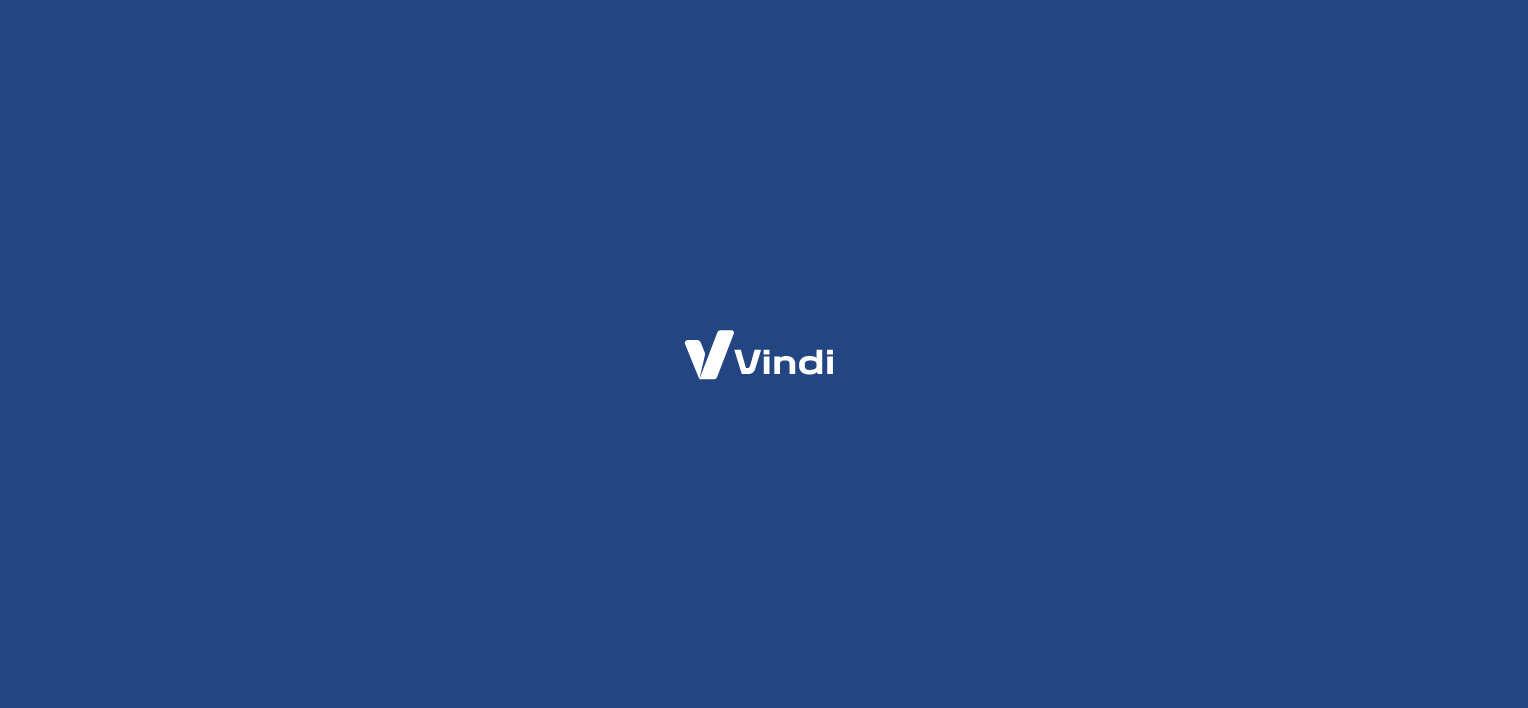 scroll, scrollTop: 0, scrollLeft: 0, axis: both 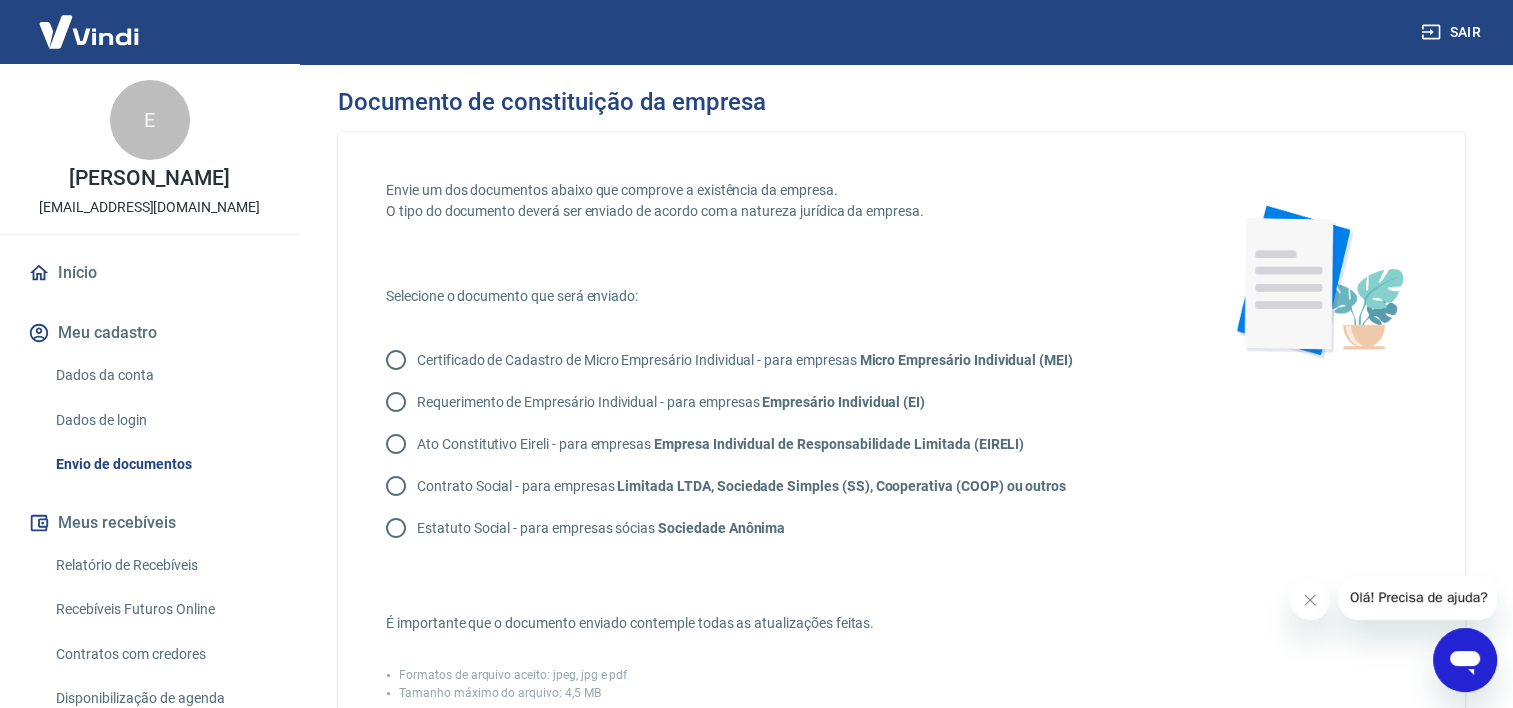 click on "Certificado de Cadastro de Micro Empresário Individual - para empresas   Micro Empresário Individual (MEI)" at bounding box center [396, 360] 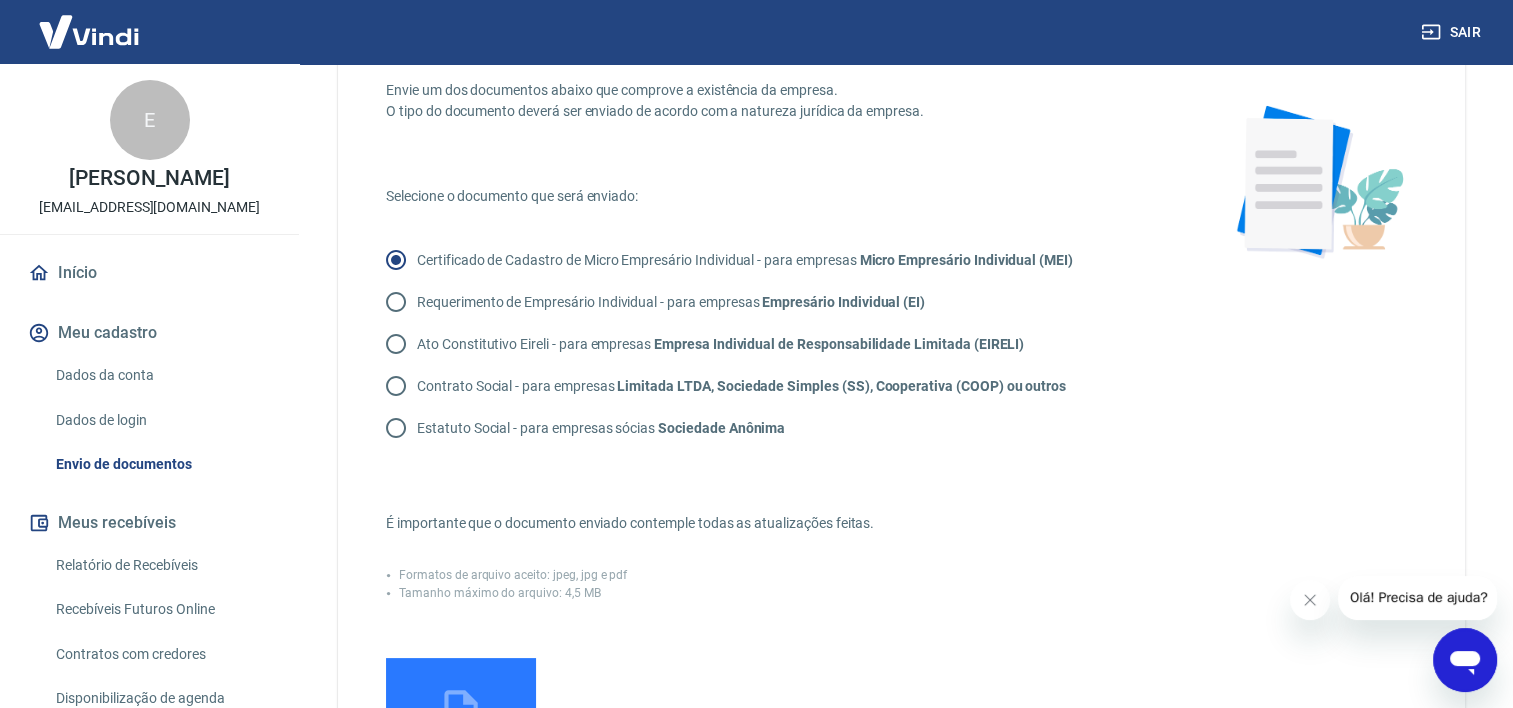 scroll, scrollTop: 200, scrollLeft: 0, axis: vertical 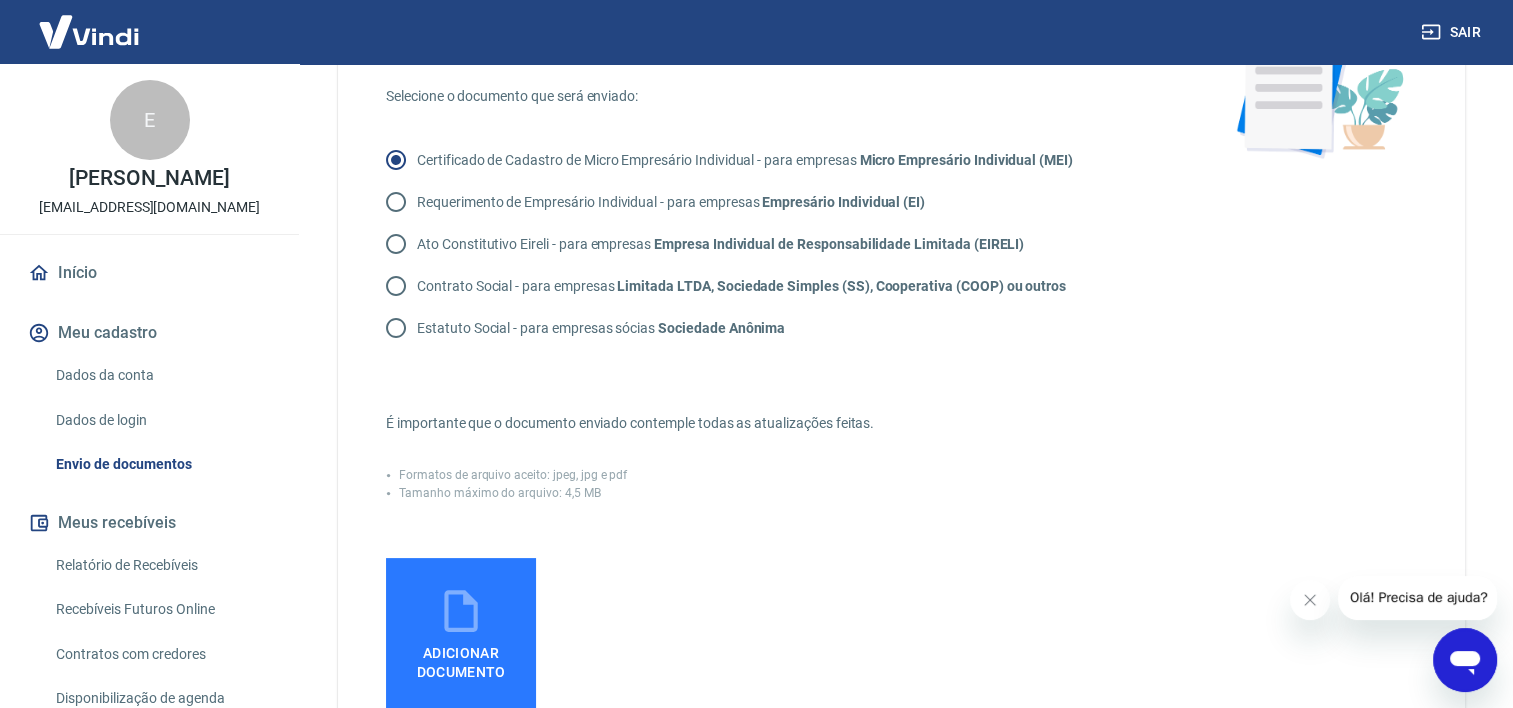 click on "Adicionar documento" at bounding box center (461, 658) 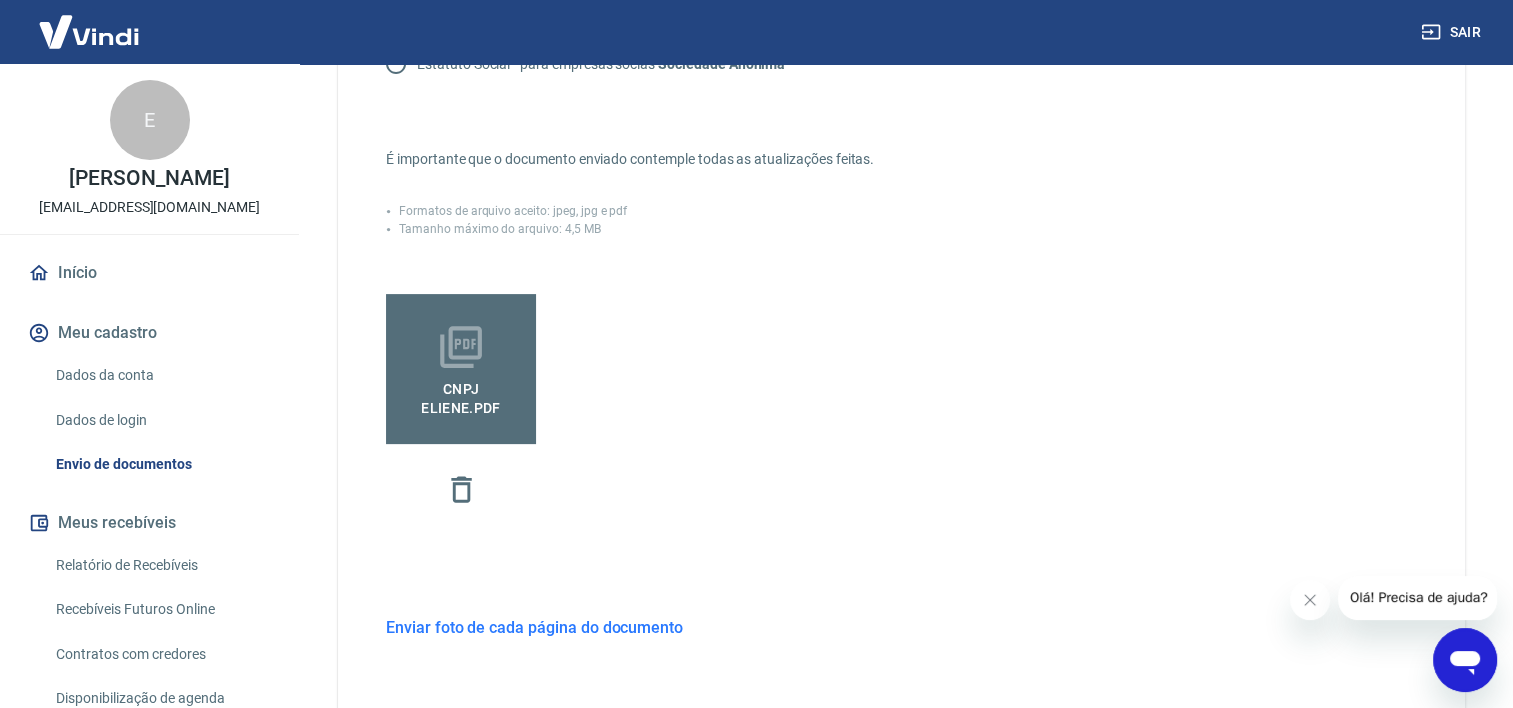 scroll, scrollTop: 500, scrollLeft: 0, axis: vertical 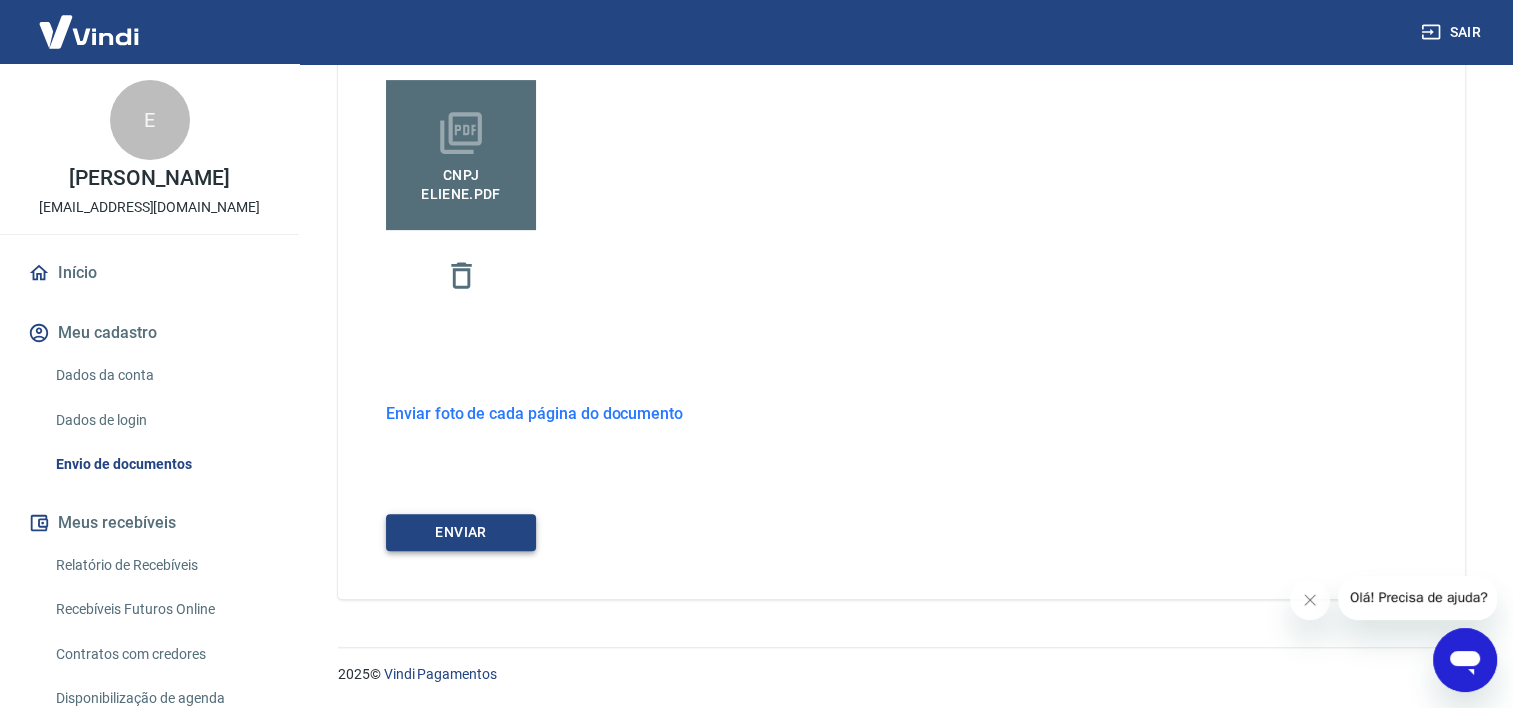 click on "ENVIAR" at bounding box center (461, 532) 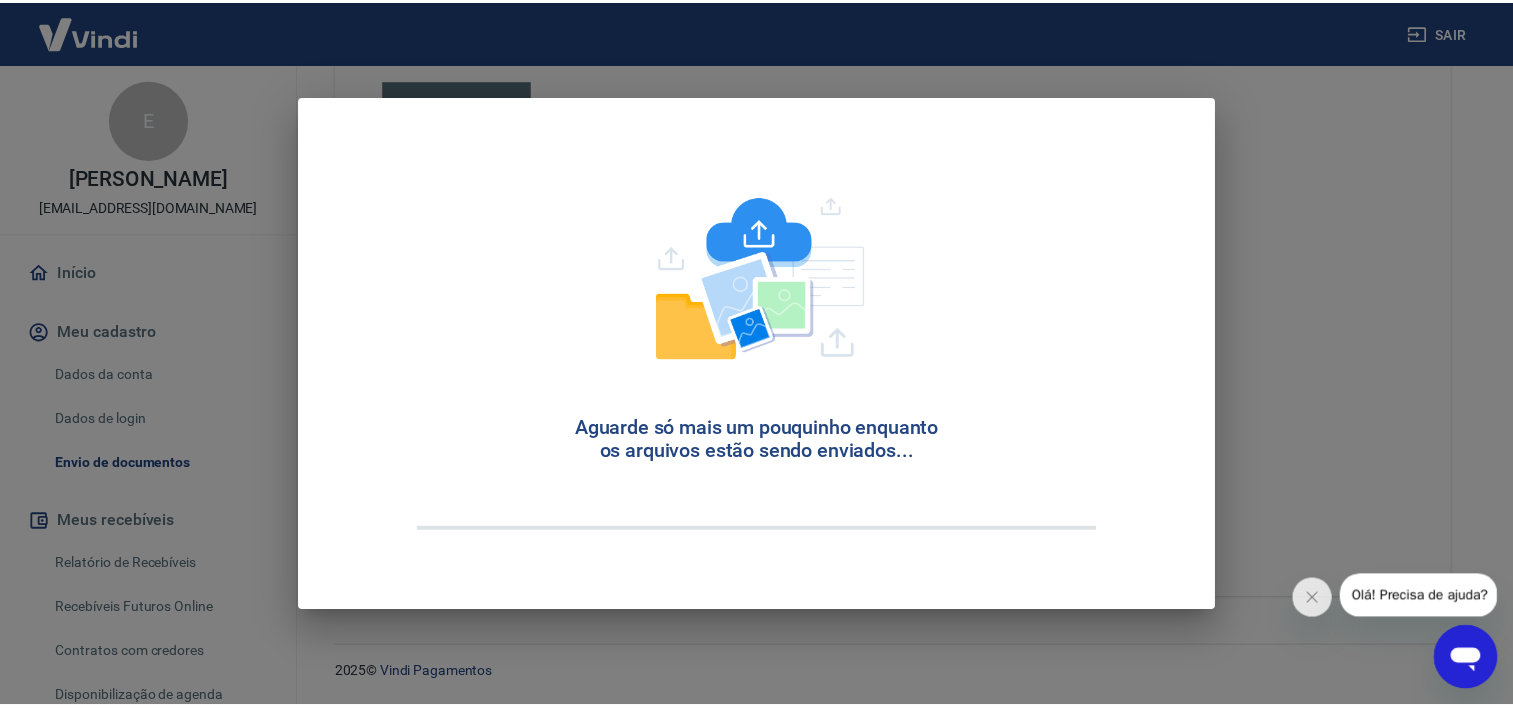 scroll, scrollTop: 0, scrollLeft: 0, axis: both 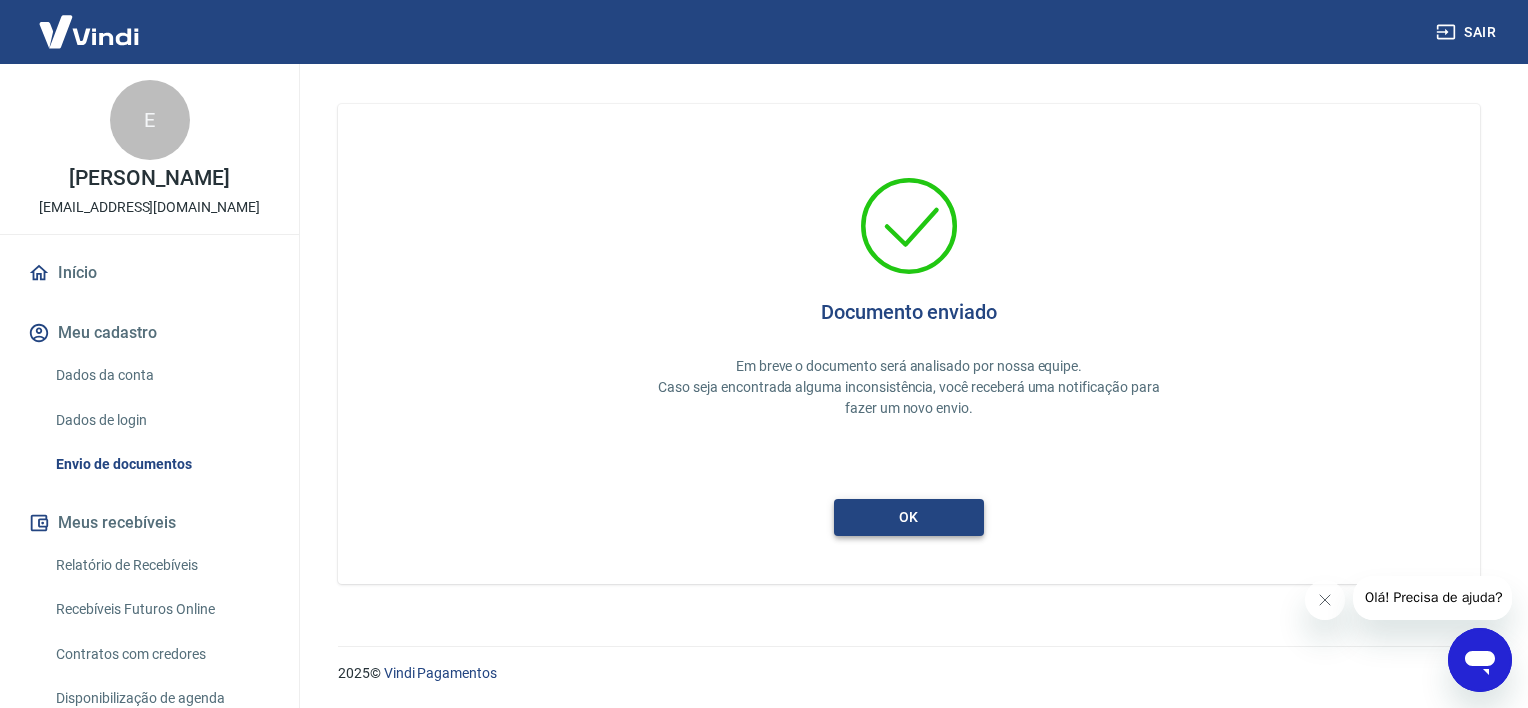 click on "ok" at bounding box center (909, 517) 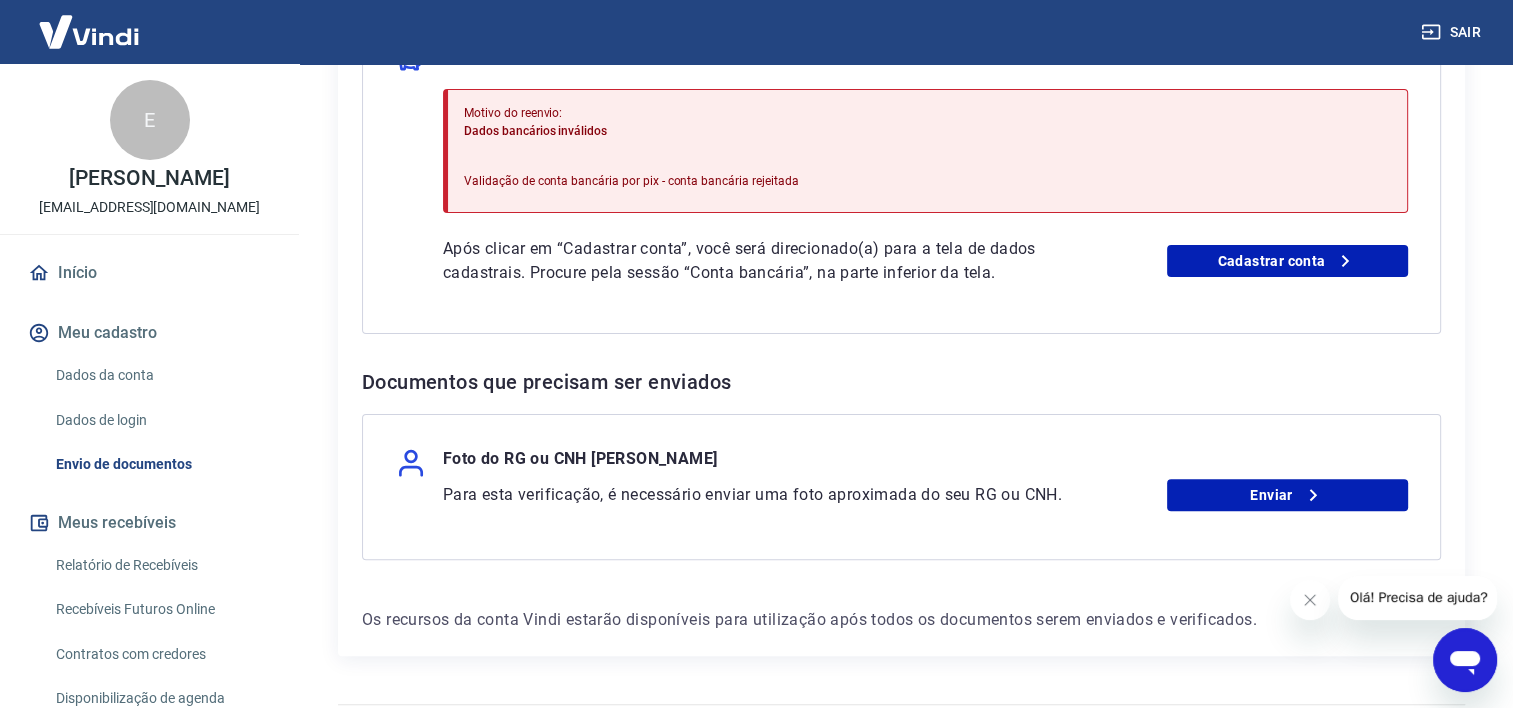 scroll, scrollTop: 581, scrollLeft: 0, axis: vertical 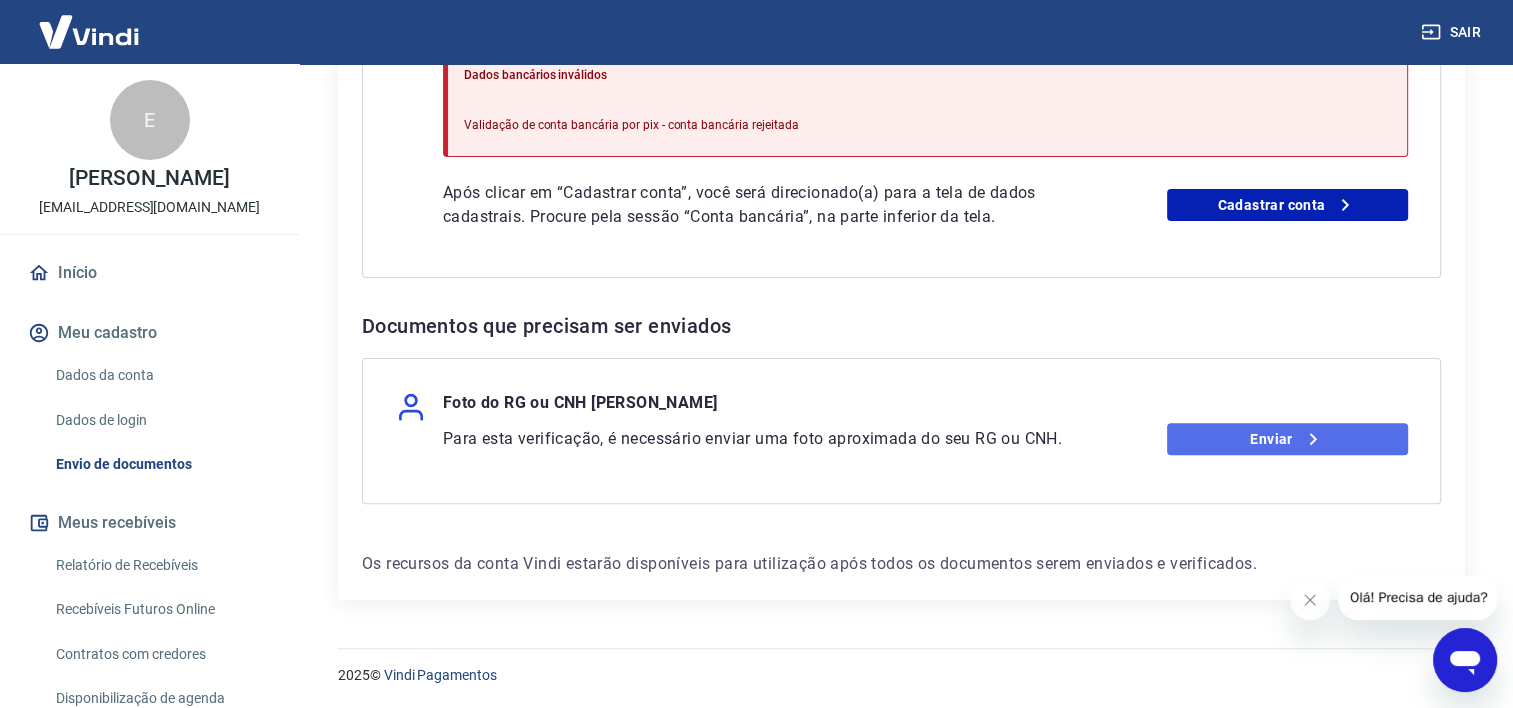 click on "Enviar" at bounding box center [1287, 439] 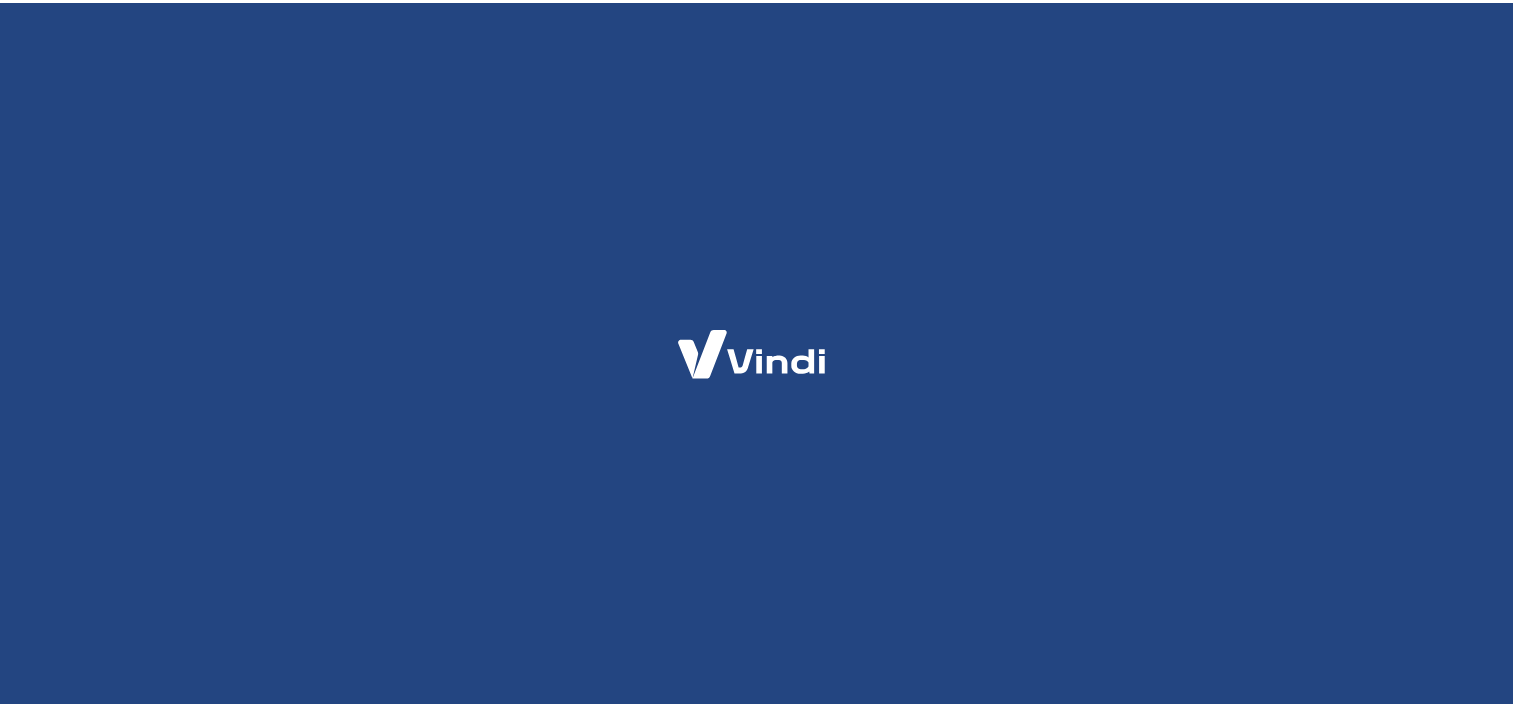 scroll, scrollTop: 0, scrollLeft: 0, axis: both 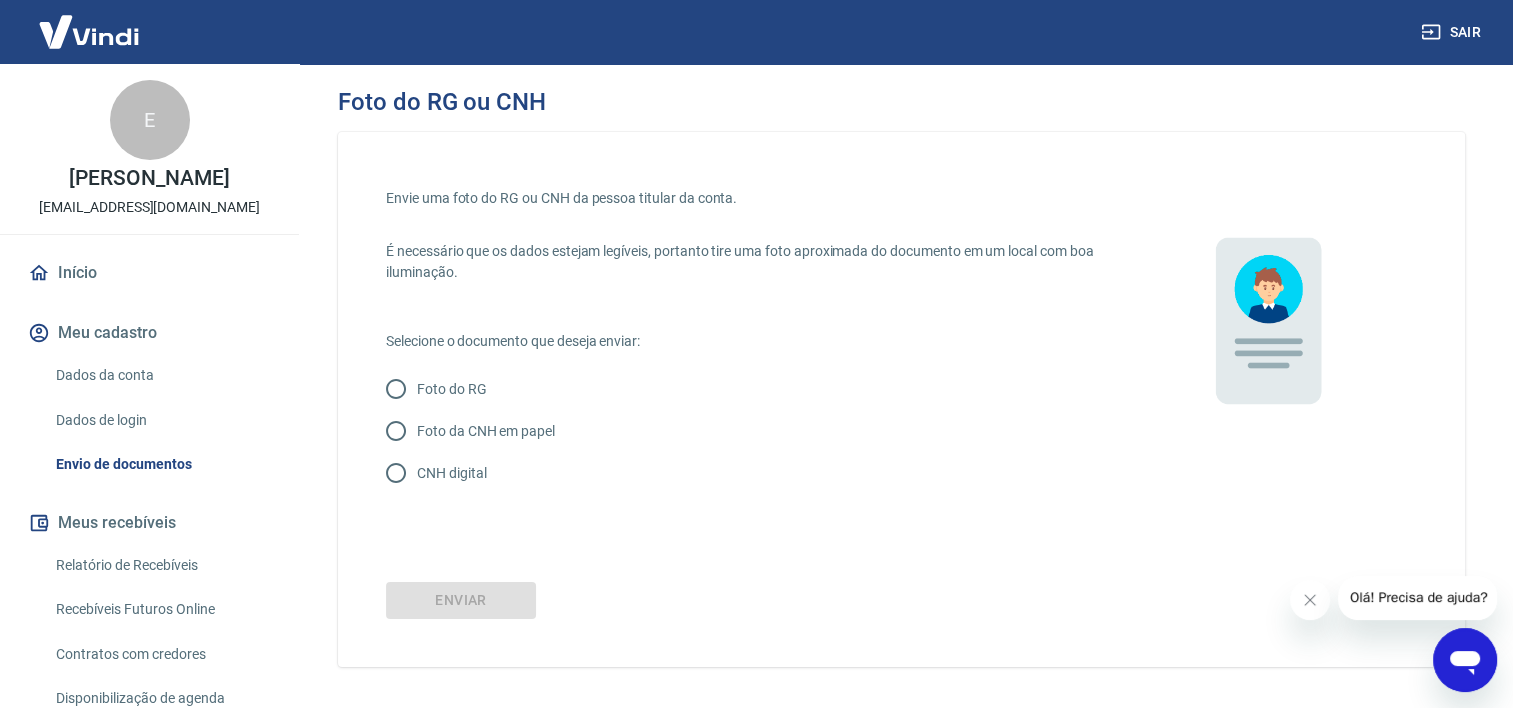 click on "CNH digital" at bounding box center (451, 473) 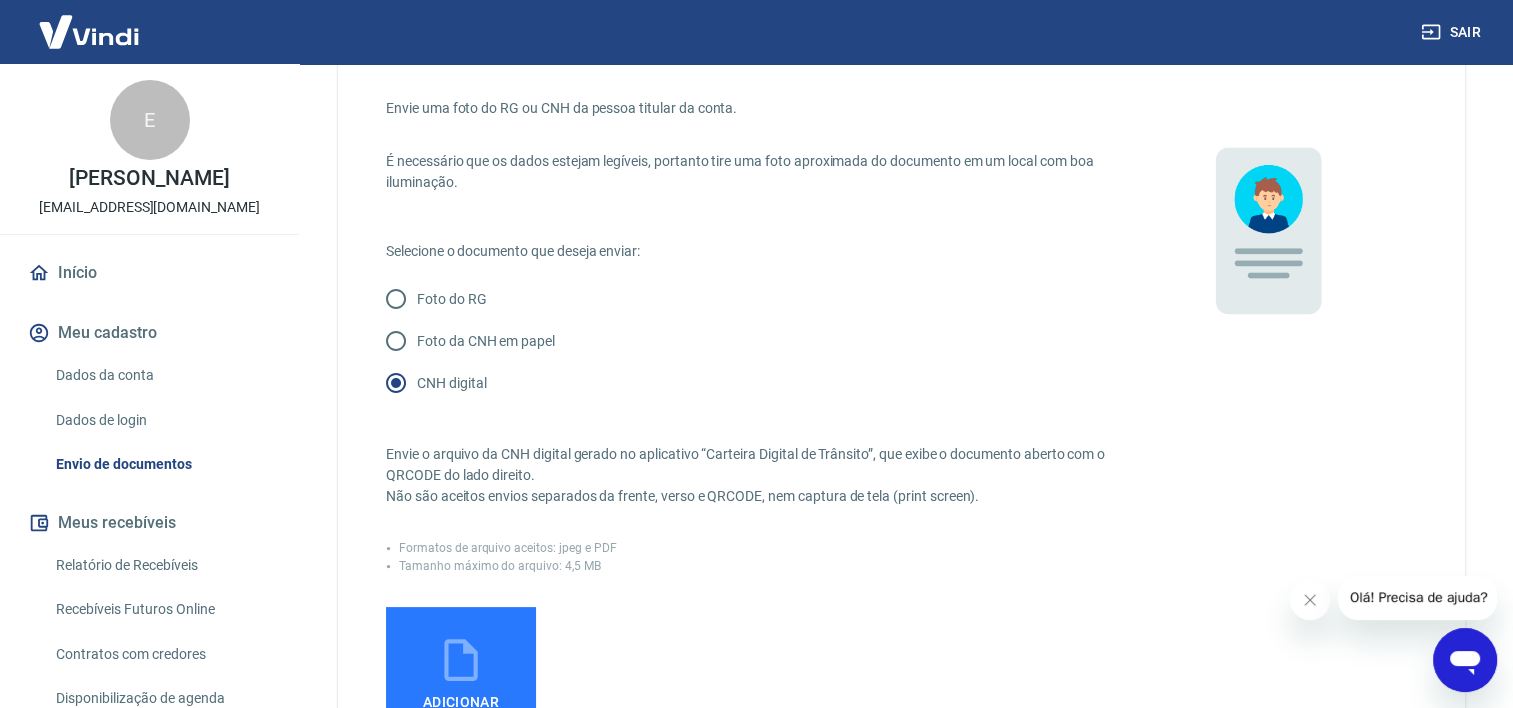 scroll, scrollTop: 100, scrollLeft: 0, axis: vertical 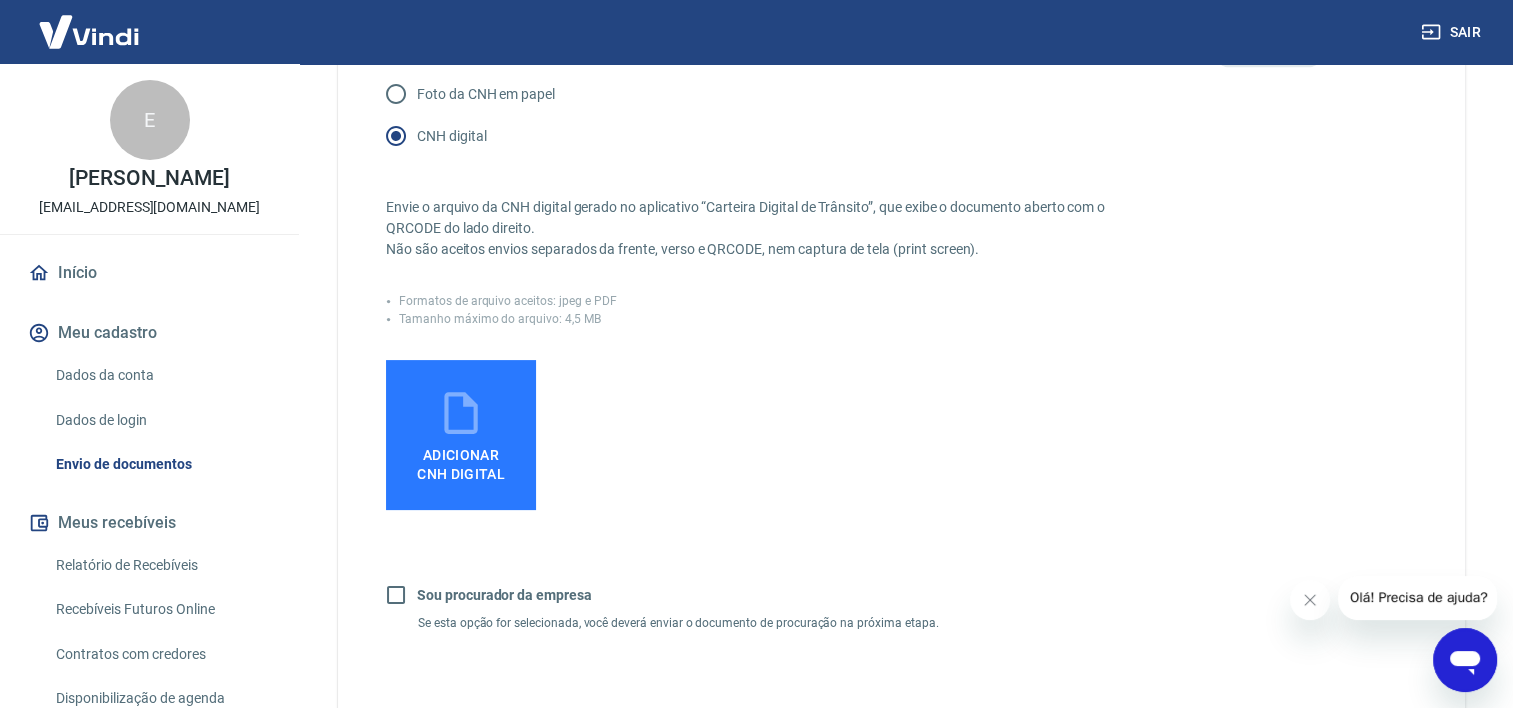 click on "Adicionar   CNH Digital" at bounding box center (461, 465) 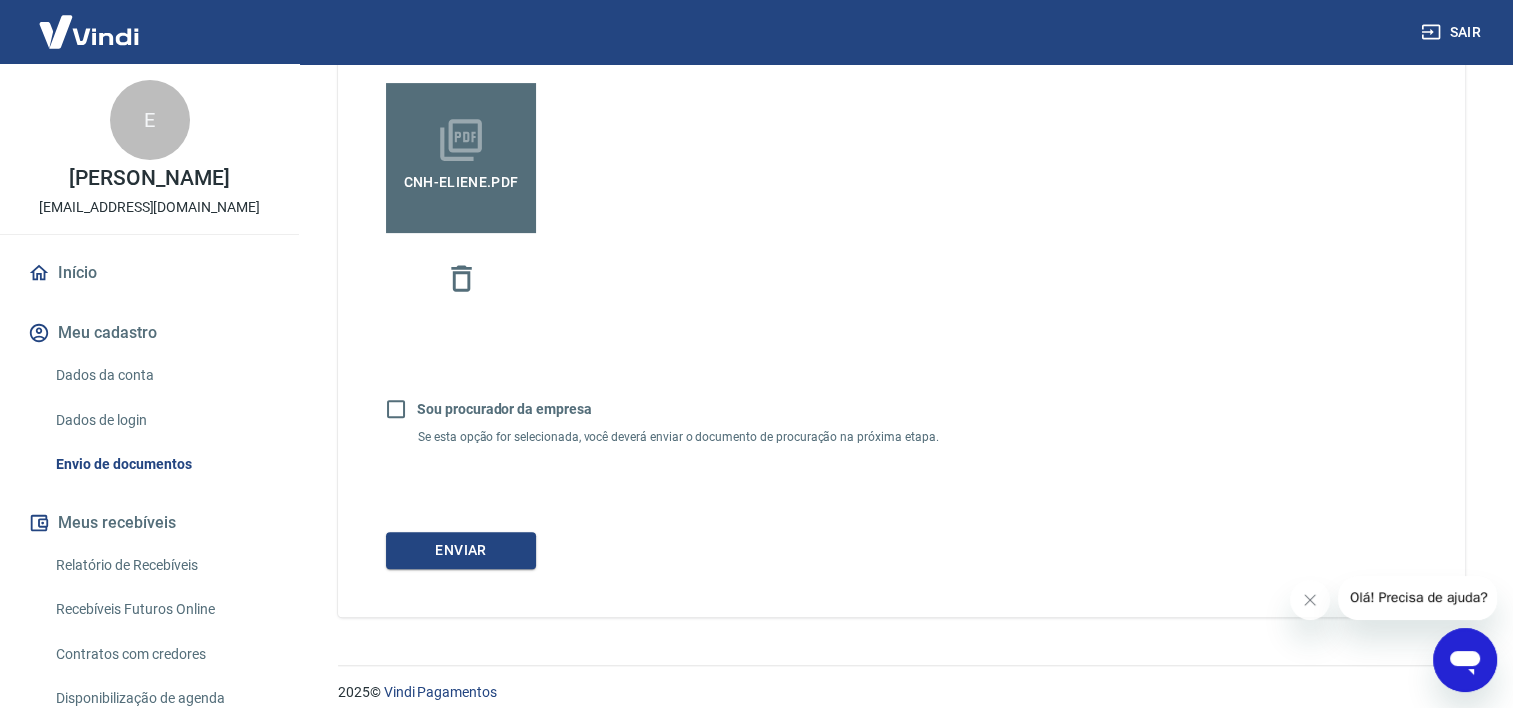 scroll, scrollTop: 632, scrollLeft: 0, axis: vertical 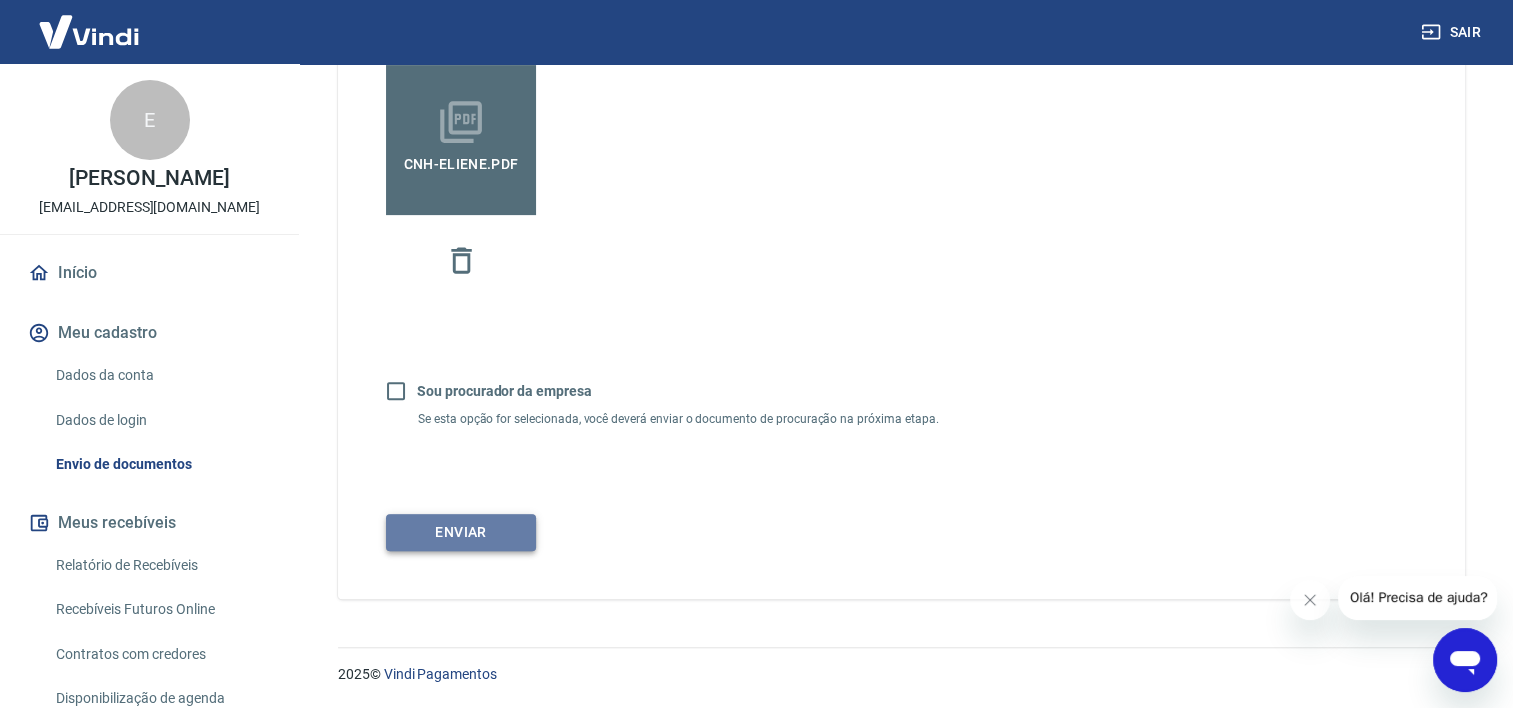 click on "Enviar" at bounding box center [461, 532] 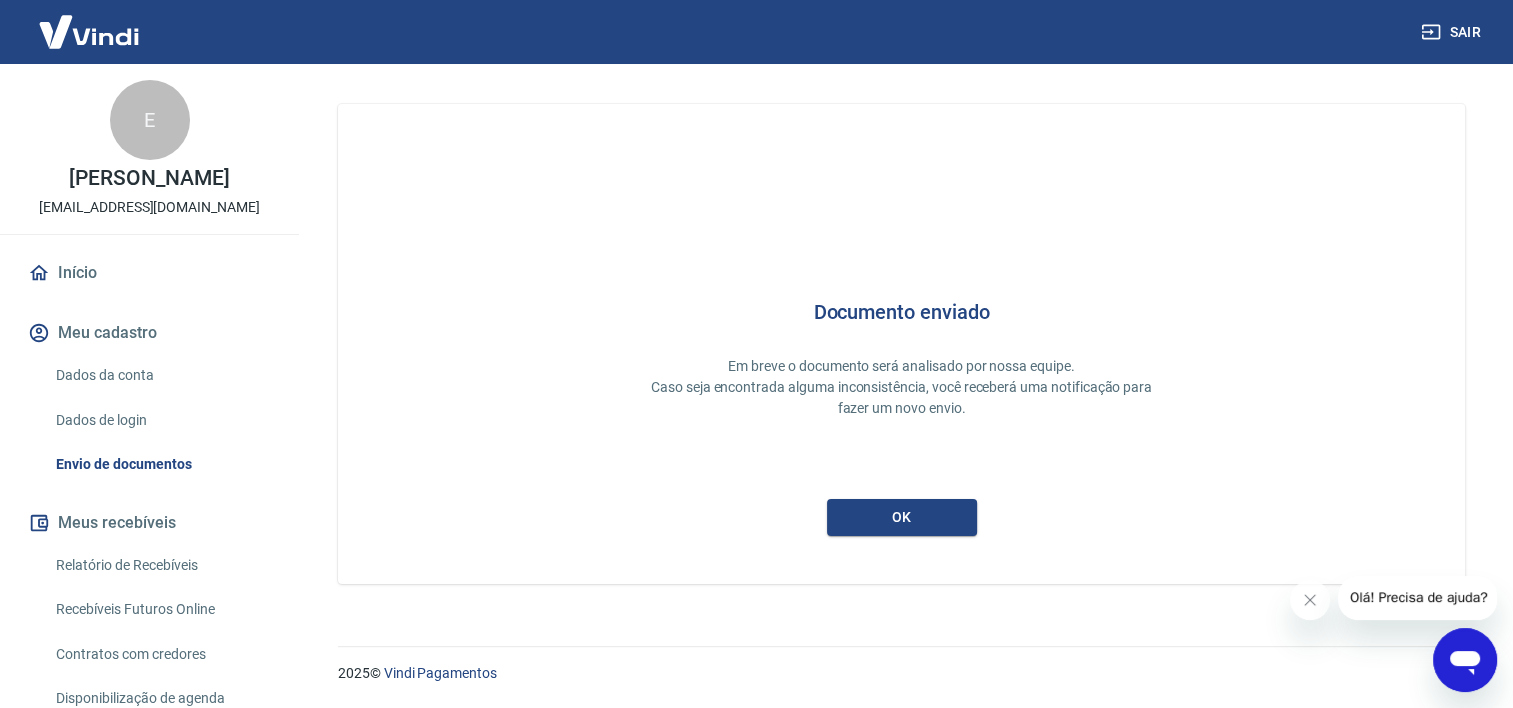 scroll, scrollTop: 0, scrollLeft: 0, axis: both 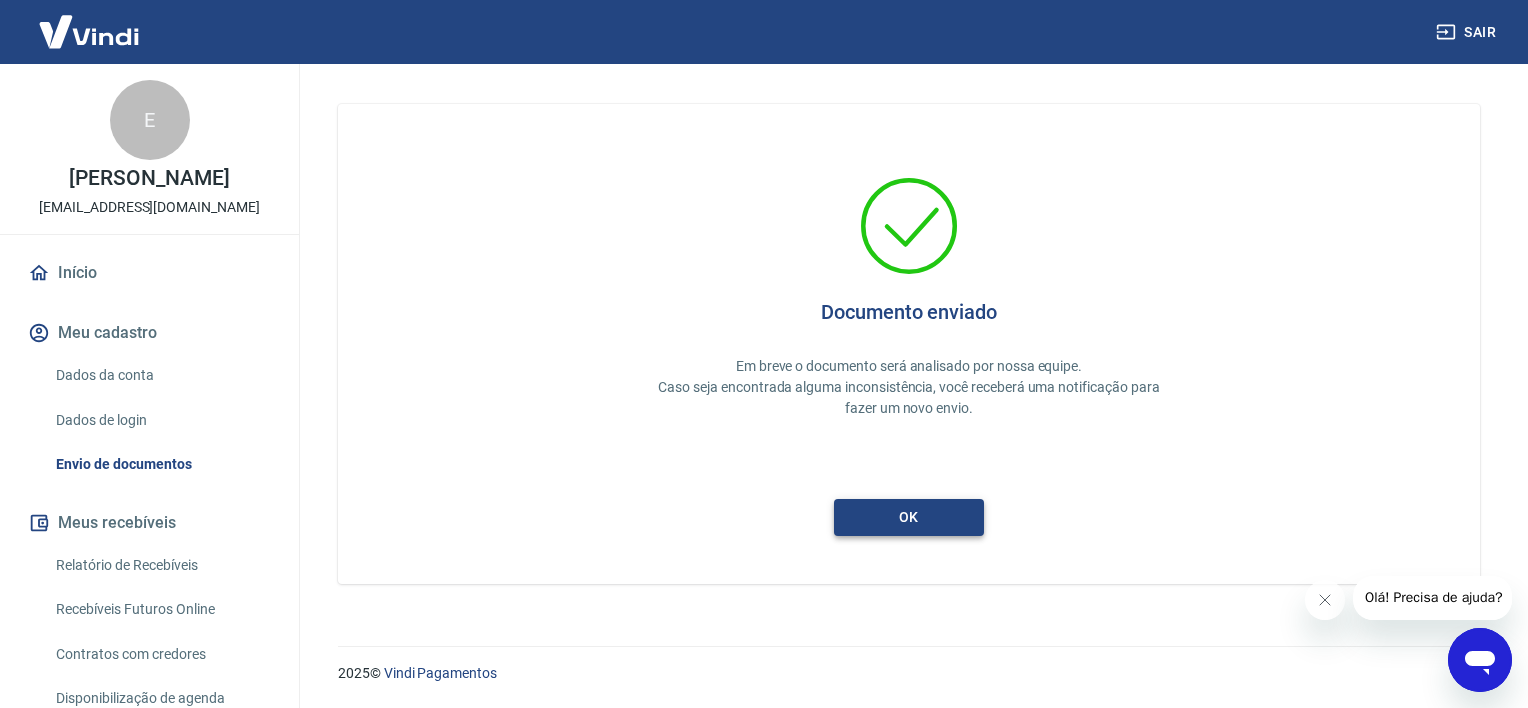click on "ok" at bounding box center [909, 517] 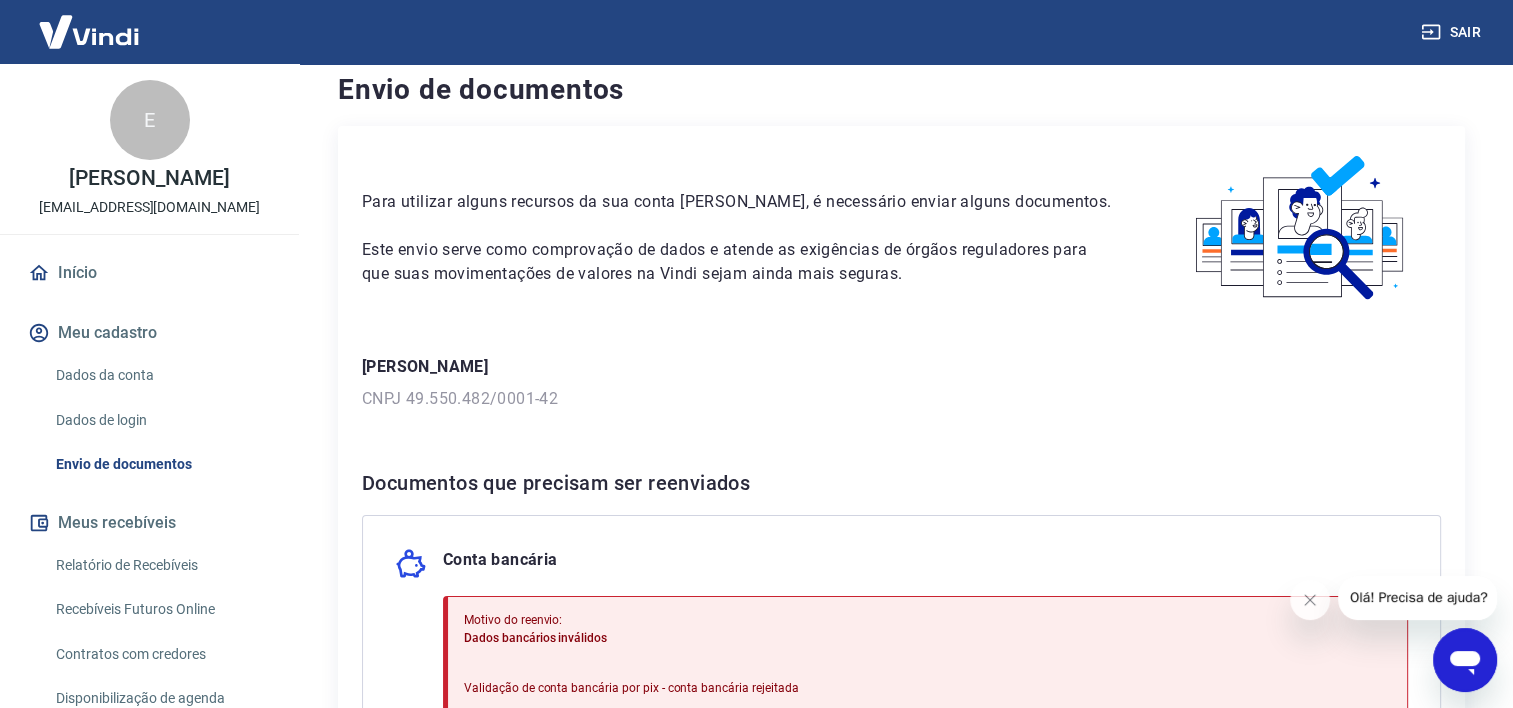 scroll, scrollTop: 0, scrollLeft: 0, axis: both 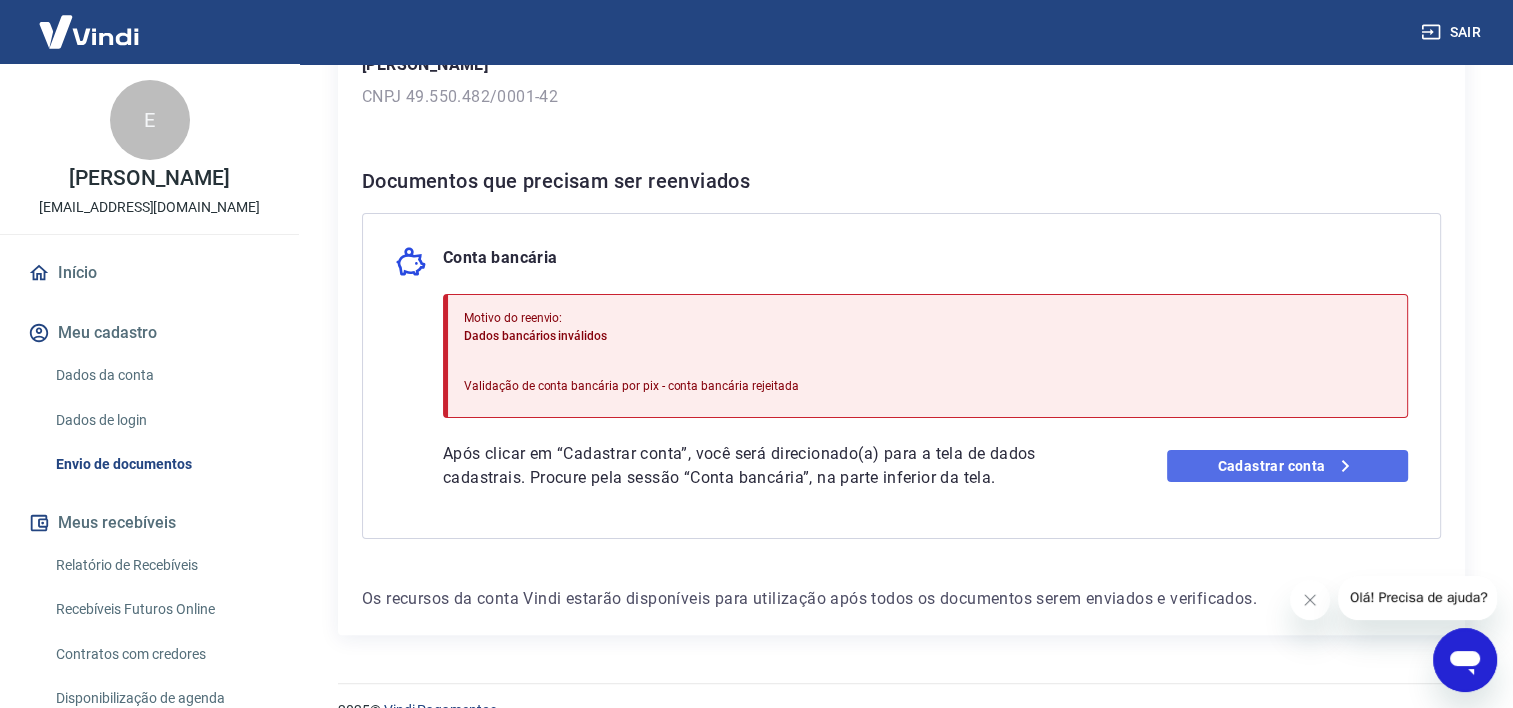 click on "Cadastrar conta" at bounding box center (1287, 466) 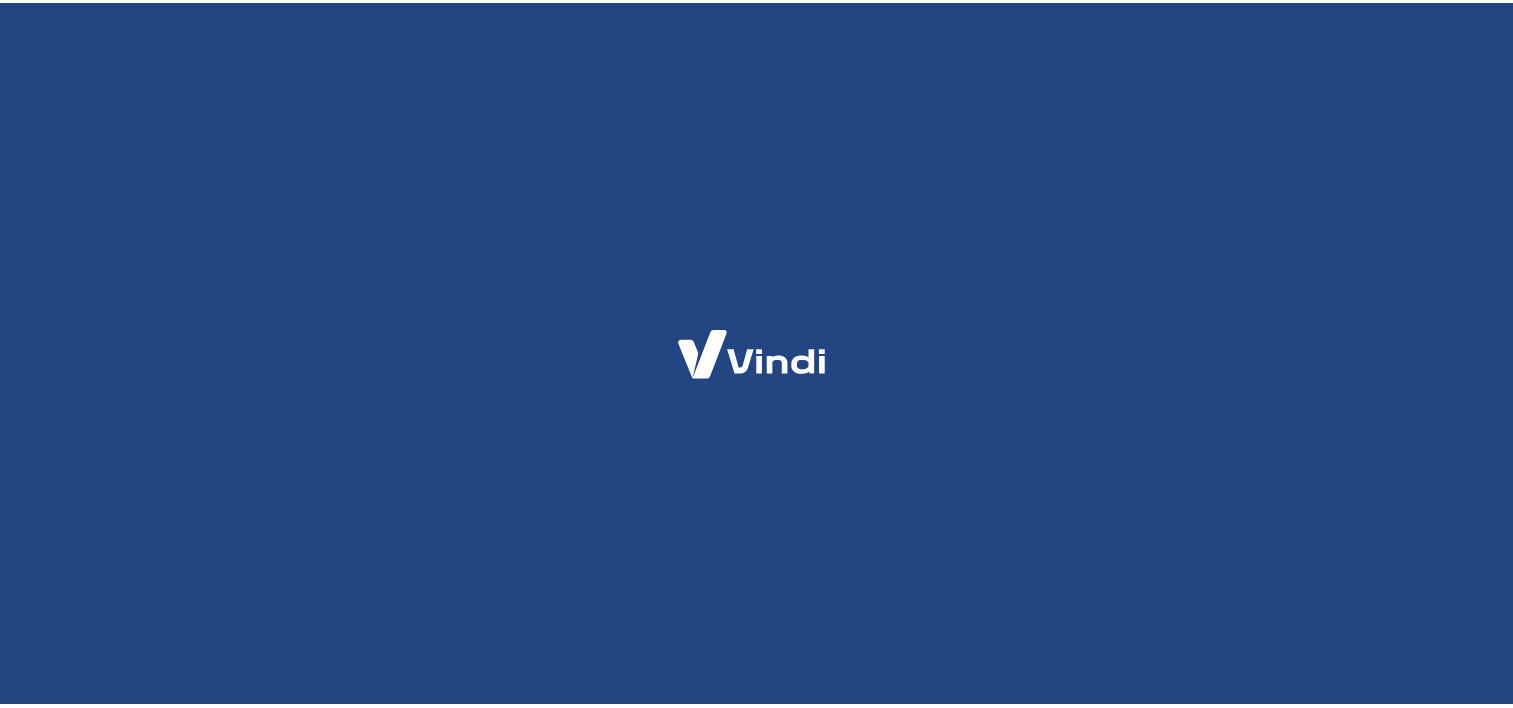 scroll, scrollTop: 0, scrollLeft: 0, axis: both 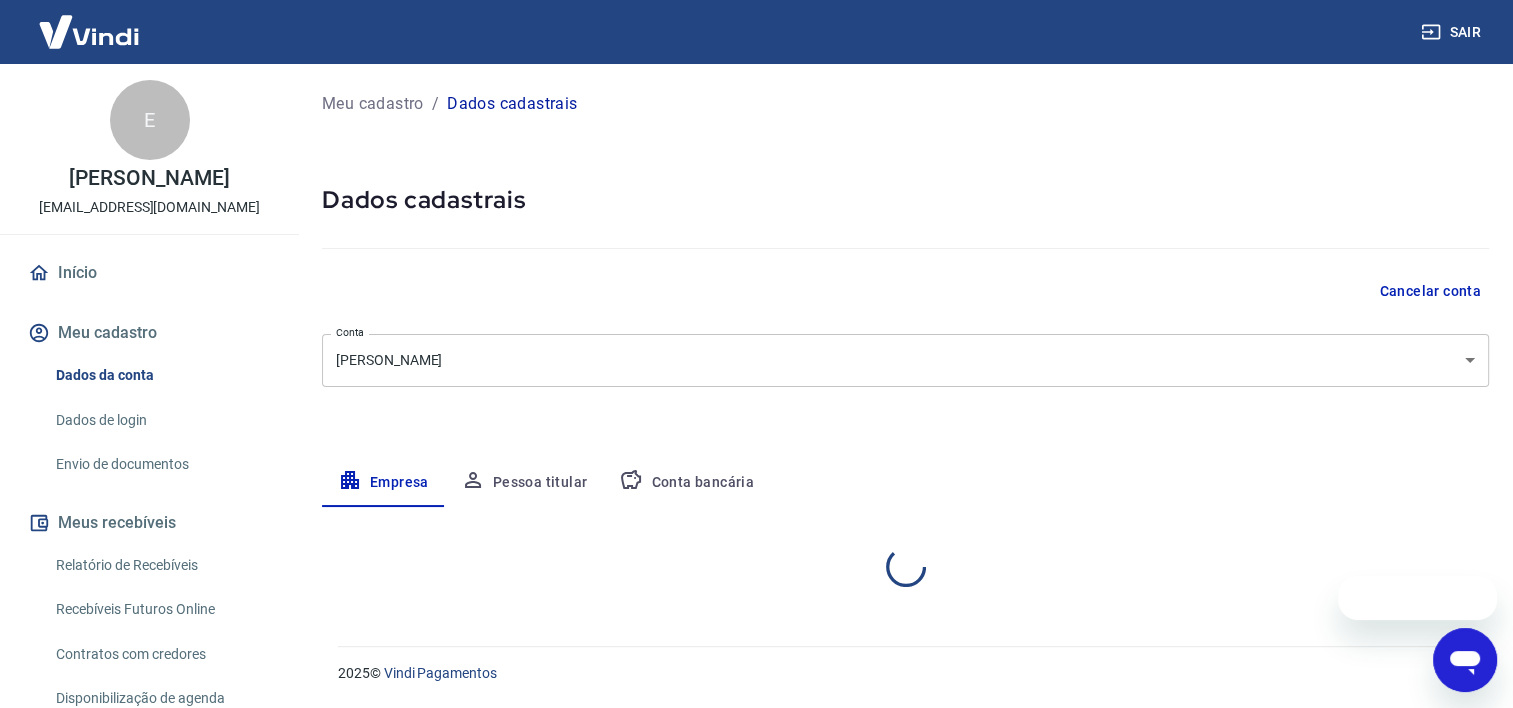 select on "SP" 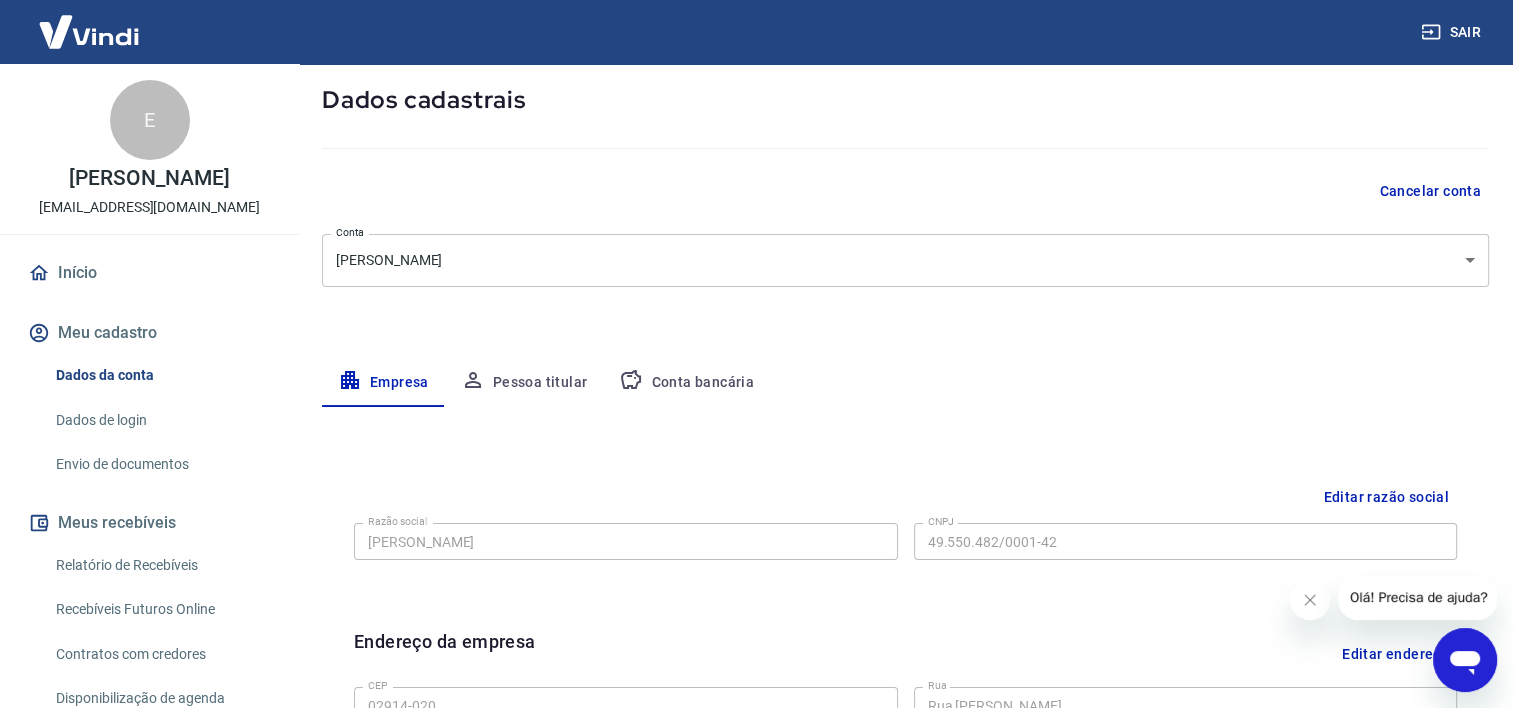 scroll, scrollTop: 0, scrollLeft: 0, axis: both 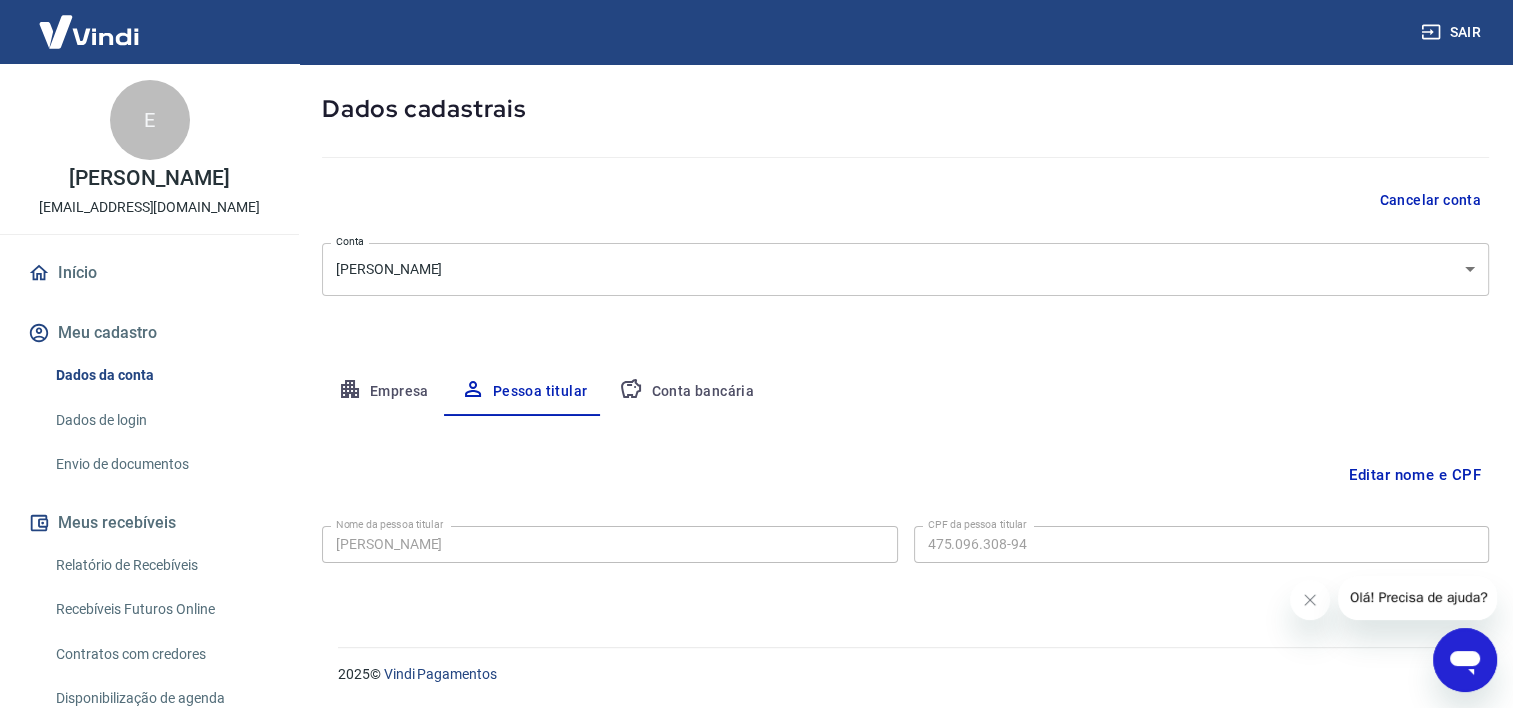 click on "Conta bancária" at bounding box center [686, 392] 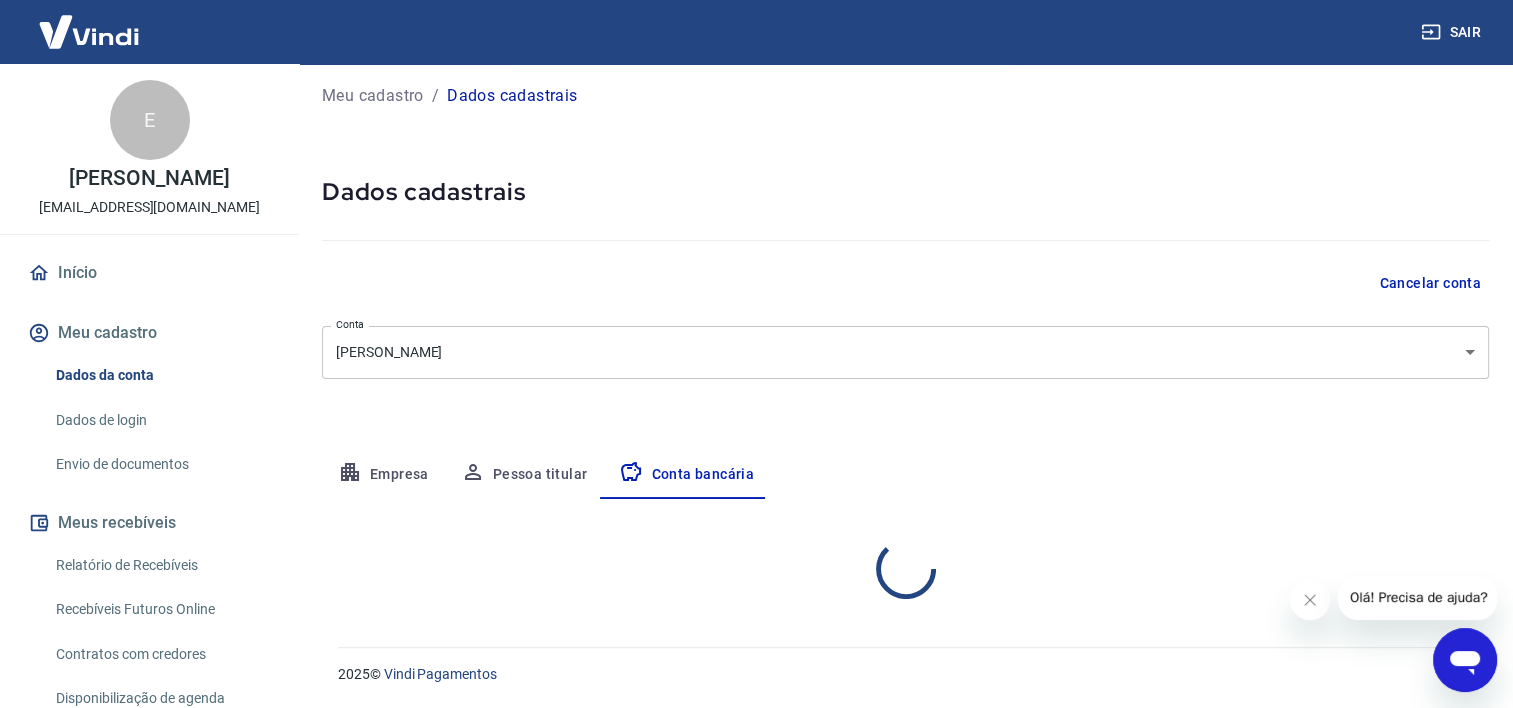 select on "1" 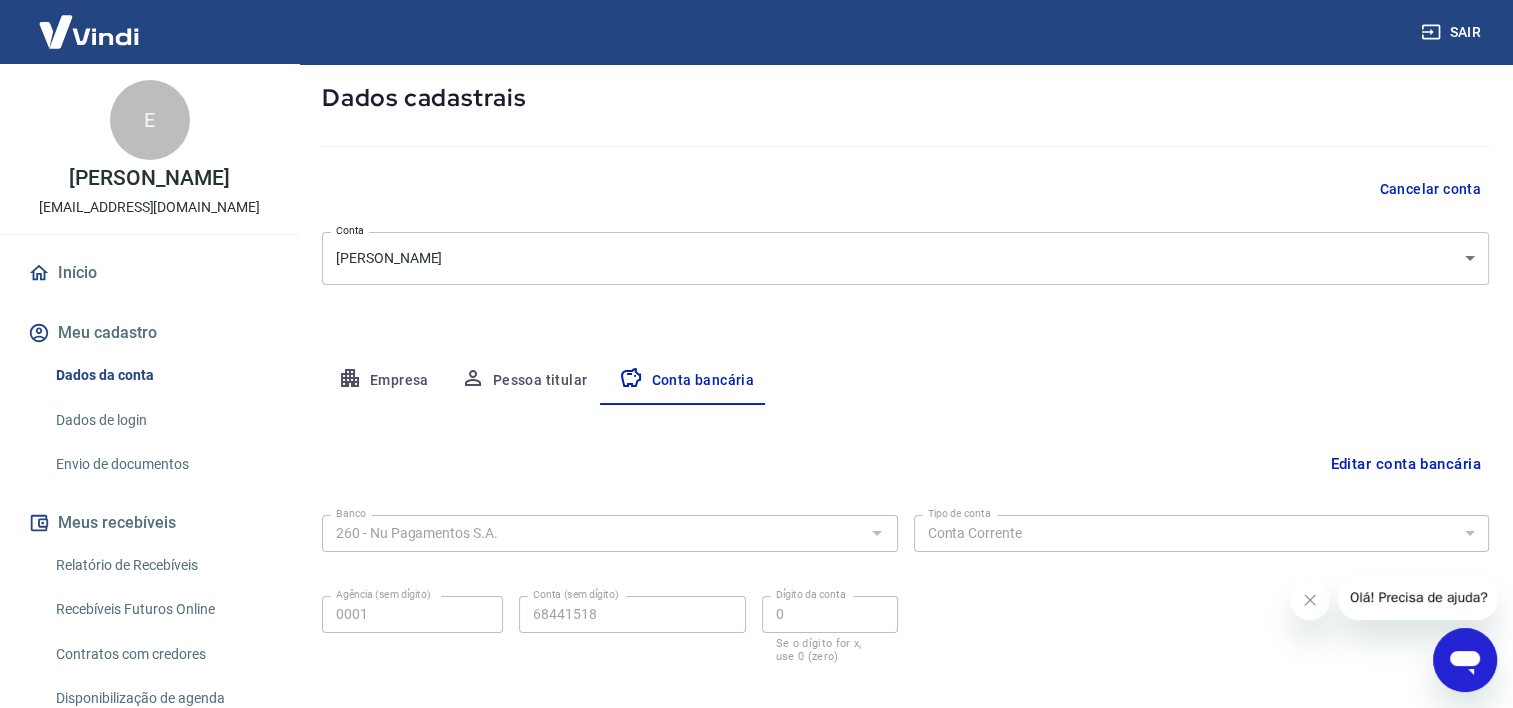 scroll, scrollTop: 202, scrollLeft: 0, axis: vertical 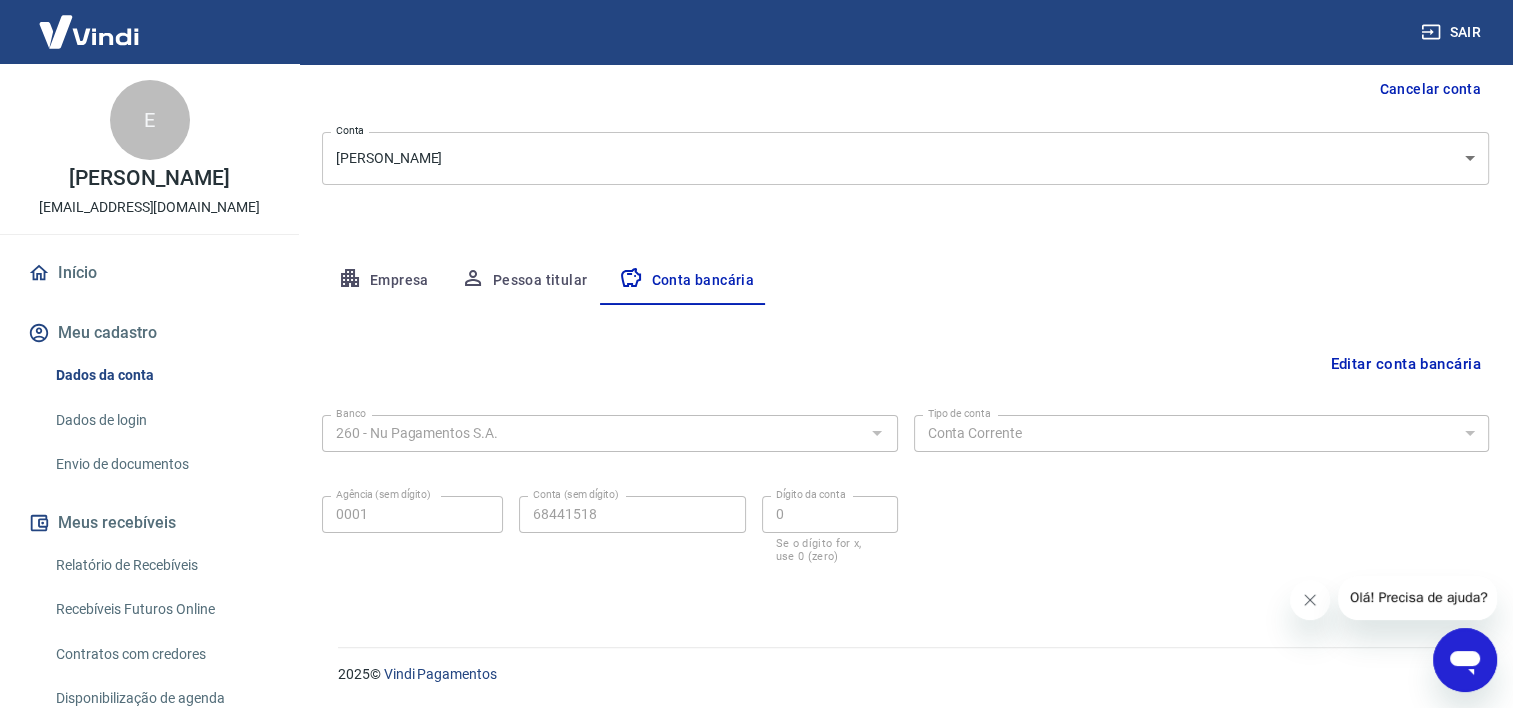 click at bounding box center [1310, 600] 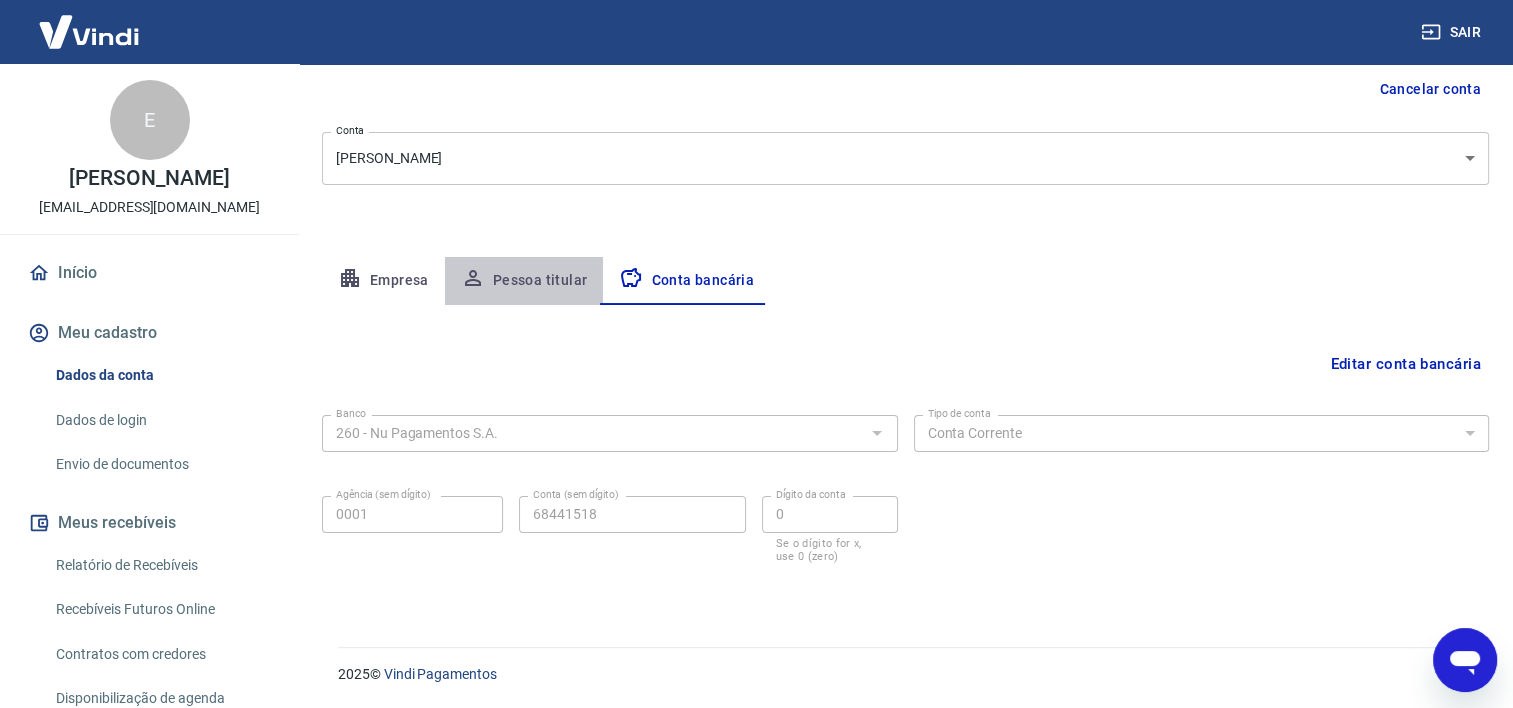 click on "Pessoa titular" at bounding box center (524, 281) 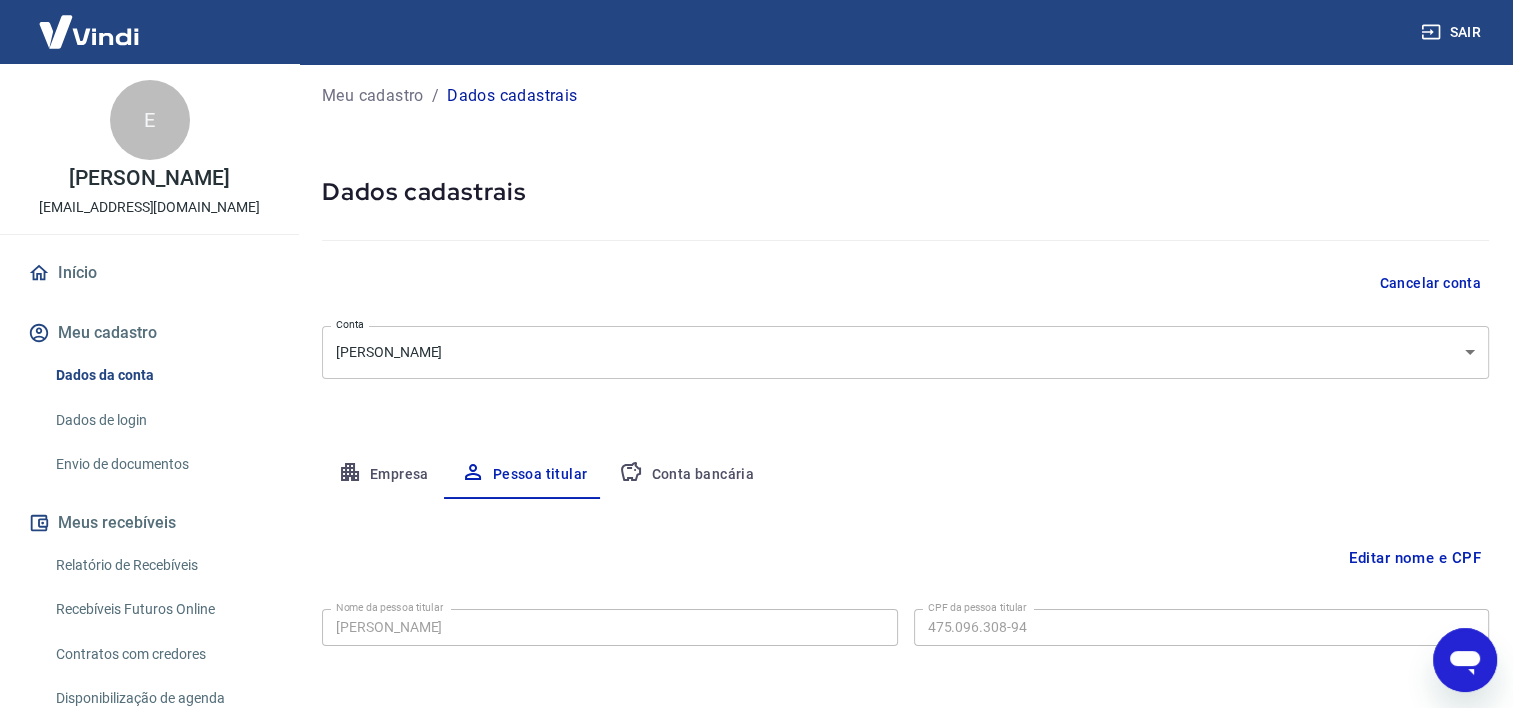 scroll, scrollTop: 91, scrollLeft: 0, axis: vertical 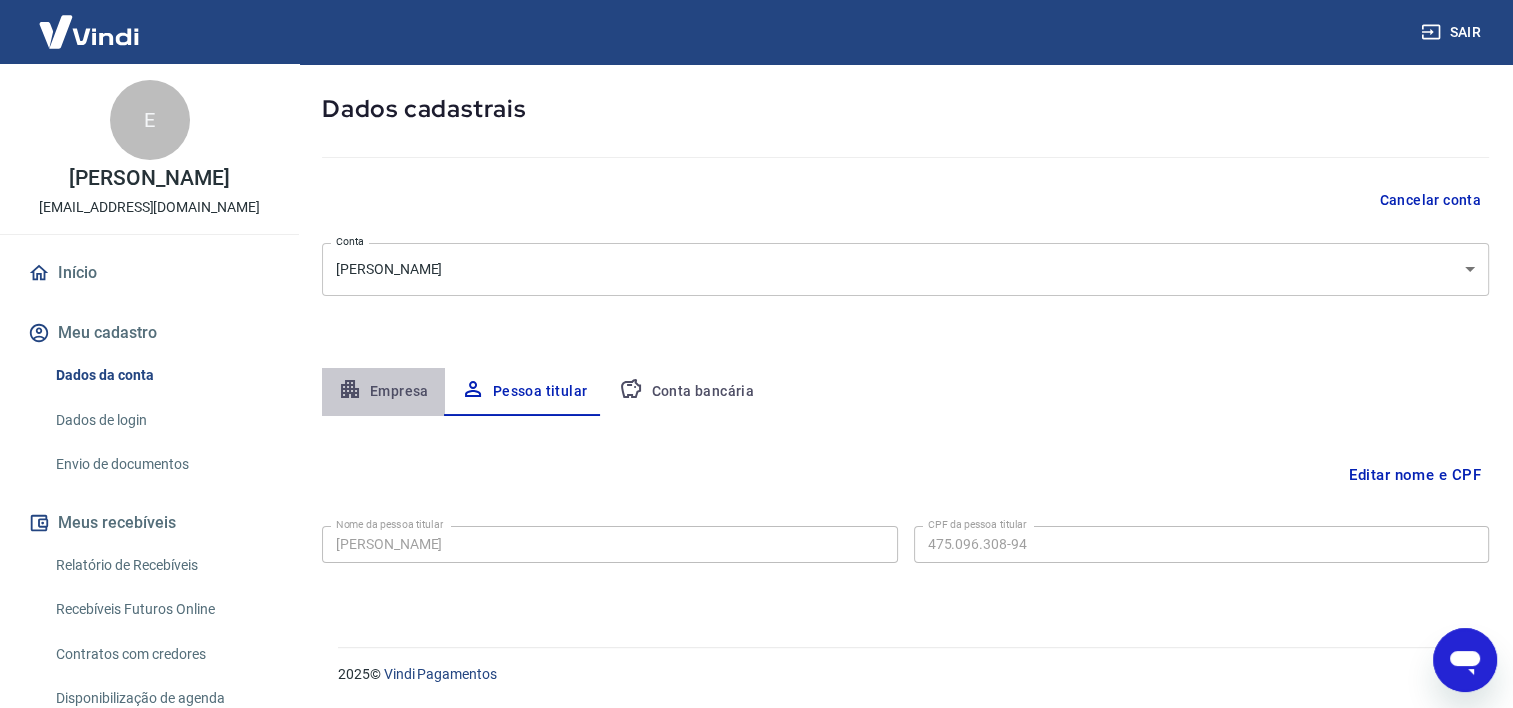 click on "Empresa" at bounding box center [383, 392] 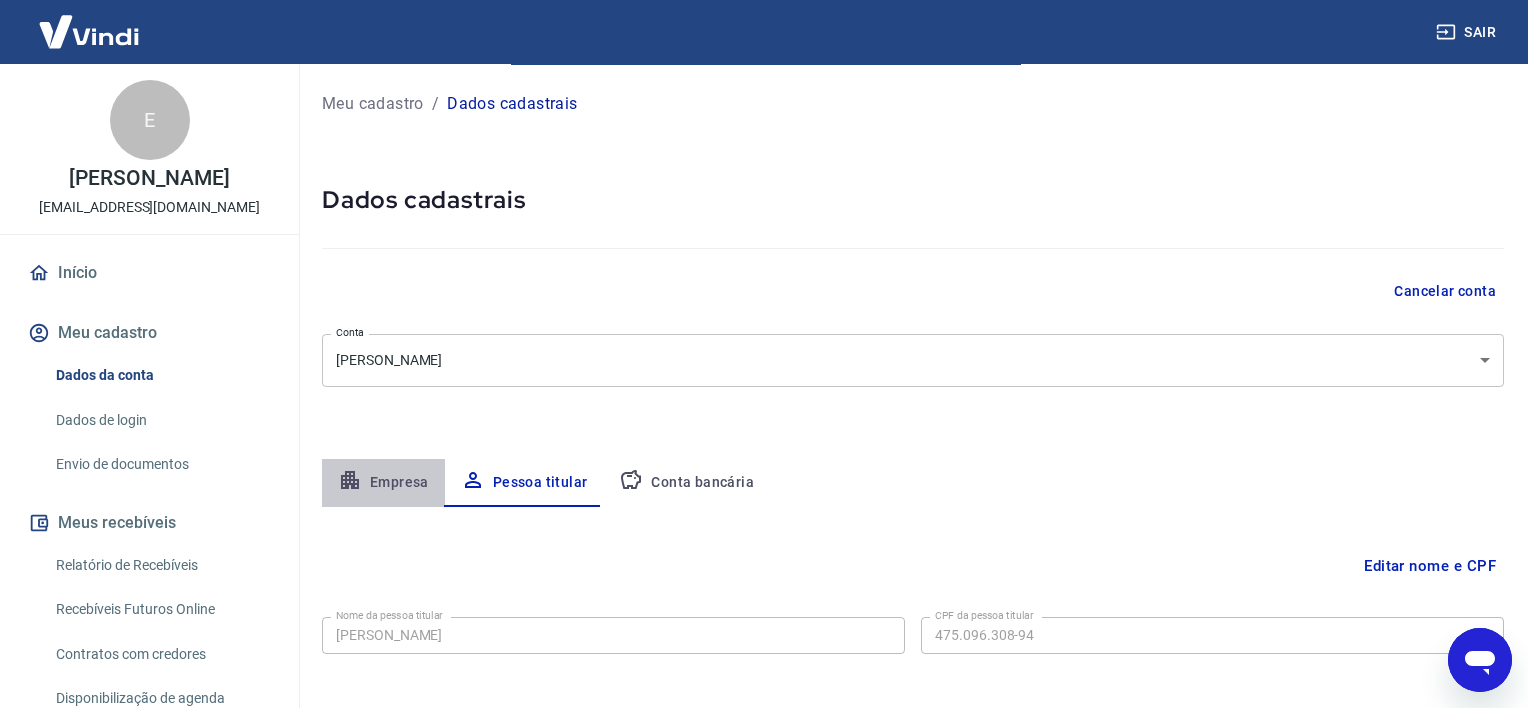 select on "SP" 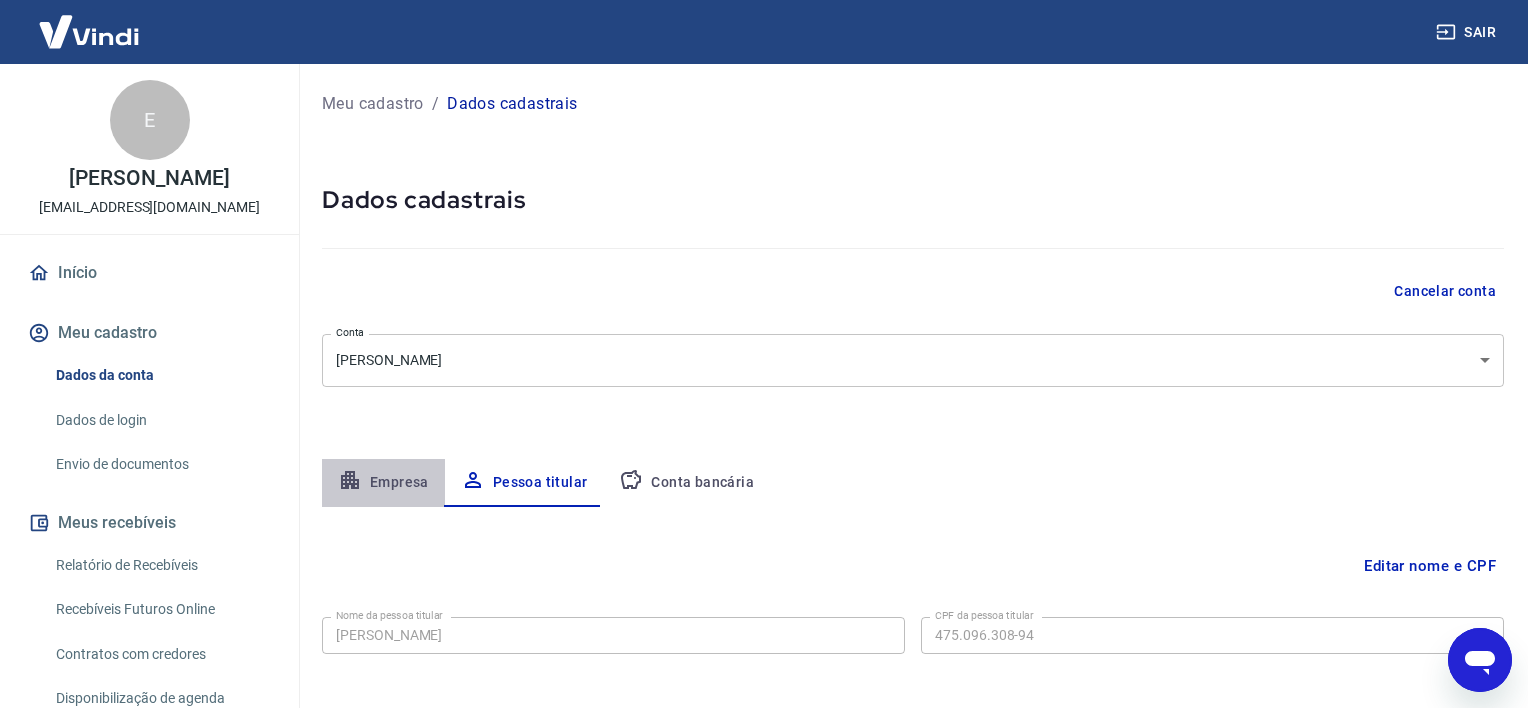 select on "business" 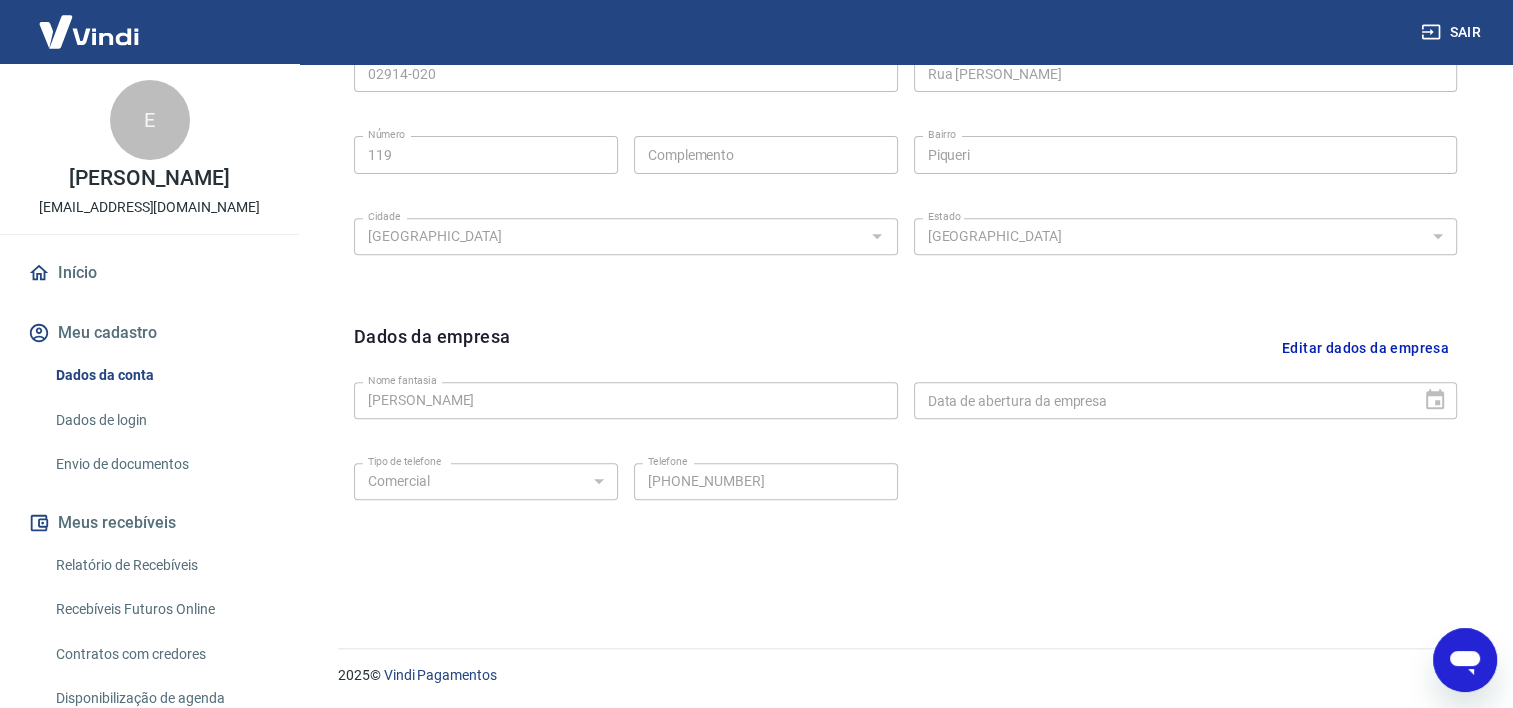 scroll, scrollTop: 733, scrollLeft: 0, axis: vertical 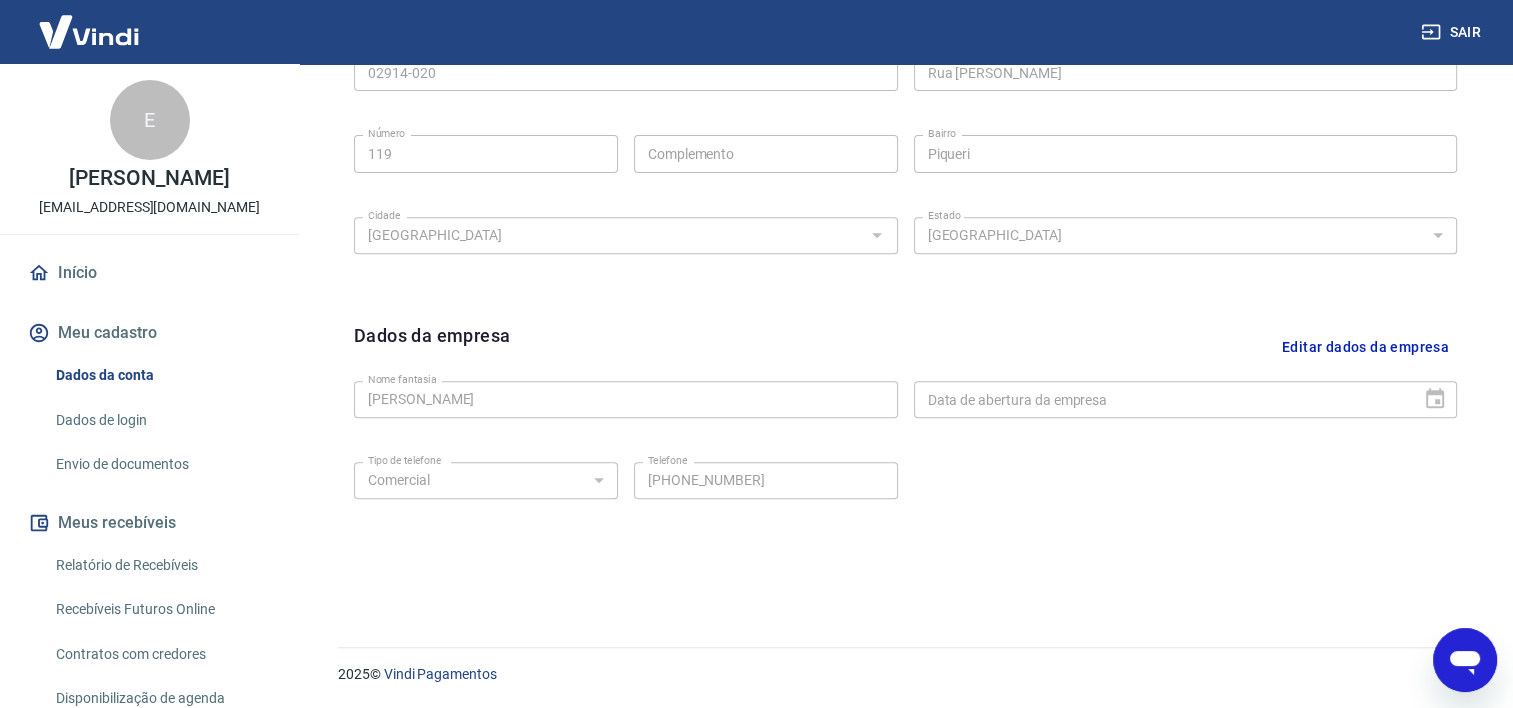 click on "Tipo de telefone Residencial Comercial Tipo de telefone Telefone (11) 97808-2436 Telefone" at bounding box center [626, 478] 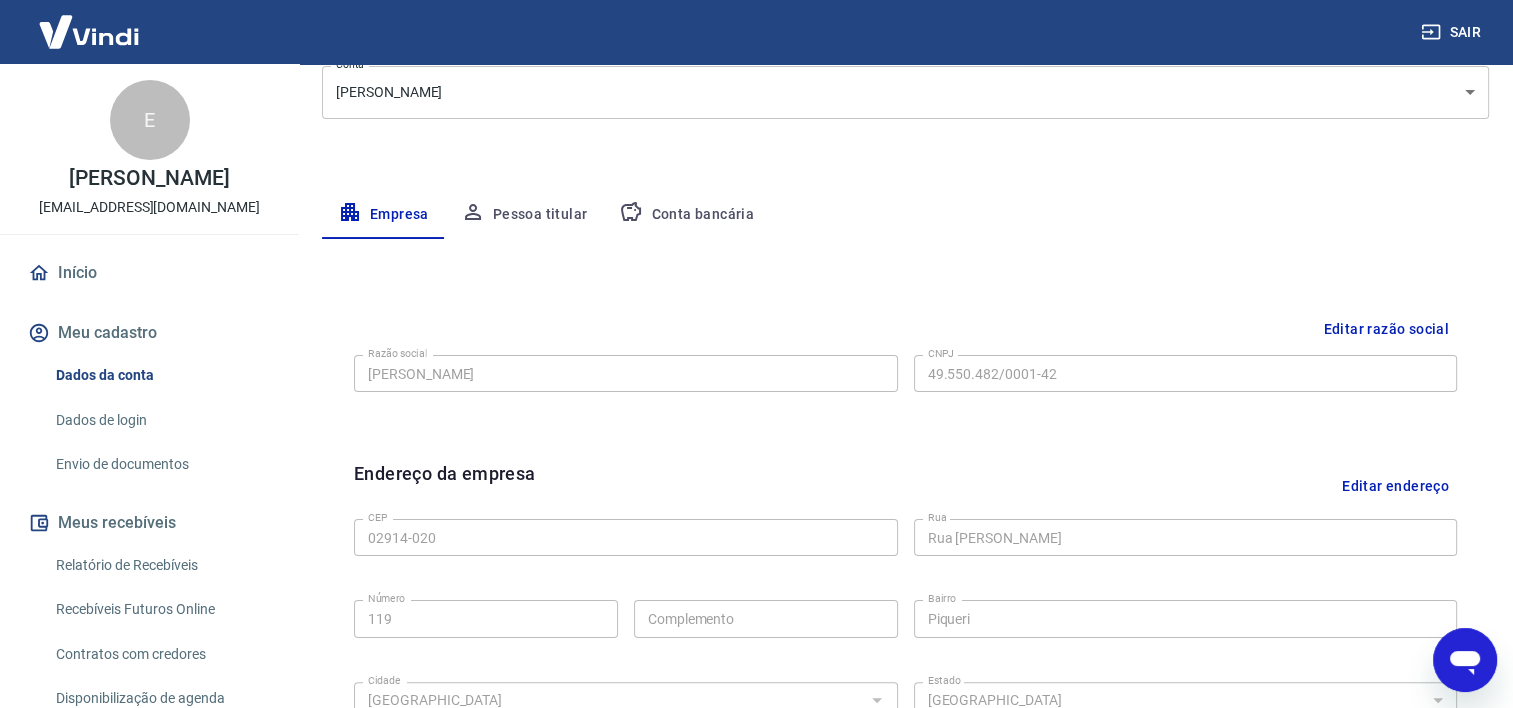 scroll, scrollTop: 233, scrollLeft: 0, axis: vertical 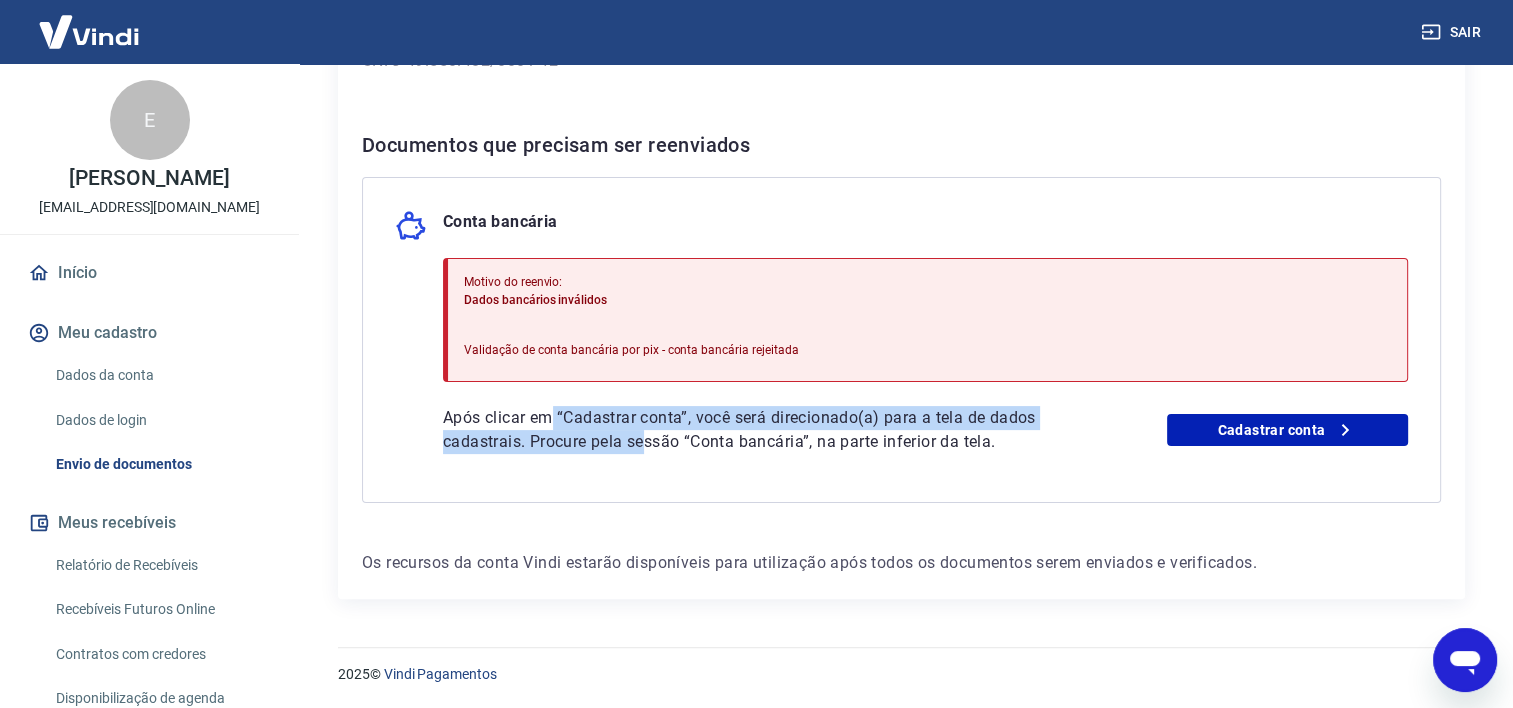 drag, startPoint x: 549, startPoint y: 419, endPoint x: 648, endPoint y: 437, distance: 100.62306 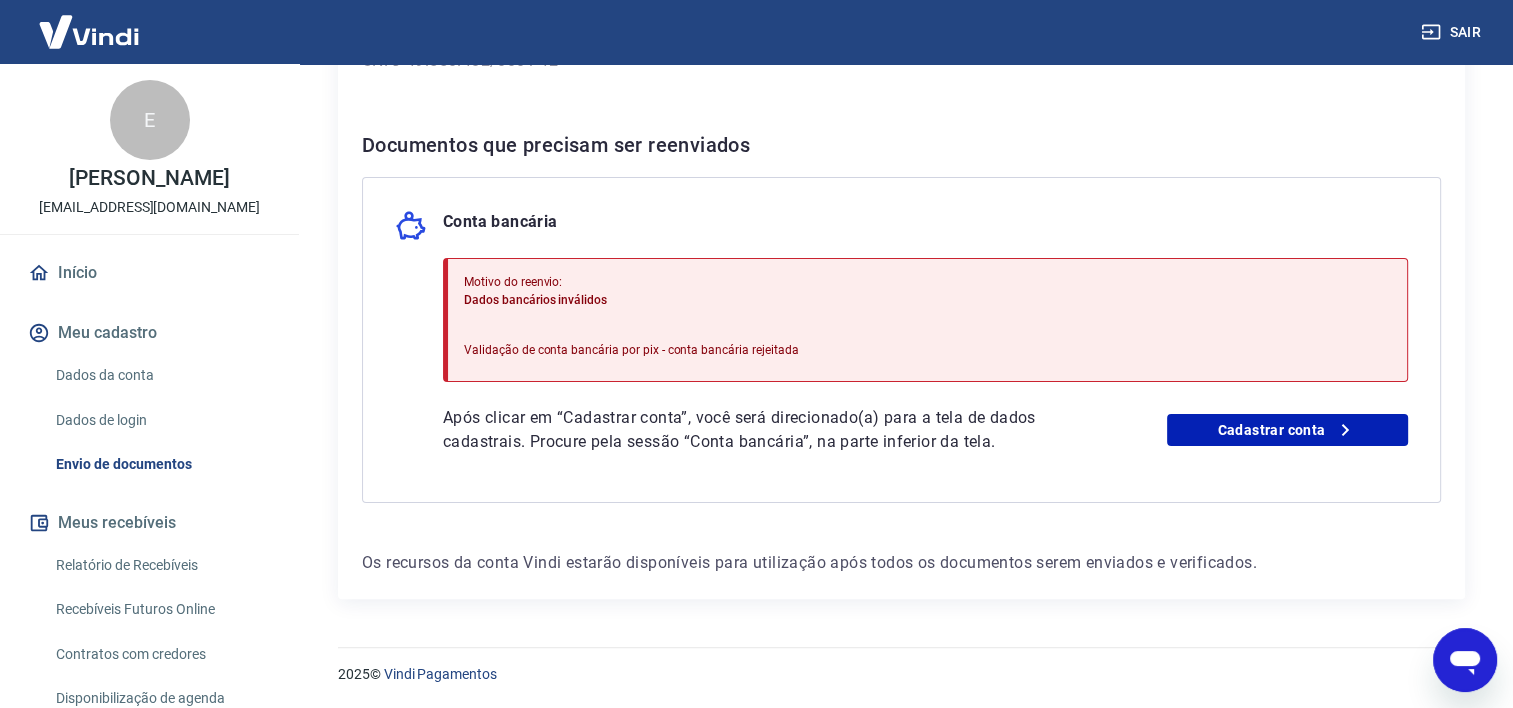drag, startPoint x: 648, startPoint y: 437, endPoint x: 704, endPoint y: 464, distance: 62.169125 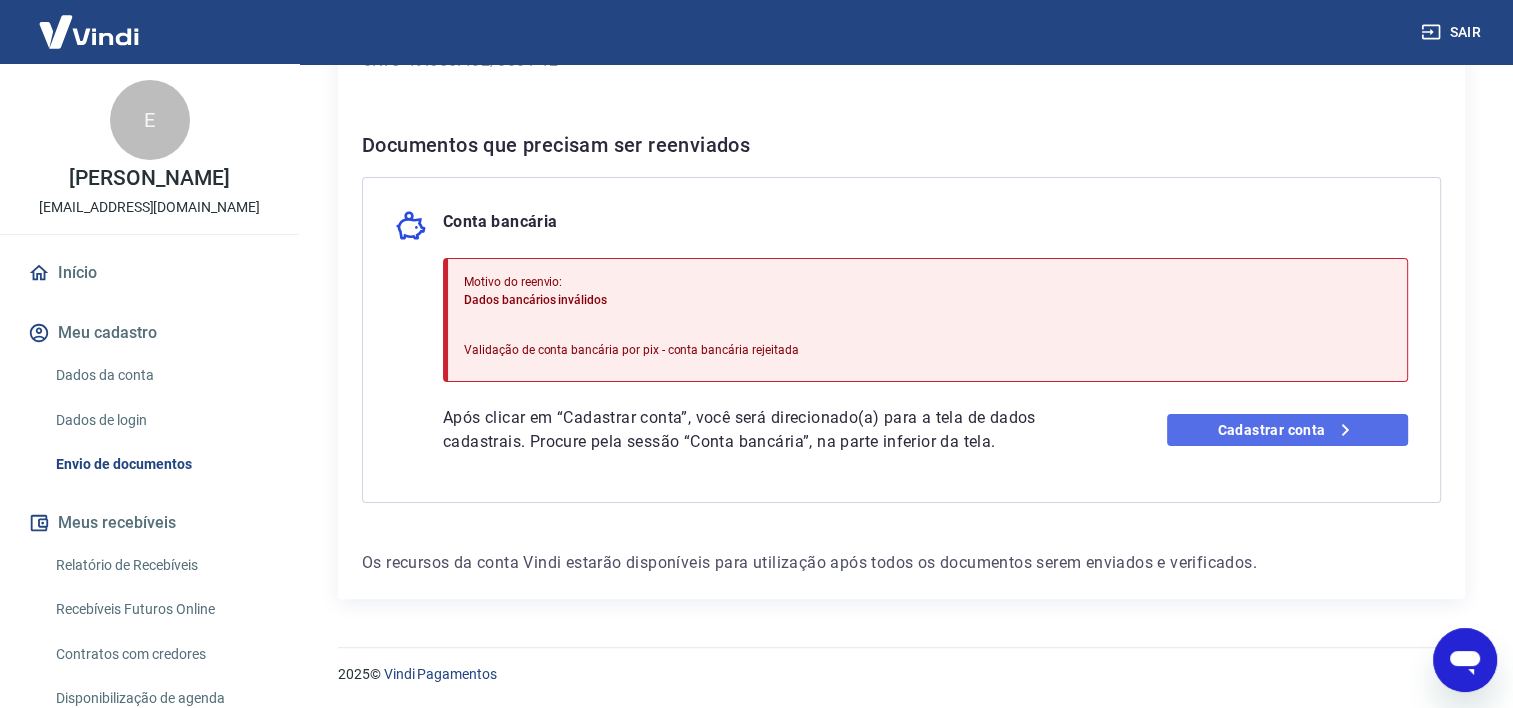 click on "Cadastrar conta" at bounding box center [1287, 430] 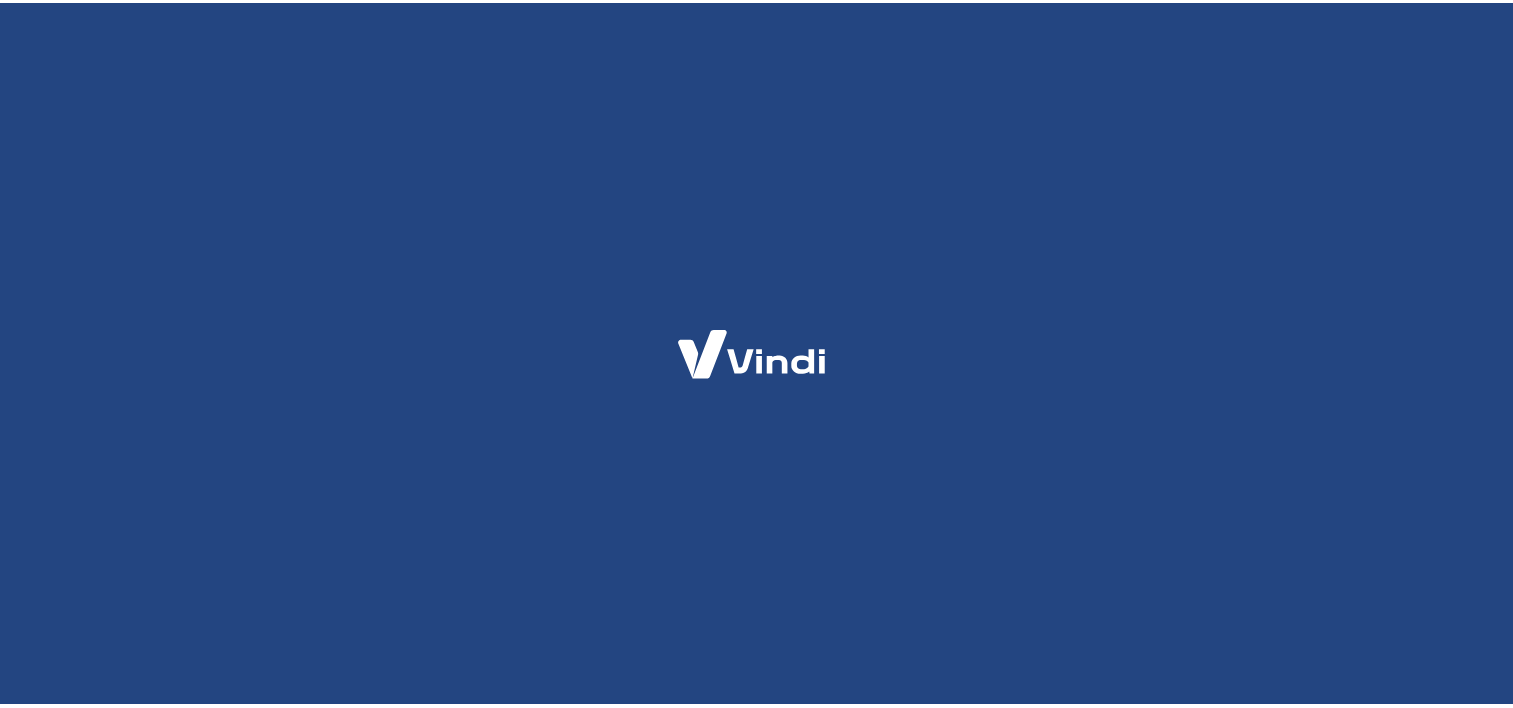 scroll, scrollTop: 0, scrollLeft: 0, axis: both 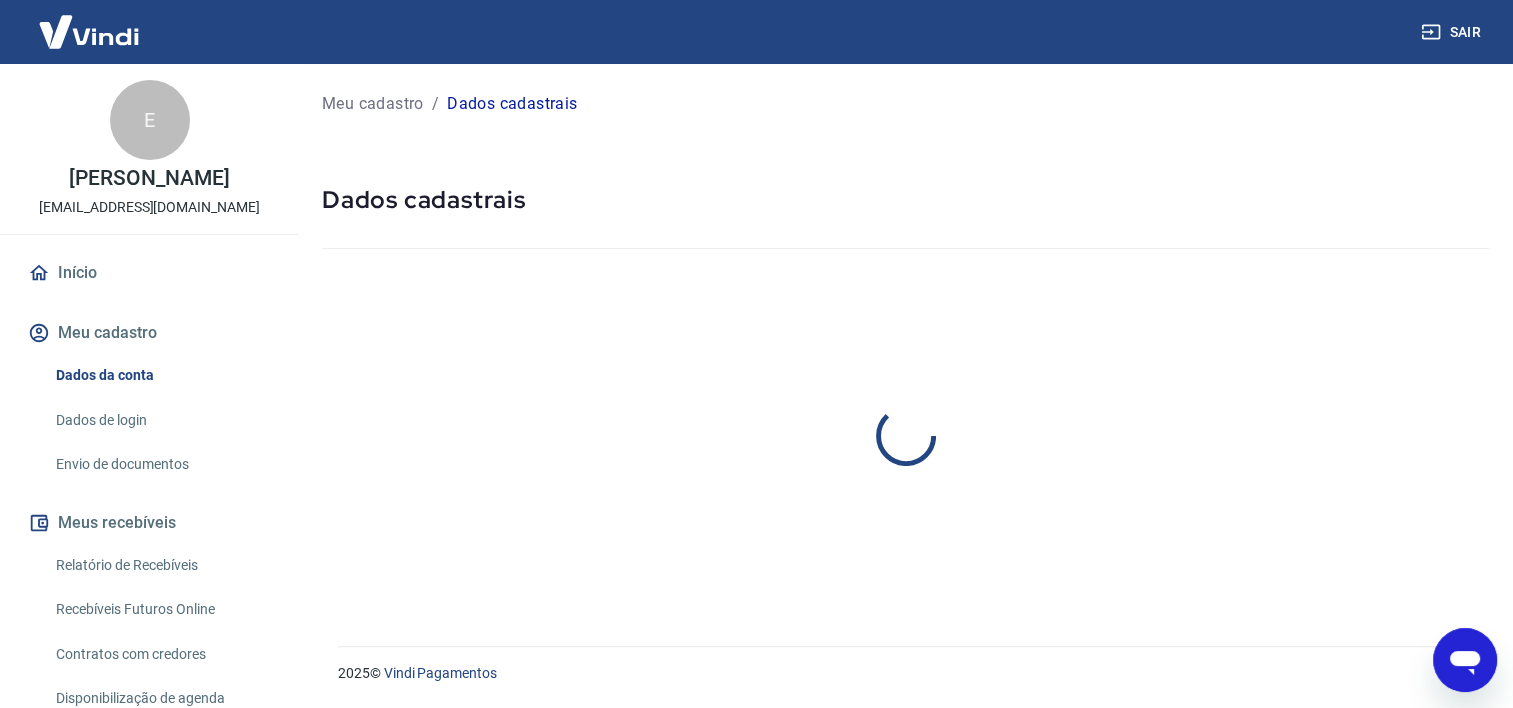 select on "SP" 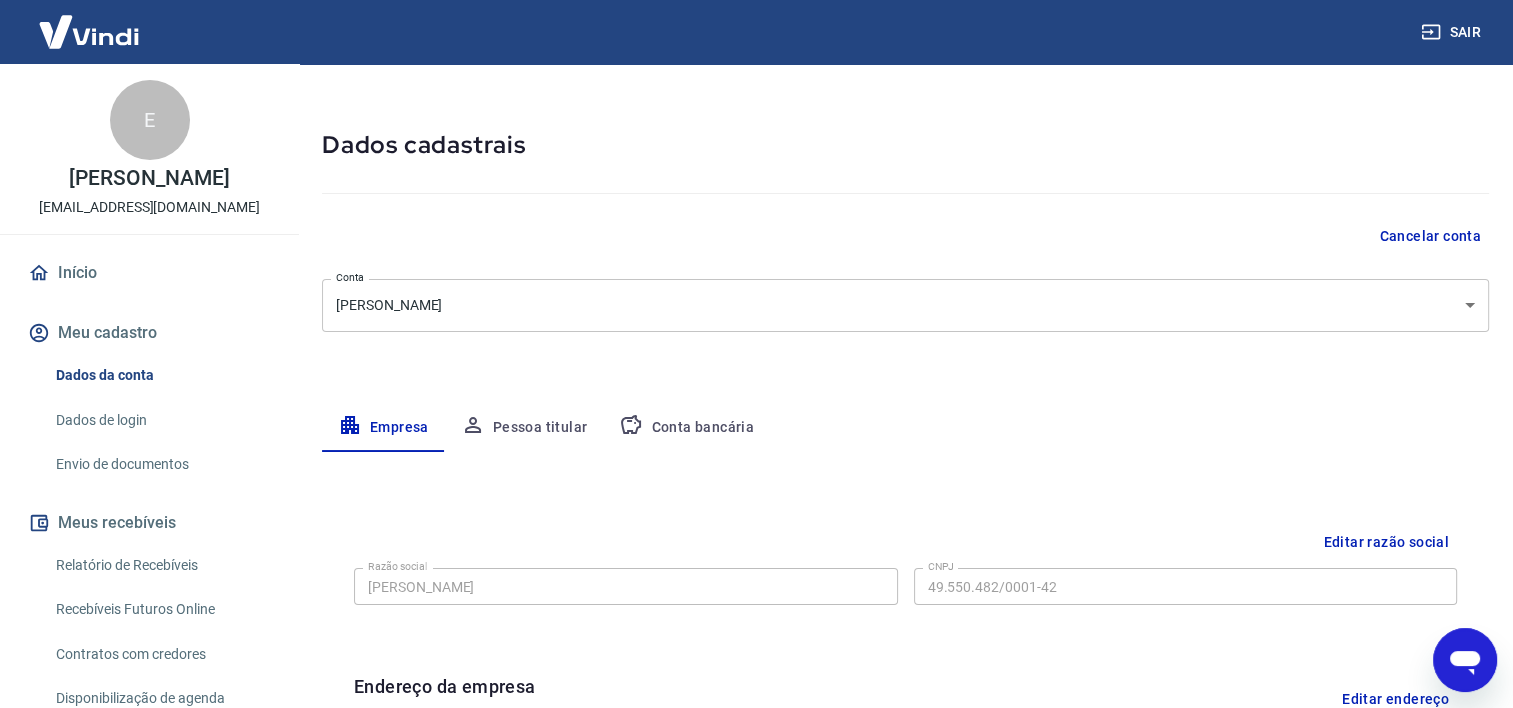 scroll, scrollTop: 100, scrollLeft: 0, axis: vertical 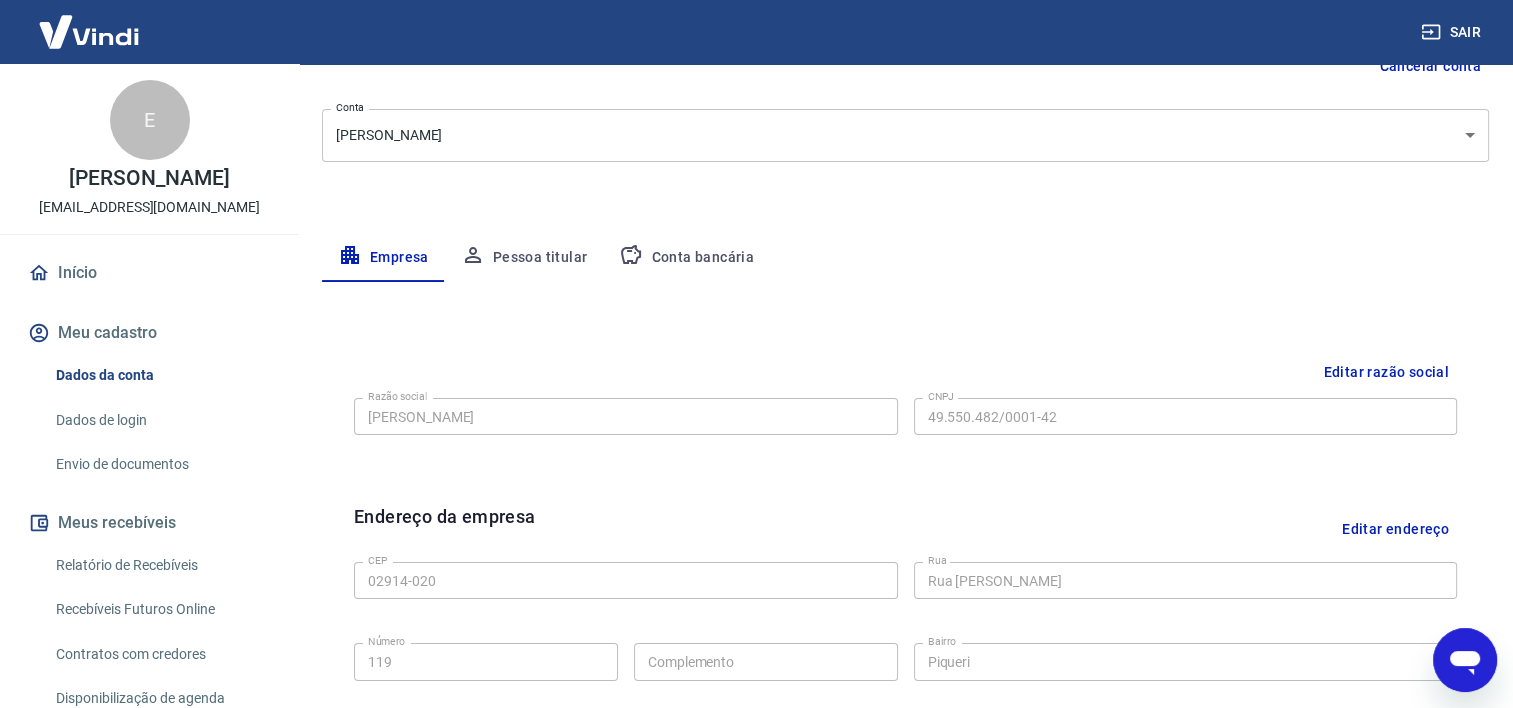 click on "Pessoa titular" at bounding box center (524, 258) 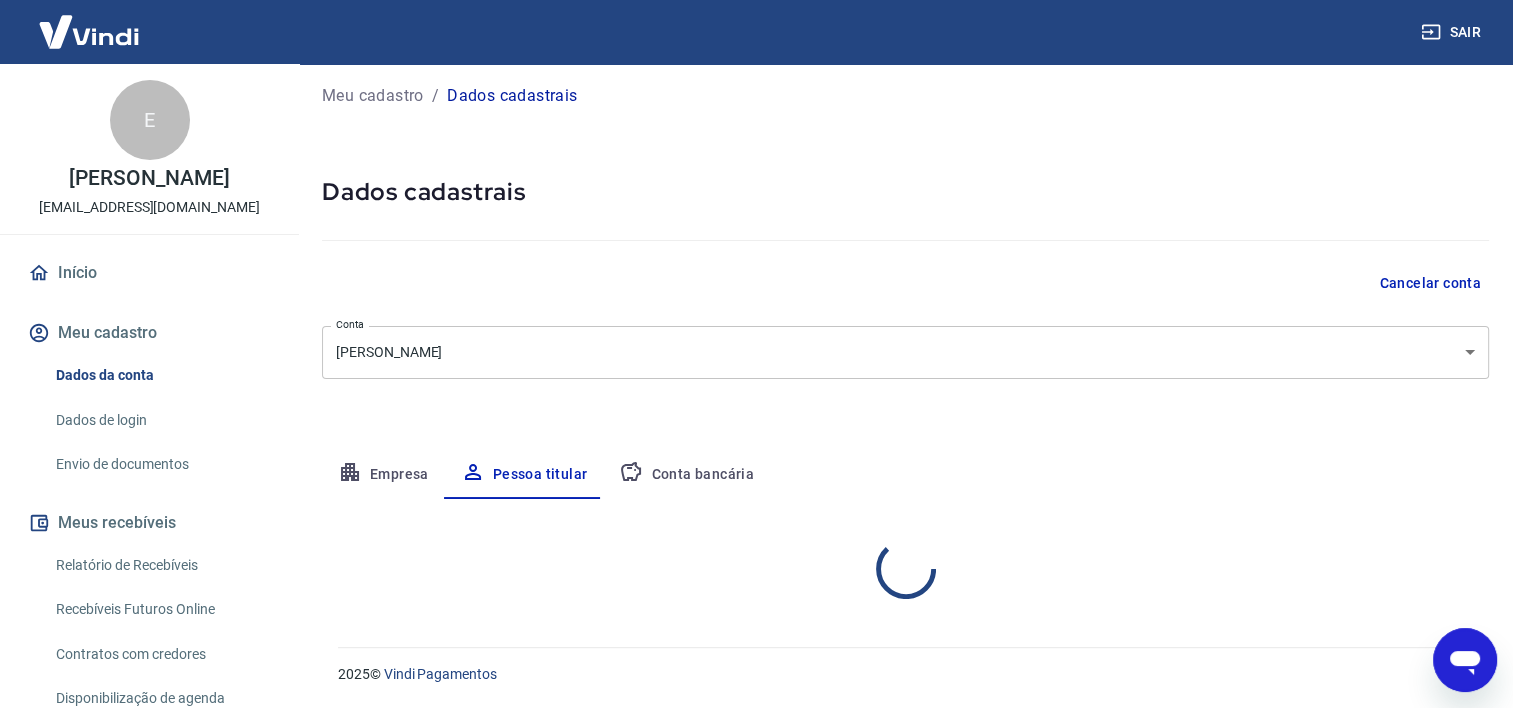 scroll, scrollTop: 91, scrollLeft: 0, axis: vertical 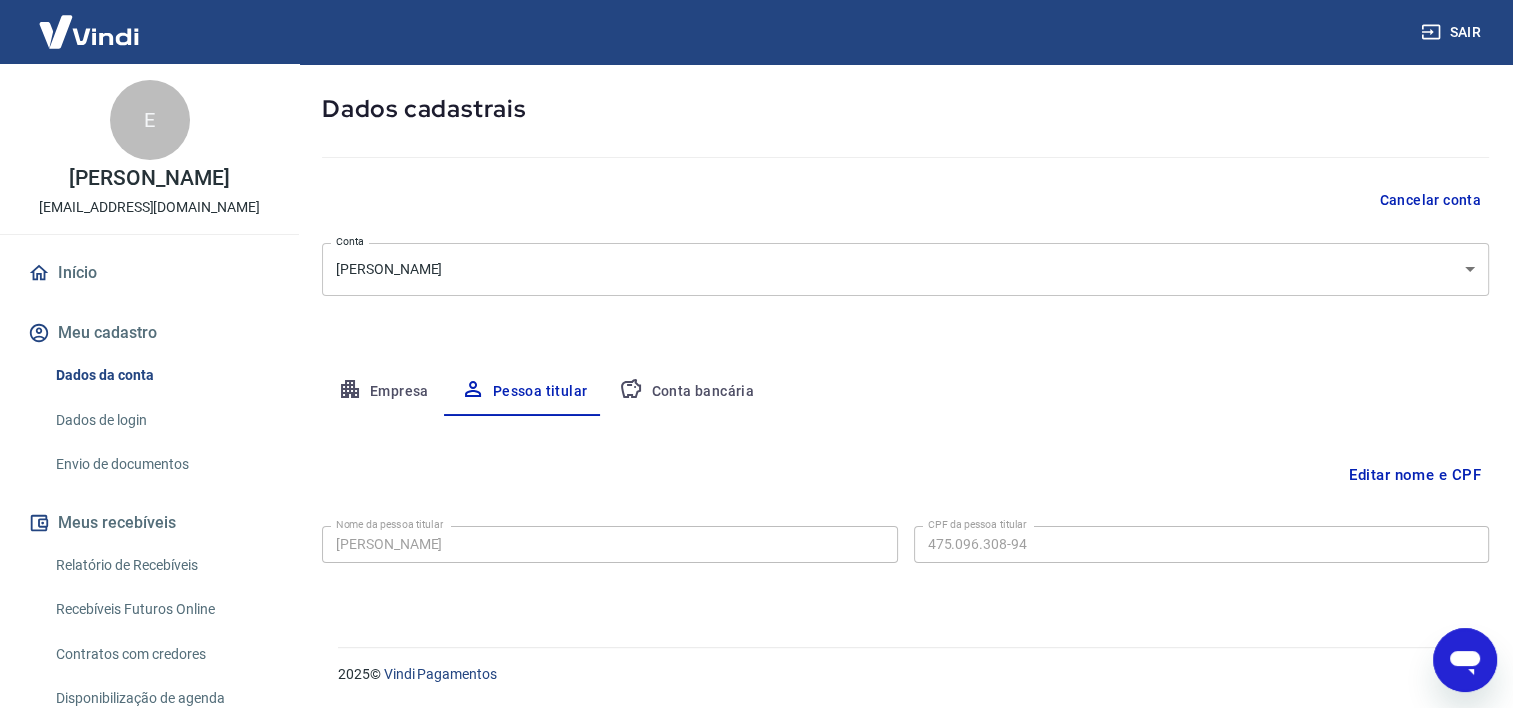 click on "Sair E Eliene Gabriele elienegabriele000@gmail.com Início Meu cadastro Dados da conta Dados de login Envio de documentos Meus recebíveis Relatório de Recebíveis Recebíveis Futuros Online Contratos com credores Disponibilização de agenda Segurança Fale conosco Meu cadastro / Dados cadastrais Dados cadastrais Cancelar conta Conta Eliene Gabriele Santos [object Object] Conta Empresa Pessoa titular Conta bancária Editar nome e CPF Nome da pessoa titular Eliene Gabriele Nome da pessoa titular CPF da pessoa titular 475.096.308-94 CPF da pessoa titular Atenção! Seus recebimentos podem ficar temporariamente bloqueados se o nome e/ou CPF da pessoa titular forem alterados. Salvar Cancelar 2025  ©   Vindi Pagamentos" at bounding box center [756, 263] 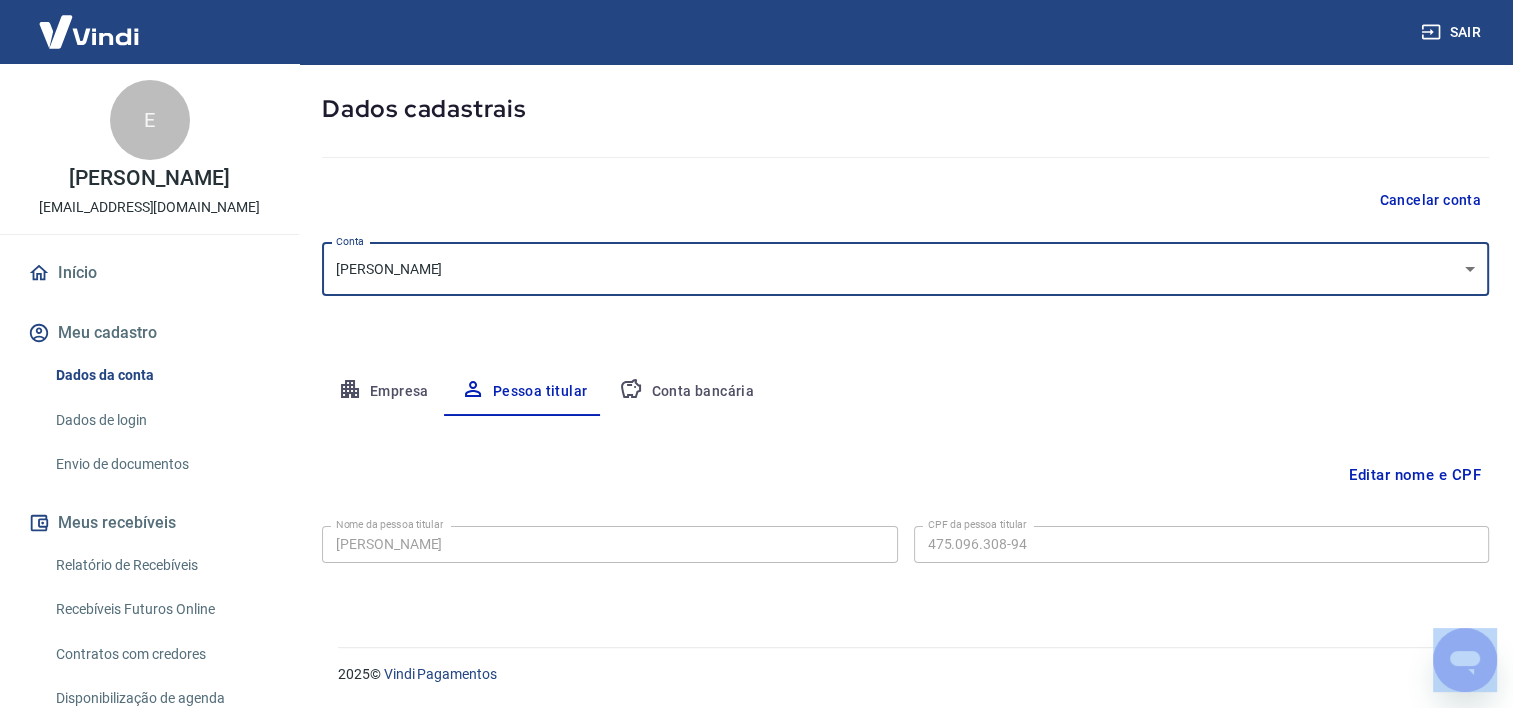 click on "Sair E Eliene Gabriele elienegabriele000@gmail.com Início Meu cadastro Dados da conta Dados de login Envio de documentos Meus recebíveis Relatório de Recebíveis Recebíveis Futuros Online Contratos com credores Disponibilização de agenda Segurança Fale conosco Meu cadastro / Dados cadastrais Dados cadastrais Cancelar conta Conta Eliene Gabriele Santos [object Object] Conta Empresa Pessoa titular Conta bancária Editar nome e CPF Nome da pessoa titular Eliene Gabriele Nome da pessoa titular CPF da pessoa titular 475.096.308-94 CPF da pessoa titular Atenção! Seus recebimentos podem ficar temporariamente bloqueados se o nome e/ou CPF da pessoa titular forem alterados. Salvar Cancelar 2025  ©   Vindi Pagamentos" at bounding box center (756, 263) 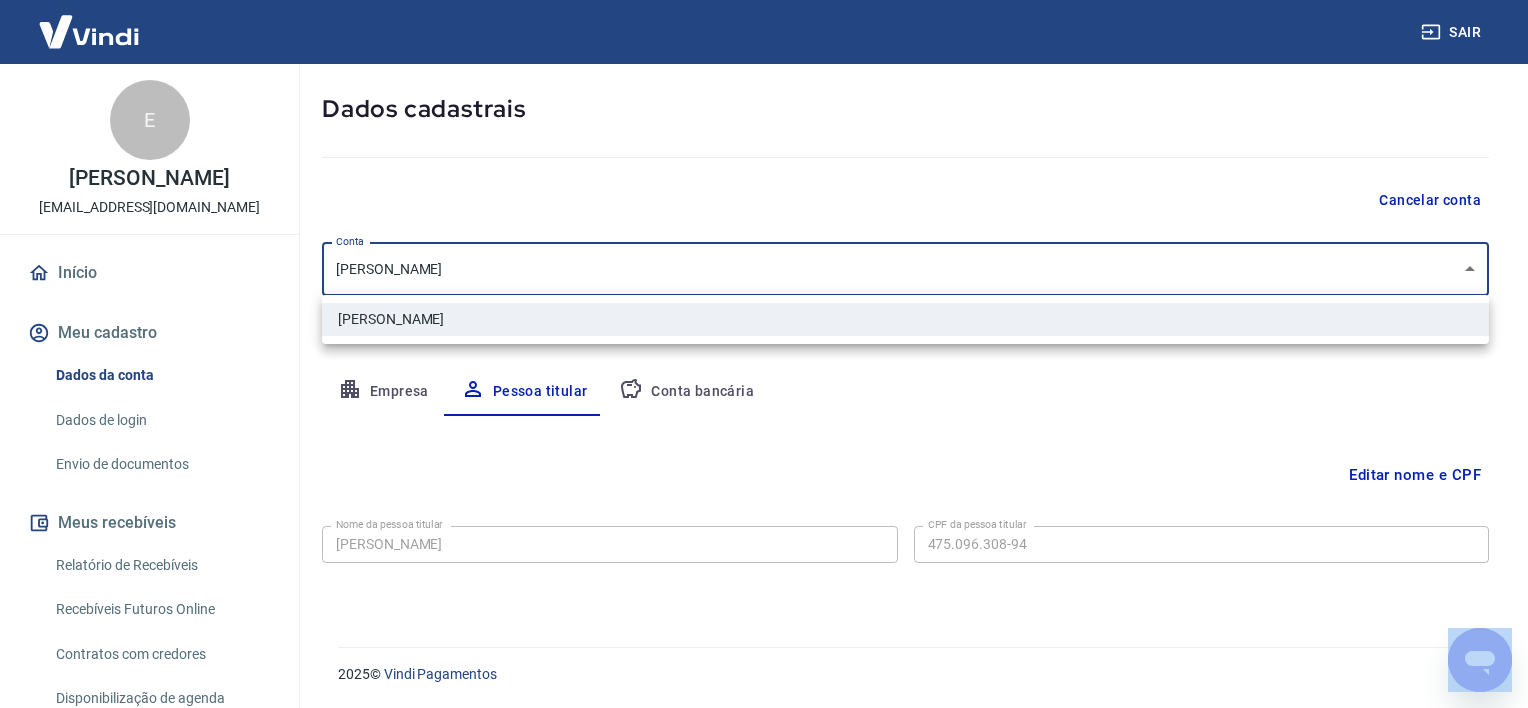 click at bounding box center (764, 354) 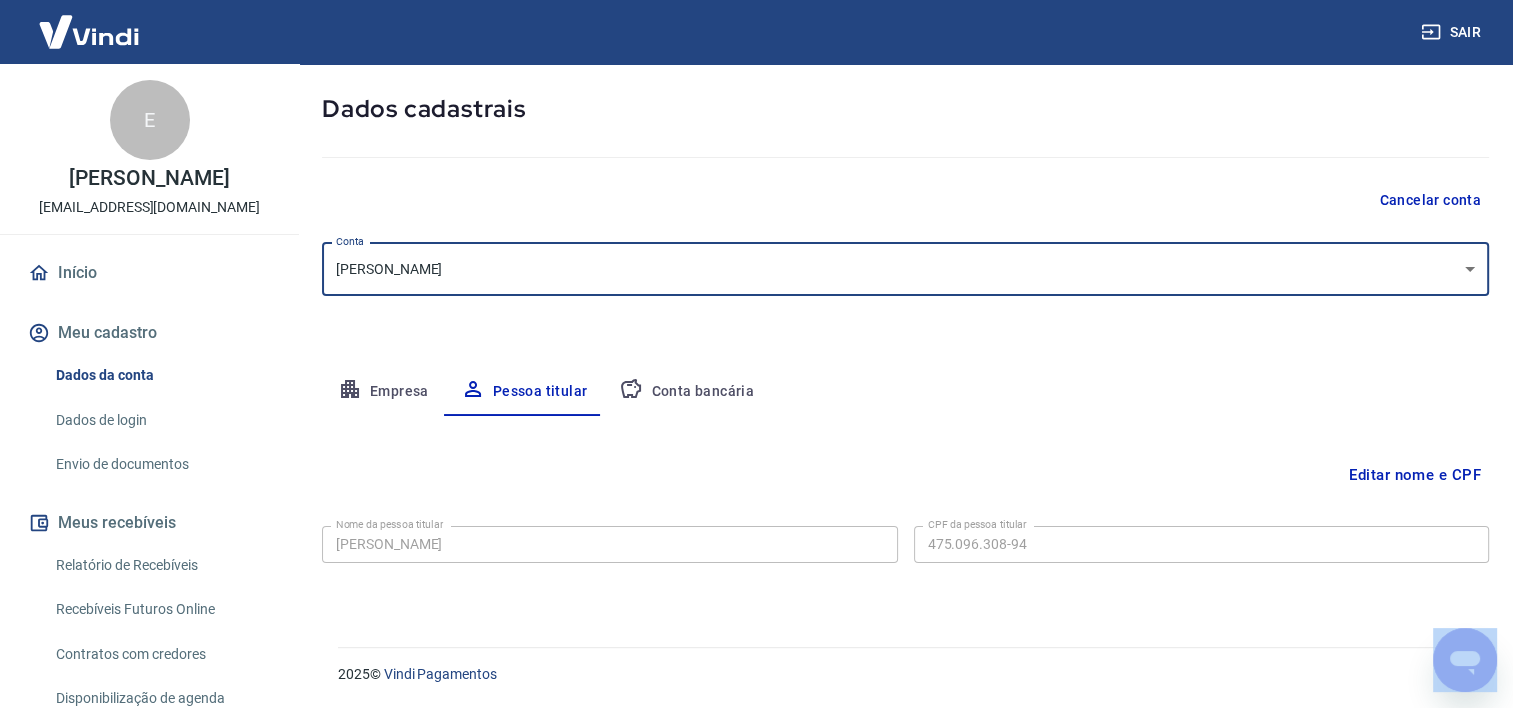 click on "Conta bancária" at bounding box center (686, 392) 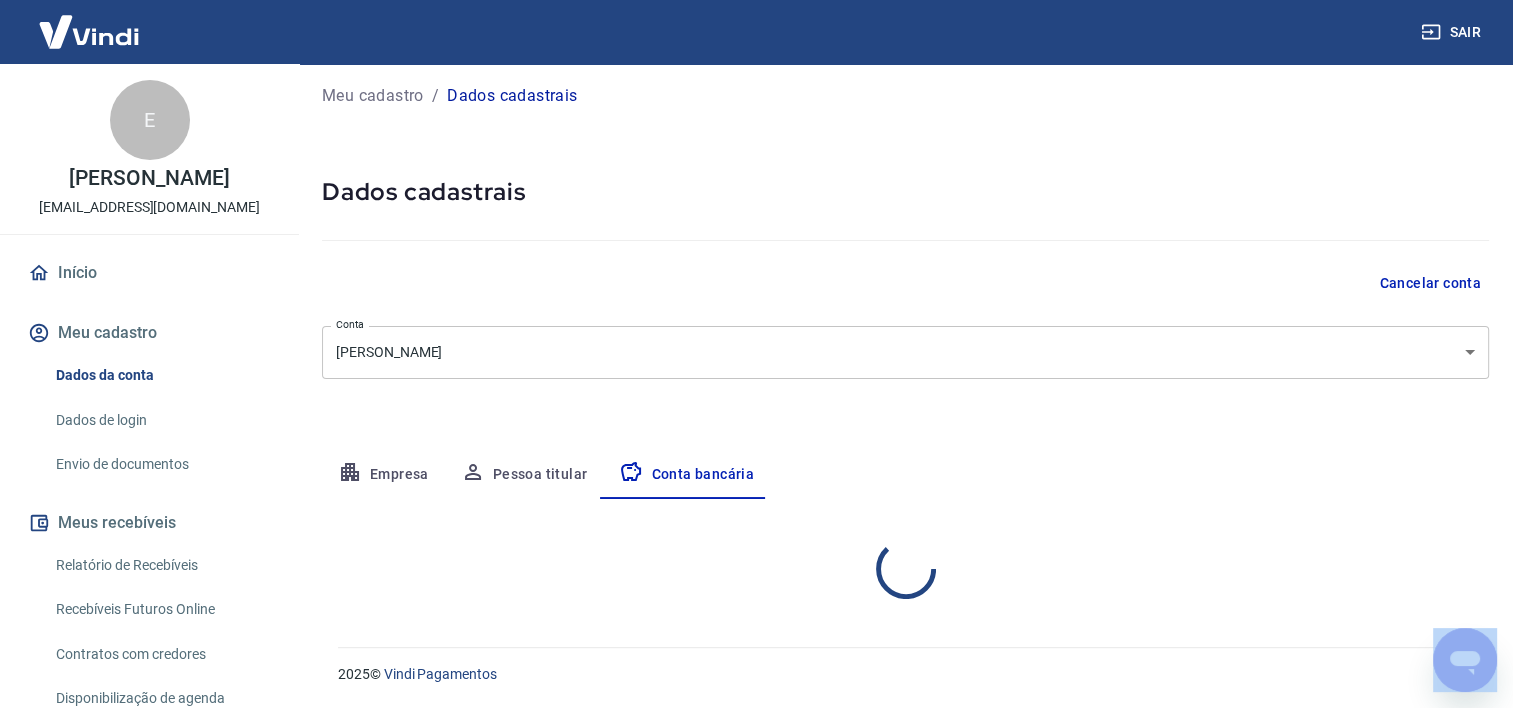 select on "1" 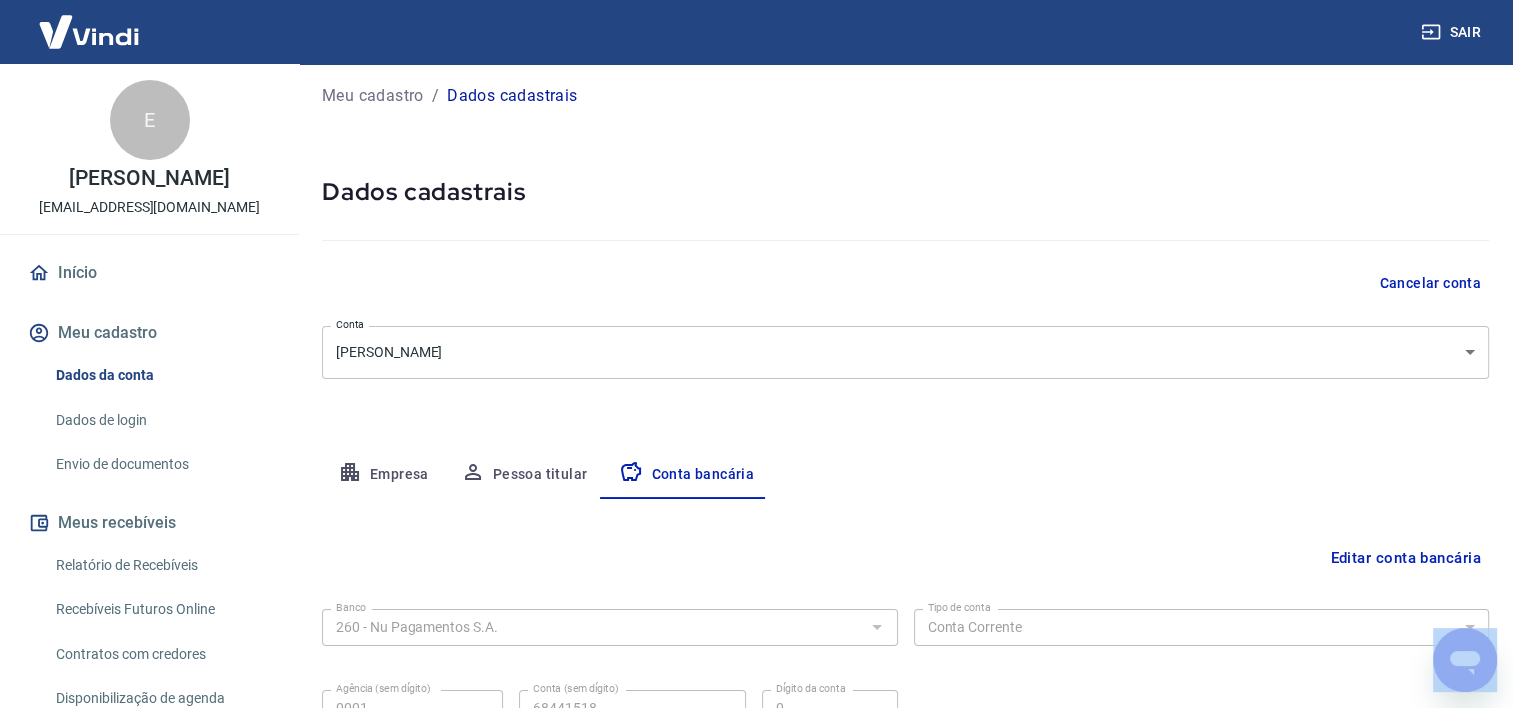 scroll, scrollTop: 91, scrollLeft: 0, axis: vertical 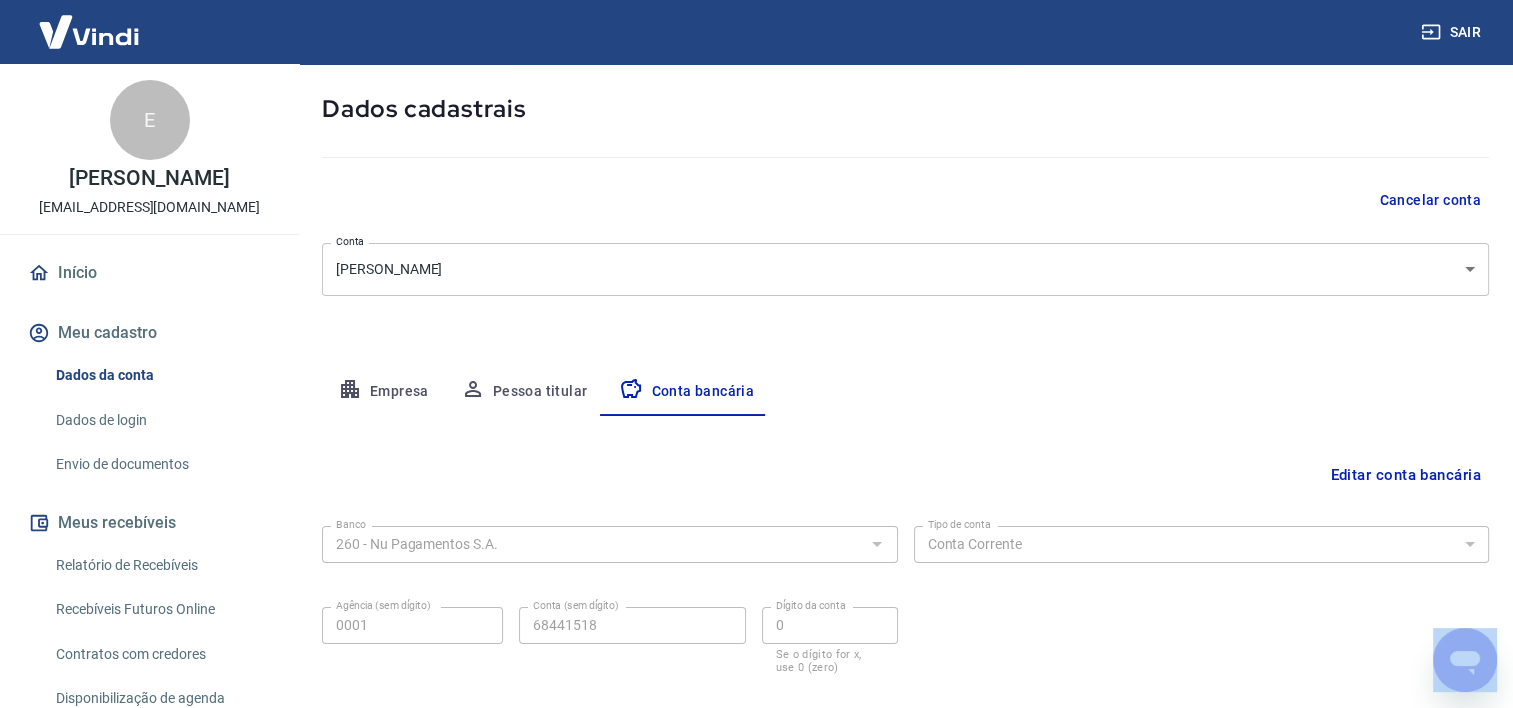 click on "Editar conta bancária" at bounding box center (1405, 475) 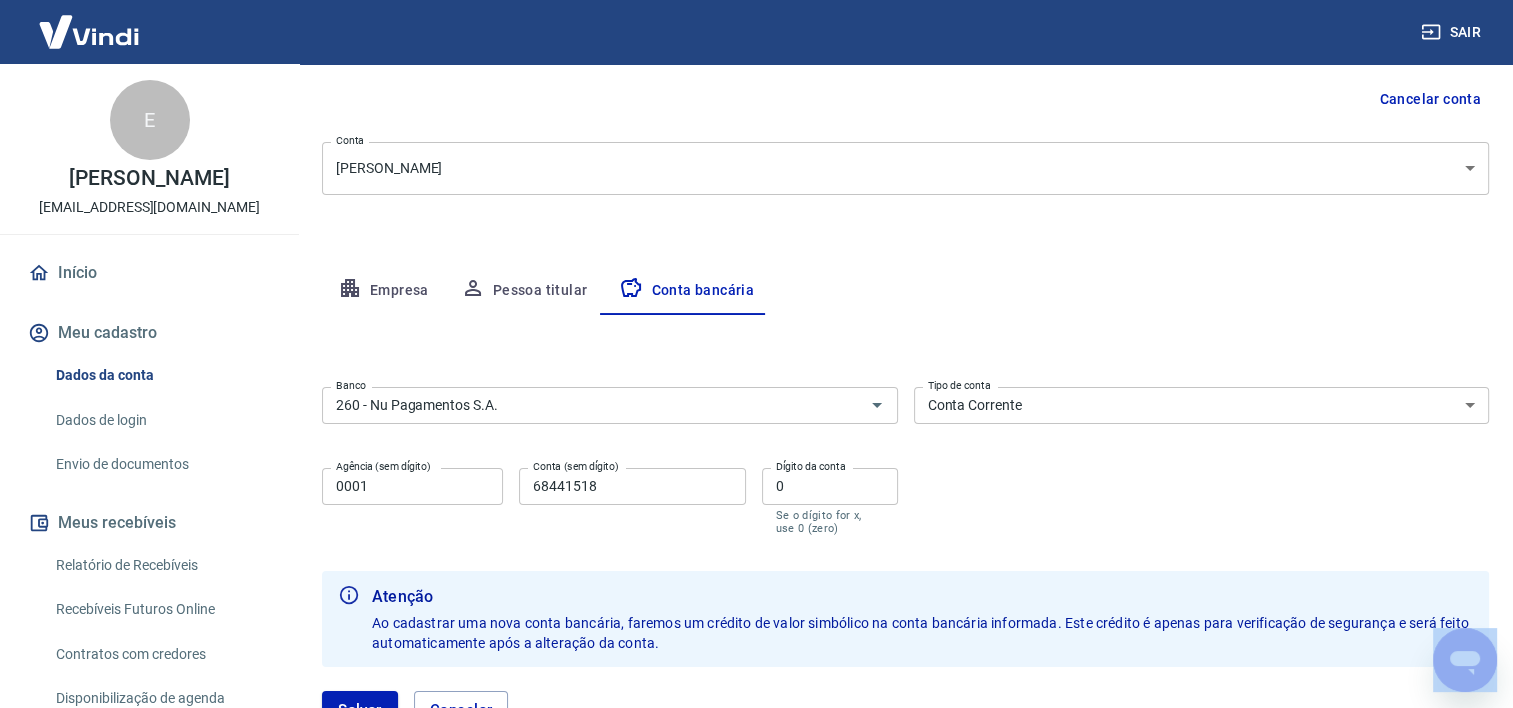 scroll, scrollTop: 291, scrollLeft: 0, axis: vertical 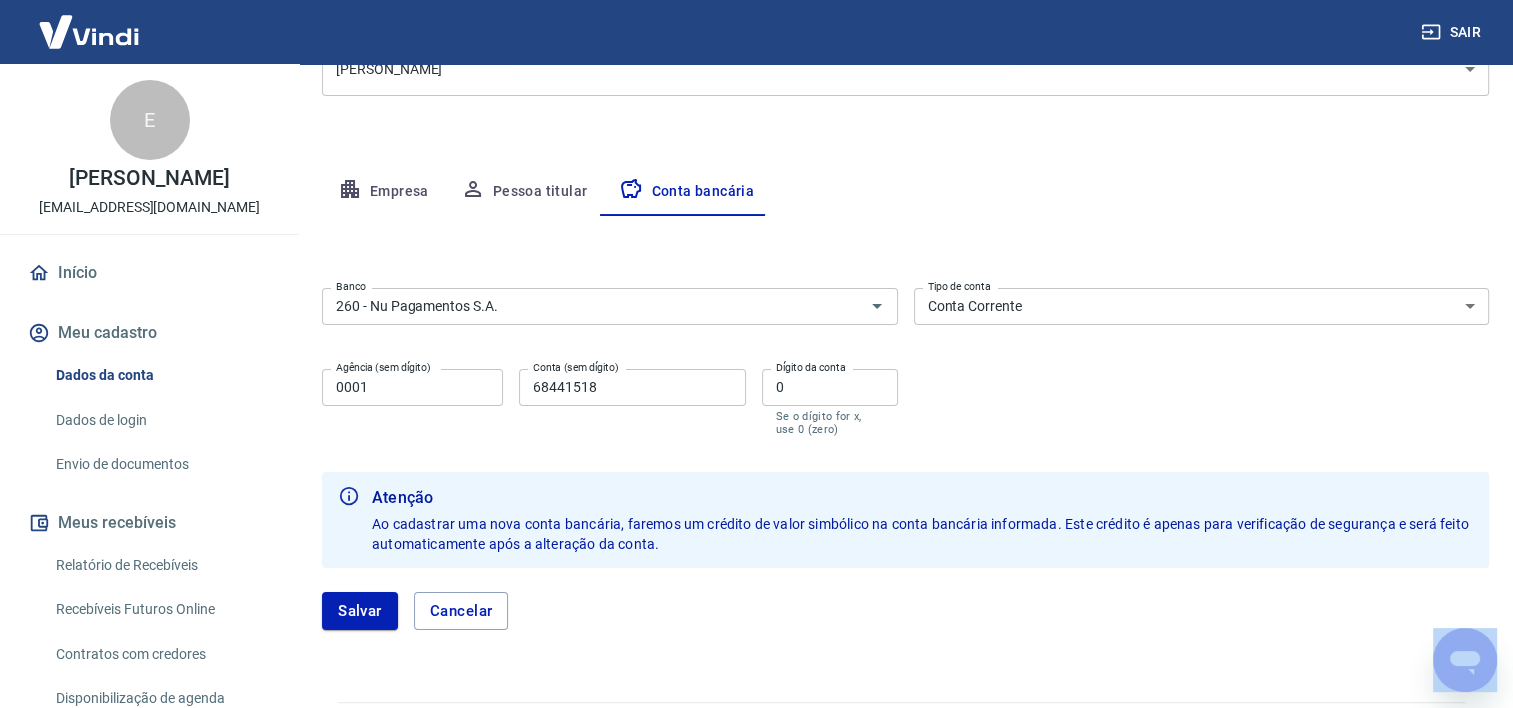 click on "Conta Corrente Conta Poupança" at bounding box center [1202, 306] 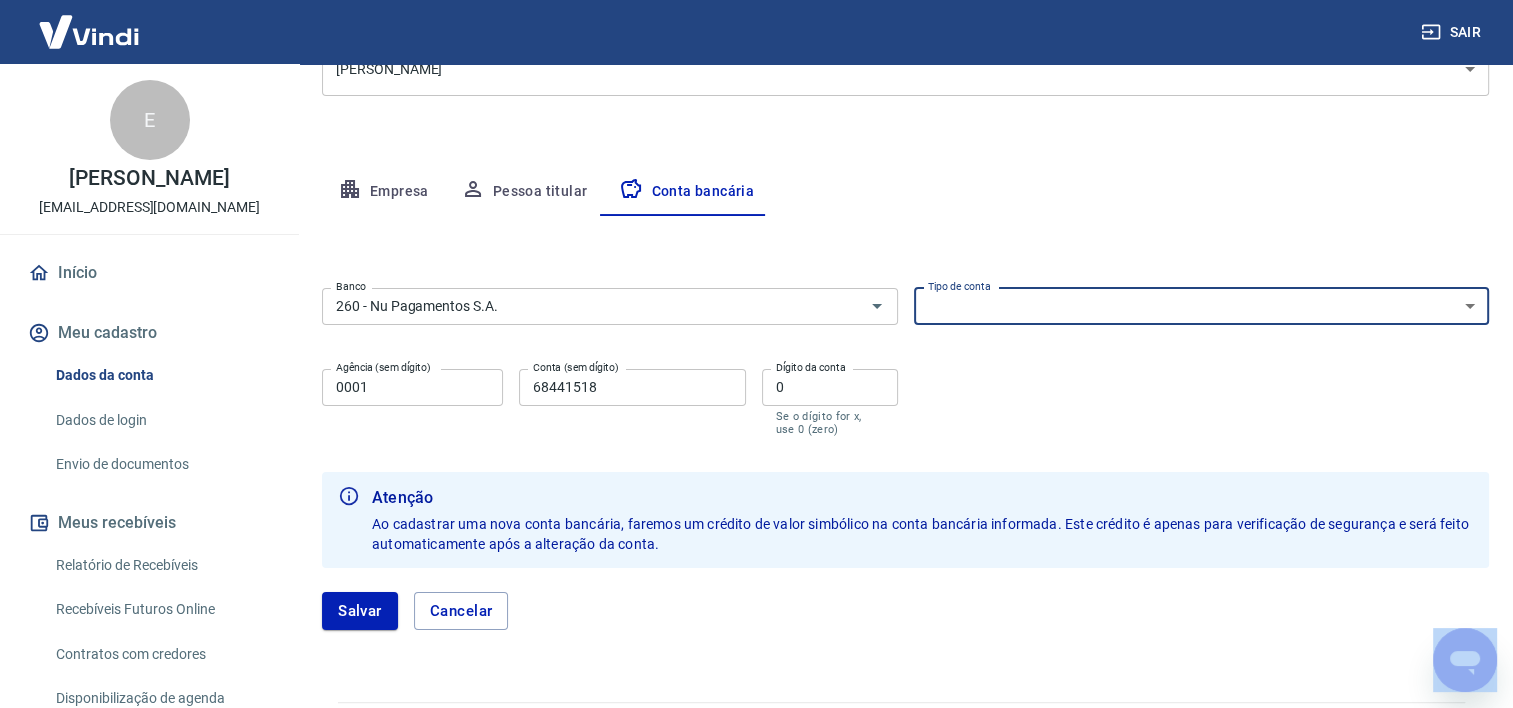 click on "Conta Corrente Conta Poupança" at bounding box center (1202, 306) 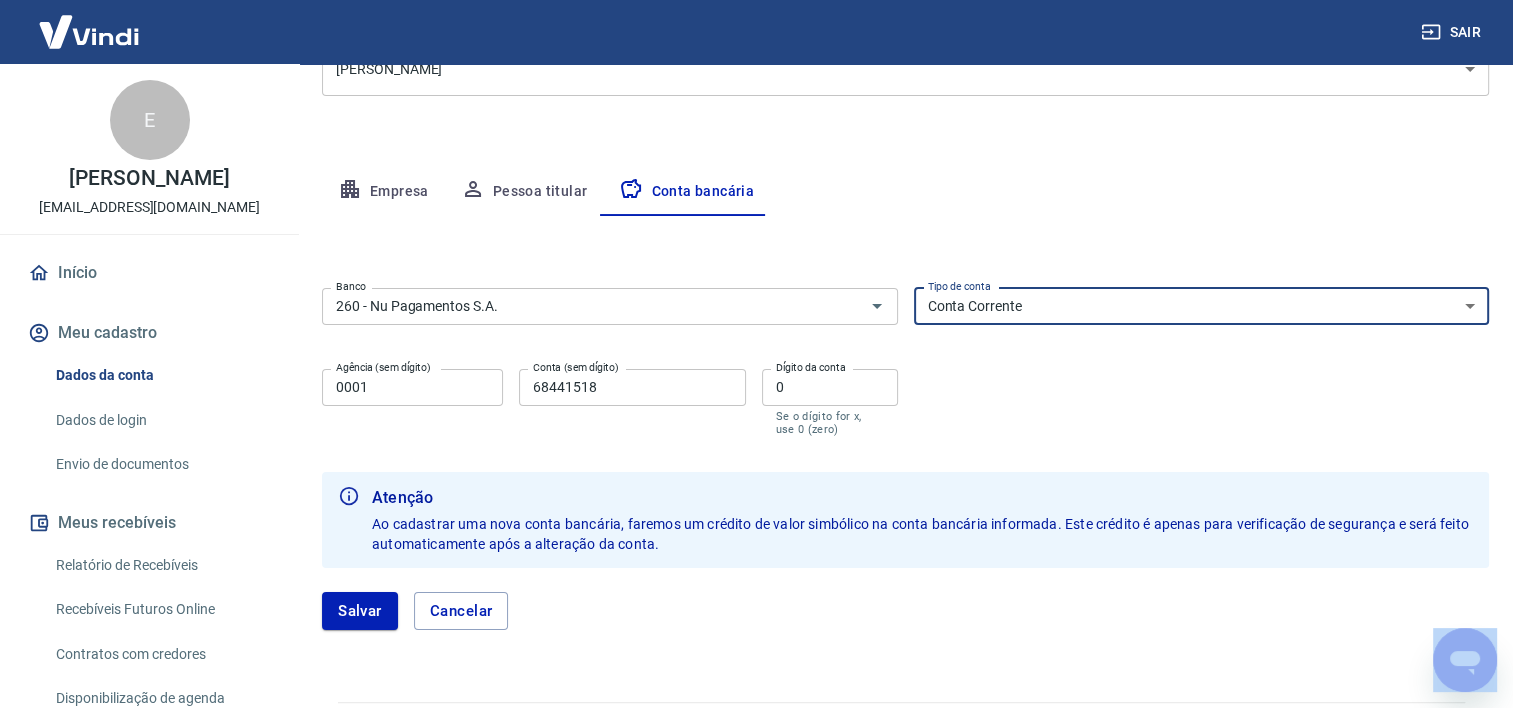 click on "Conta Corrente Conta Poupança" at bounding box center (1202, 306) 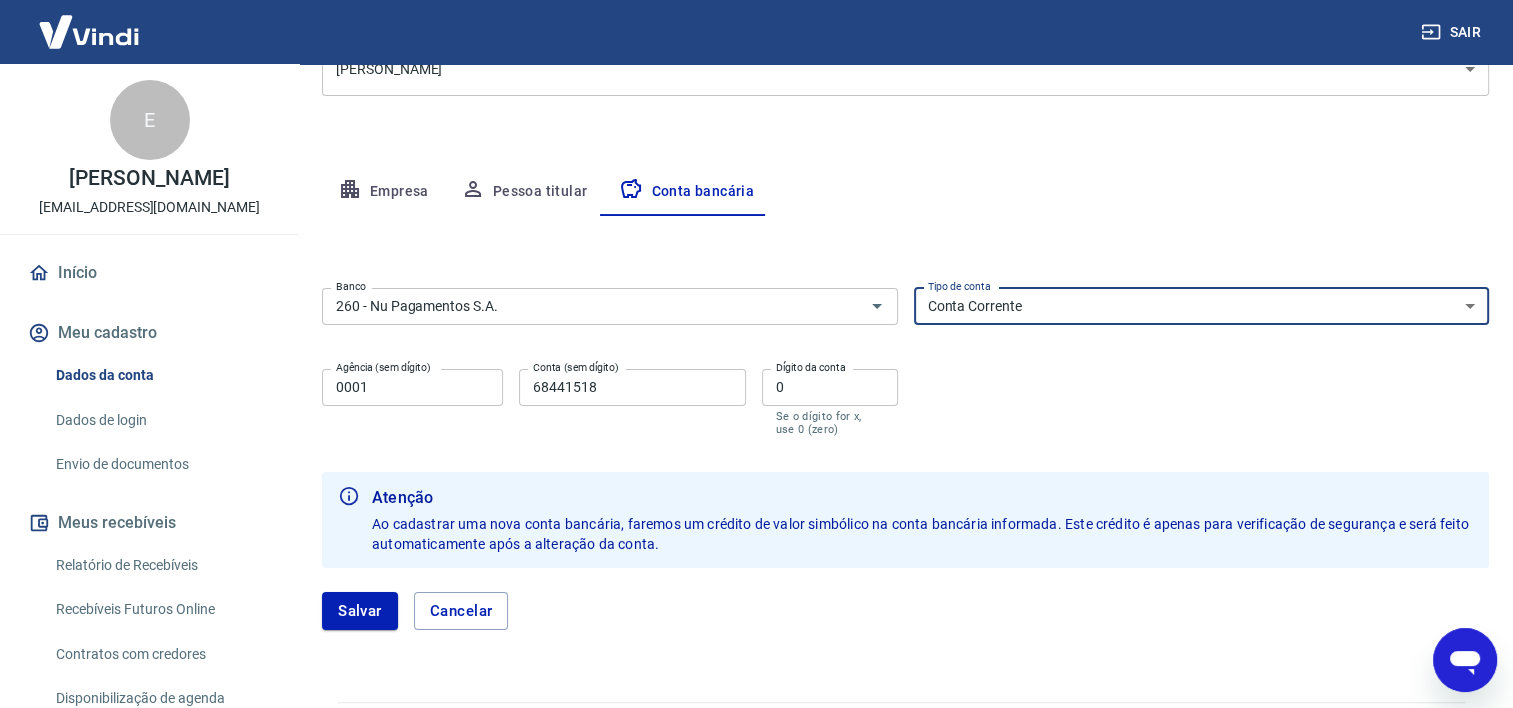 click on "Banco 260 - Nu Pagamentos S.A. Banco Tipo de conta Conta Corrente Conta Poupança Tipo de conta Agência (sem dígito) 0001 Agência (sem dígito) Conta (sem dígito) 68441518 Conta (sem dígito) Dígito da conta 0 Dígito da conta Se o dígito for x, use 0 (zero)" at bounding box center (905, 360) 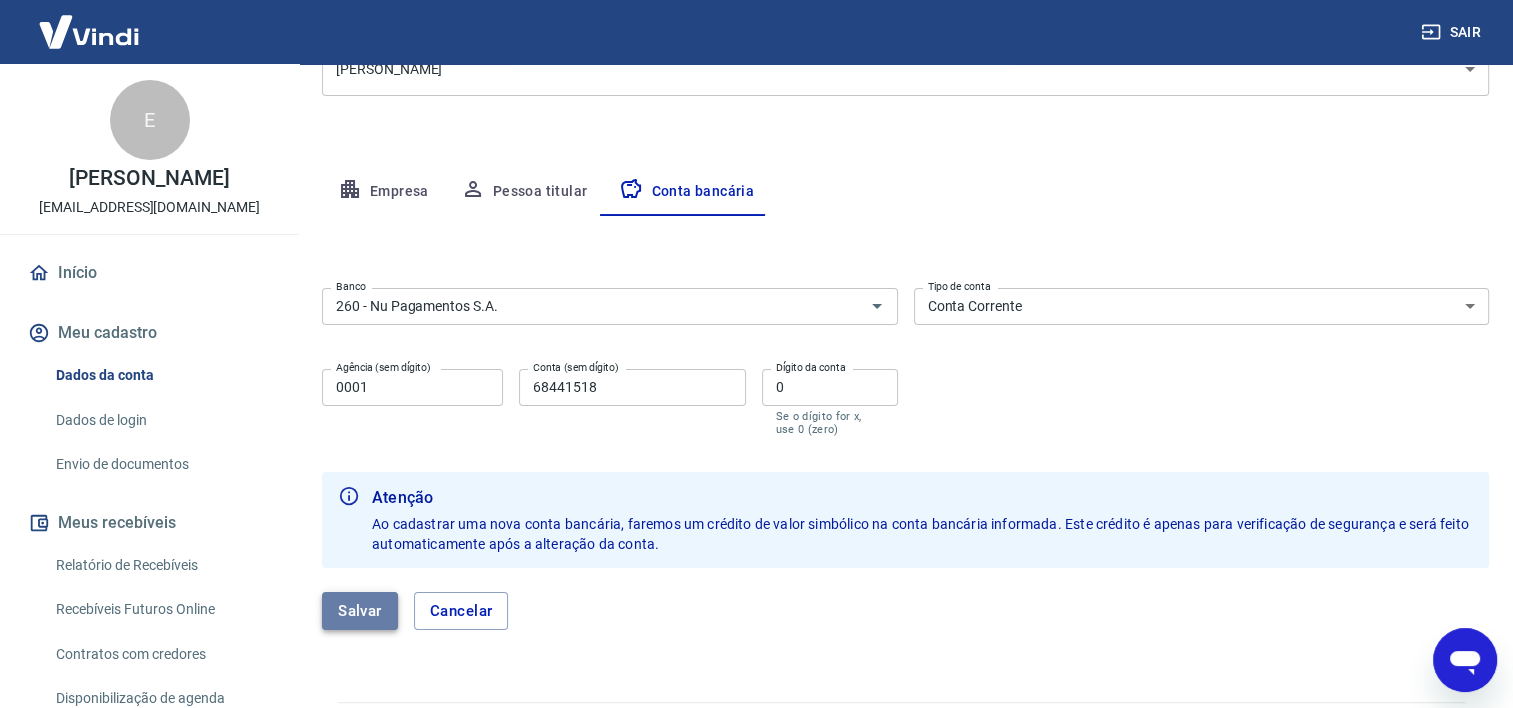 click on "Salvar" at bounding box center (360, 611) 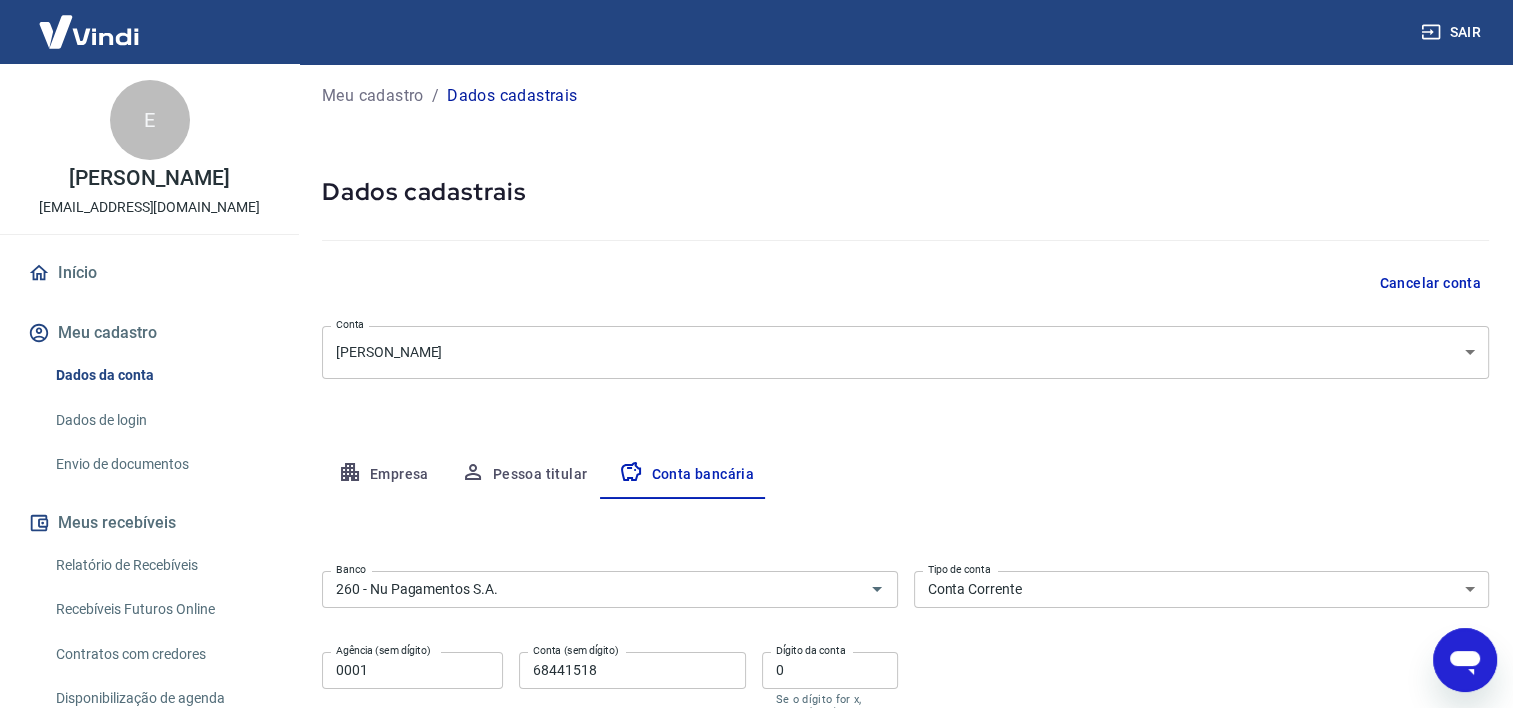 select on "1" 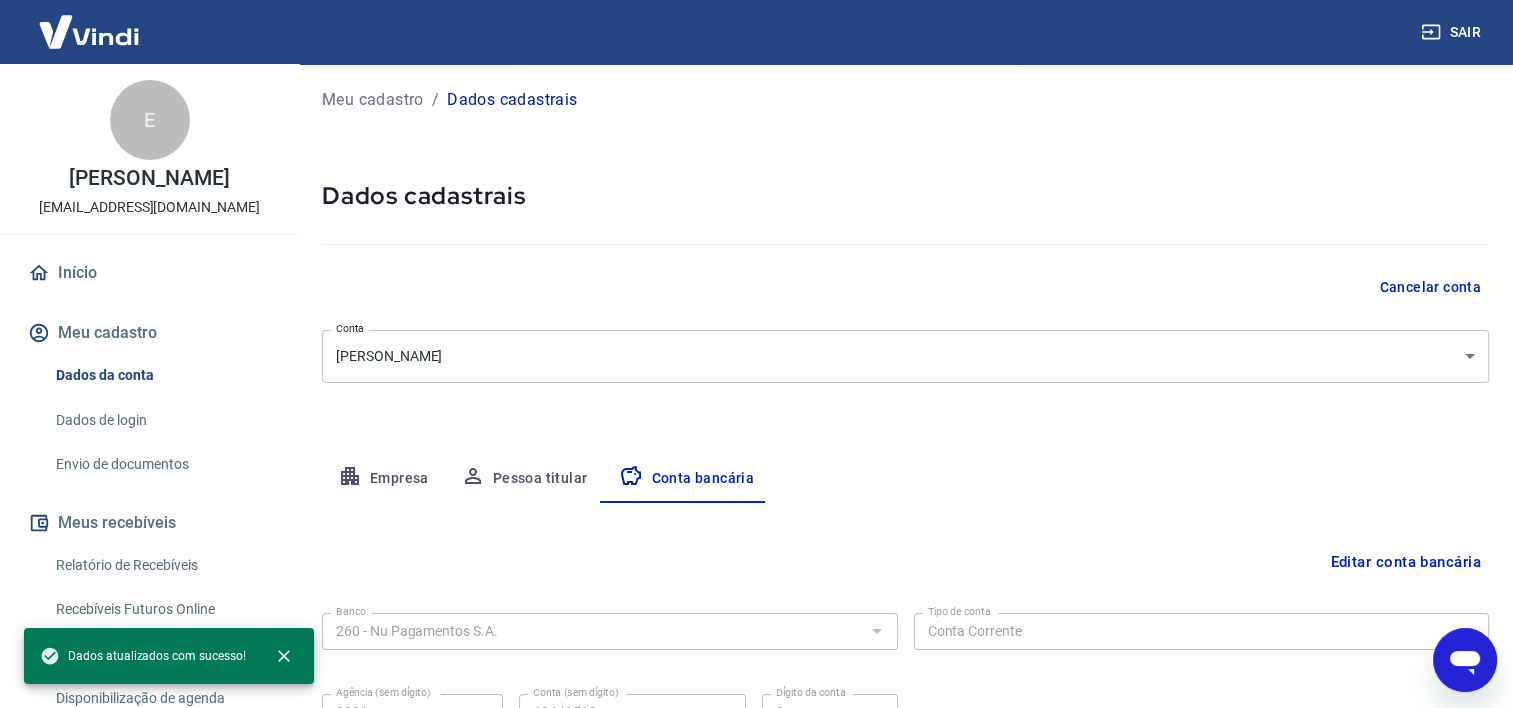 scroll, scrollTop: 2, scrollLeft: 0, axis: vertical 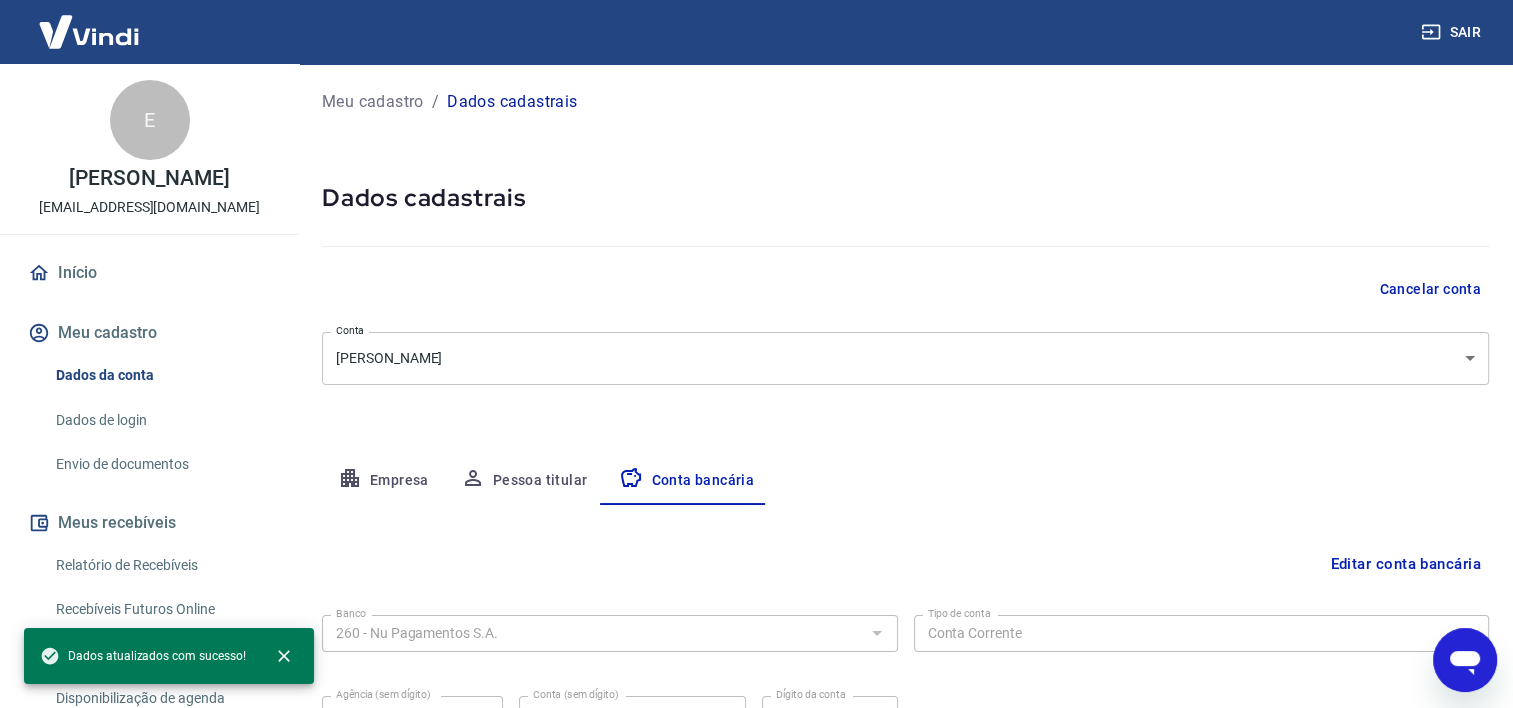 click on "Início" at bounding box center [149, 273] 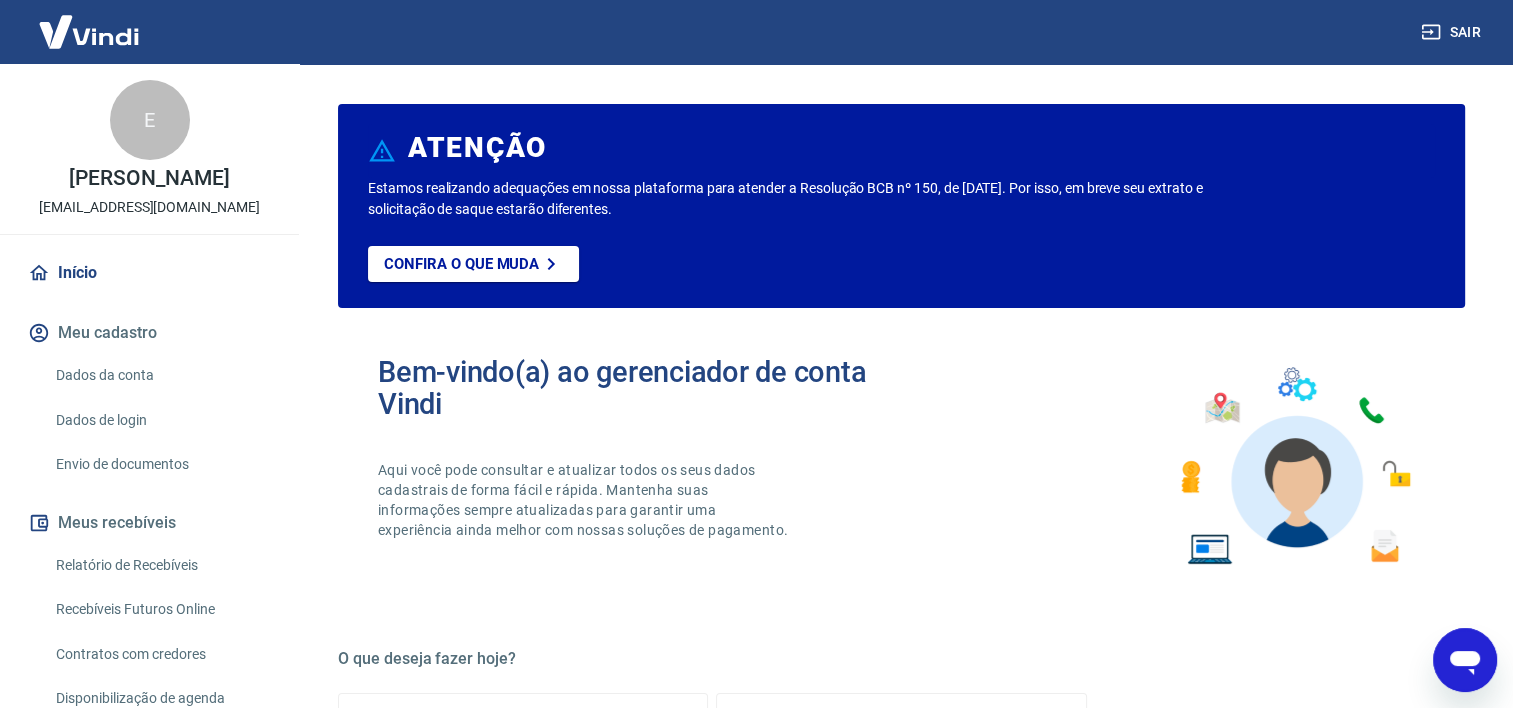 scroll, scrollTop: 2, scrollLeft: 0, axis: vertical 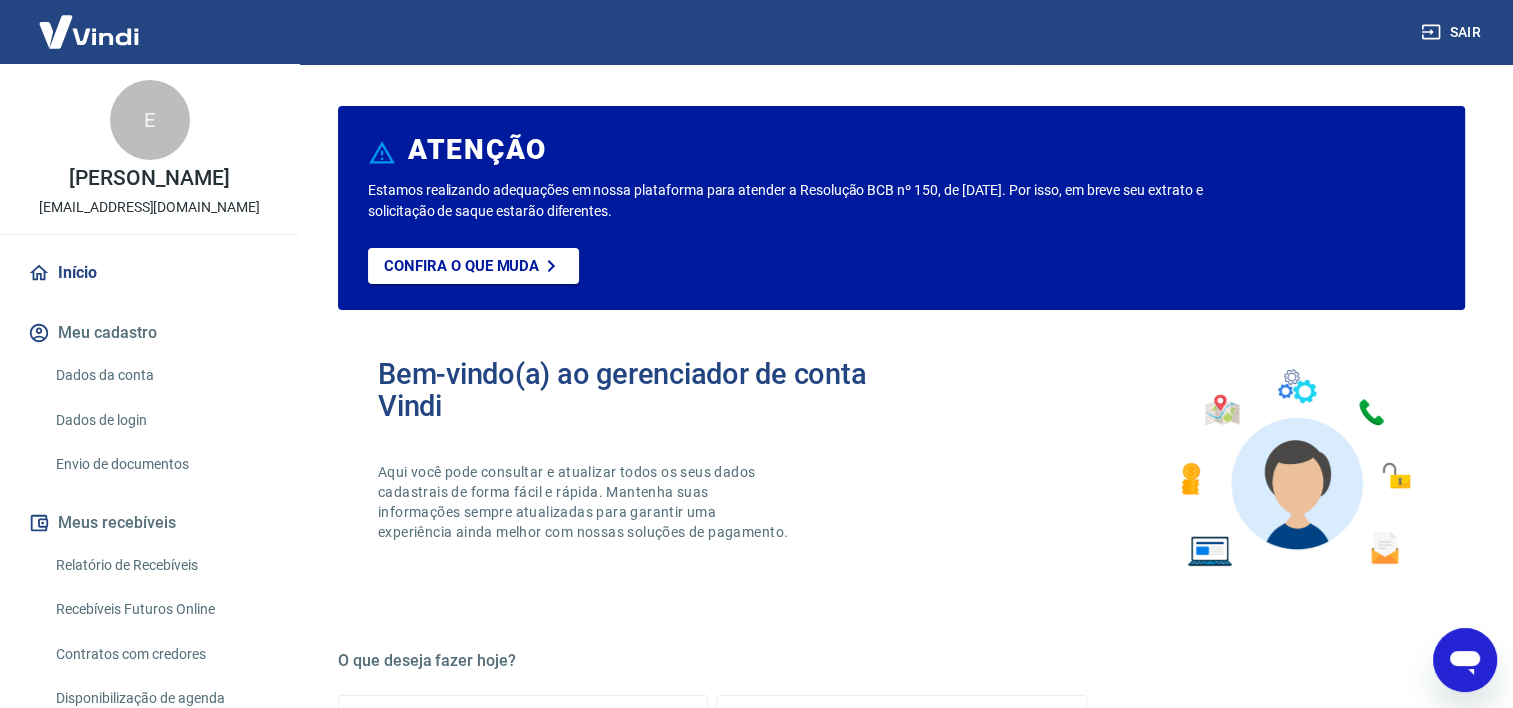 click on "Dados da conta" at bounding box center [161, 375] 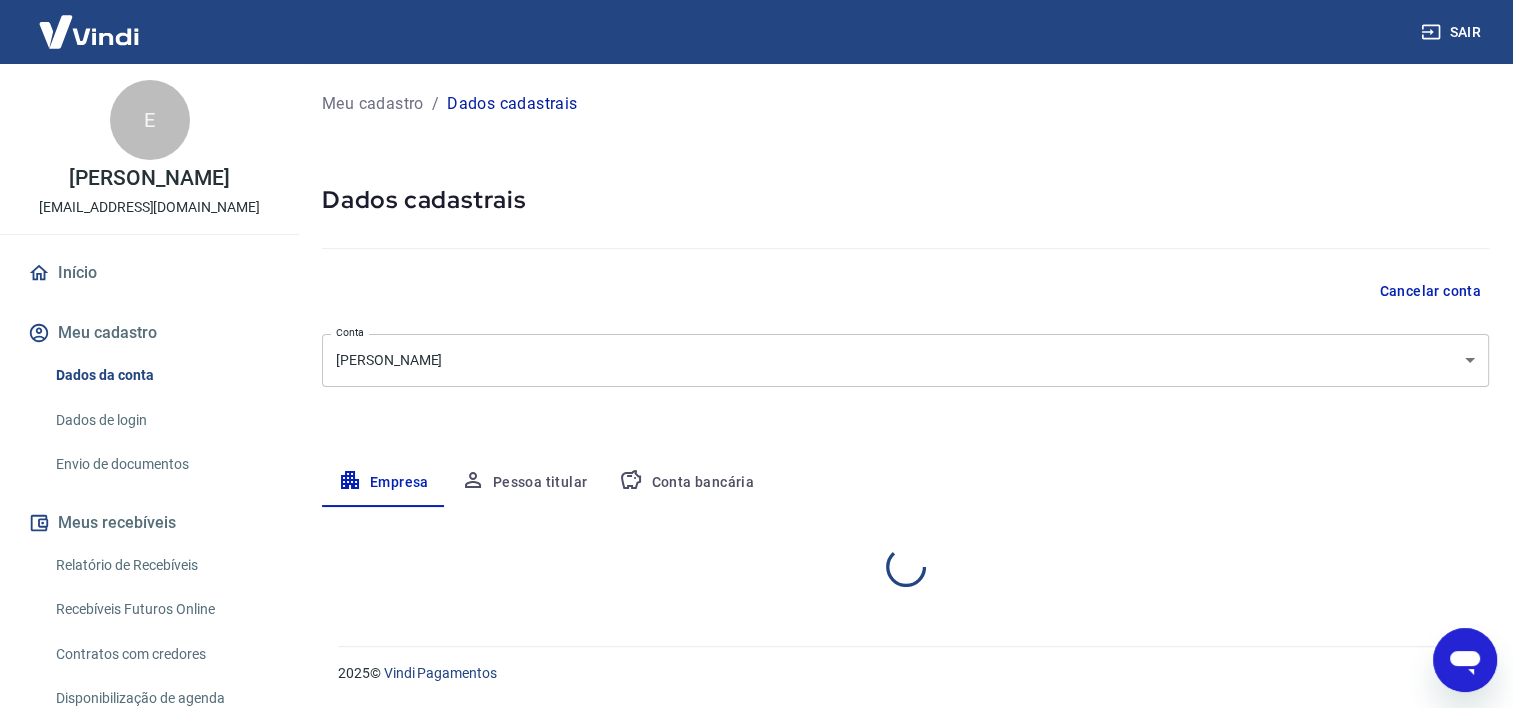 select on "SP" 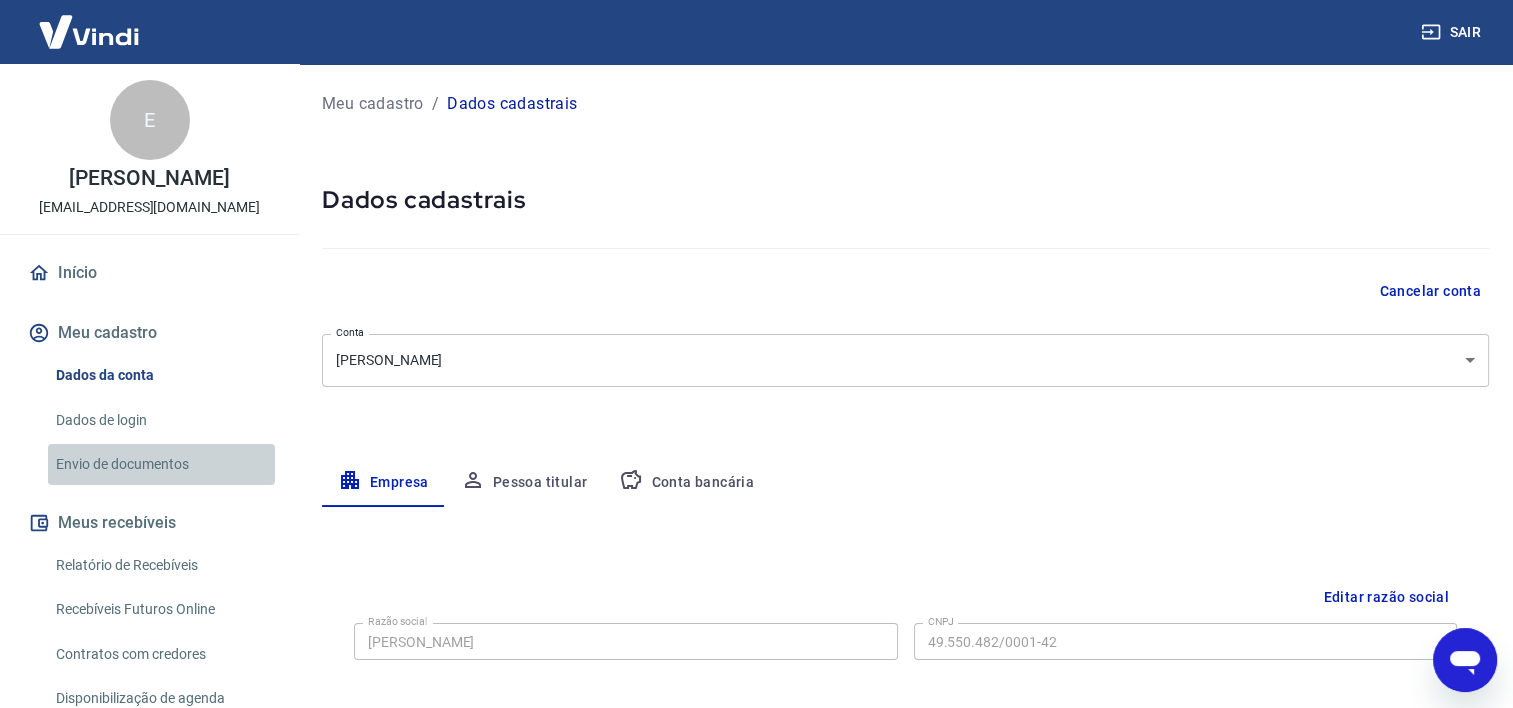 click on "Envio de documentos" at bounding box center [161, 464] 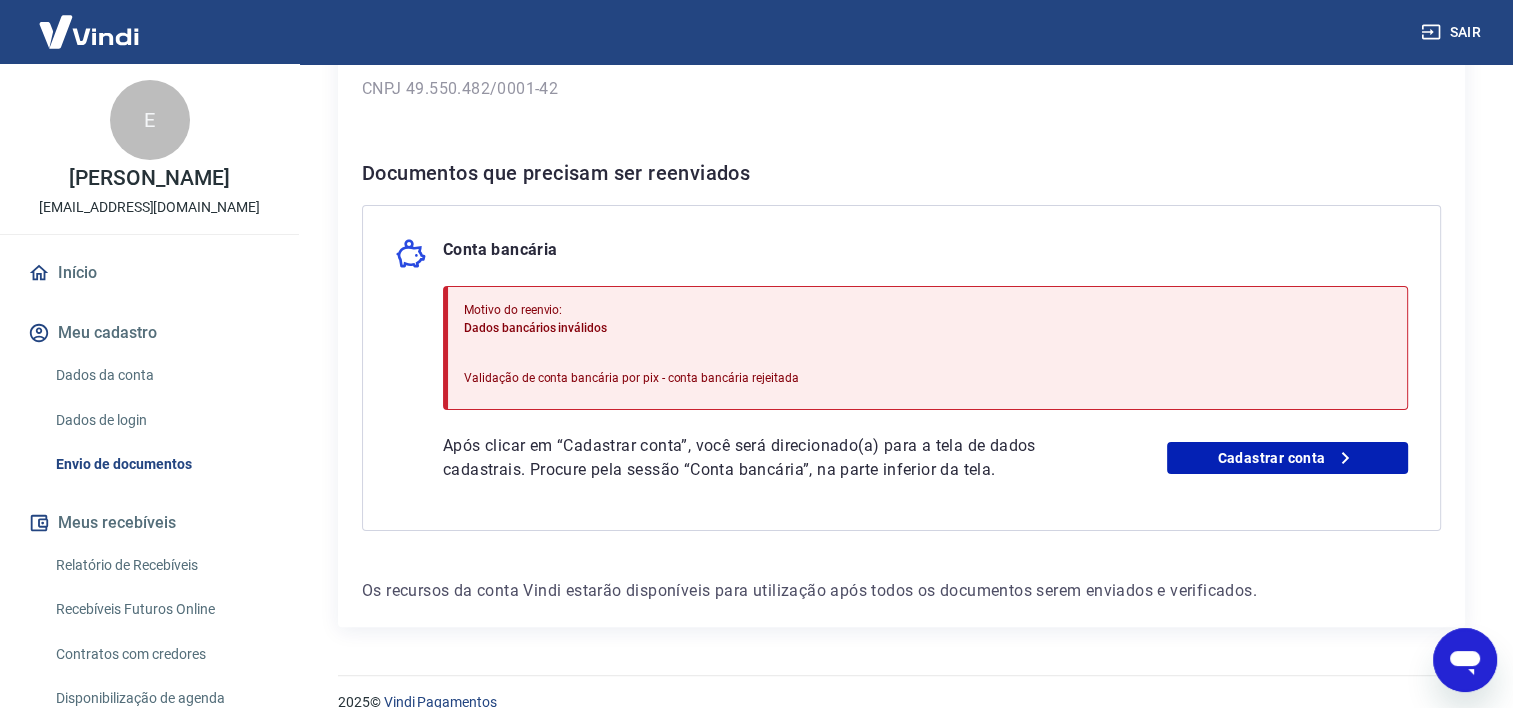 scroll, scrollTop: 356, scrollLeft: 0, axis: vertical 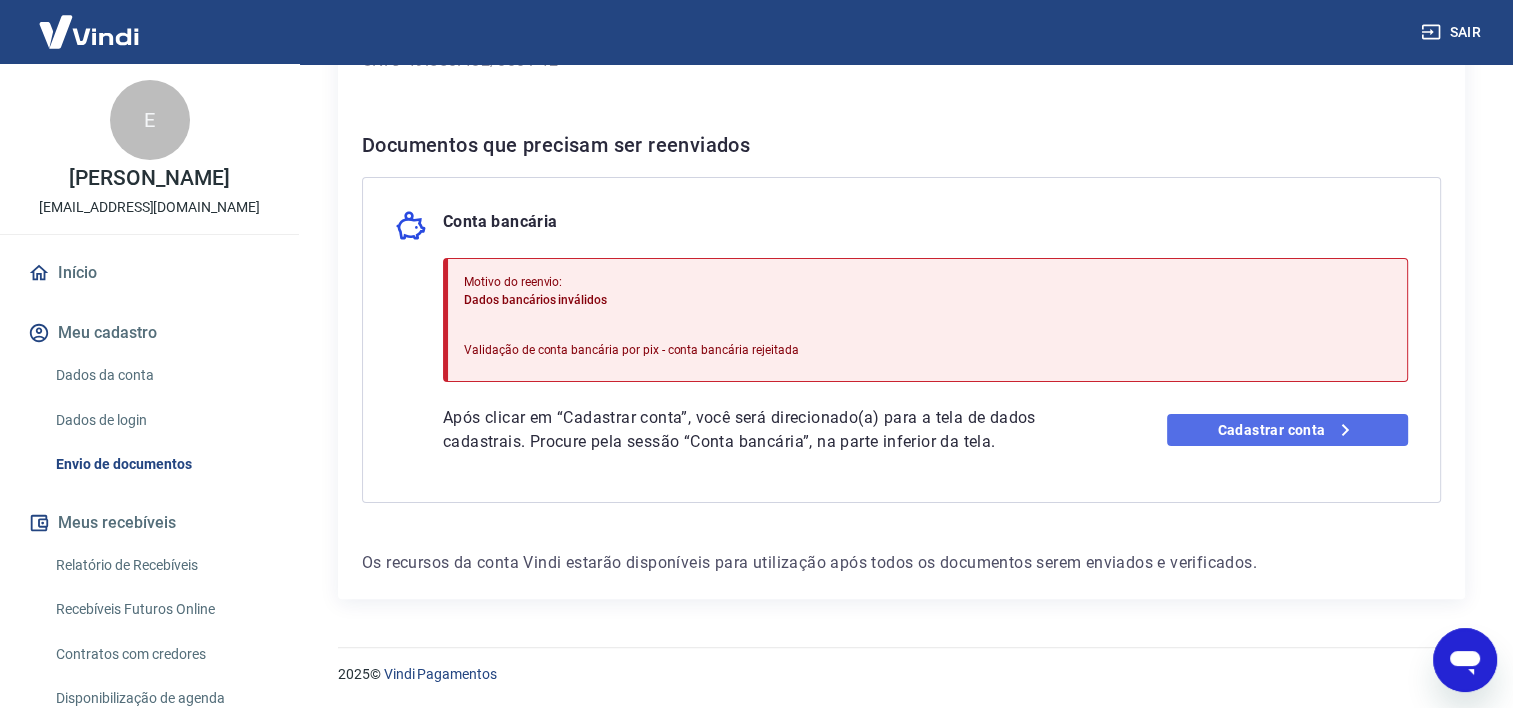 click on "Cadastrar conta" at bounding box center [1287, 430] 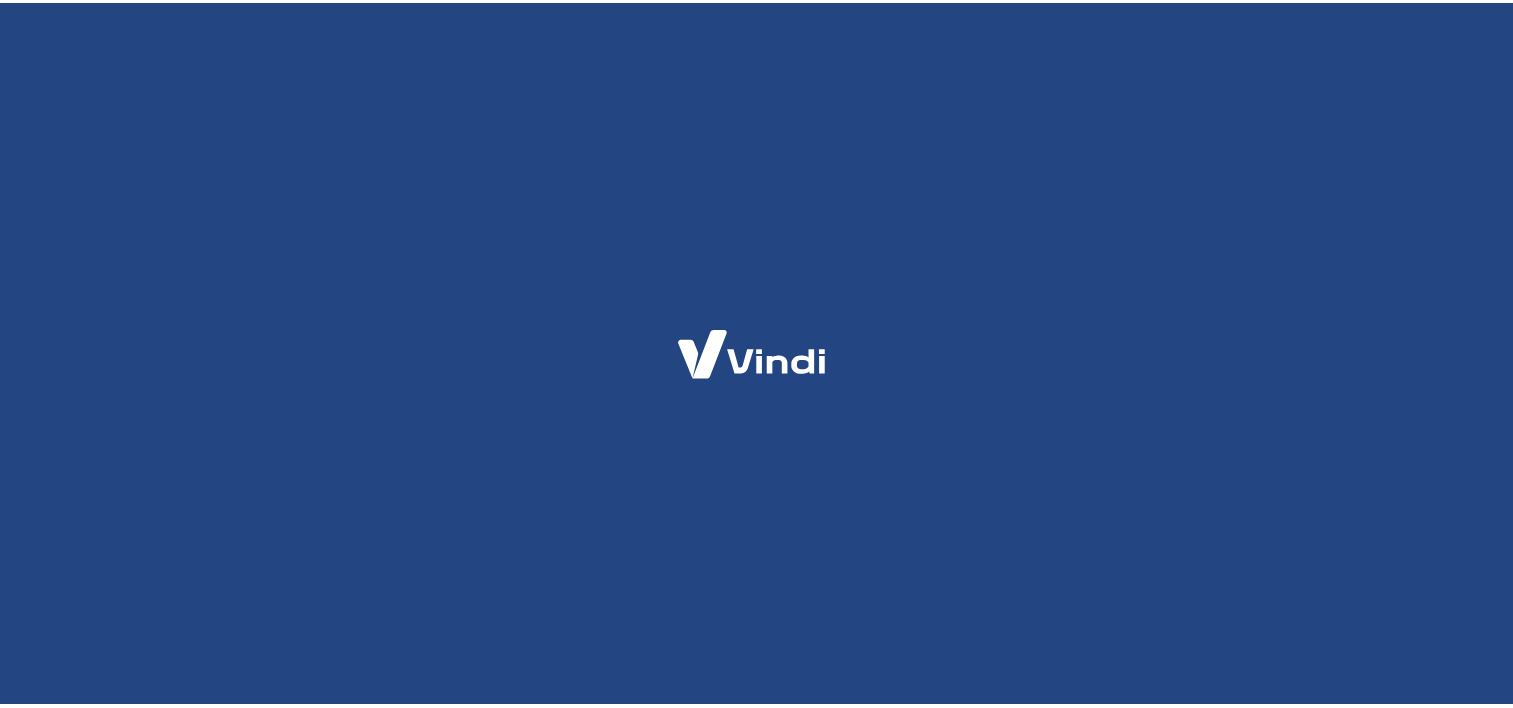 scroll, scrollTop: 0, scrollLeft: 0, axis: both 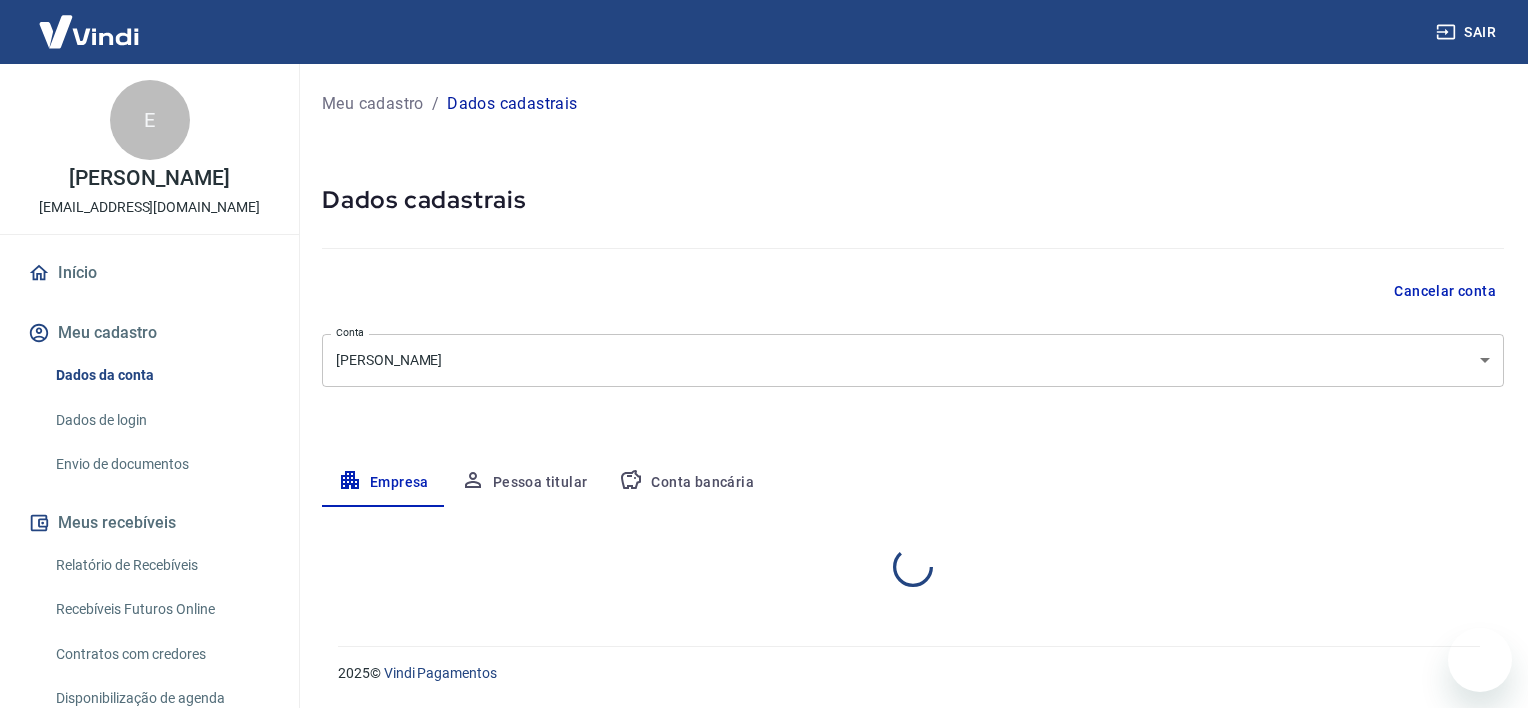 select on "SP" 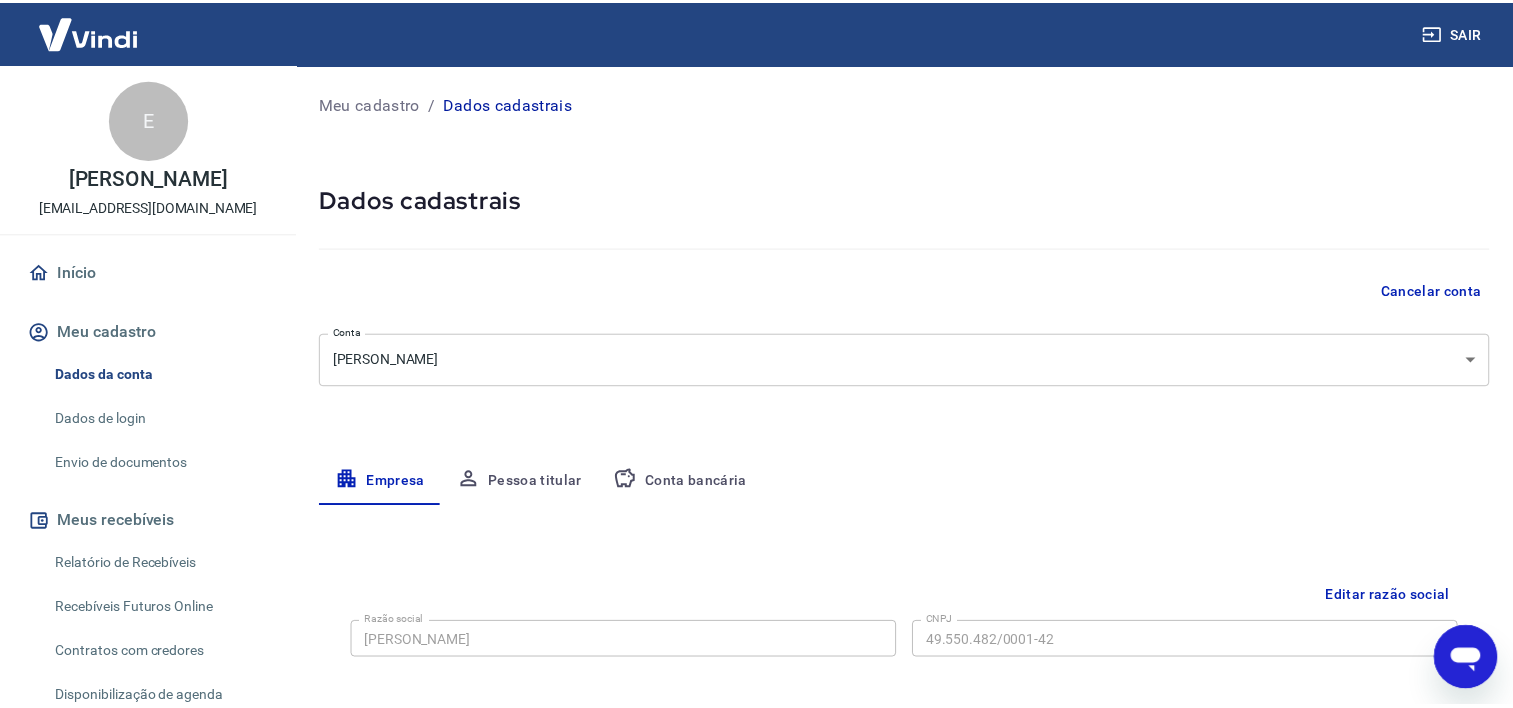 scroll, scrollTop: 0, scrollLeft: 0, axis: both 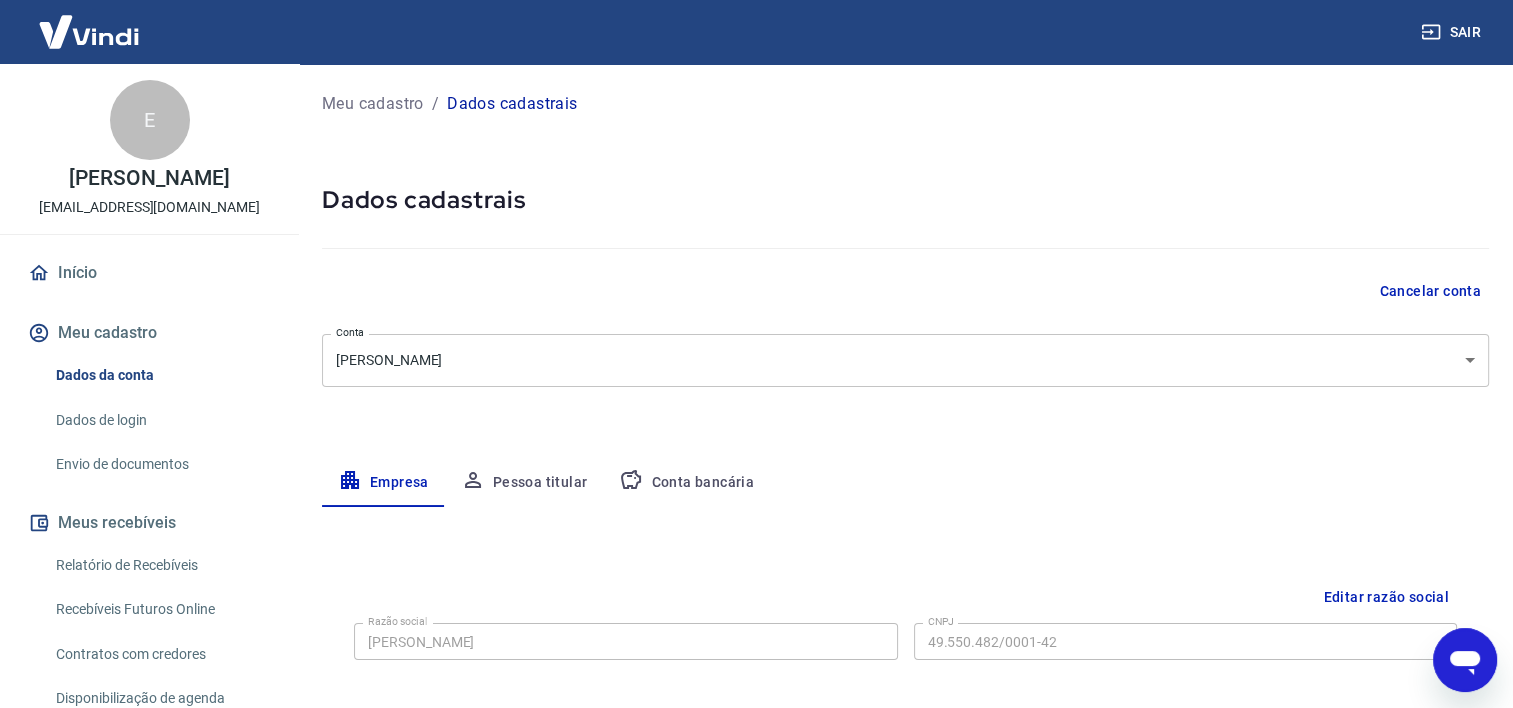 click on "Cancelar conta" at bounding box center (1430, 291) 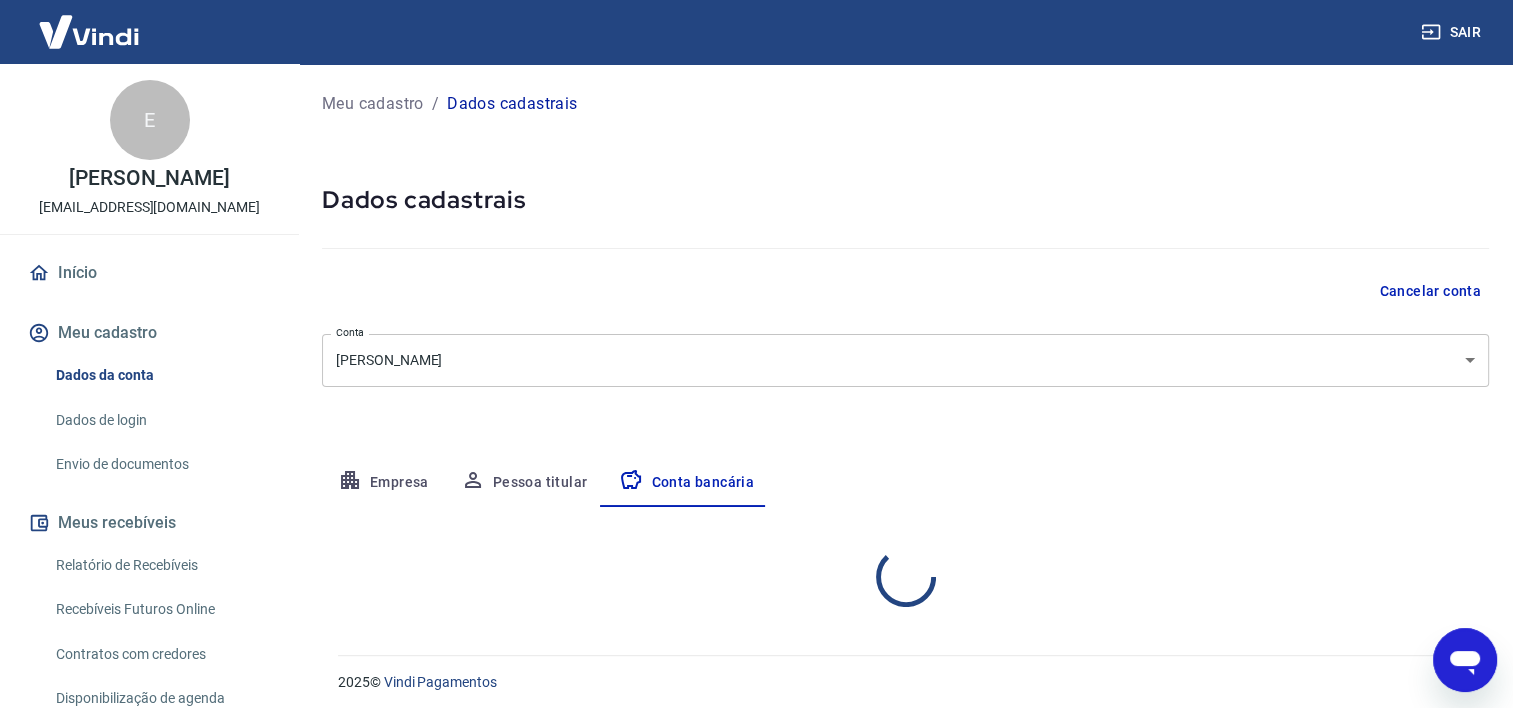 select on "1" 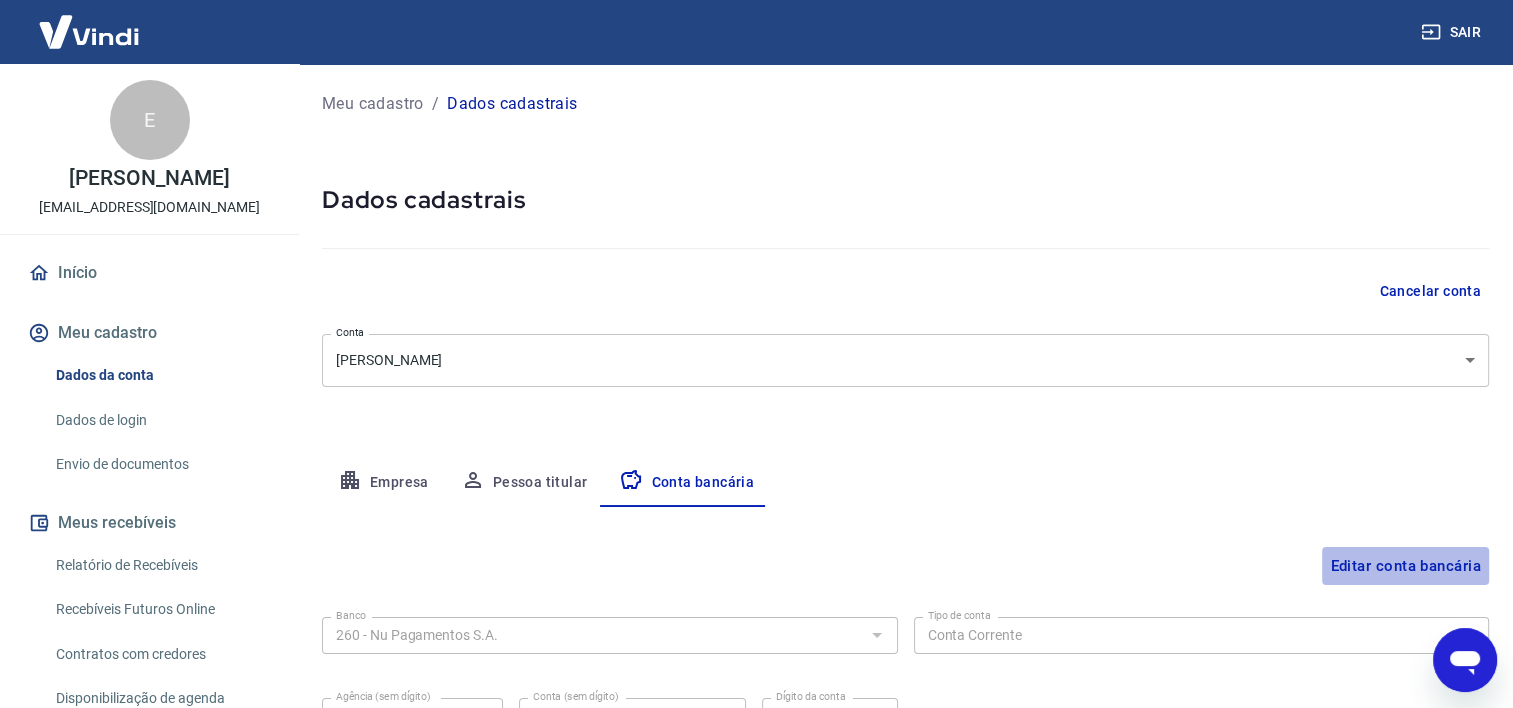 click on "Editar conta bancária" at bounding box center (1405, 566) 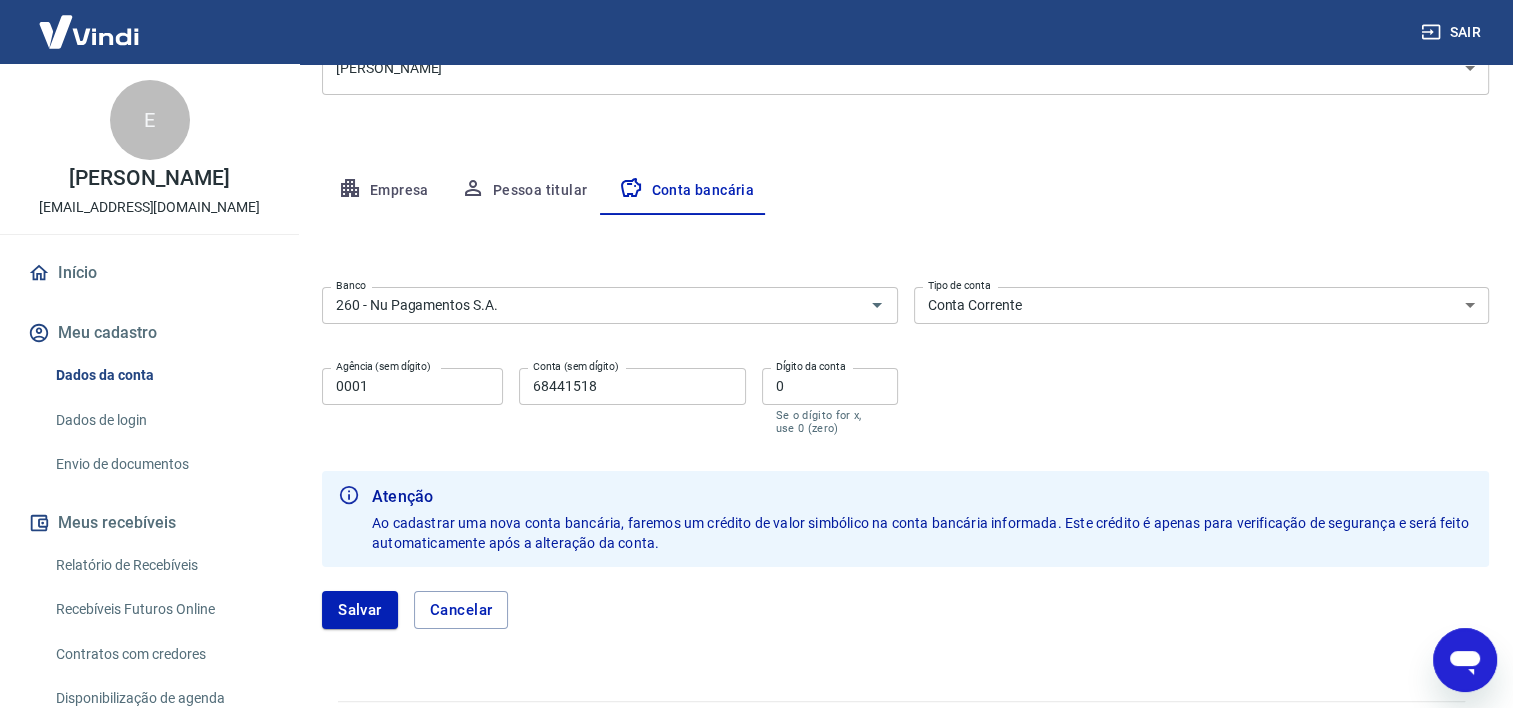 scroll, scrollTop: 313, scrollLeft: 0, axis: vertical 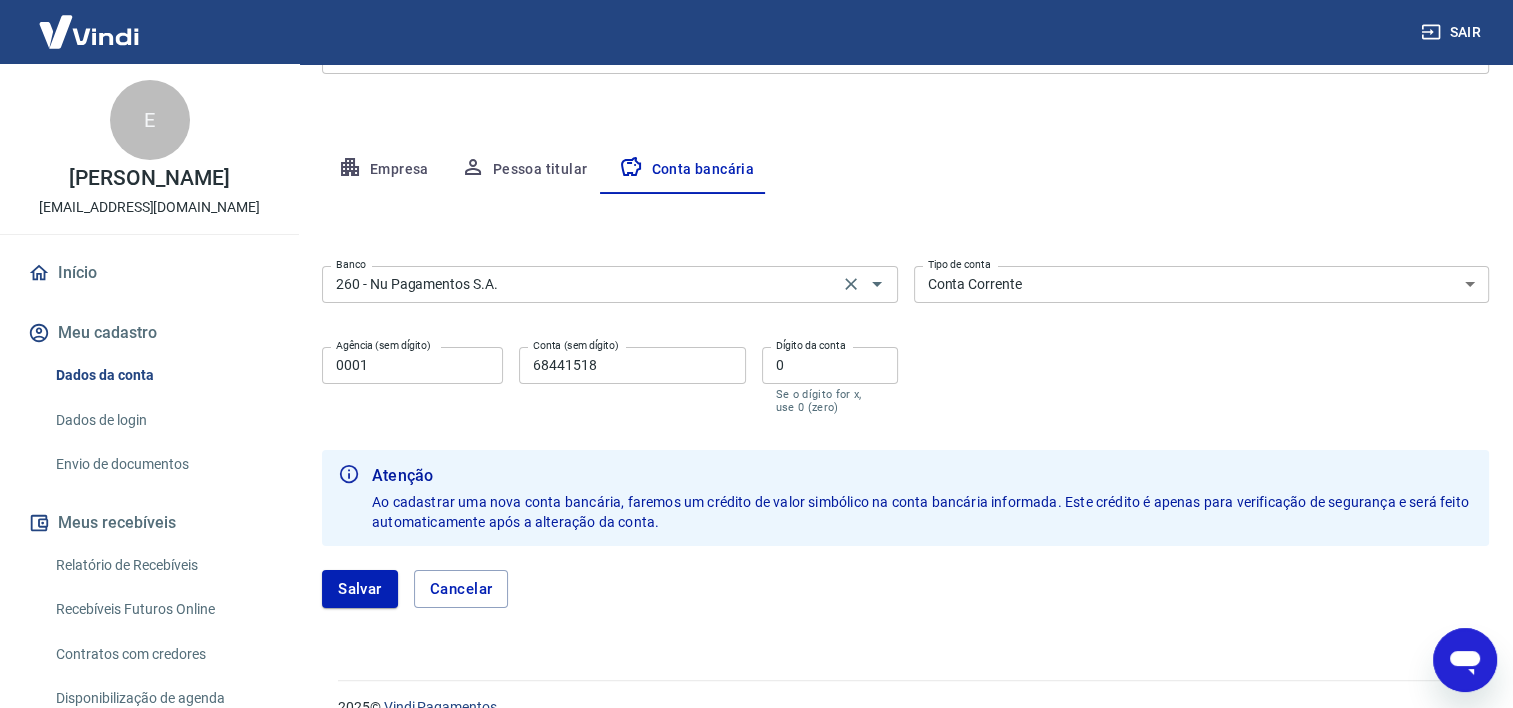 click on "260 - Nu Pagamentos S.A." at bounding box center (580, 284) 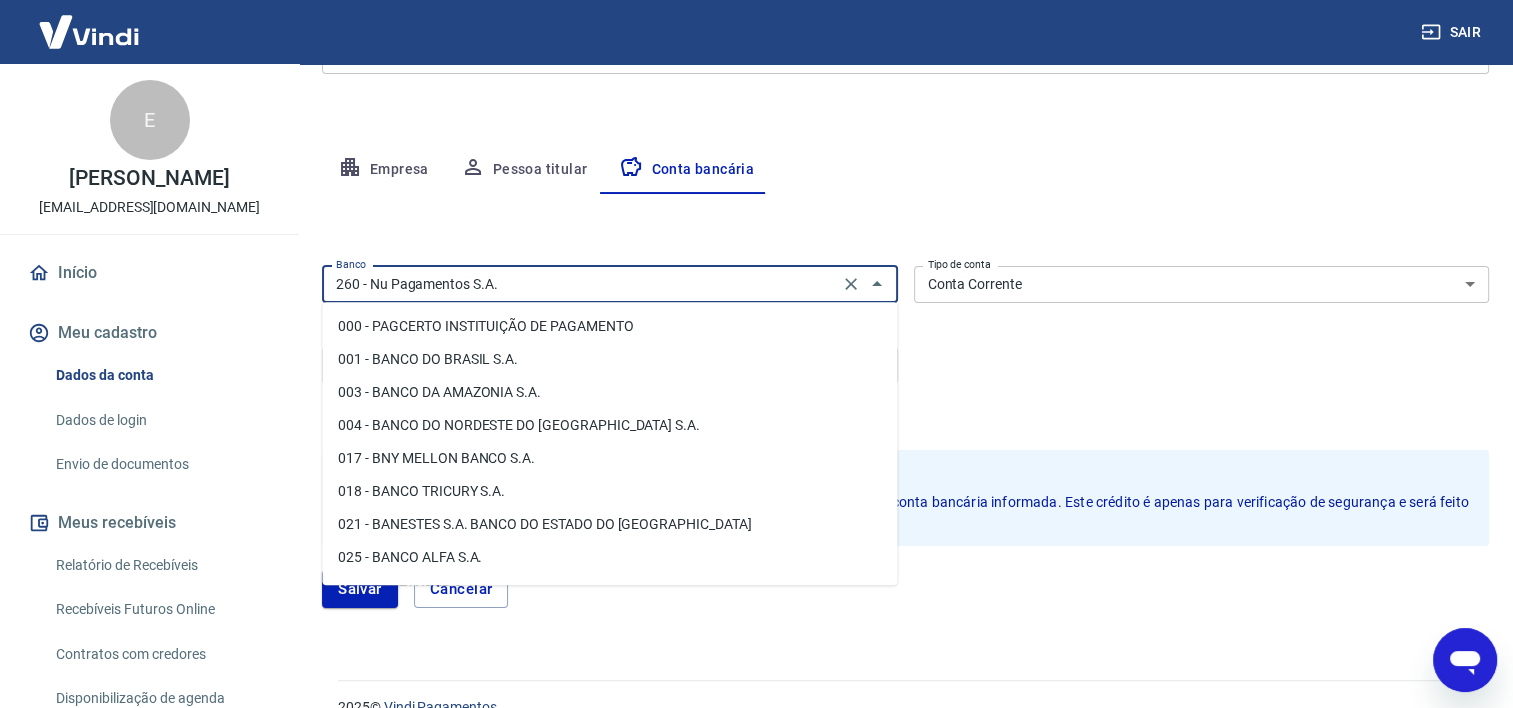 scroll, scrollTop: 1396, scrollLeft: 0, axis: vertical 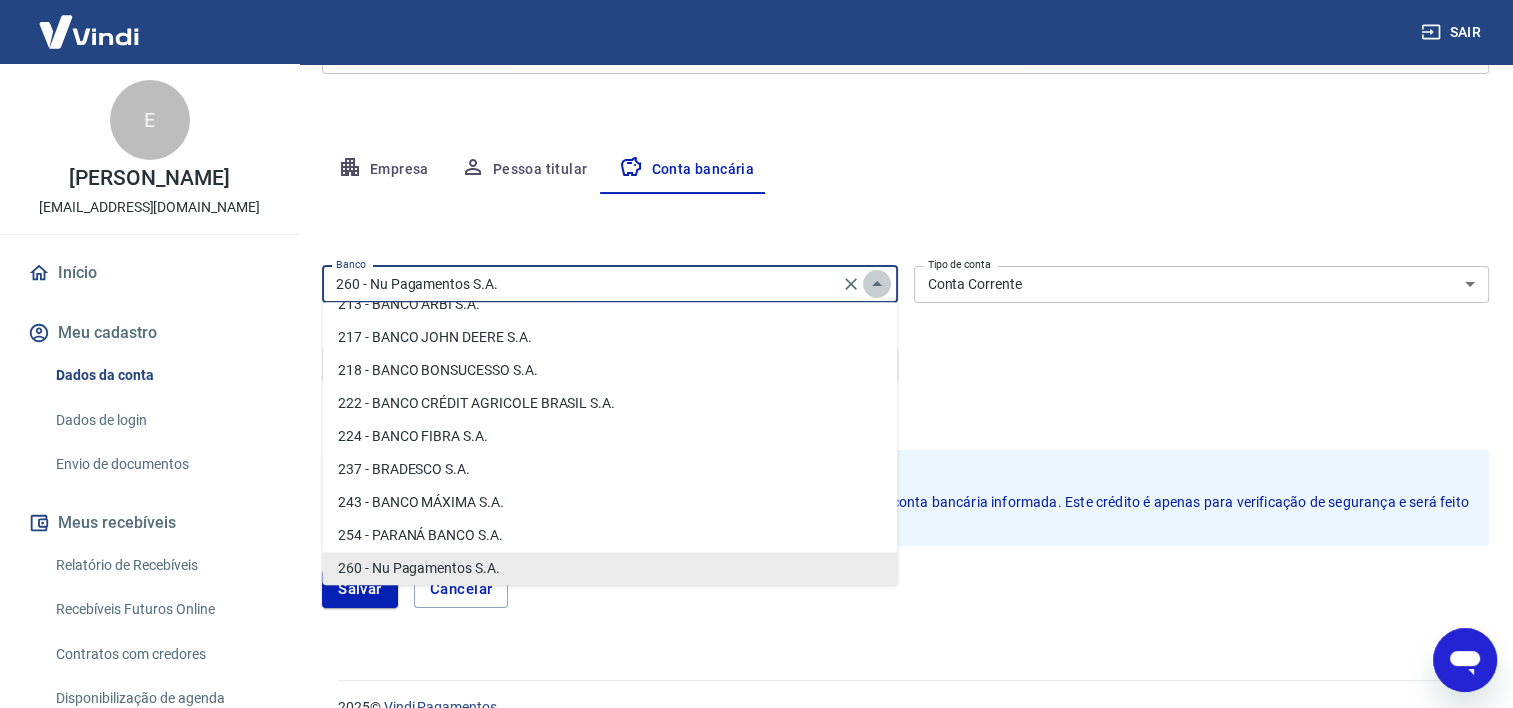 click 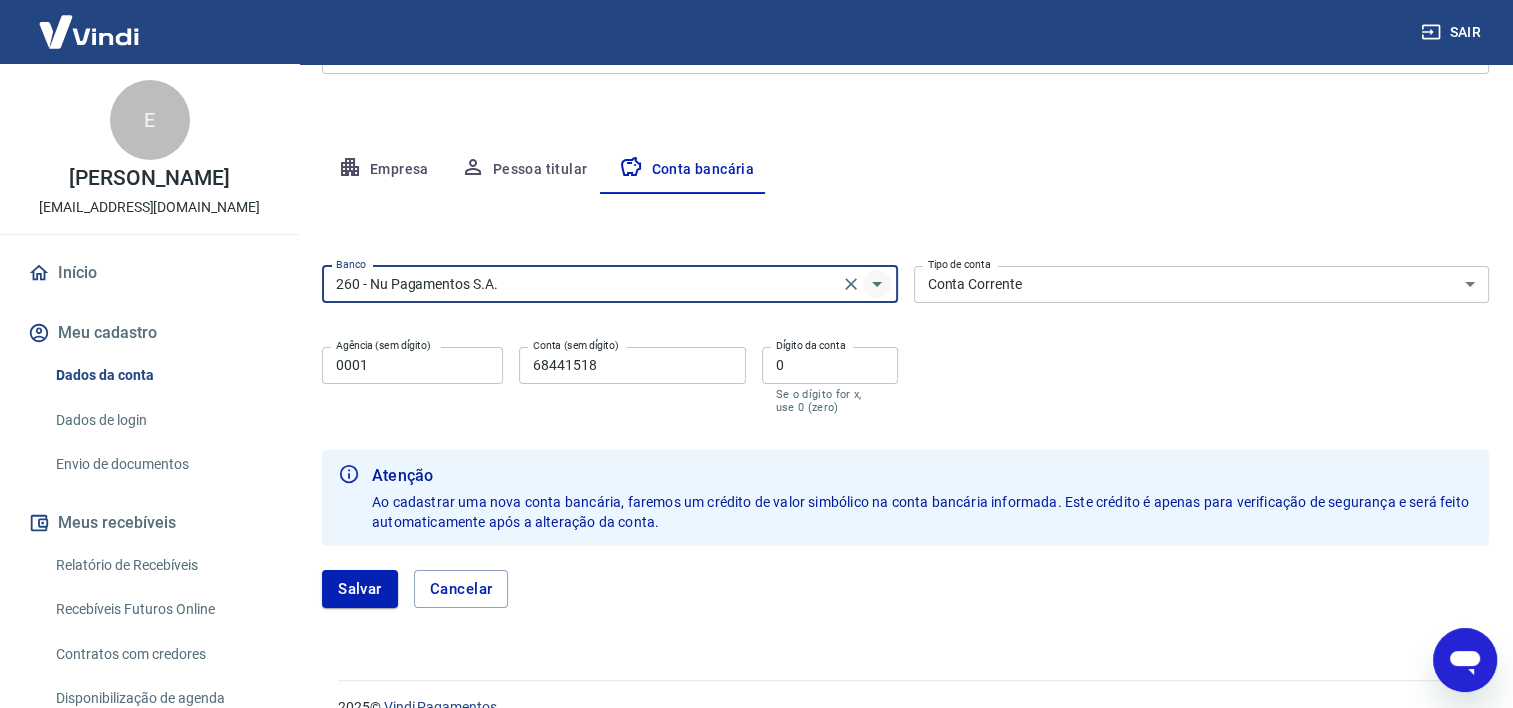 click 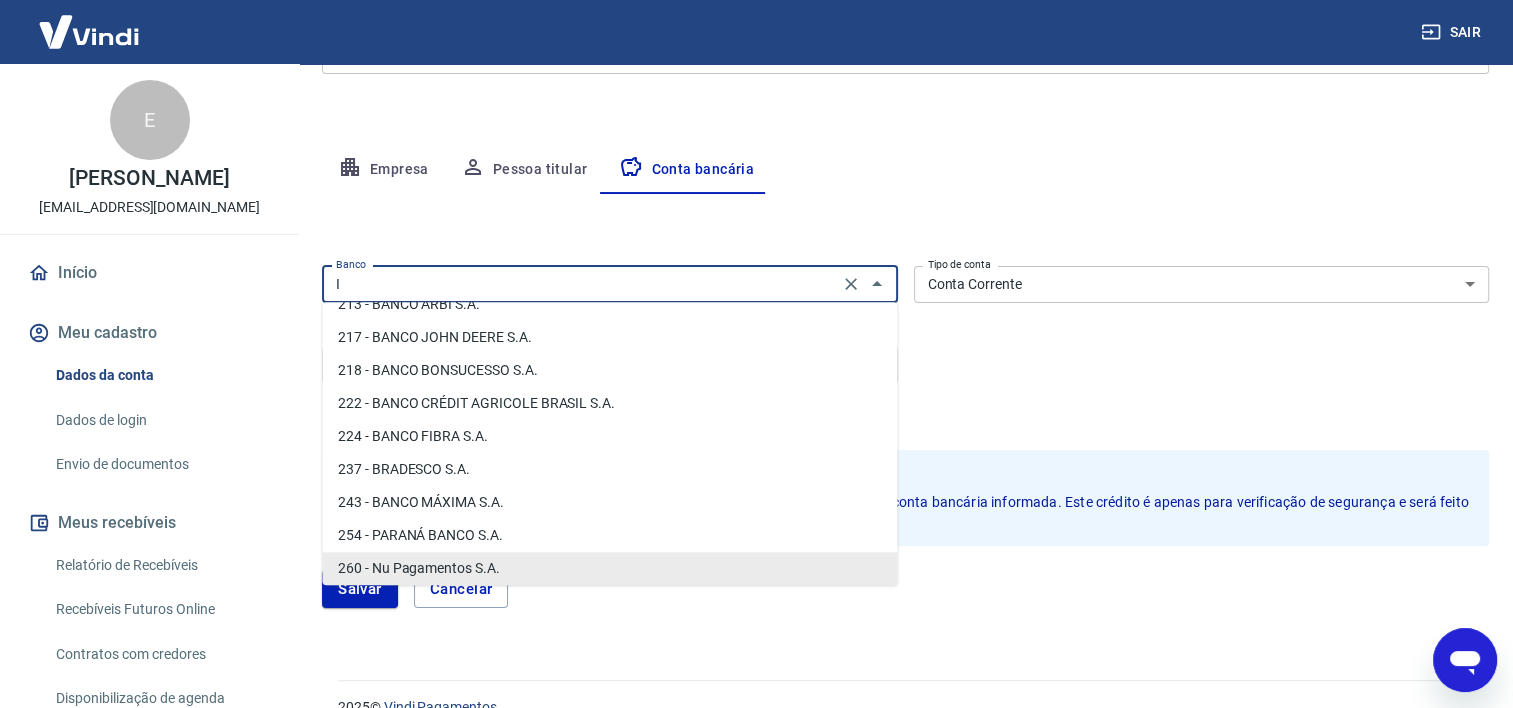 scroll, scrollTop: 0, scrollLeft: 0, axis: both 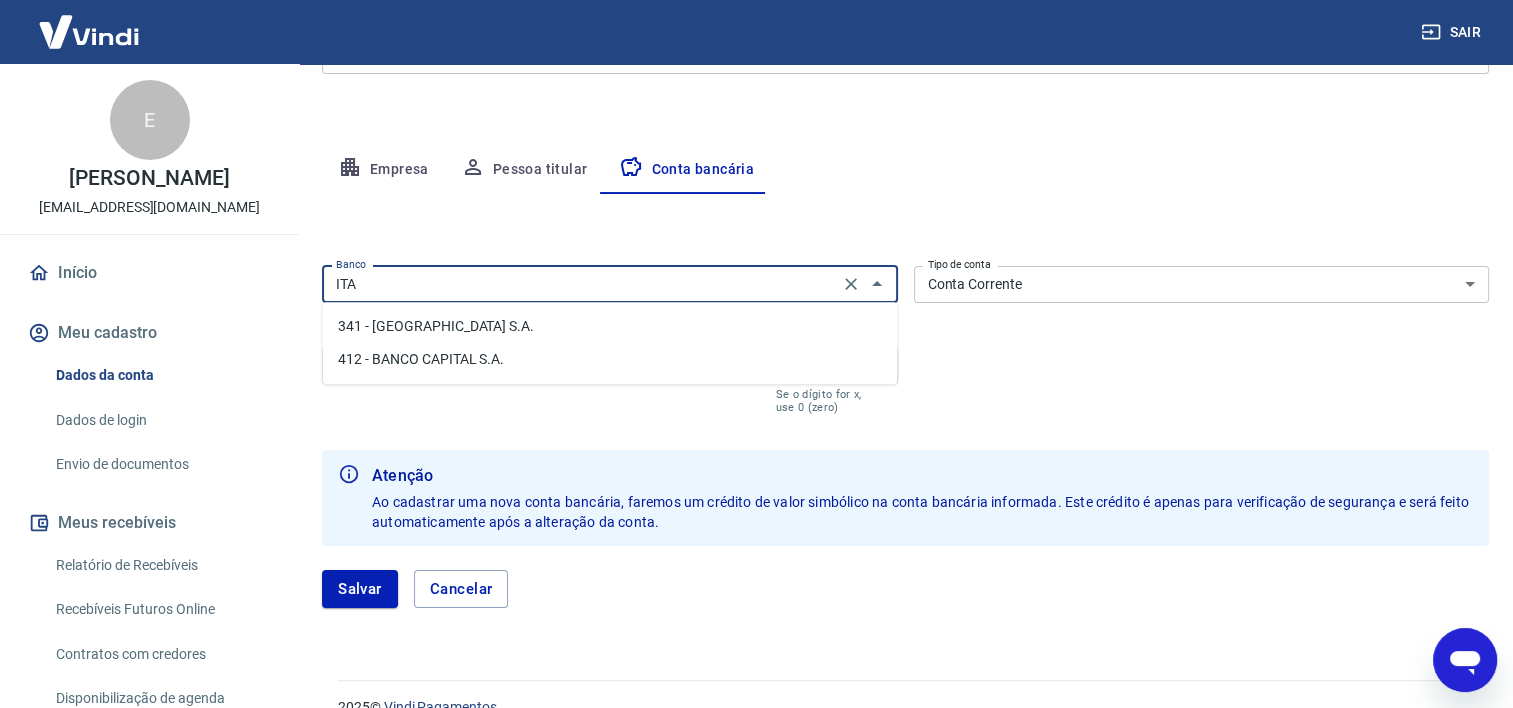 click on "341 - [GEOGRAPHIC_DATA] S.A." at bounding box center (609, 326) 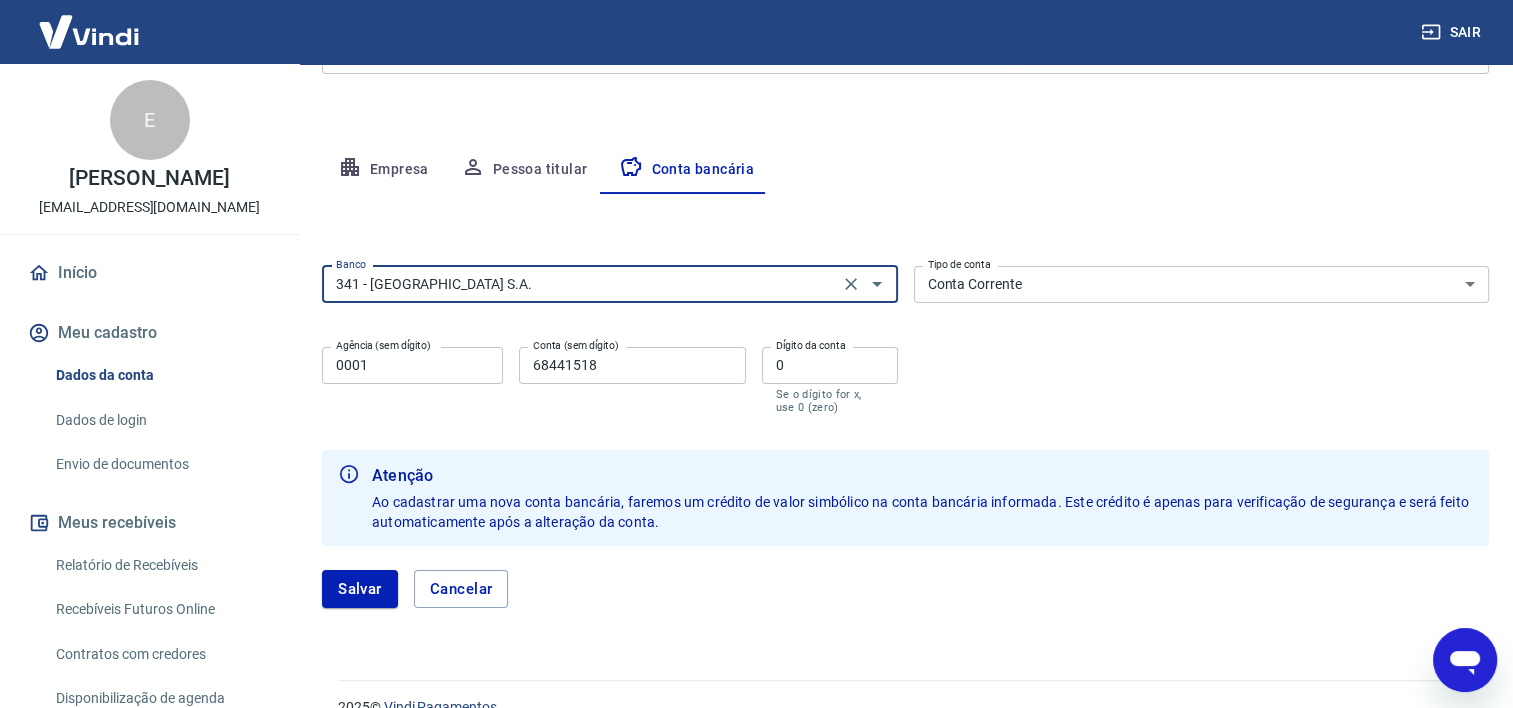 type on "341 - [GEOGRAPHIC_DATA] S.A." 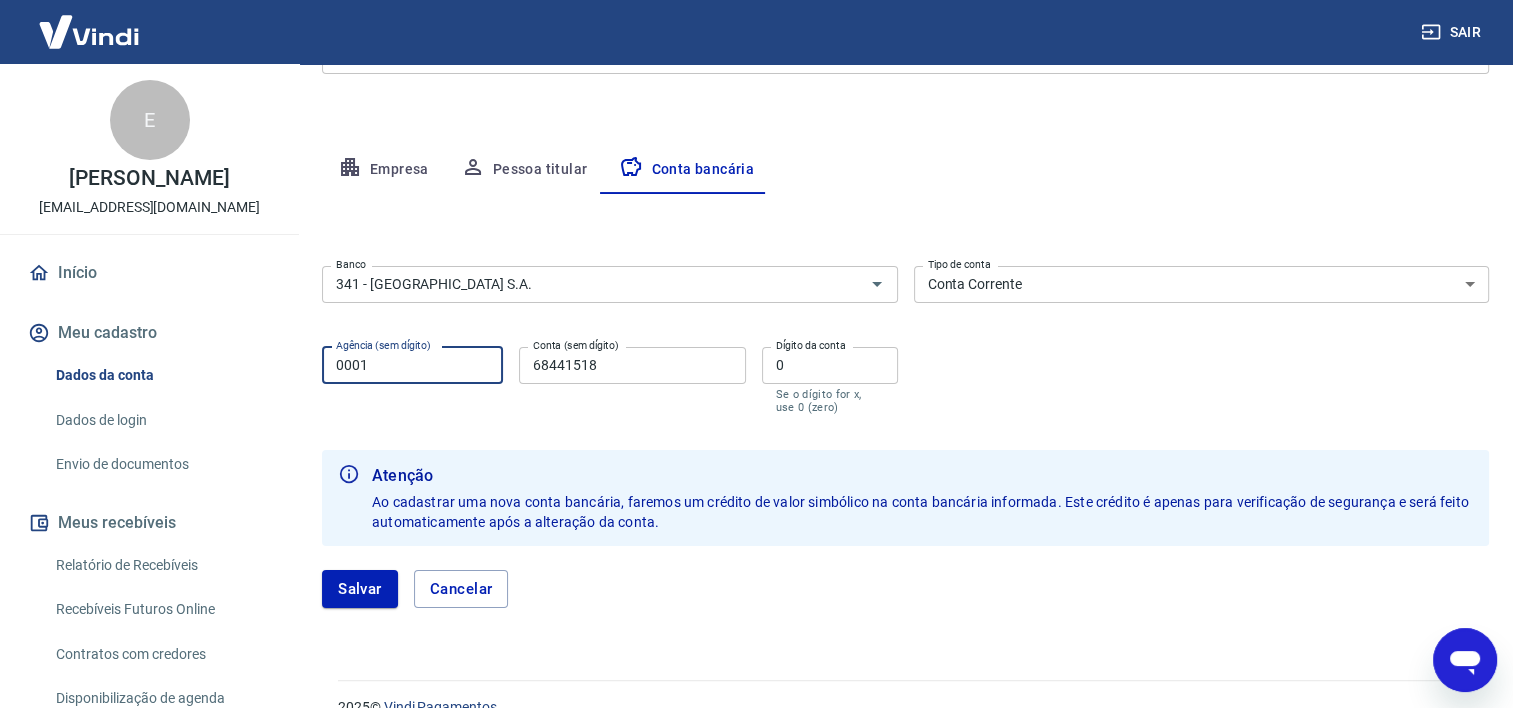 drag, startPoint x: 446, startPoint y: 368, endPoint x: 288, endPoint y: 356, distance: 158.45505 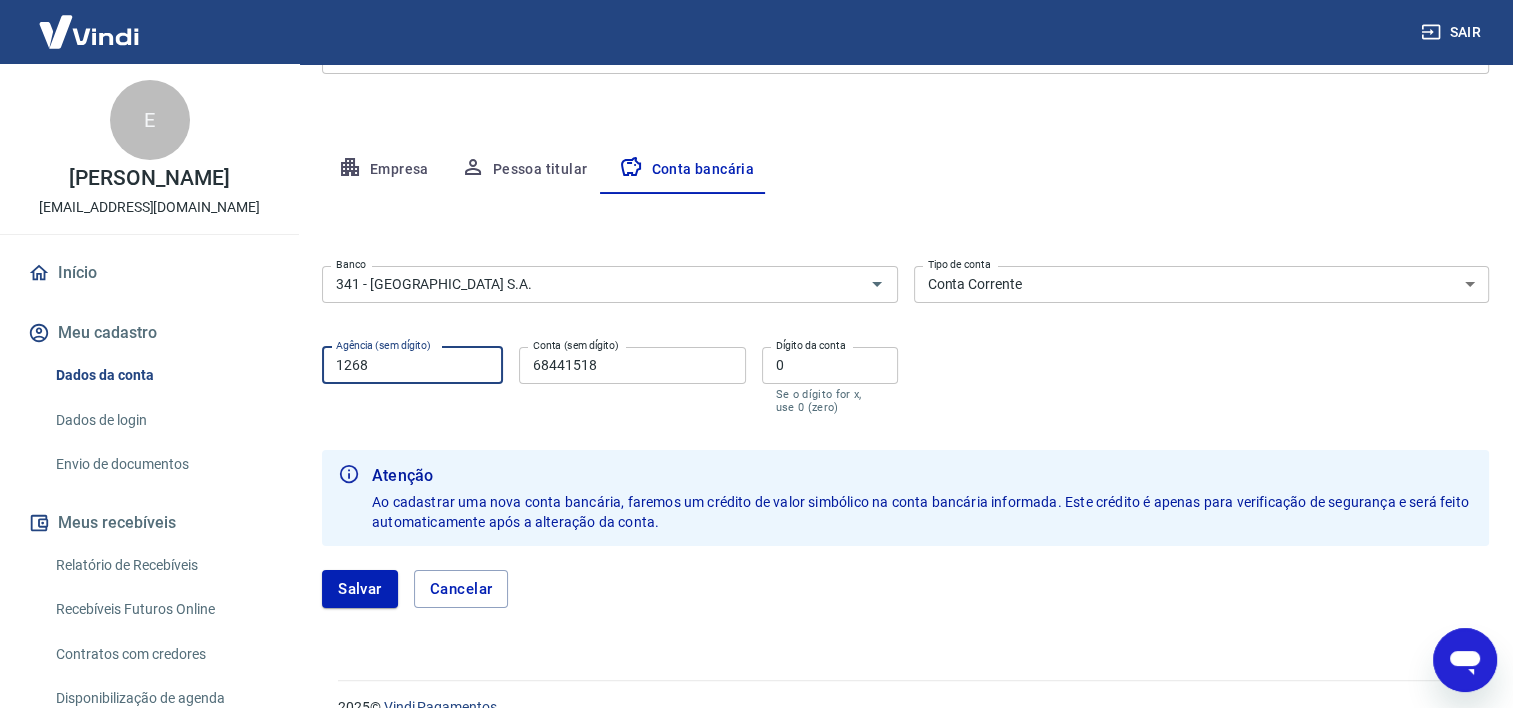 type on "1268" 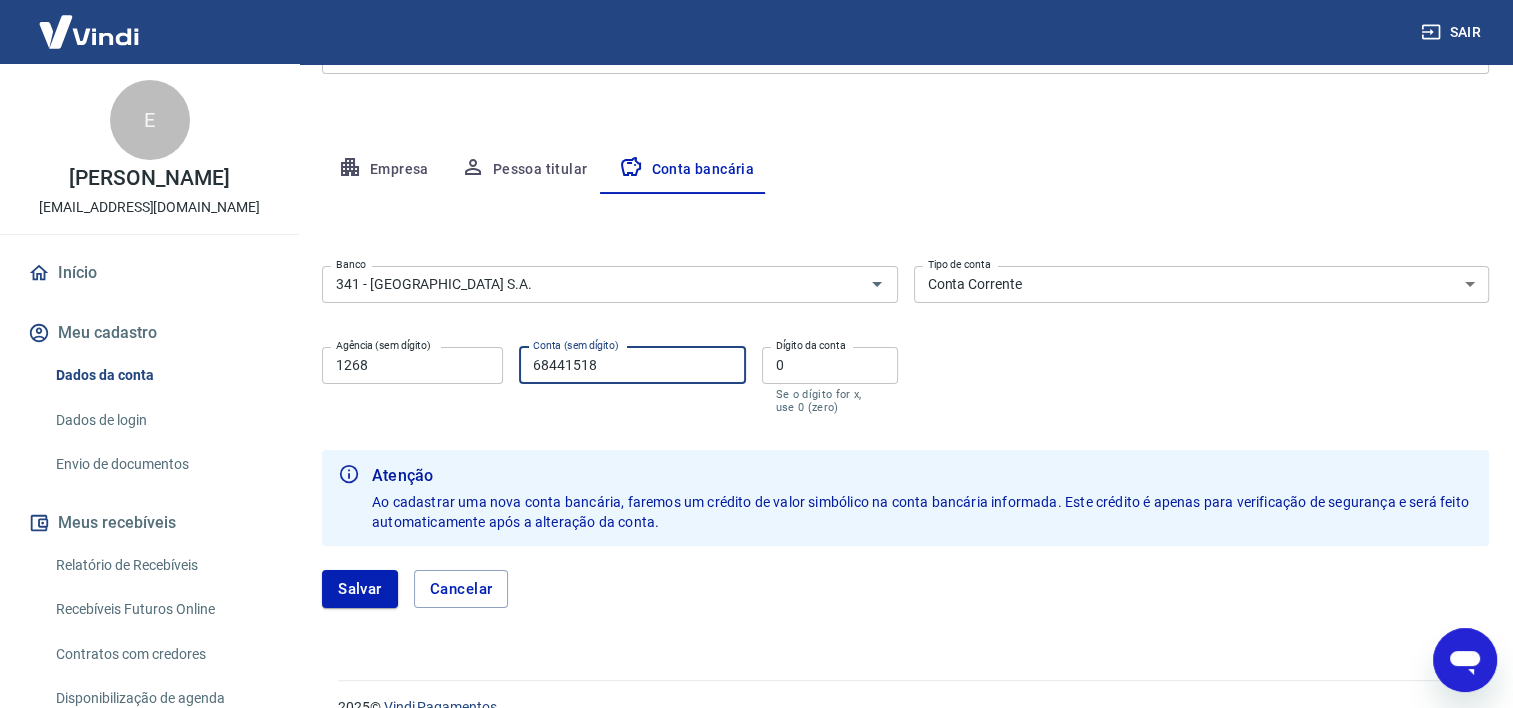 drag, startPoint x: 622, startPoint y: 364, endPoint x: 474, endPoint y: 361, distance: 148.0304 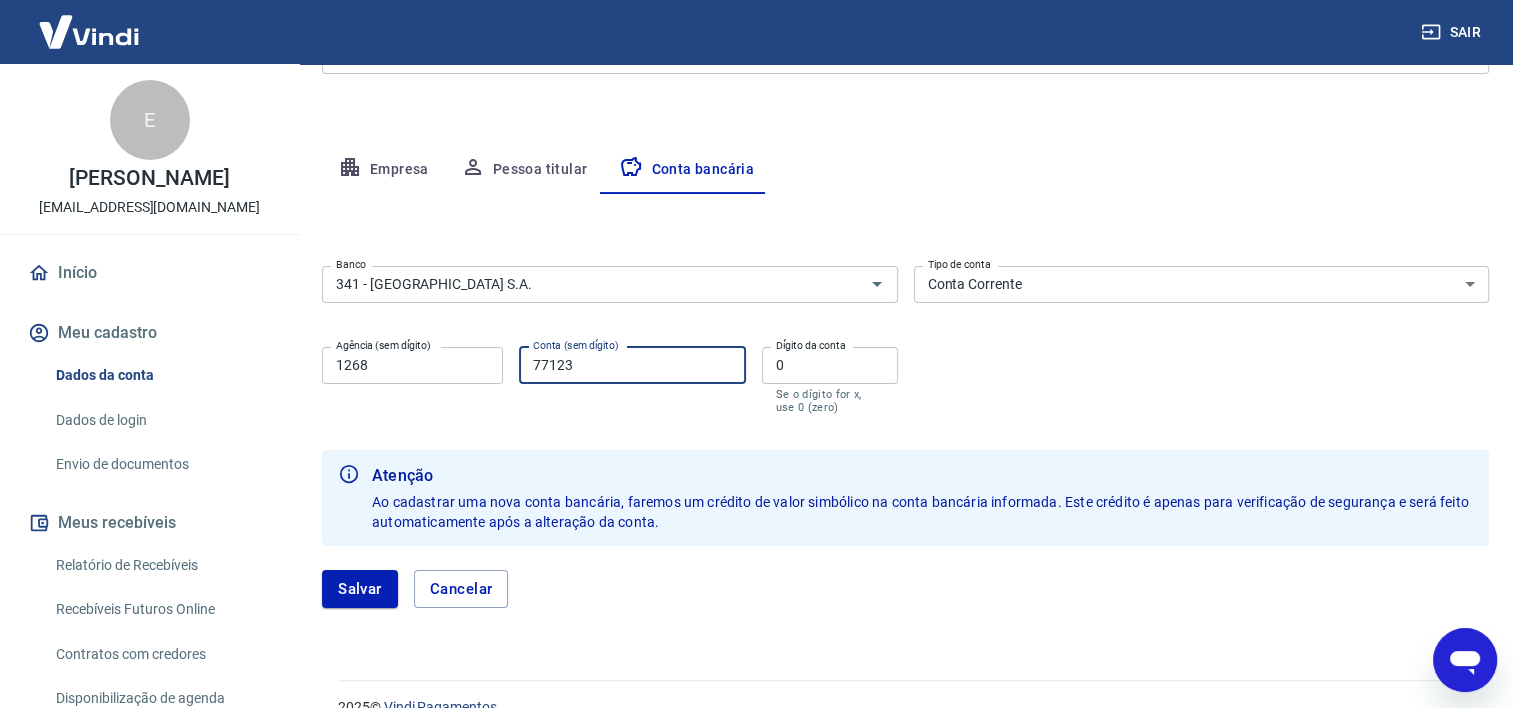drag, startPoint x: 811, startPoint y: 355, endPoint x: 716, endPoint y: 355, distance: 95 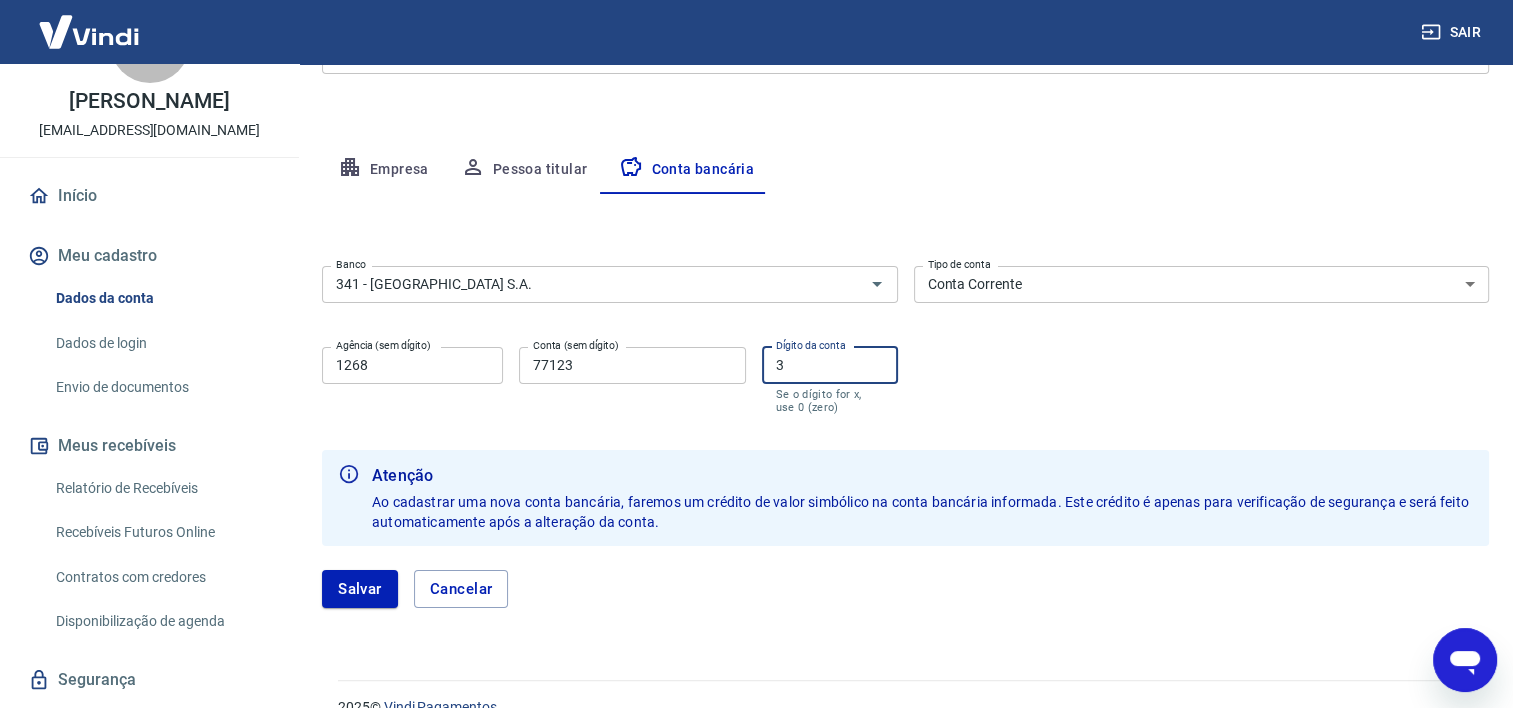 scroll, scrollTop: 100, scrollLeft: 0, axis: vertical 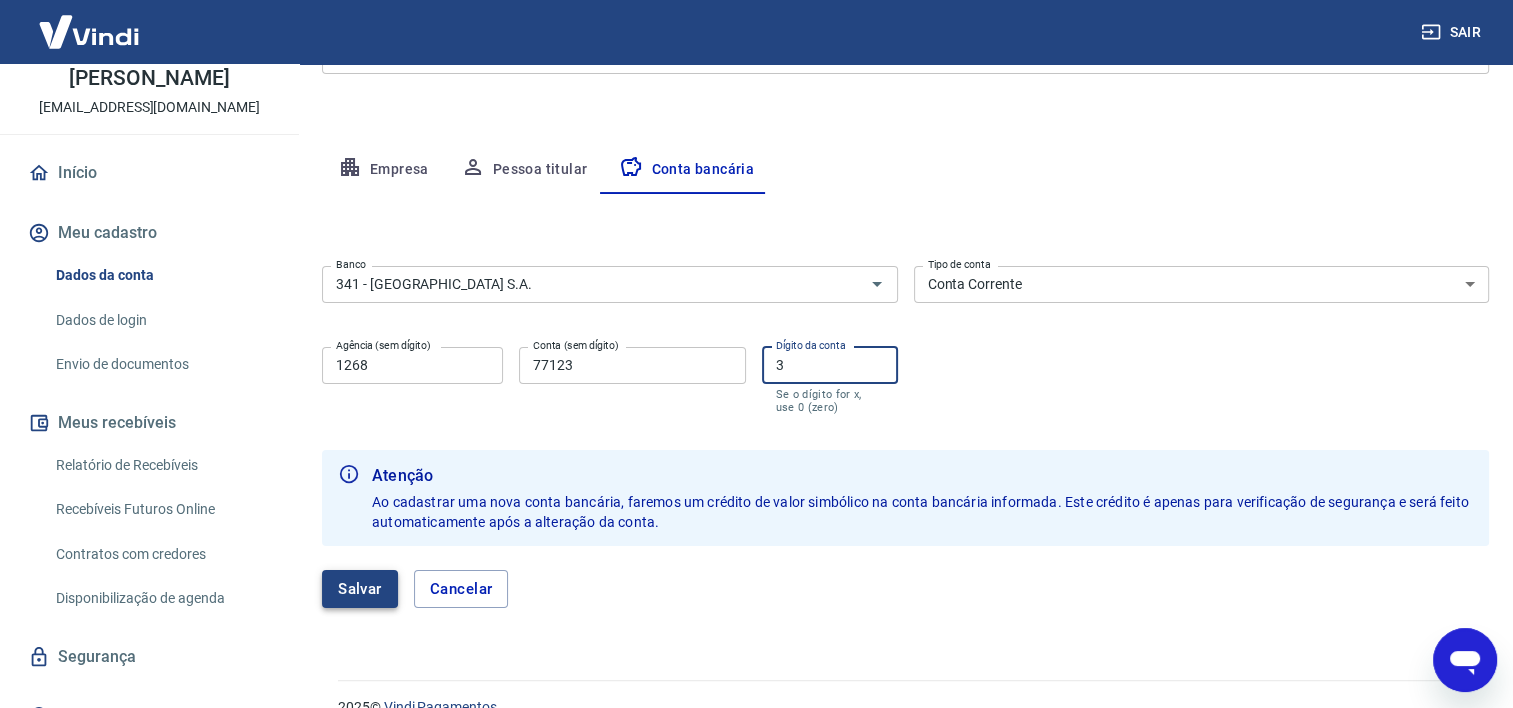 type on "3" 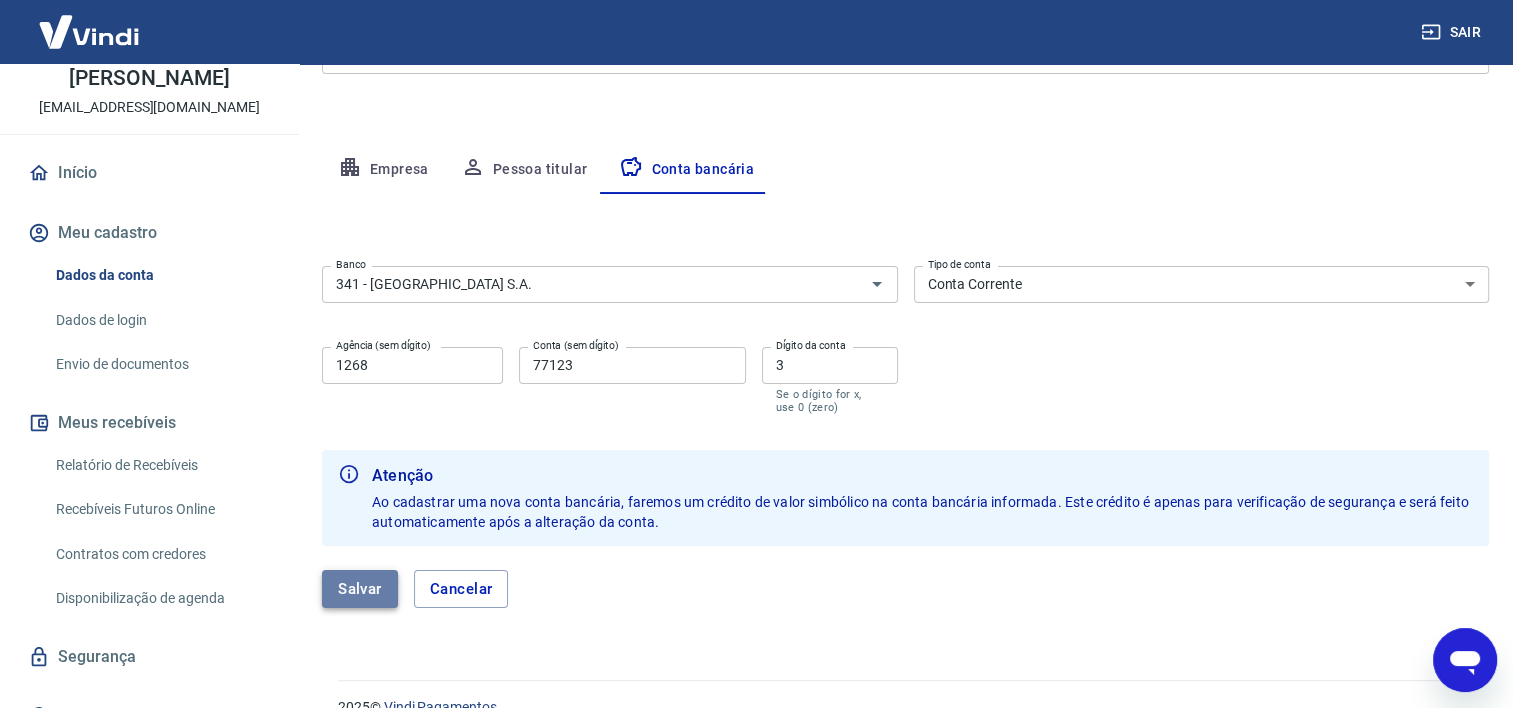 click on "Salvar" at bounding box center [360, 589] 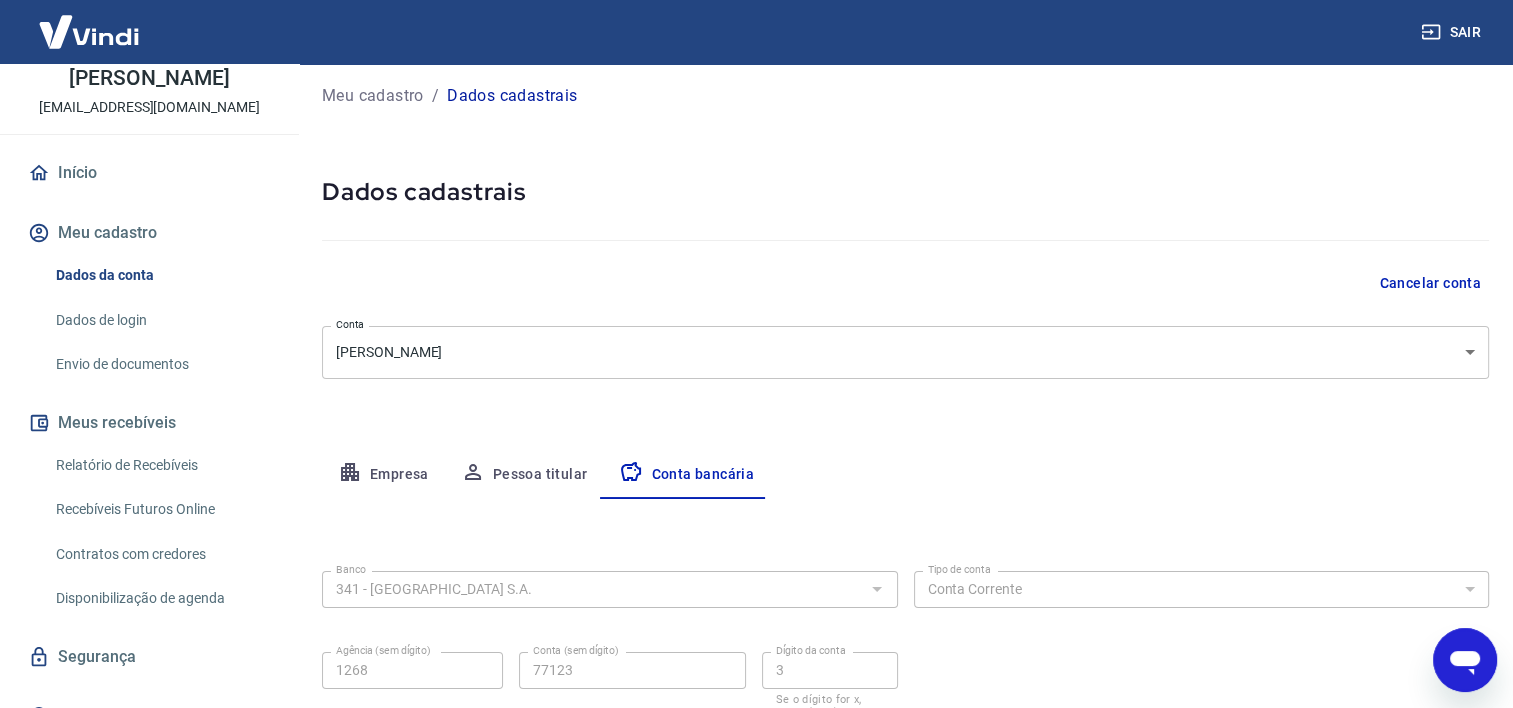 select on "1" 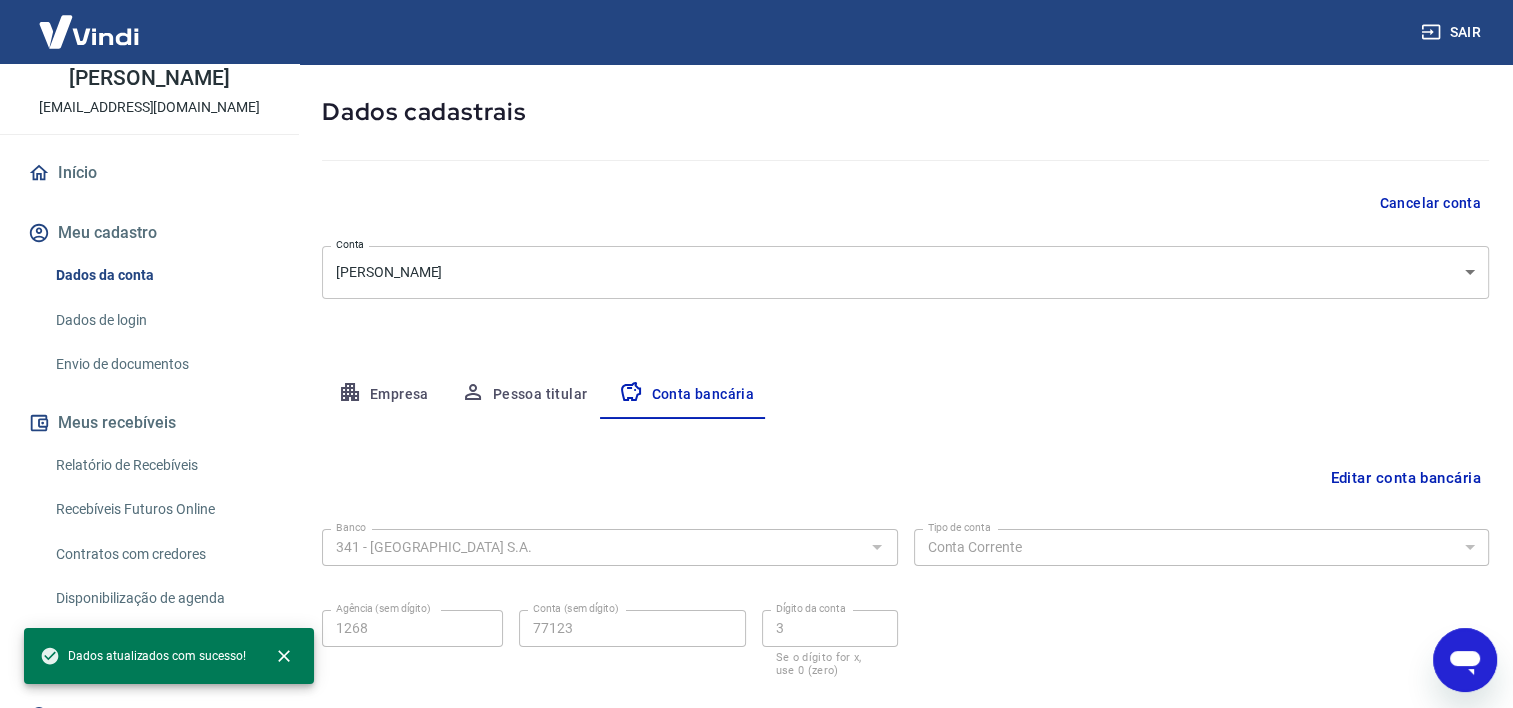 scroll, scrollTop: 0, scrollLeft: 0, axis: both 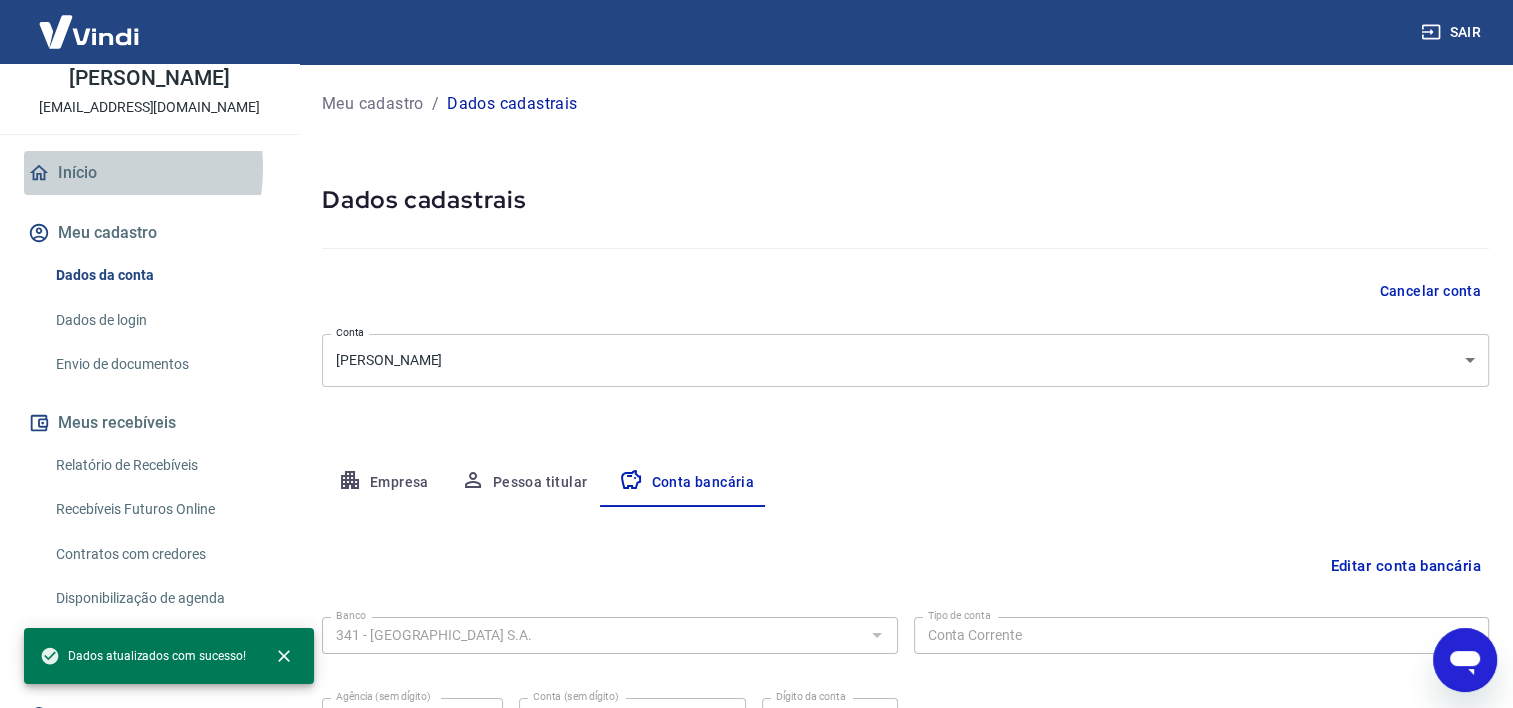 click on "Início" at bounding box center (149, 173) 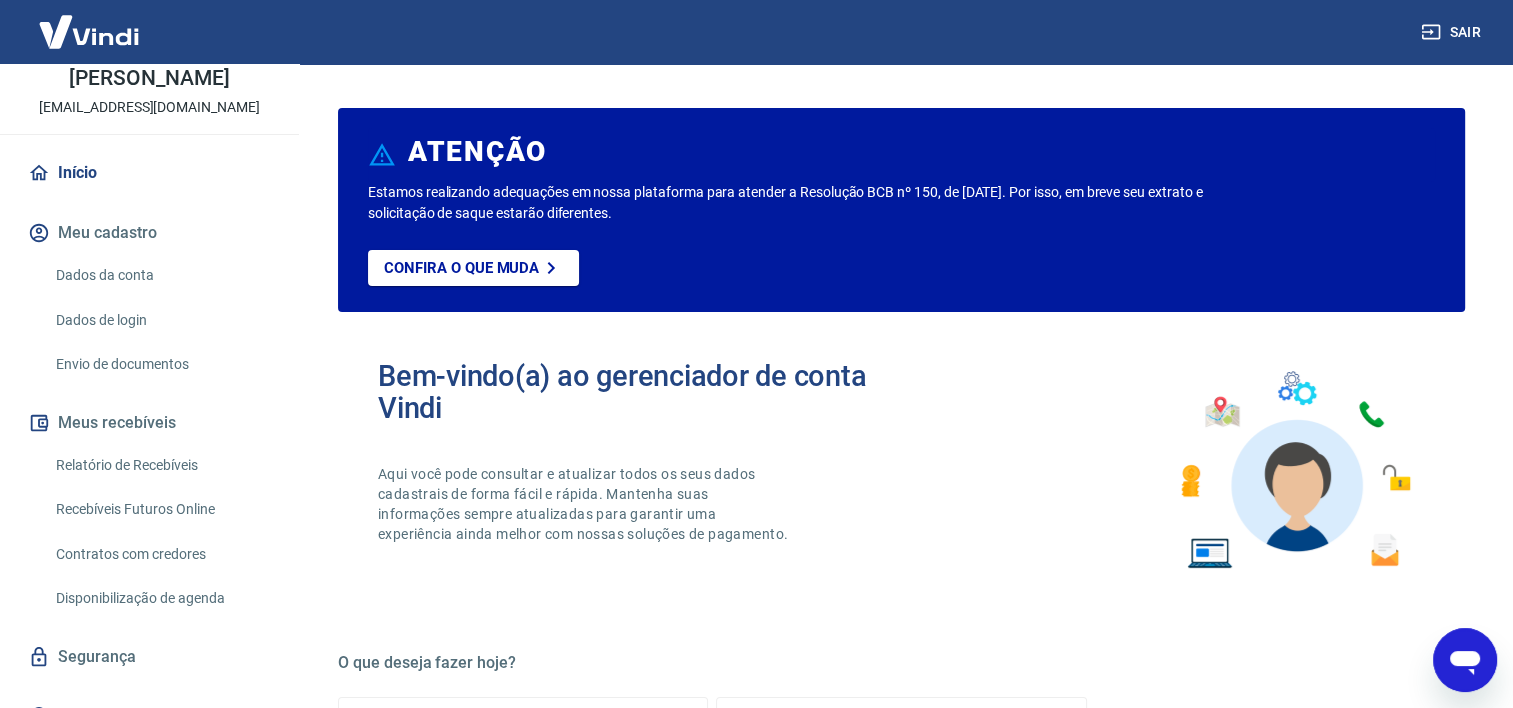 click on "Envio de documentos" at bounding box center (161, 364) 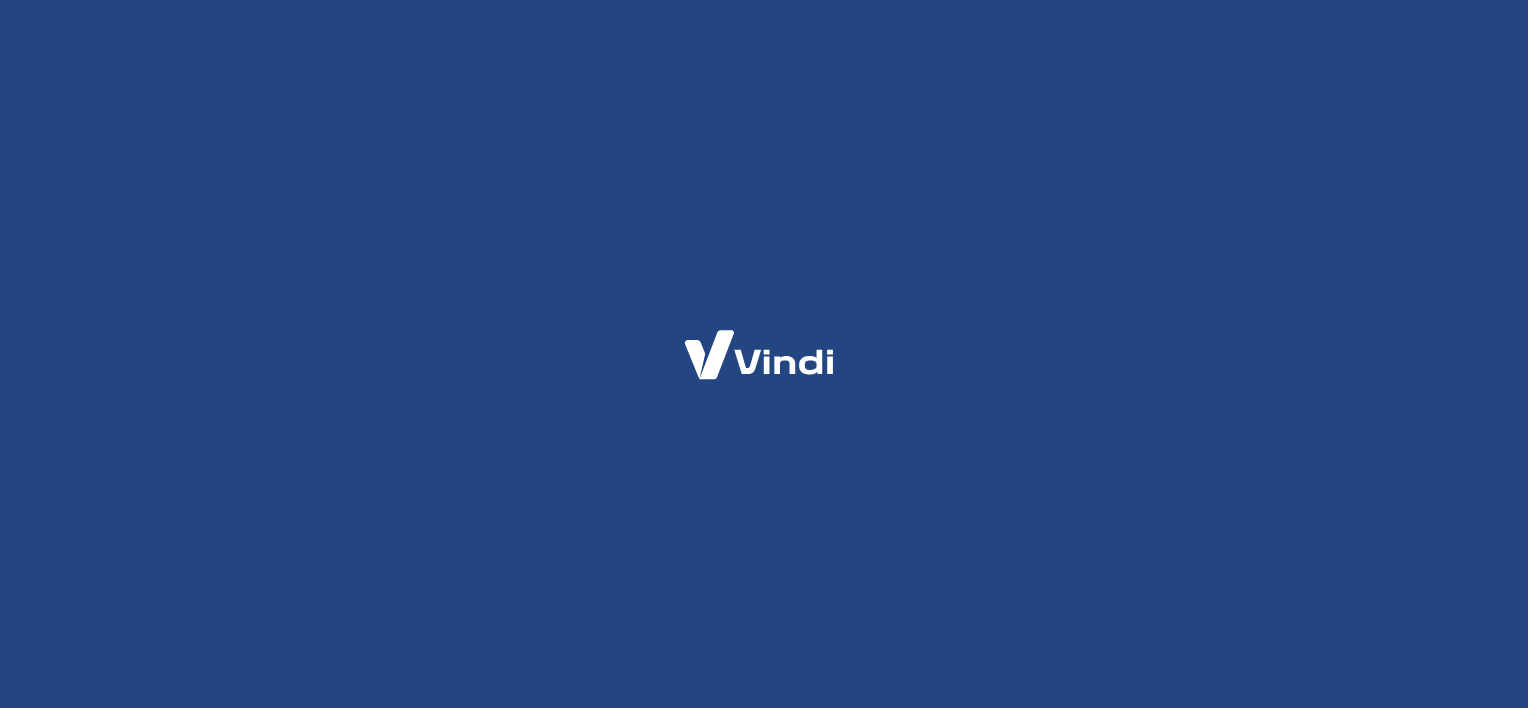 scroll, scrollTop: 0, scrollLeft: 0, axis: both 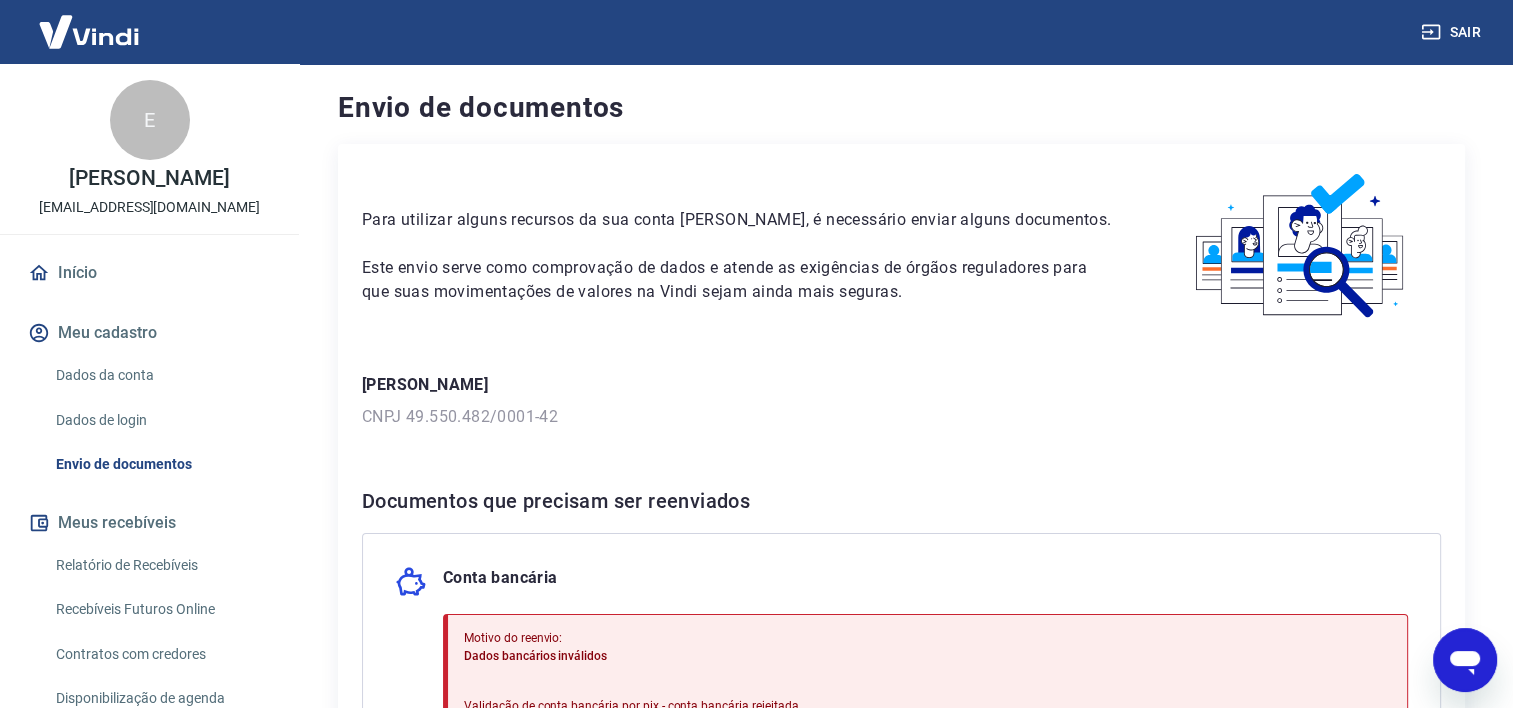 click 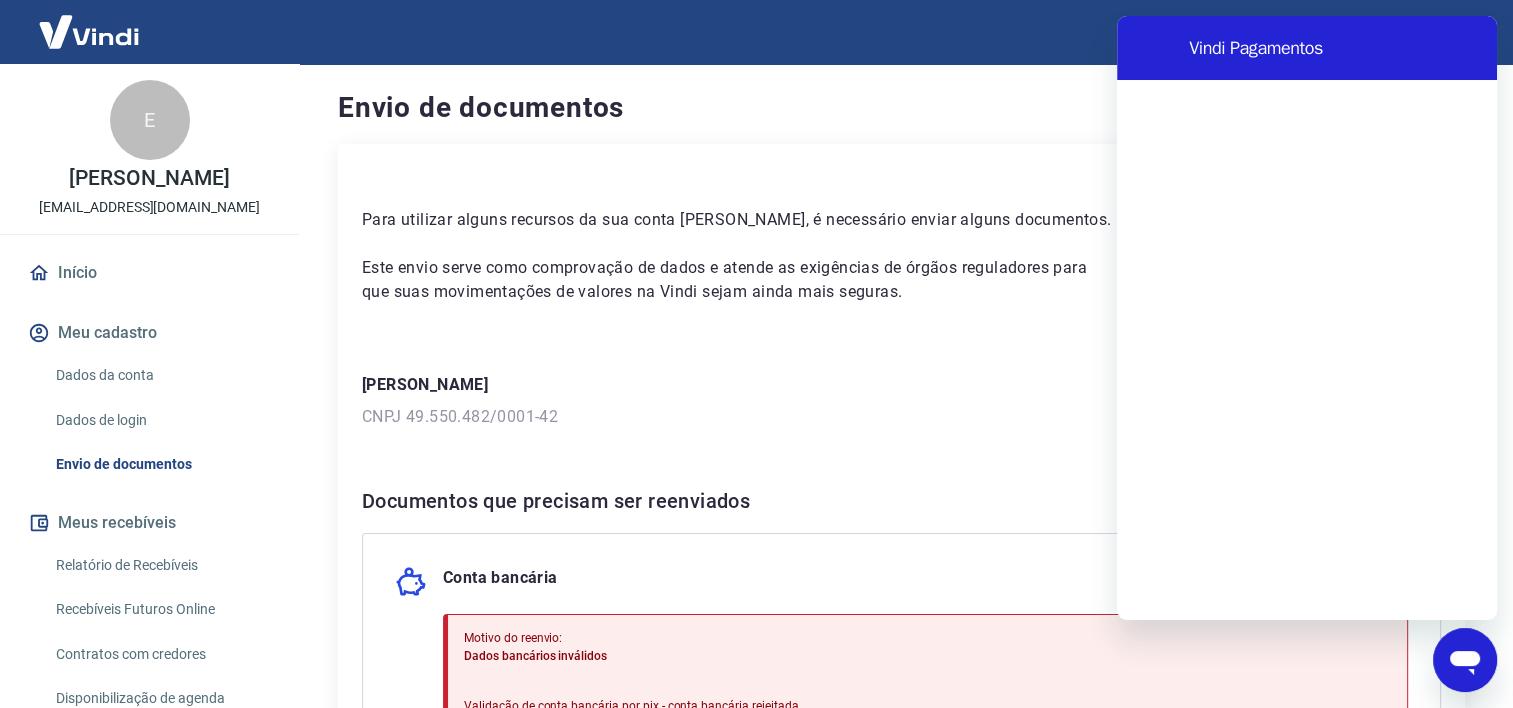 scroll, scrollTop: 0, scrollLeft: 0, axis: both 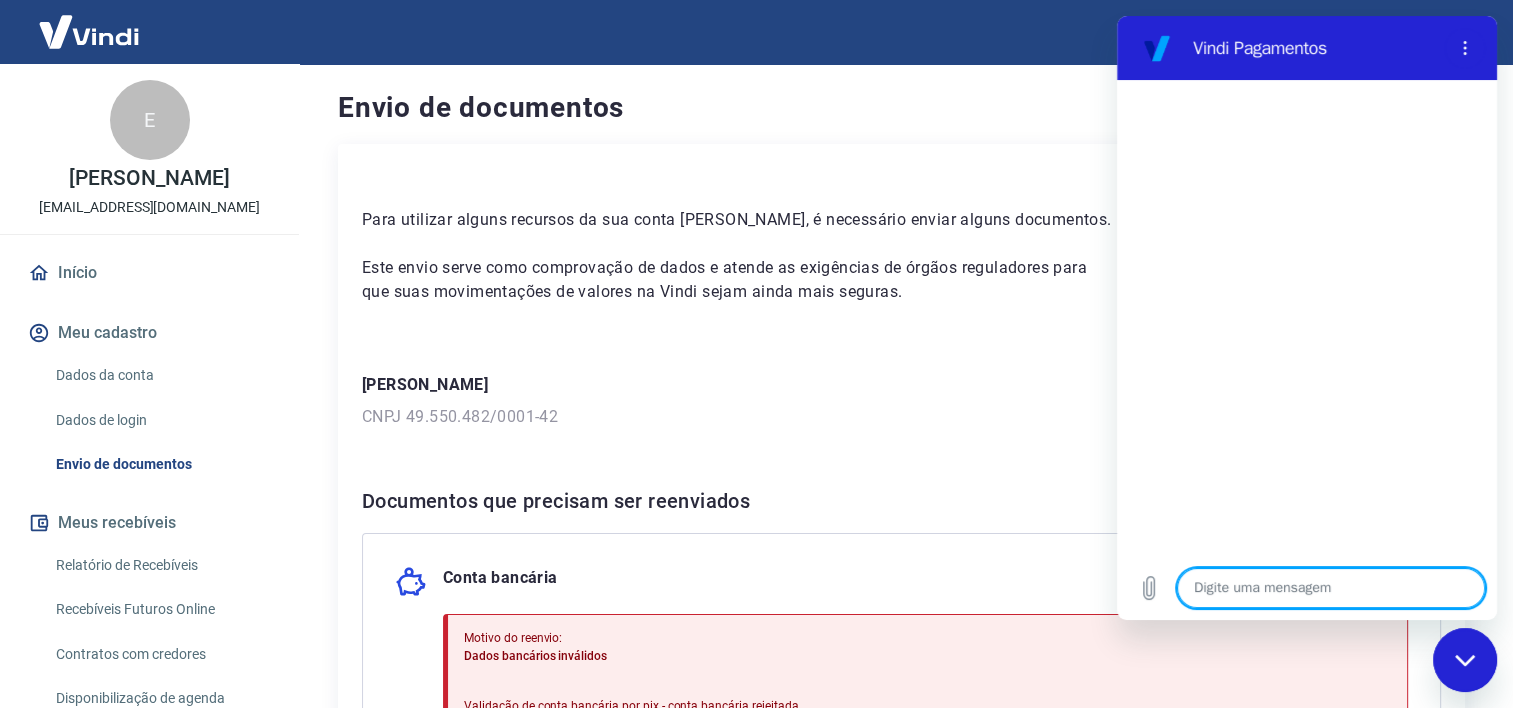 click at bounding box center (1331, 588) 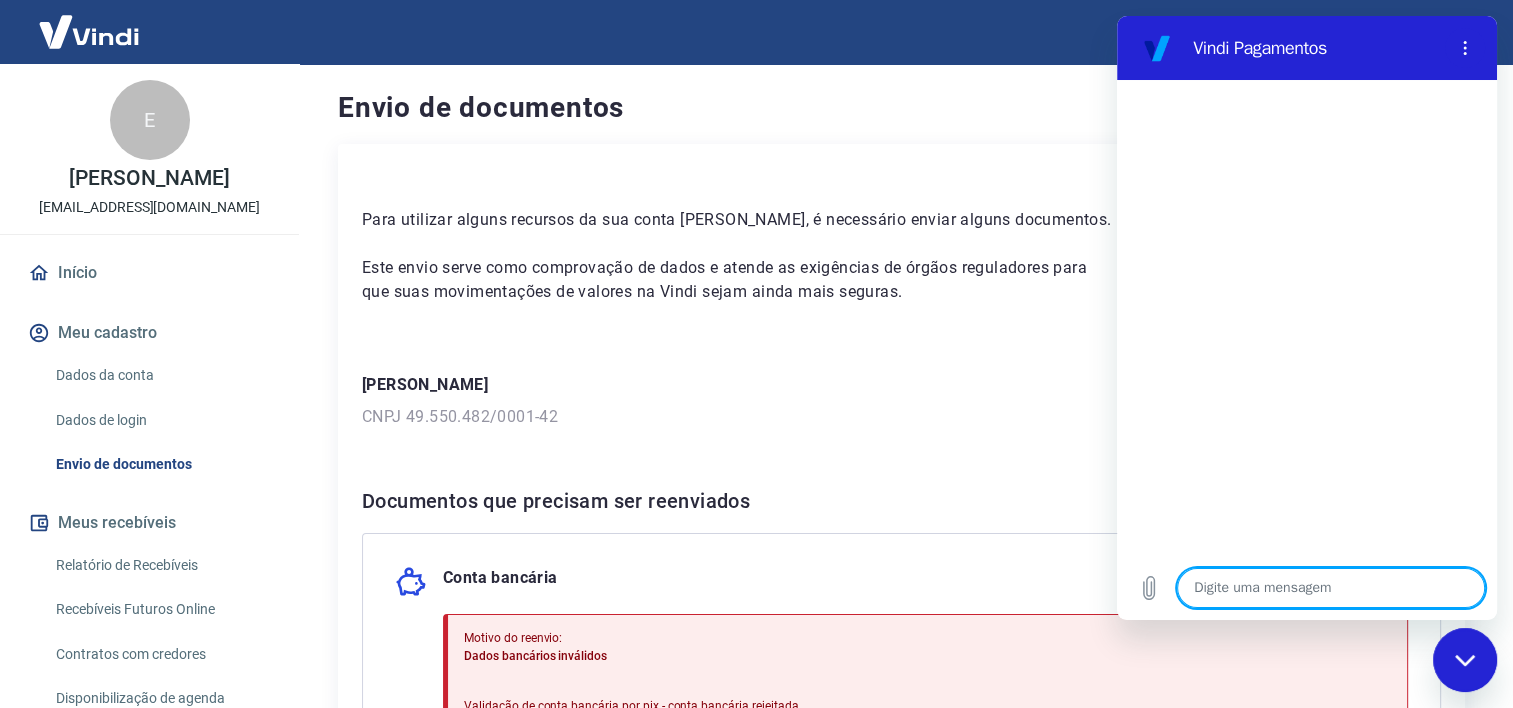 type on "p" 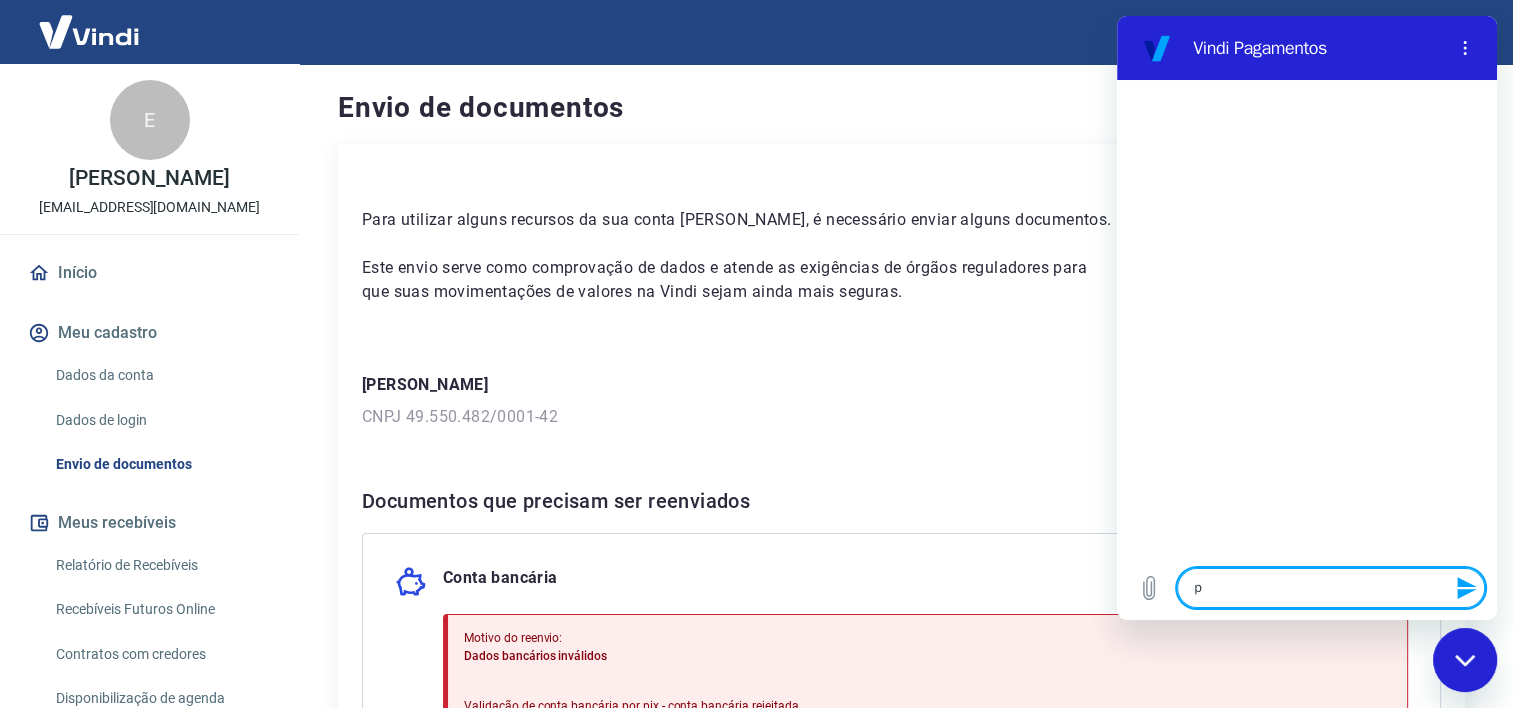 type on "pO" 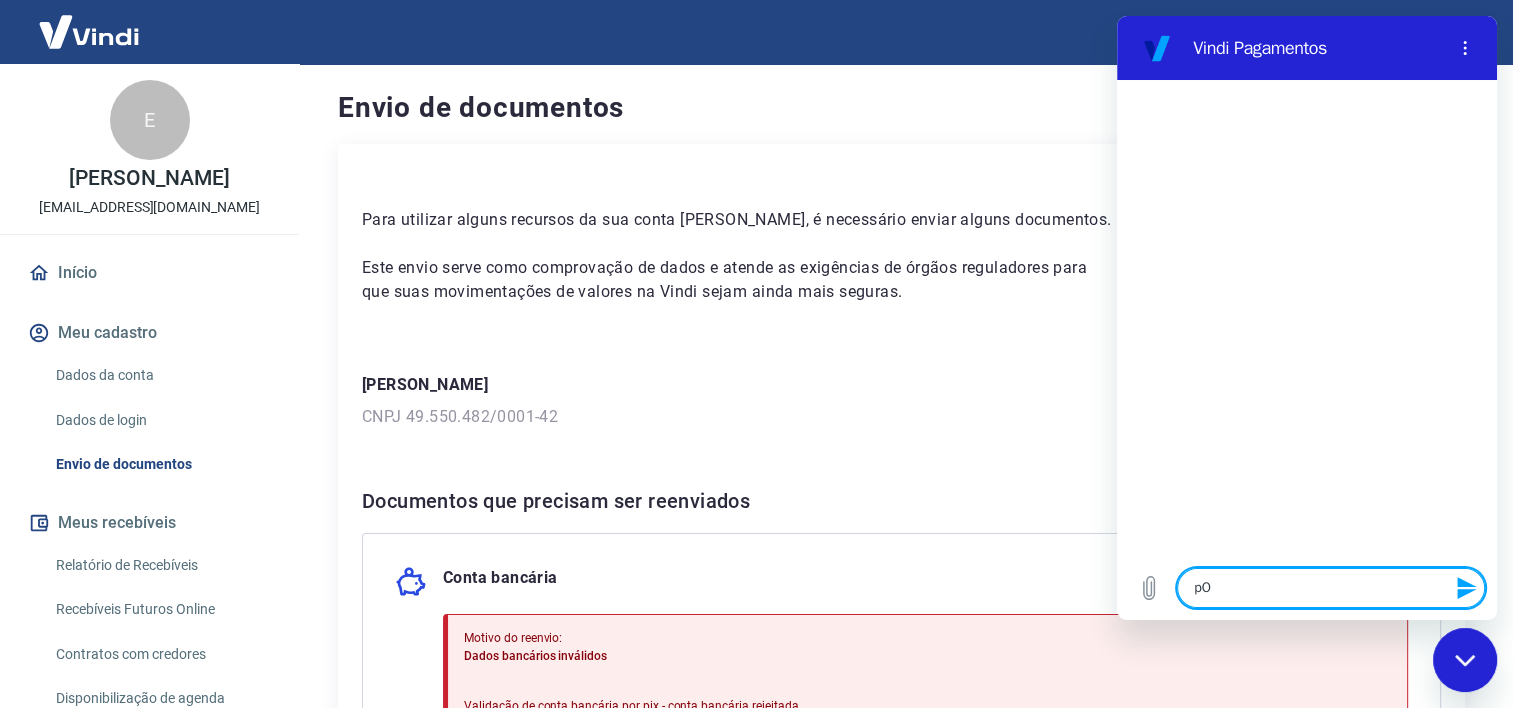 type on "p" 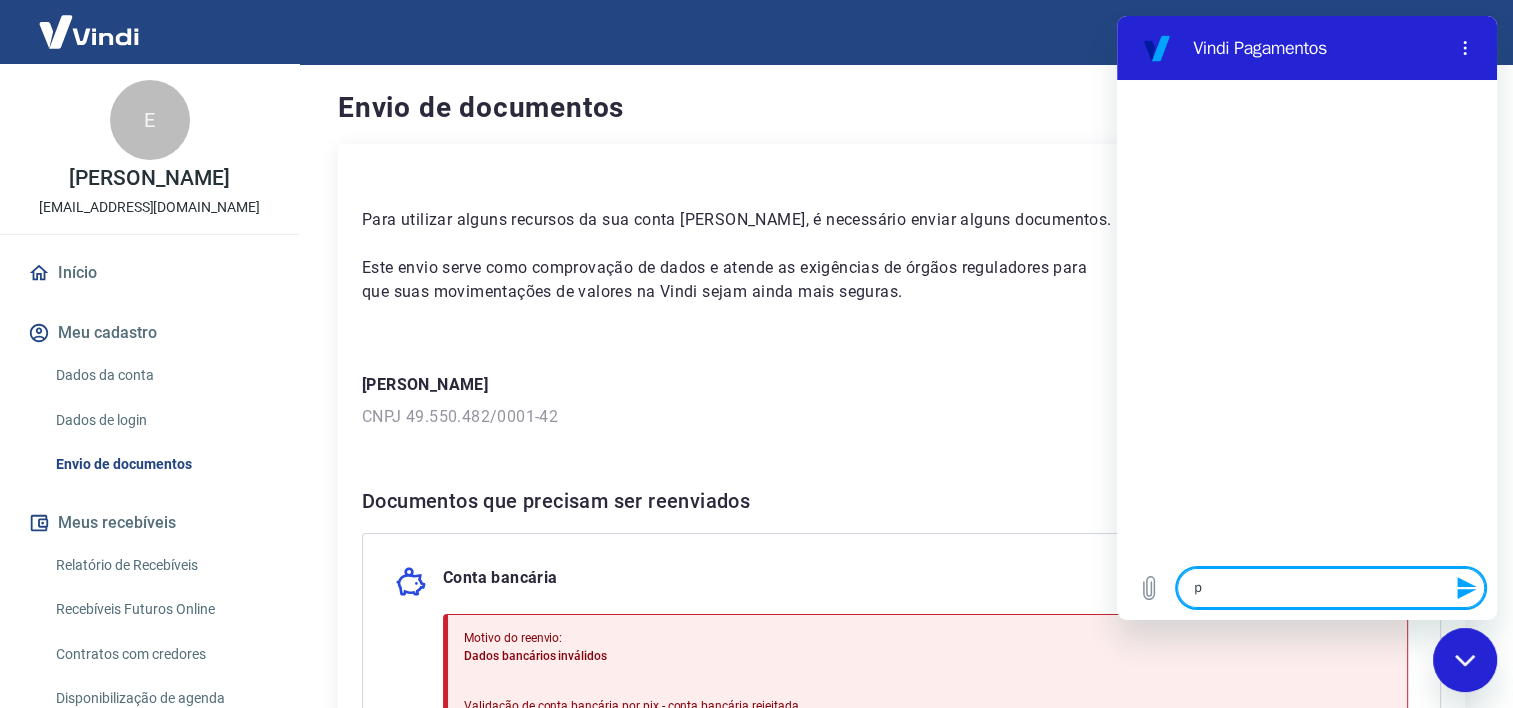 type 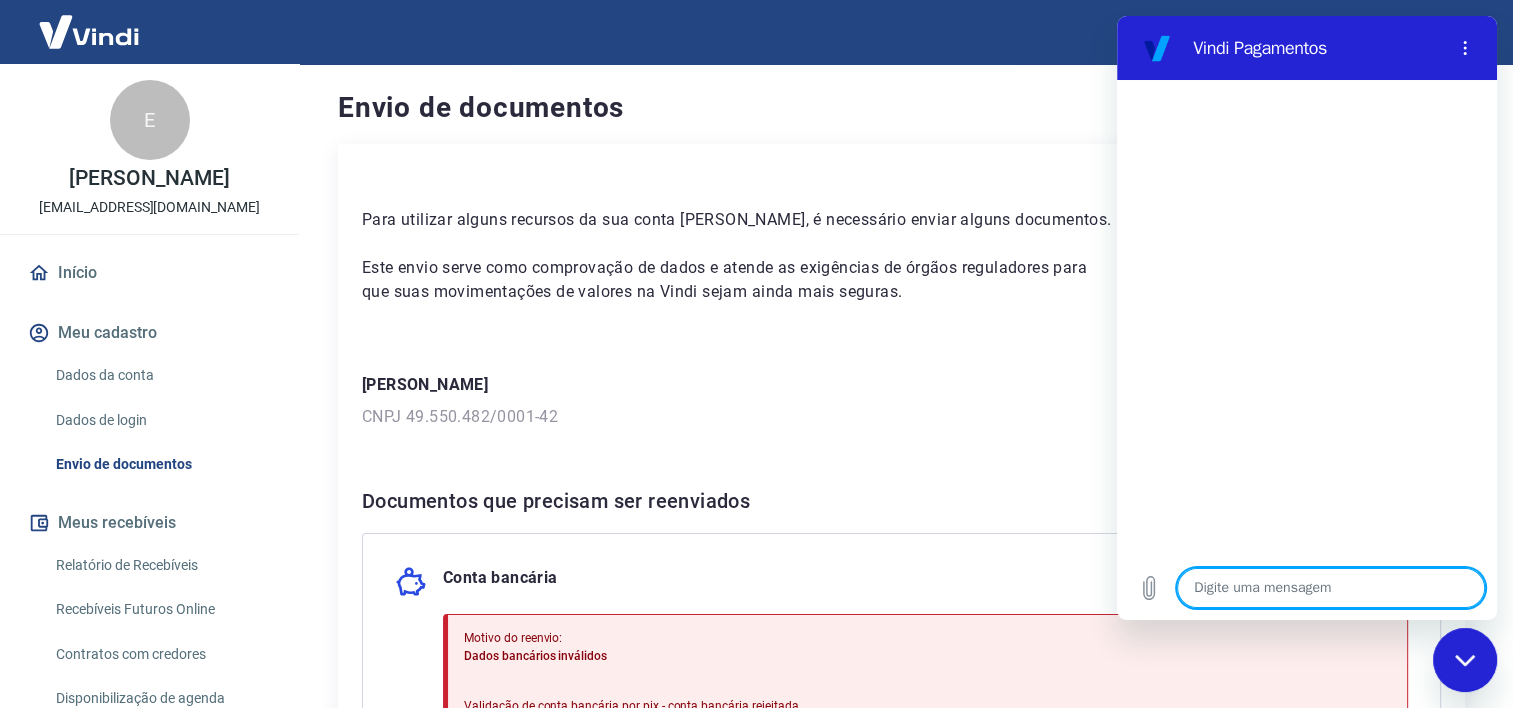 type on "P" 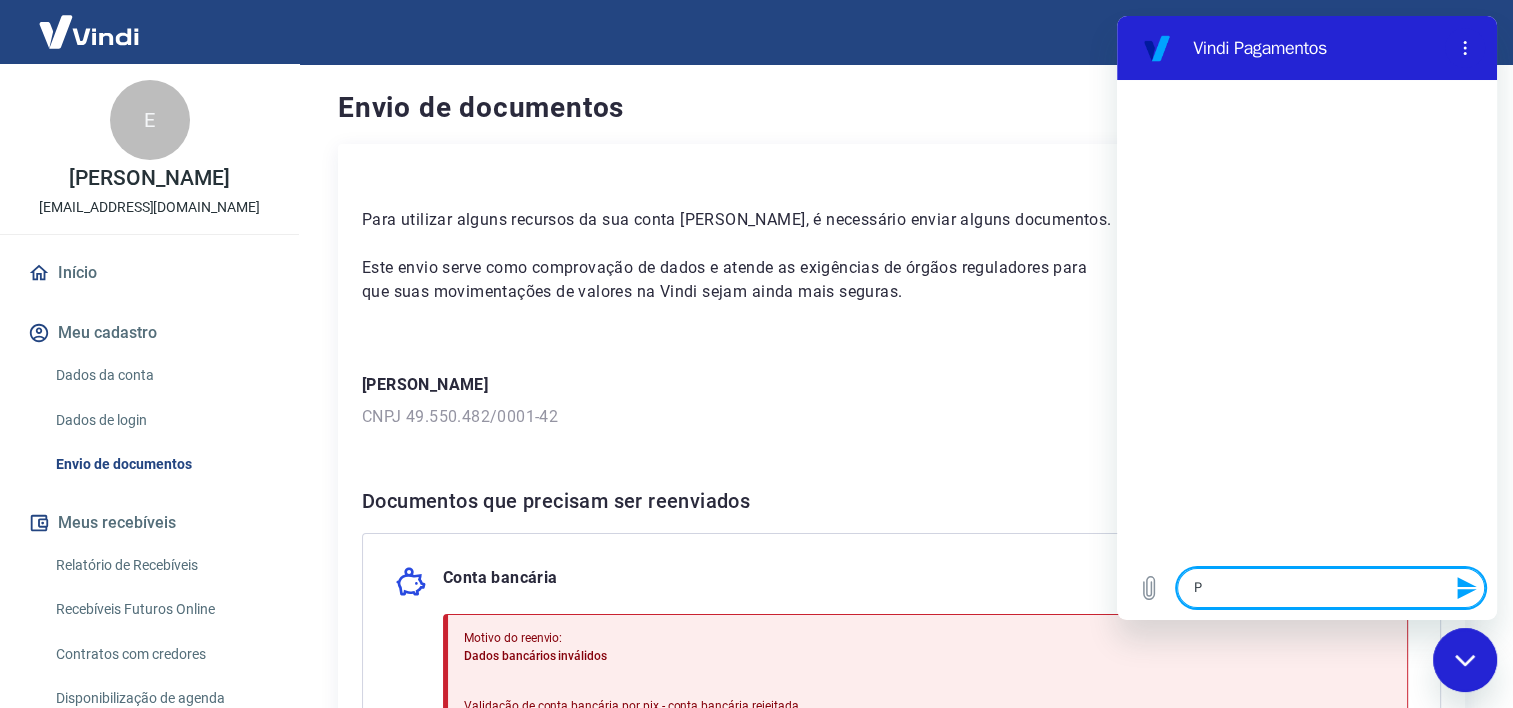 type on "PO" 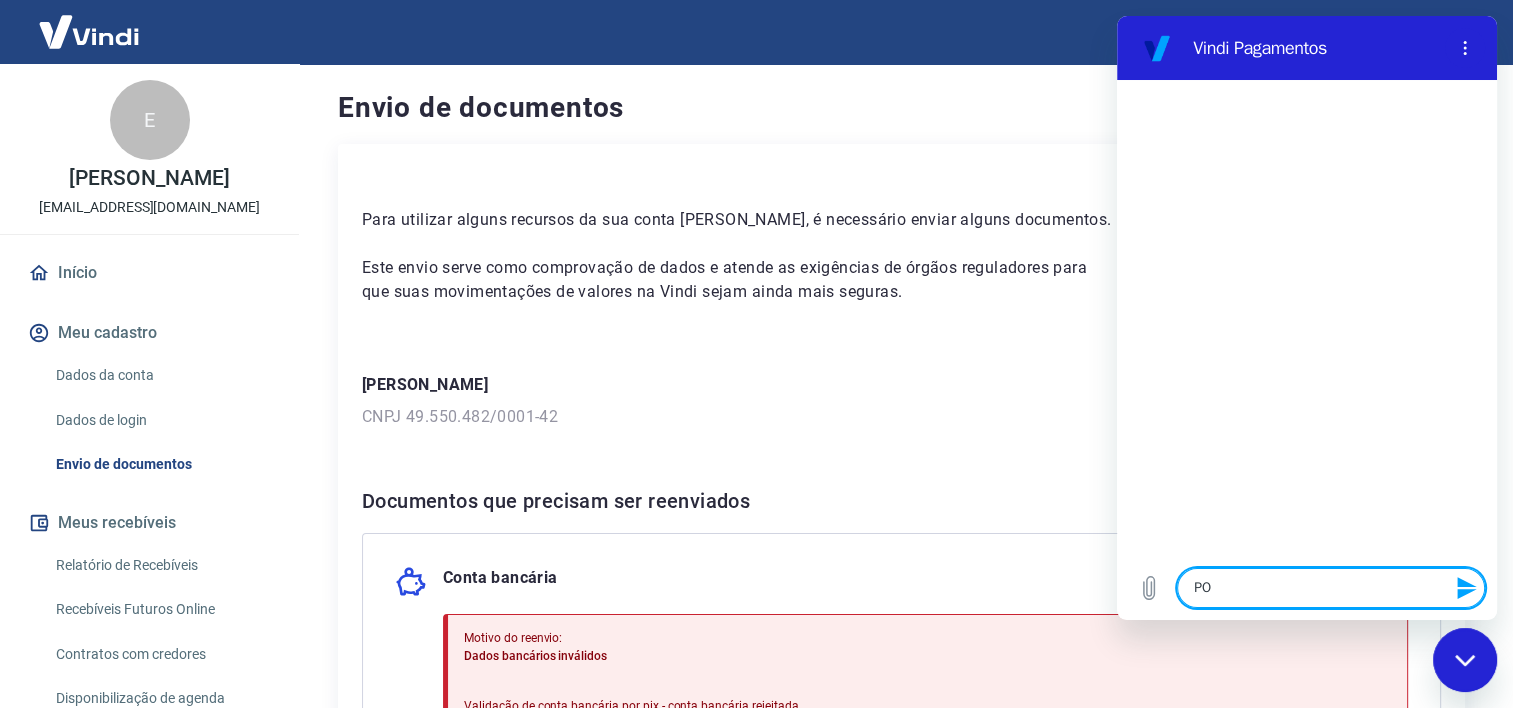 type on "POR" 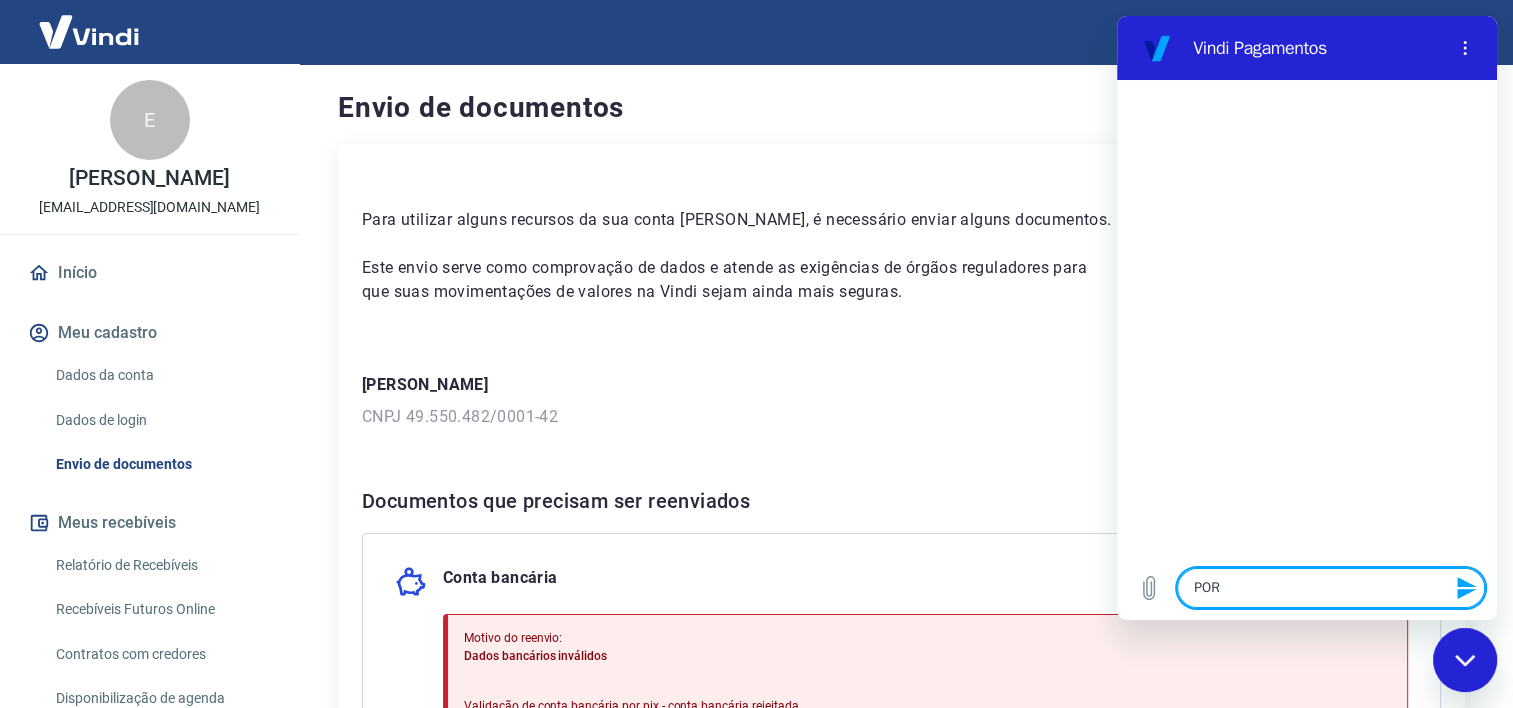type on "PORQ" 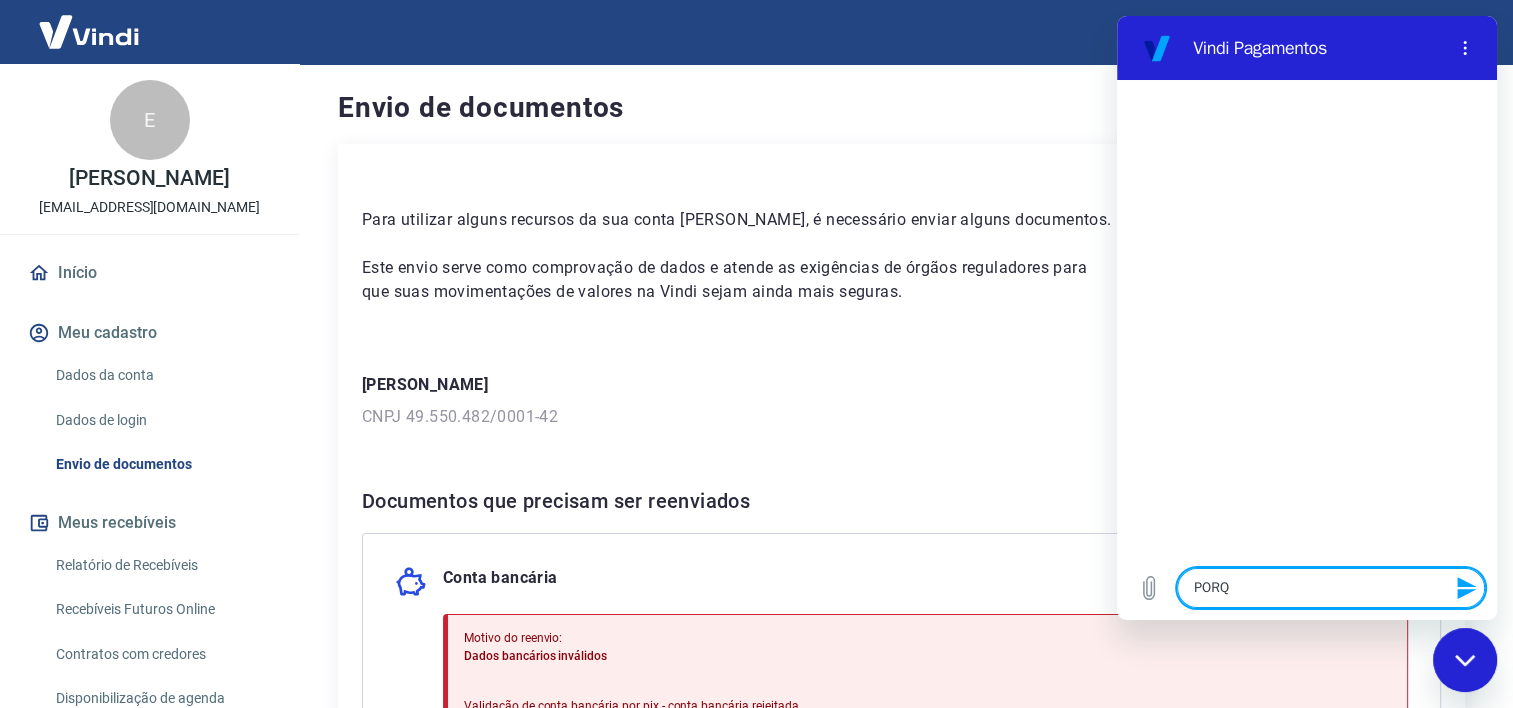 type on "PORQU" 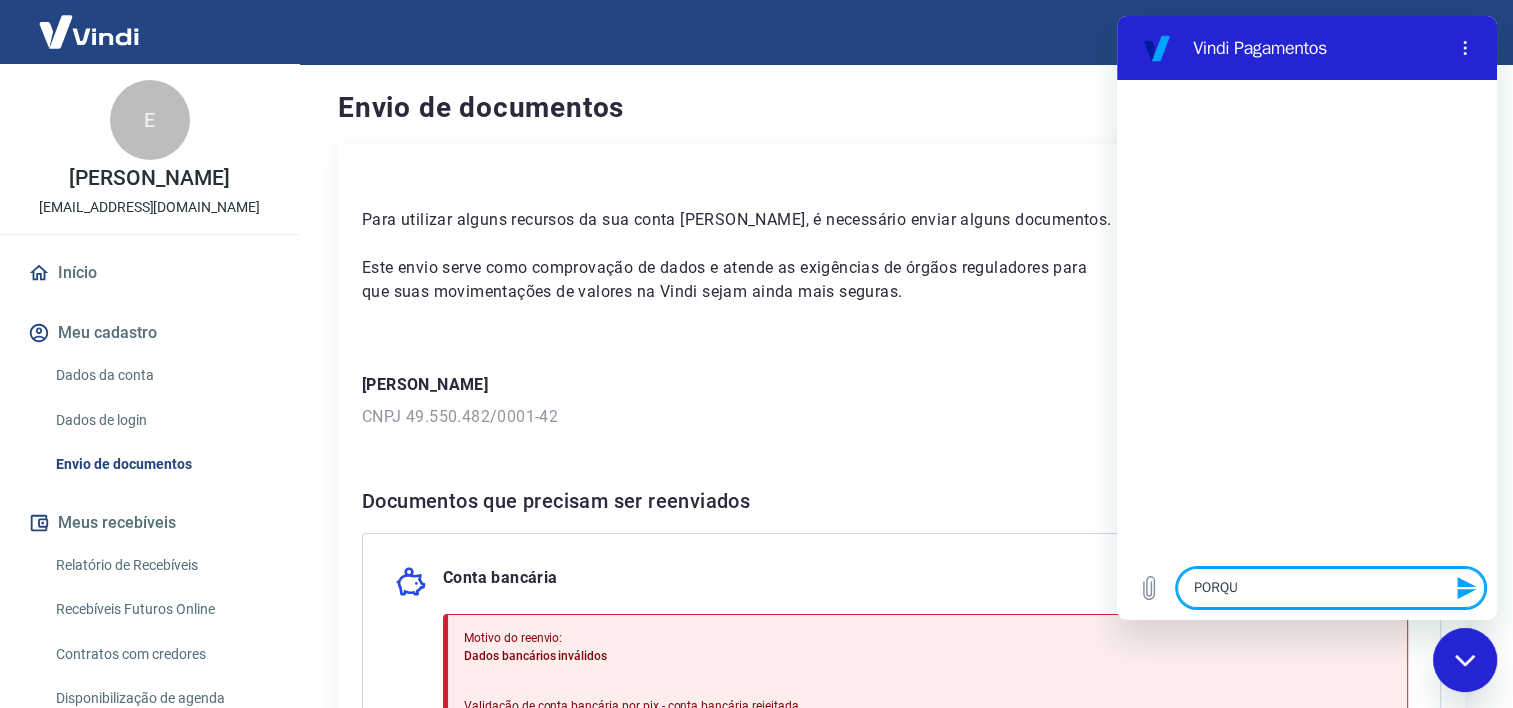 type on "PORQUE" 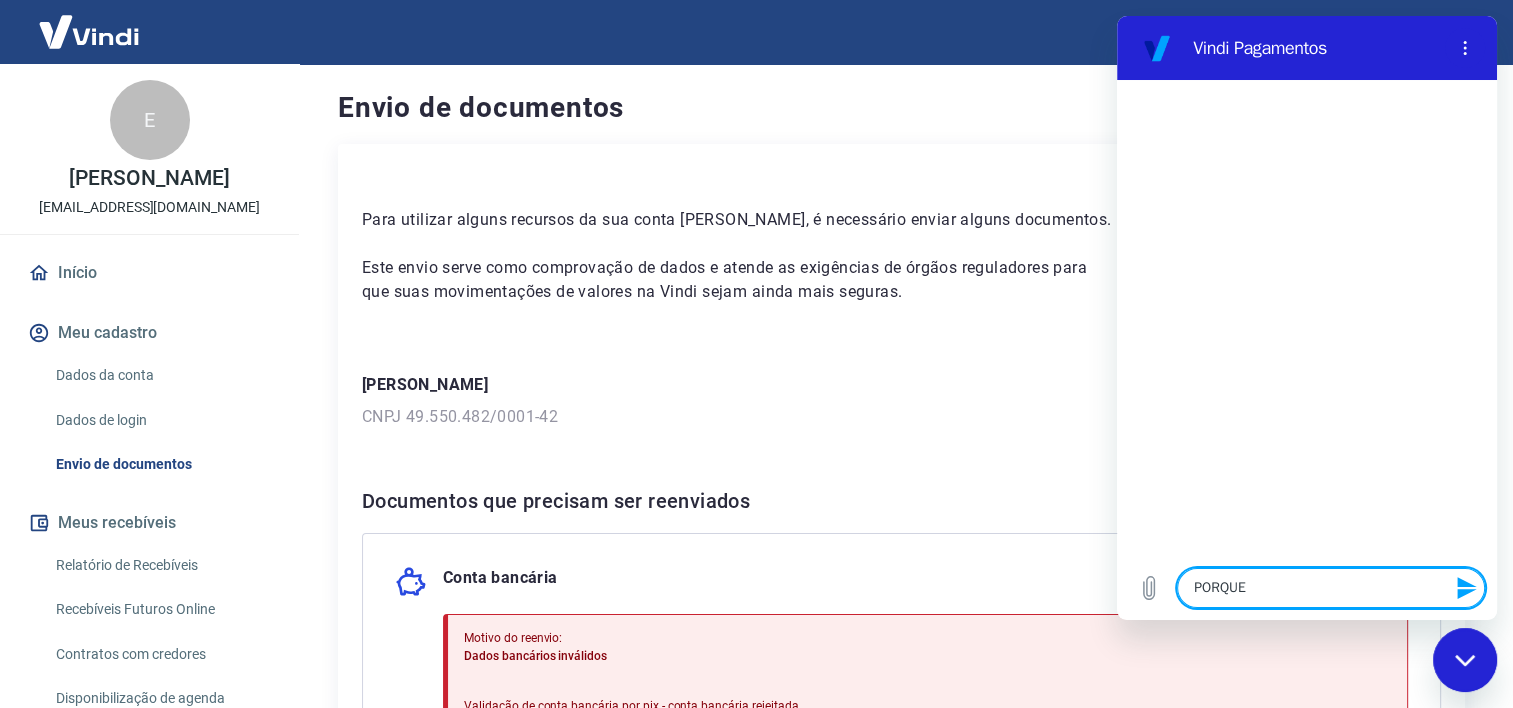 type on "PORQUE" 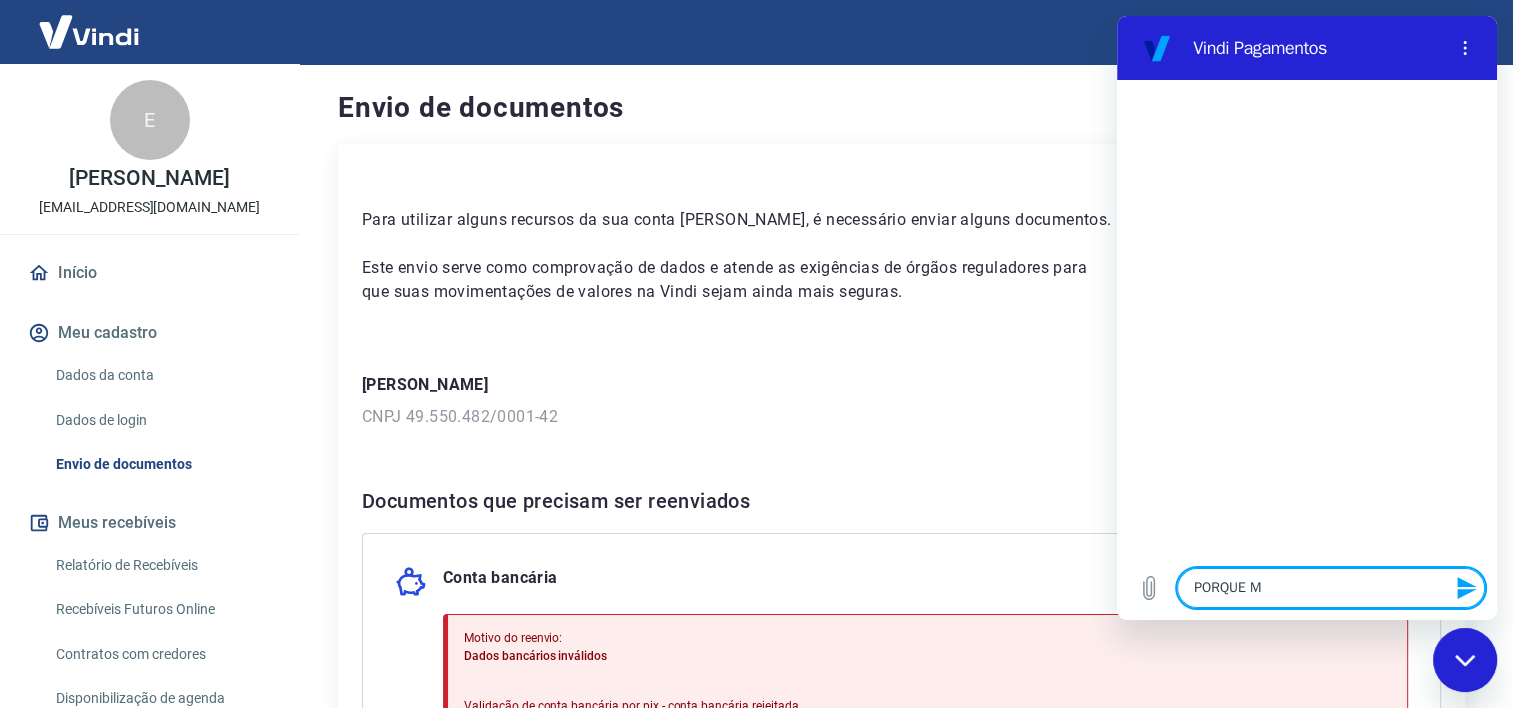 type on "PORQUE MI" 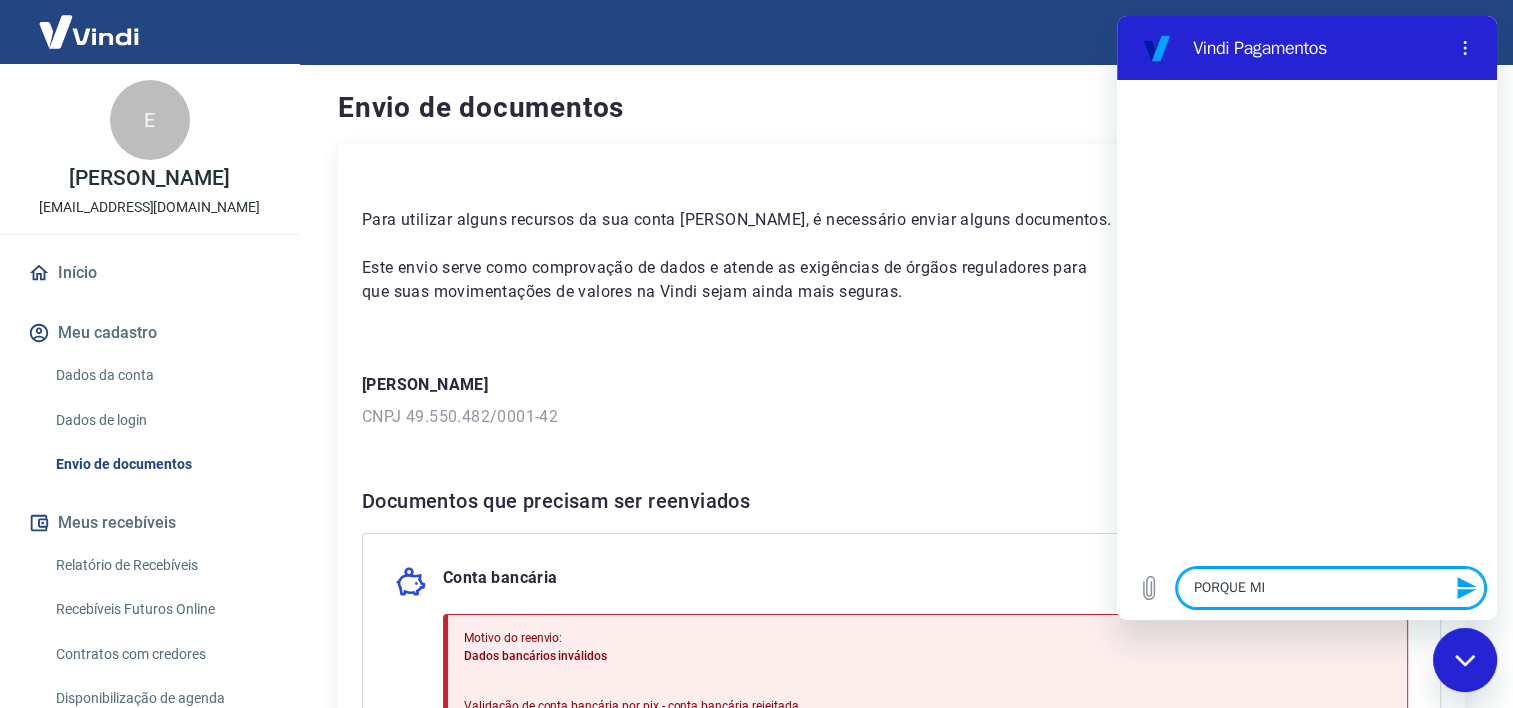 type on "PORQUE MIN" 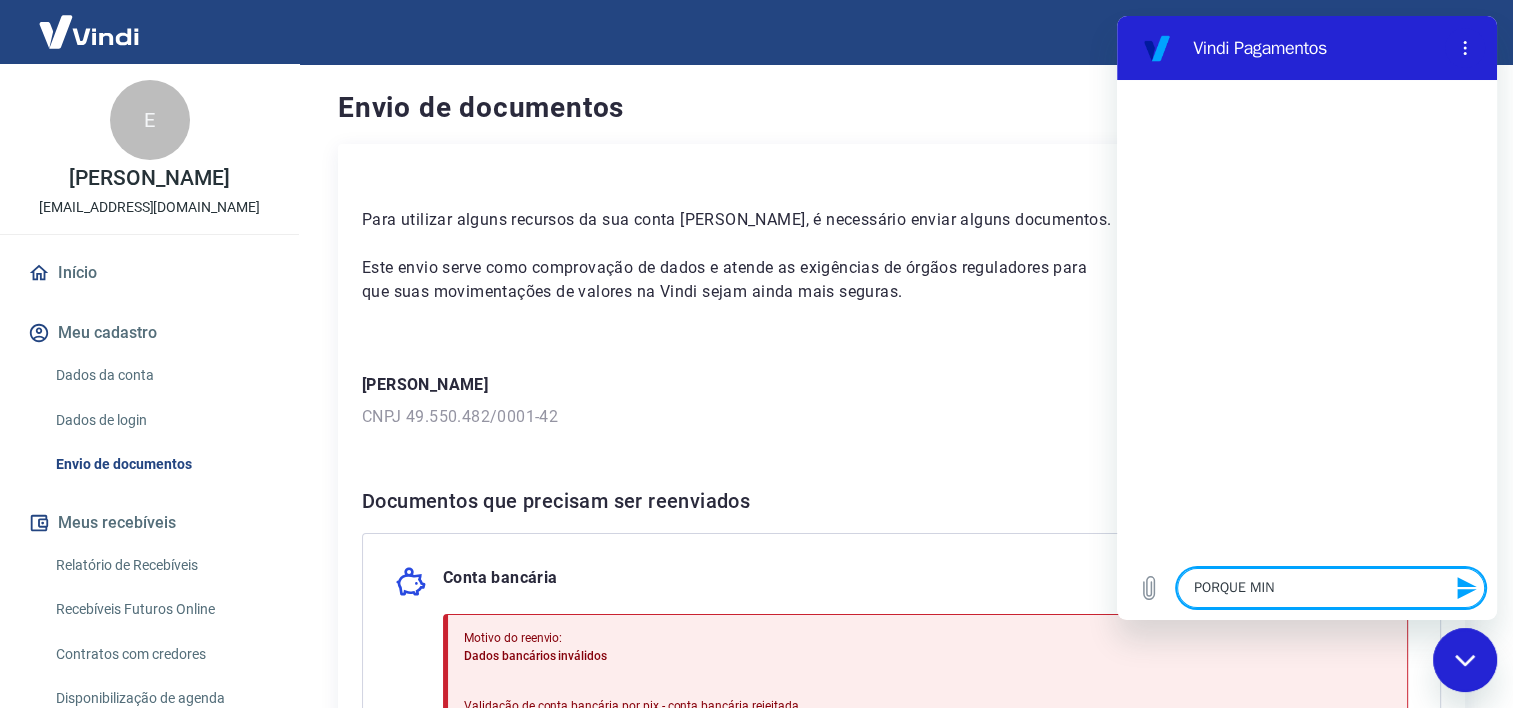 type on "PORQUE [PERSON_NAME]" 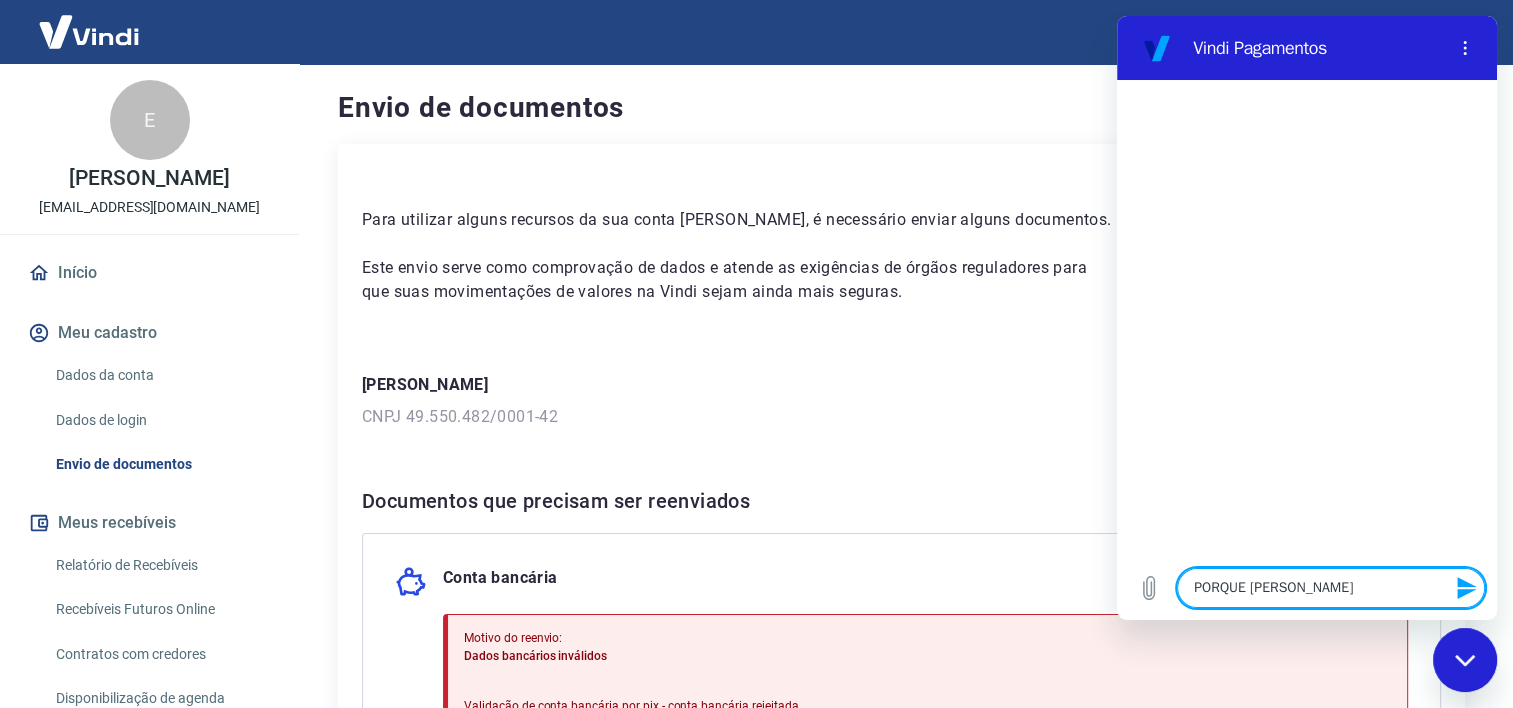 type on "PORQUE MINHA" 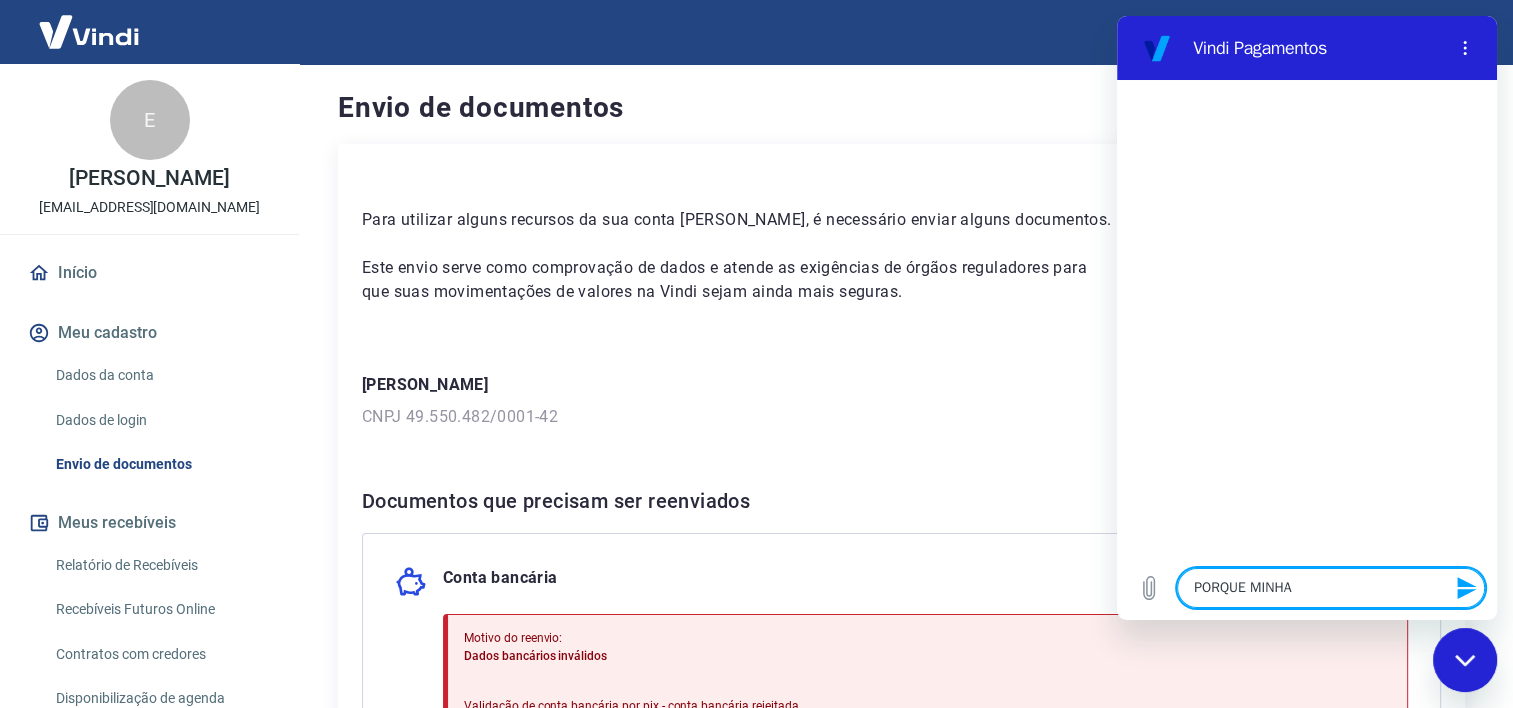 type on "PORQUE MINHA" 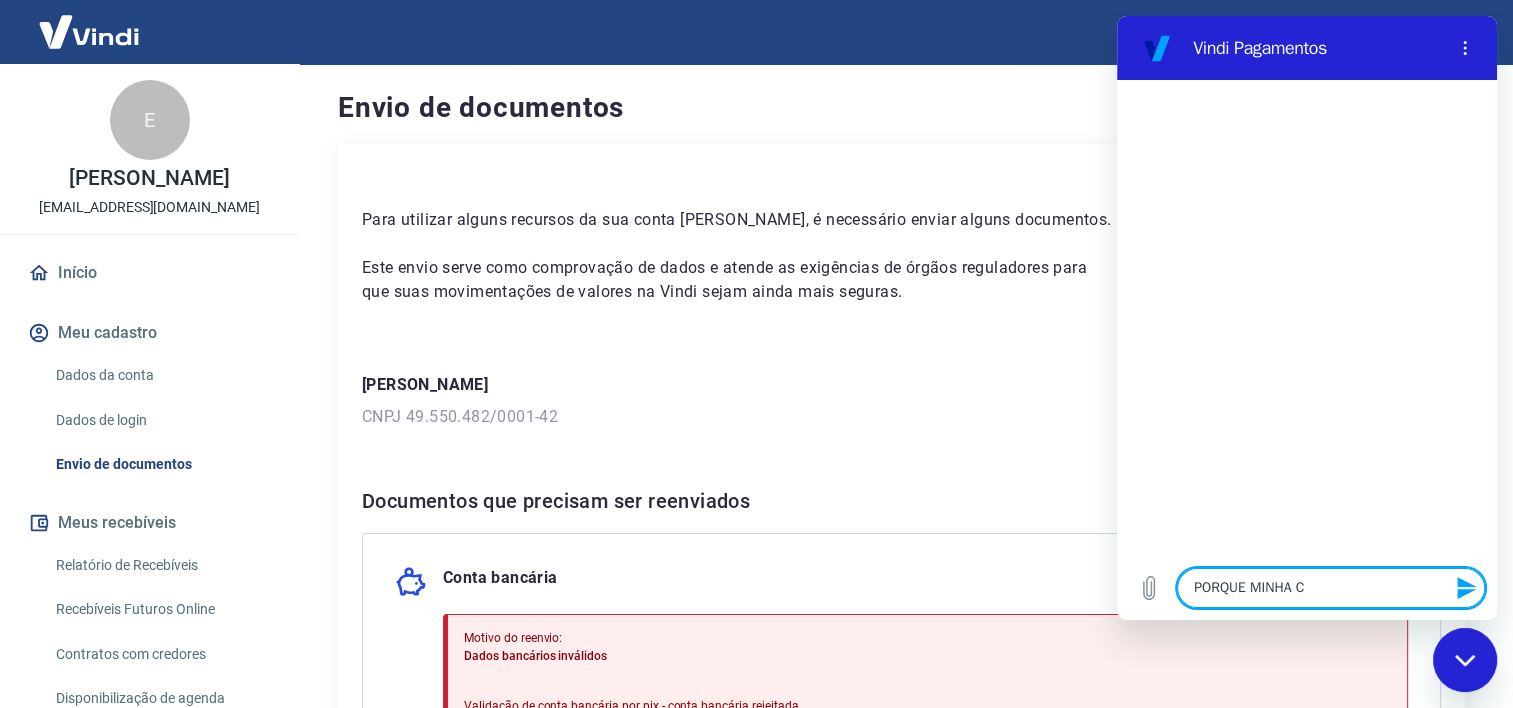 type on "PORQUE MINHA CO" 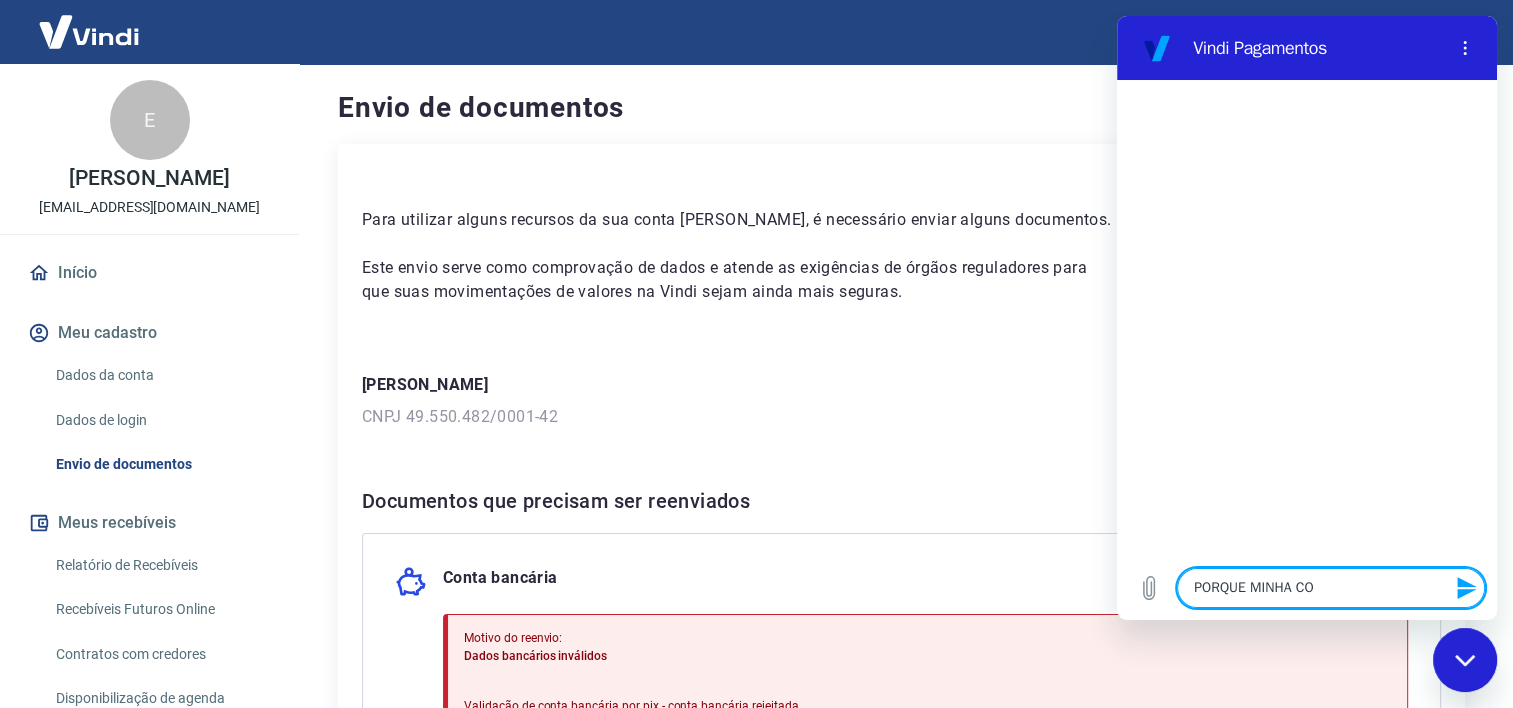 type on "PORQUE MINHA CON" 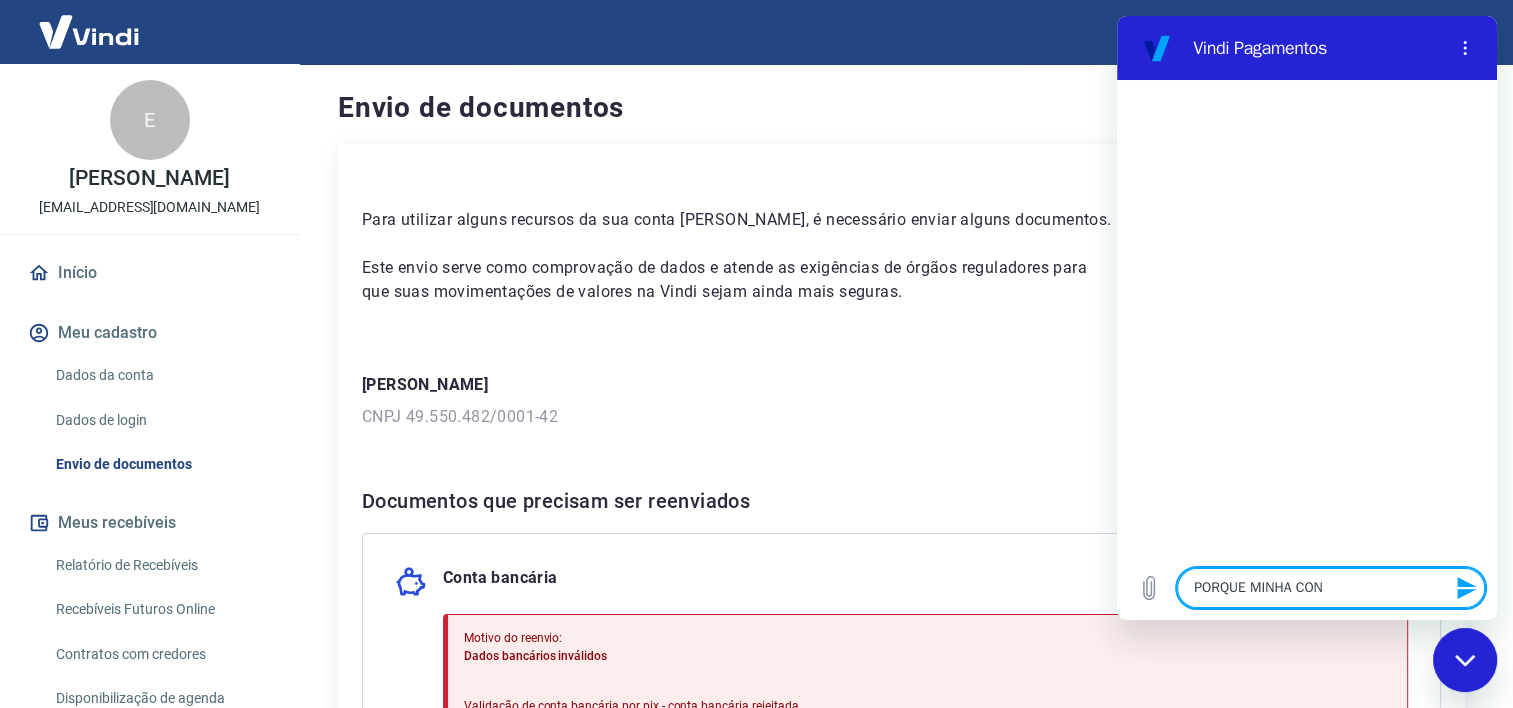 type on "PORQUE MINHA CONT" 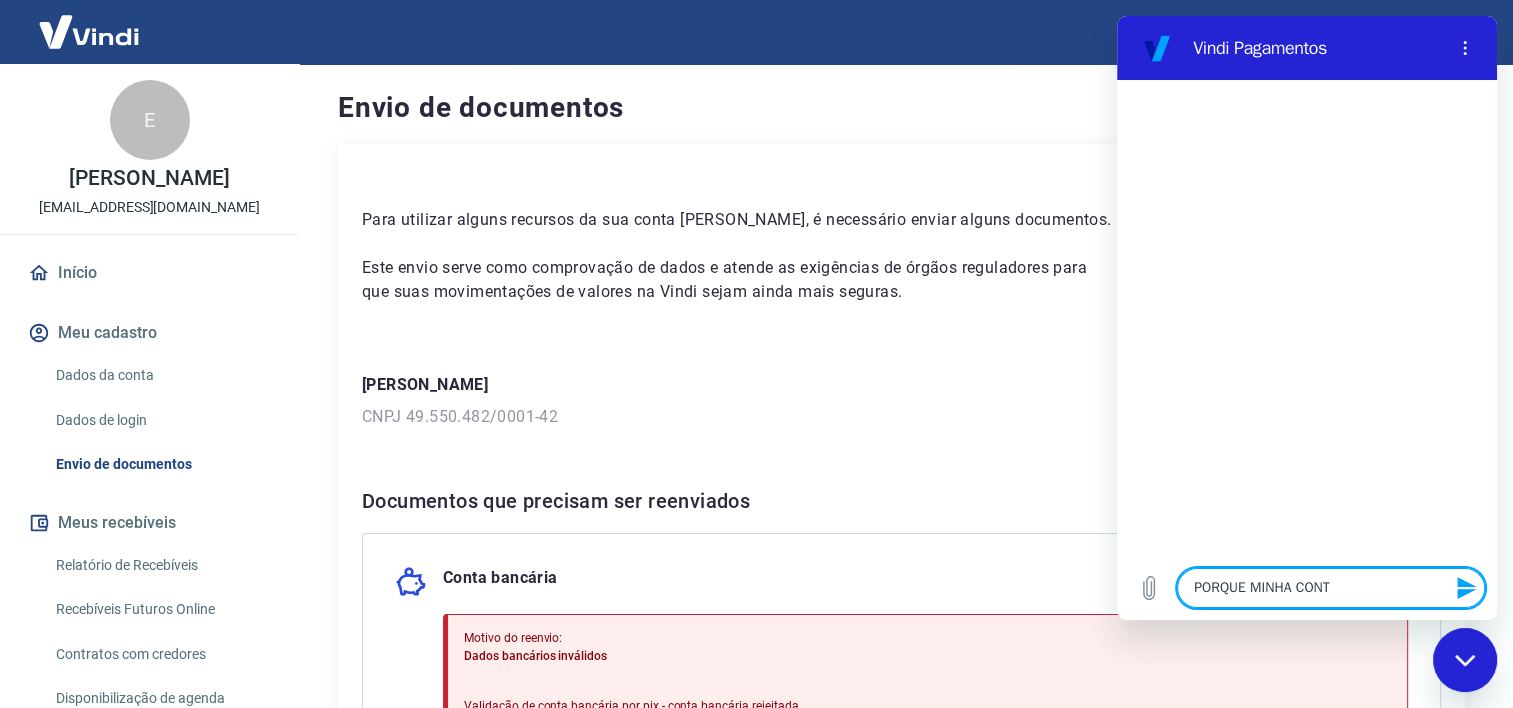 type on "PORQUE MINHA CONTA" 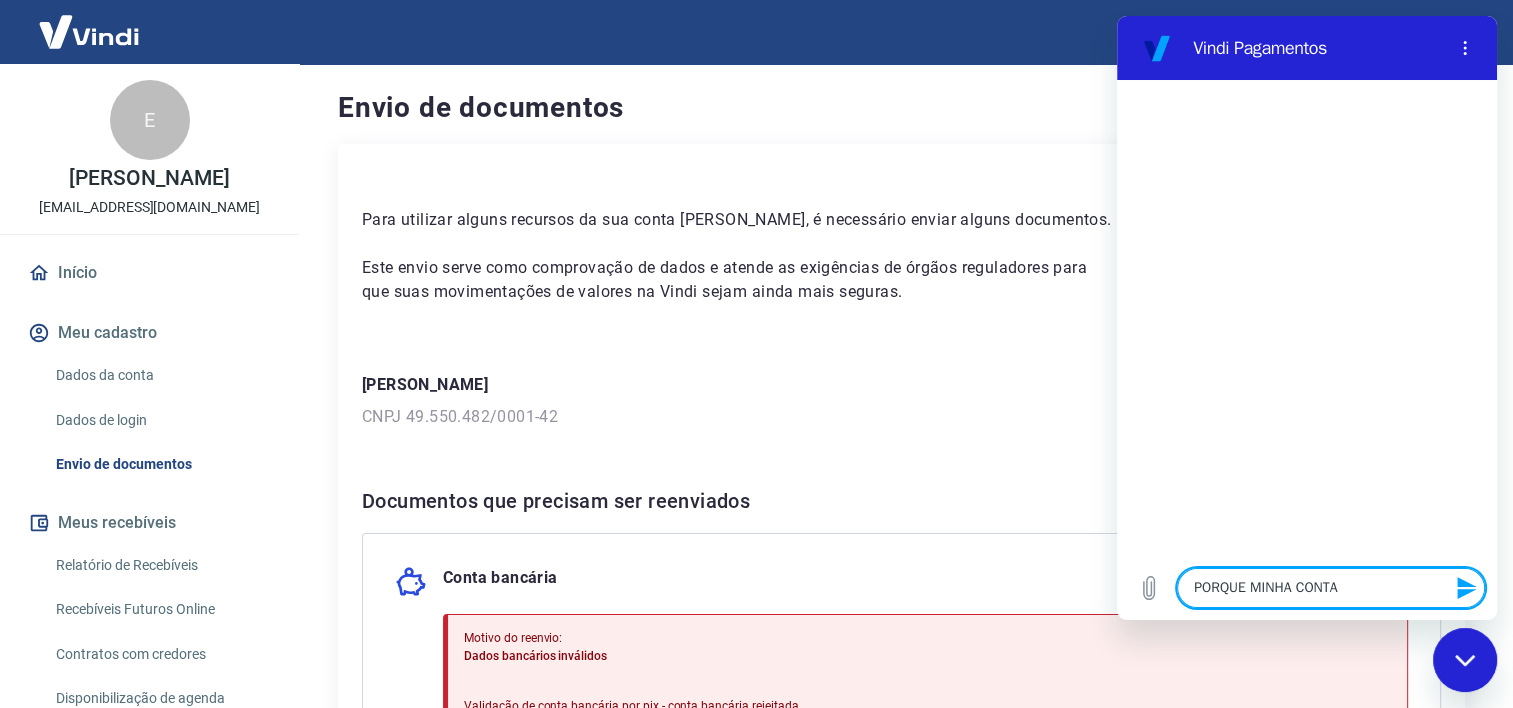 type on "PORQUE MINHA CONTA" 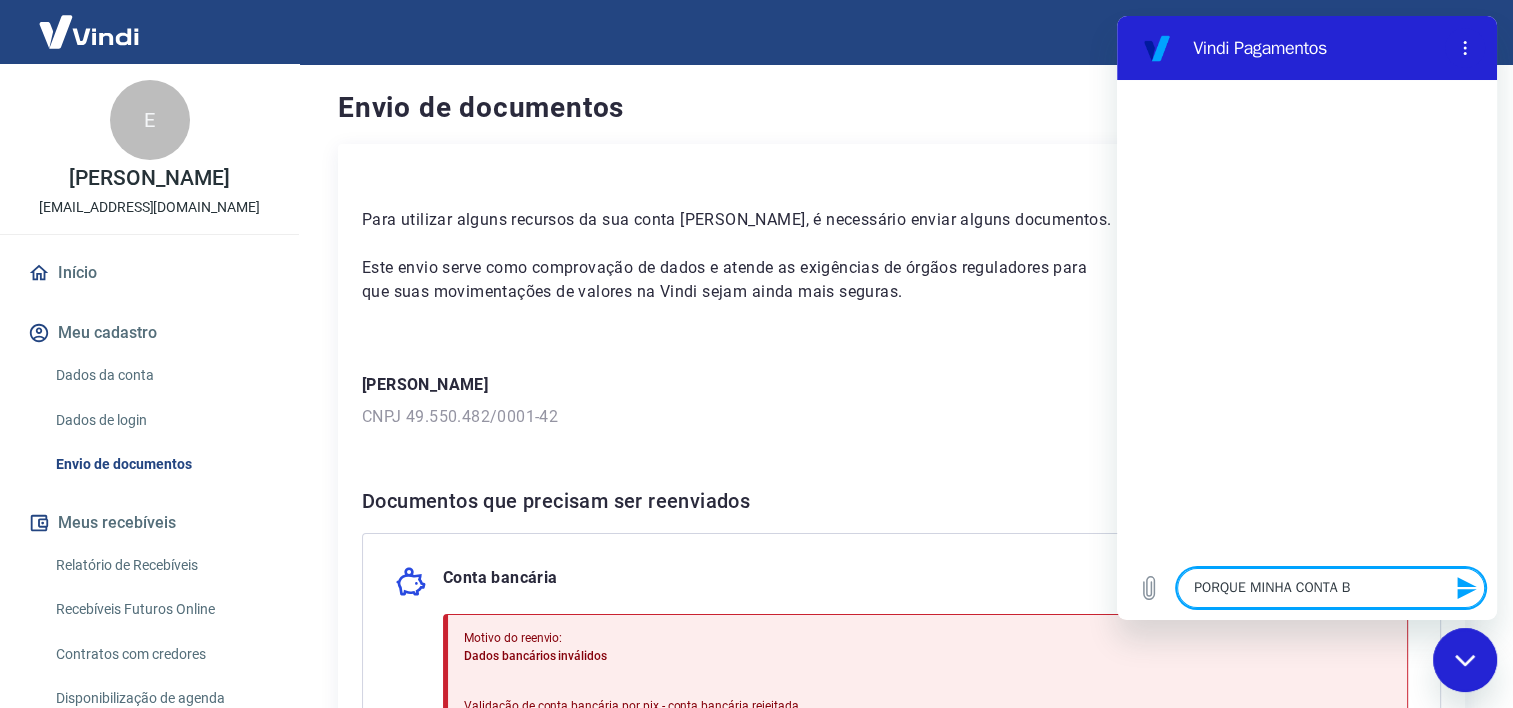 type on "PORQUE MINHA CONTA BA" 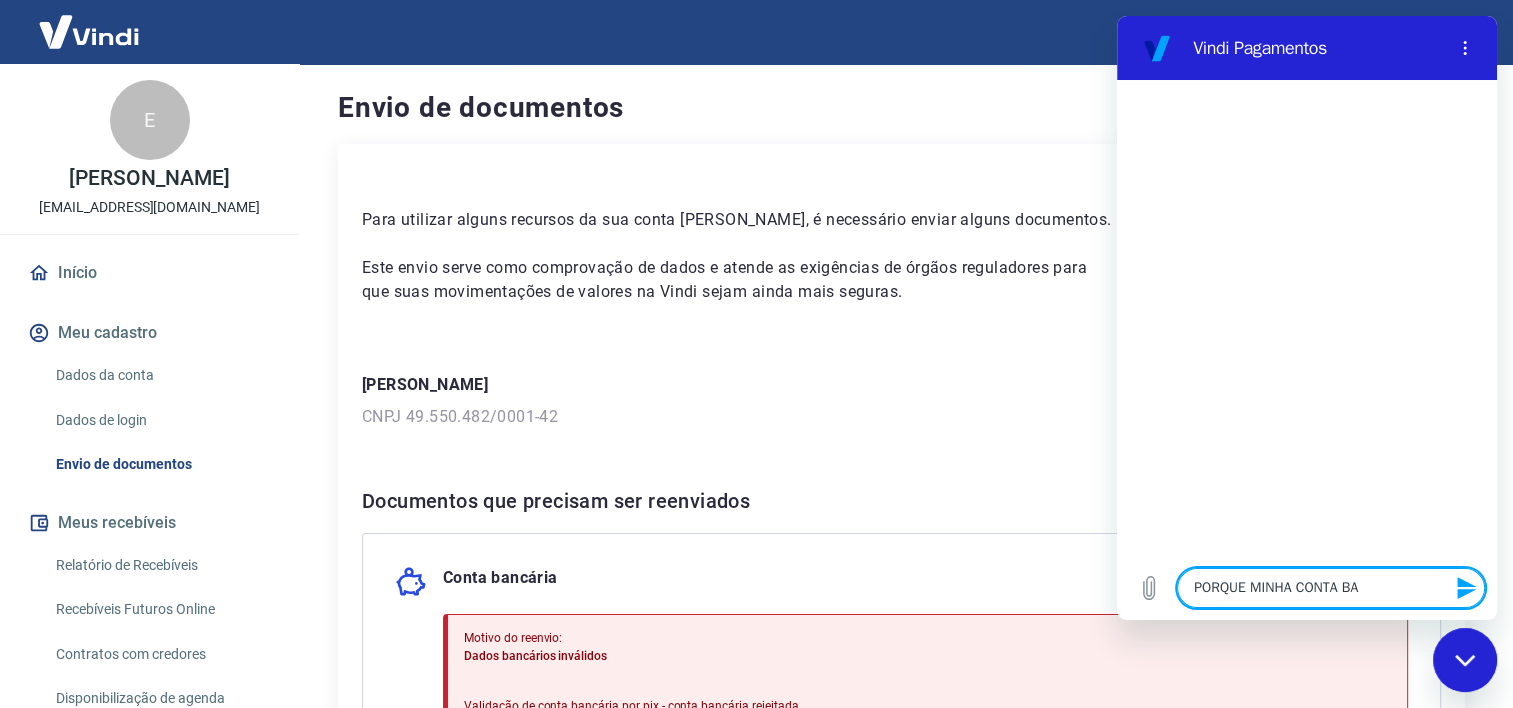 type on "PORQUE MINHA CONTA BAN" 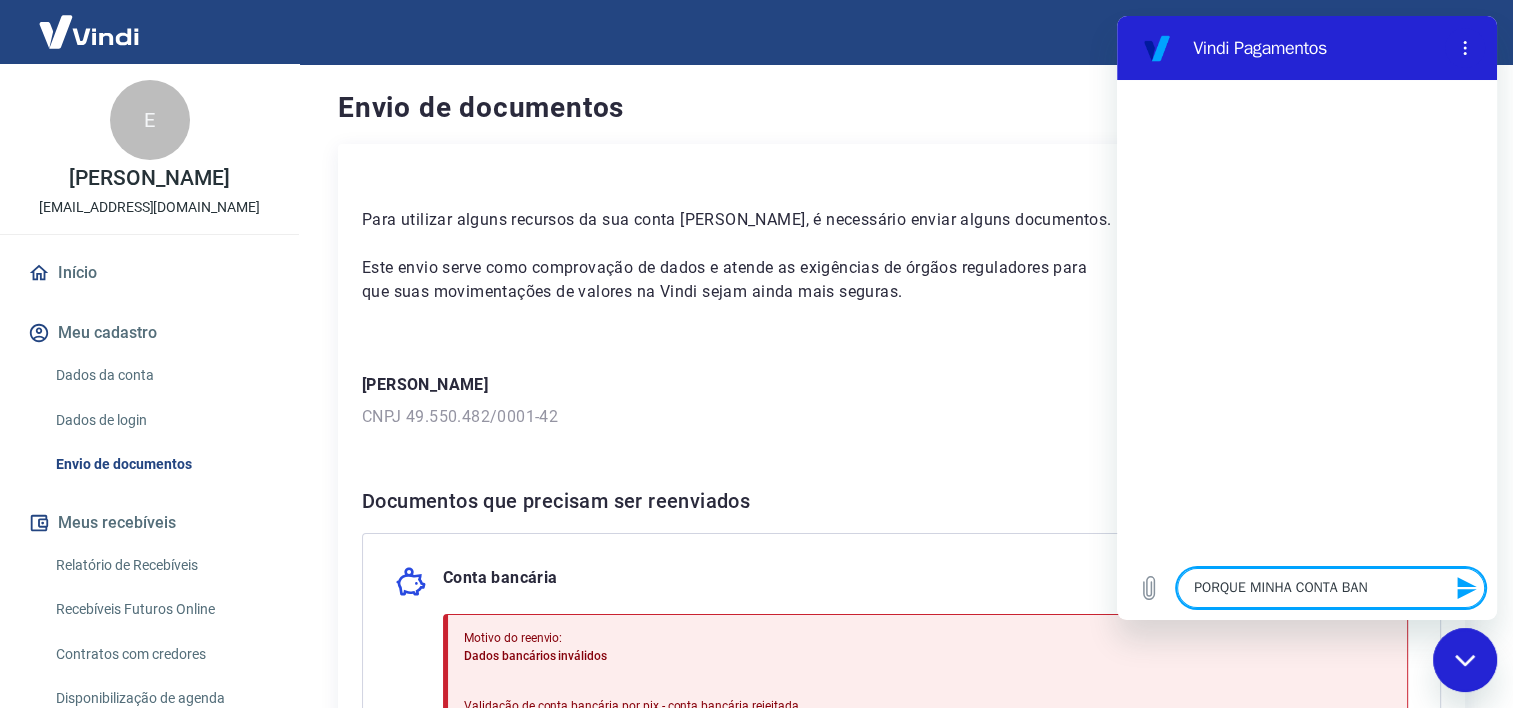 type on "PORQUE MINHA CONTA BANC" 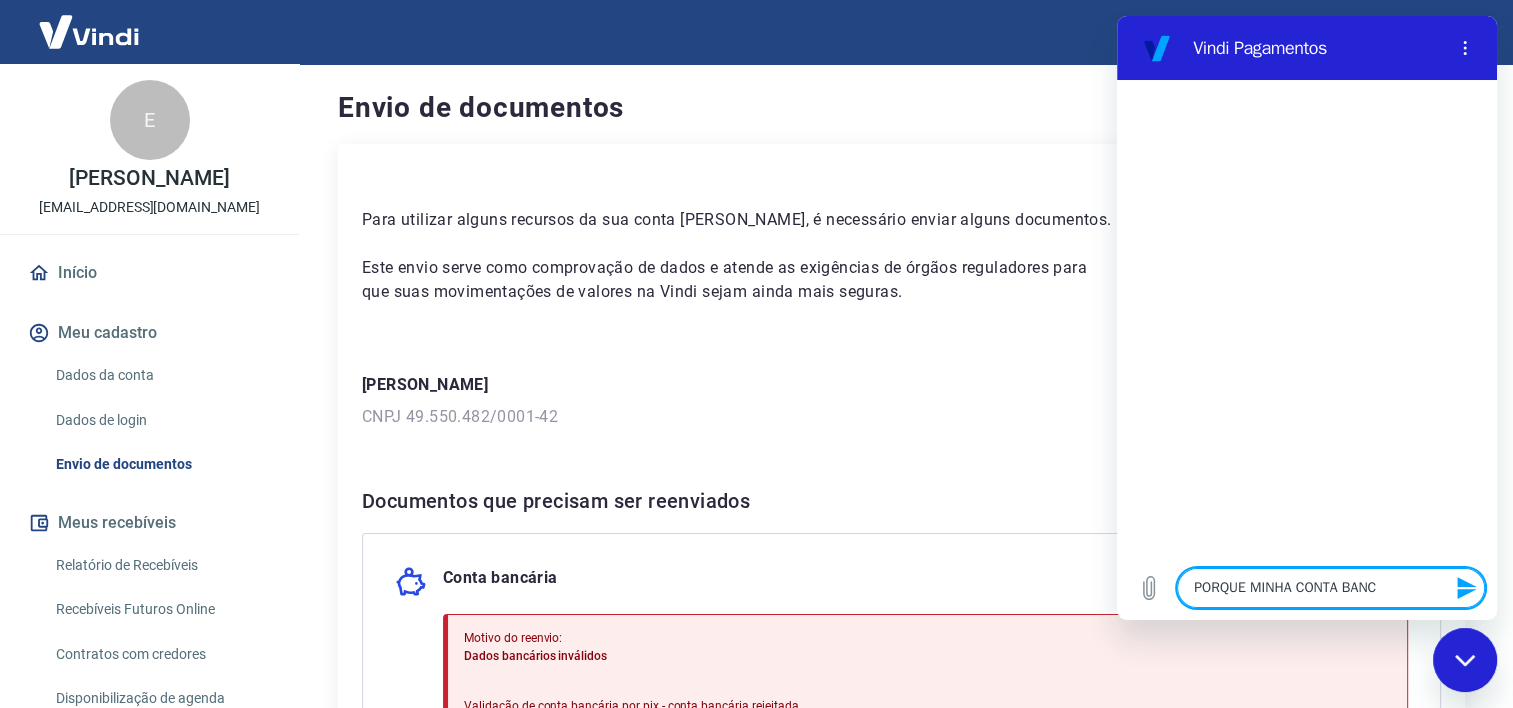 type on "PORQUE MINHA CONTA BANCA" 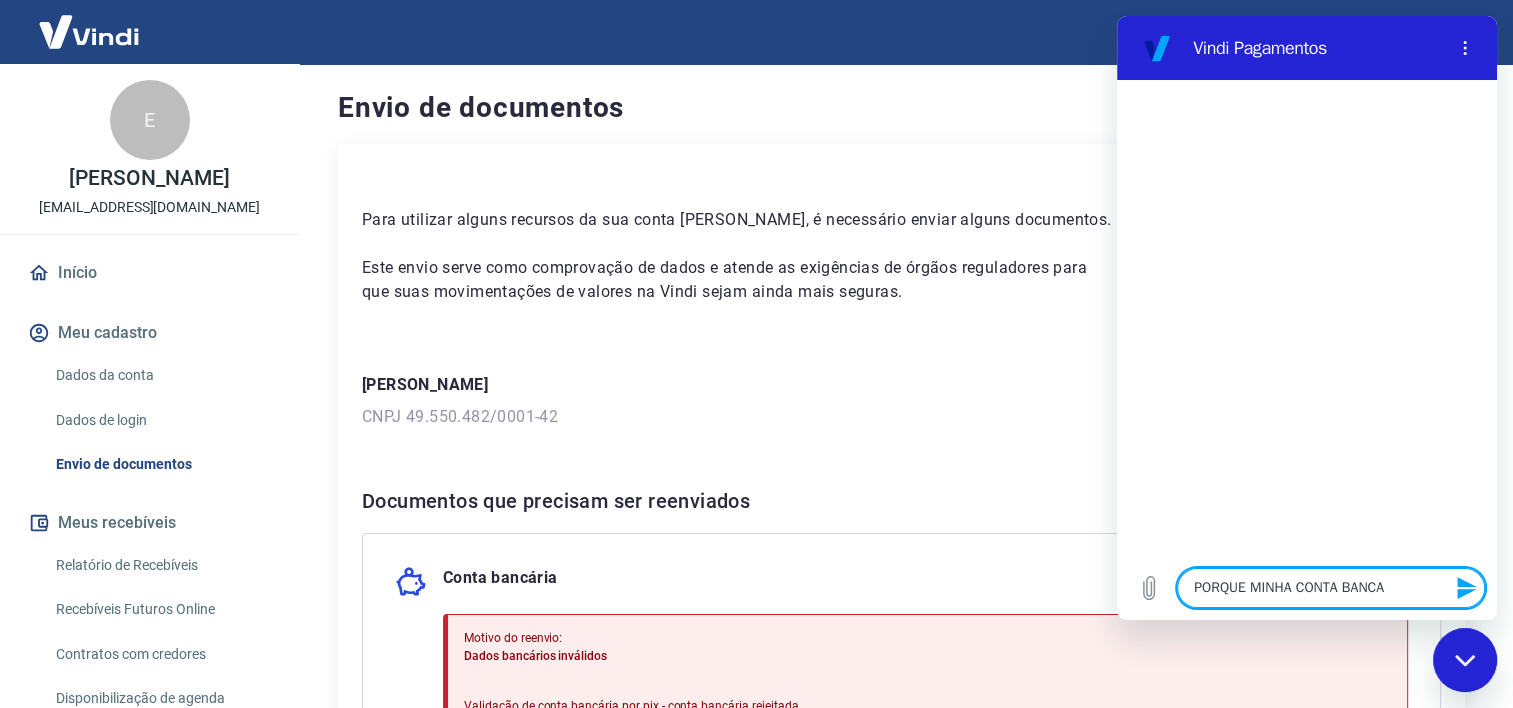 type on "PORQUE MINHA CONTA BANCAR" 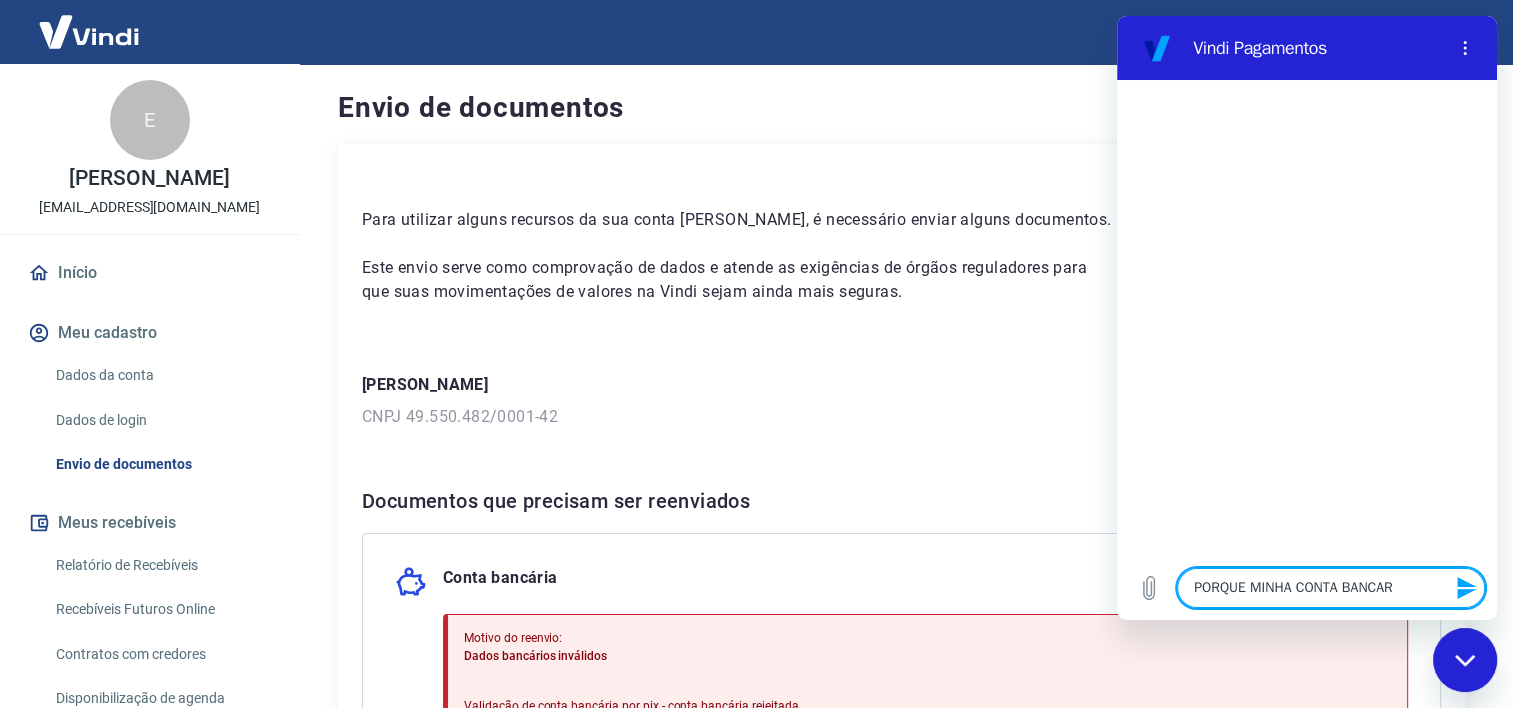 type on "PORQUE MINHA CONTA BANCARI" 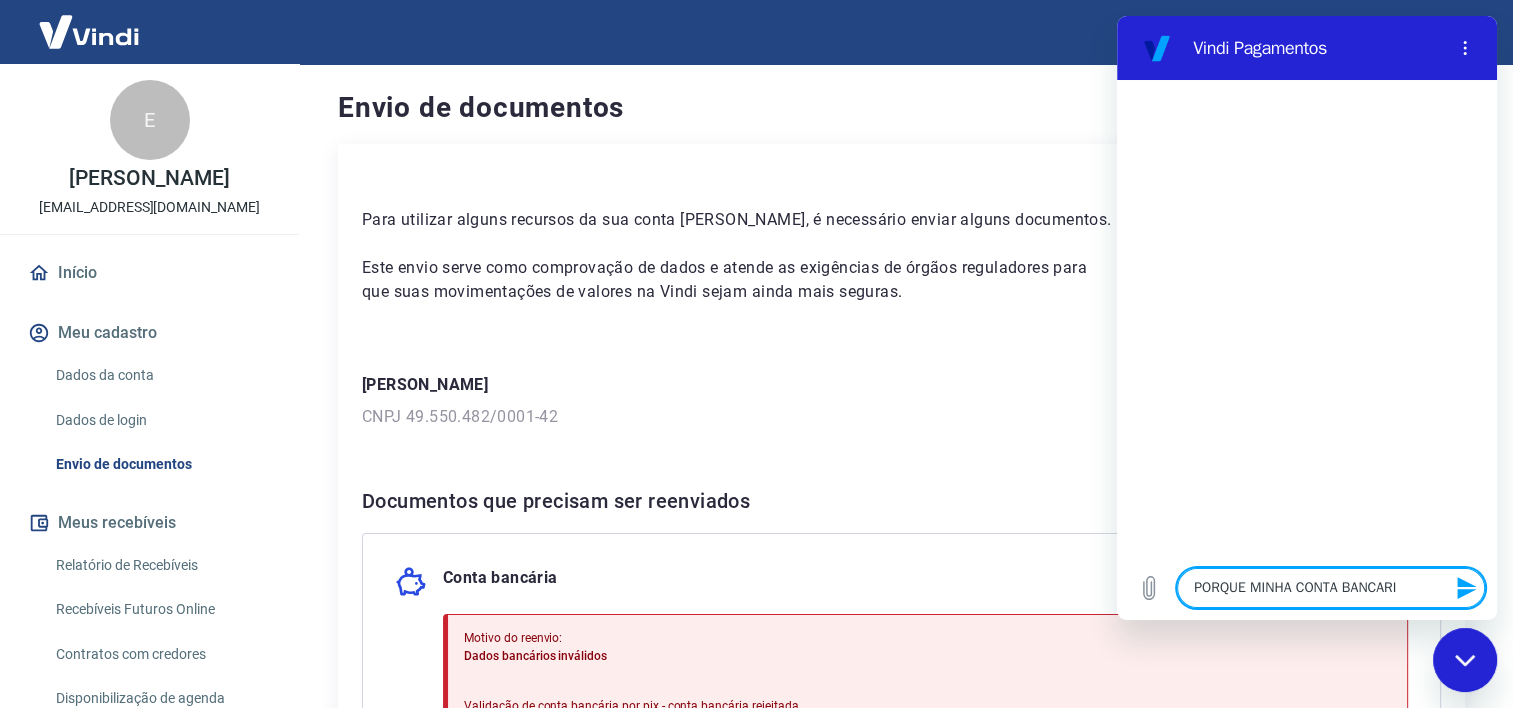type on "PORQUE MINHA CONTA BANCARIA" 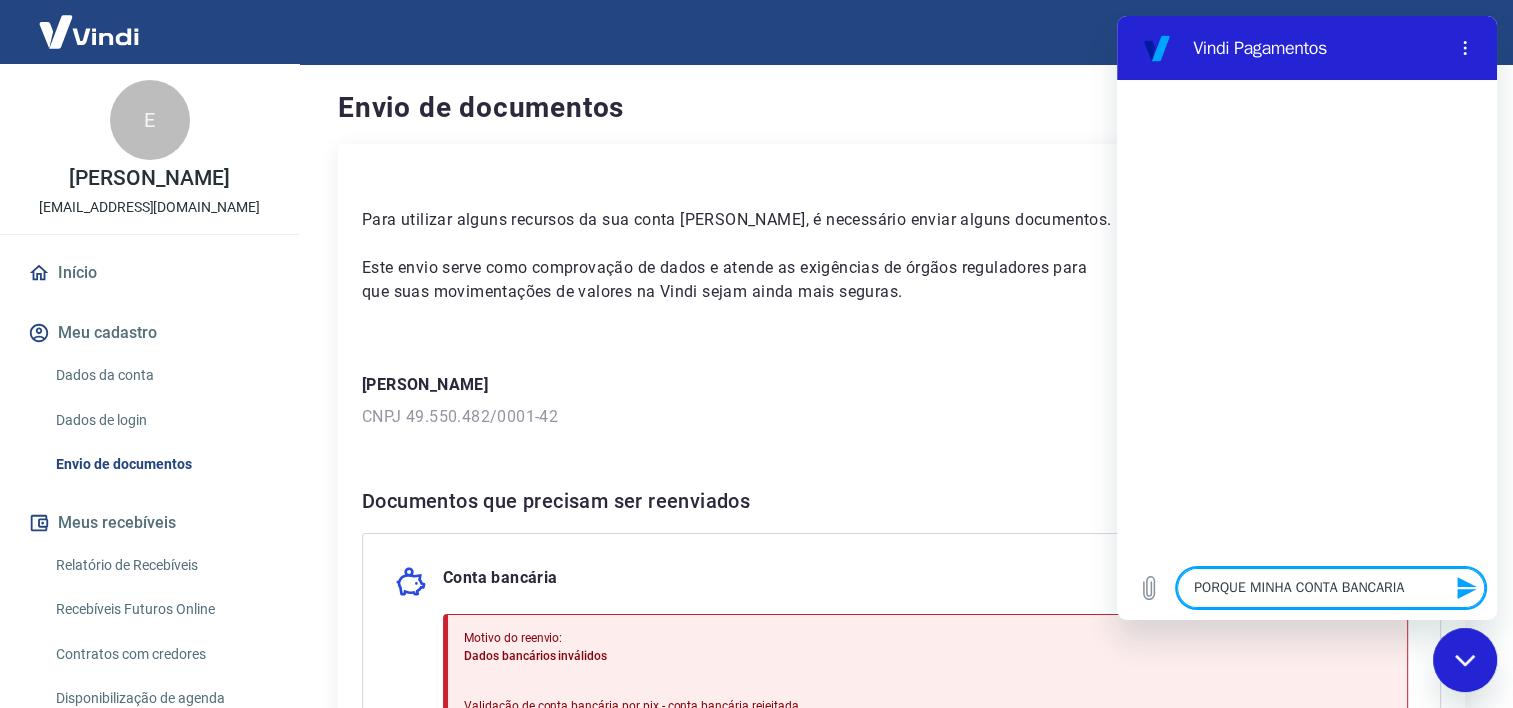 type on "PORQUE MINHA CONTA BANCARIA" 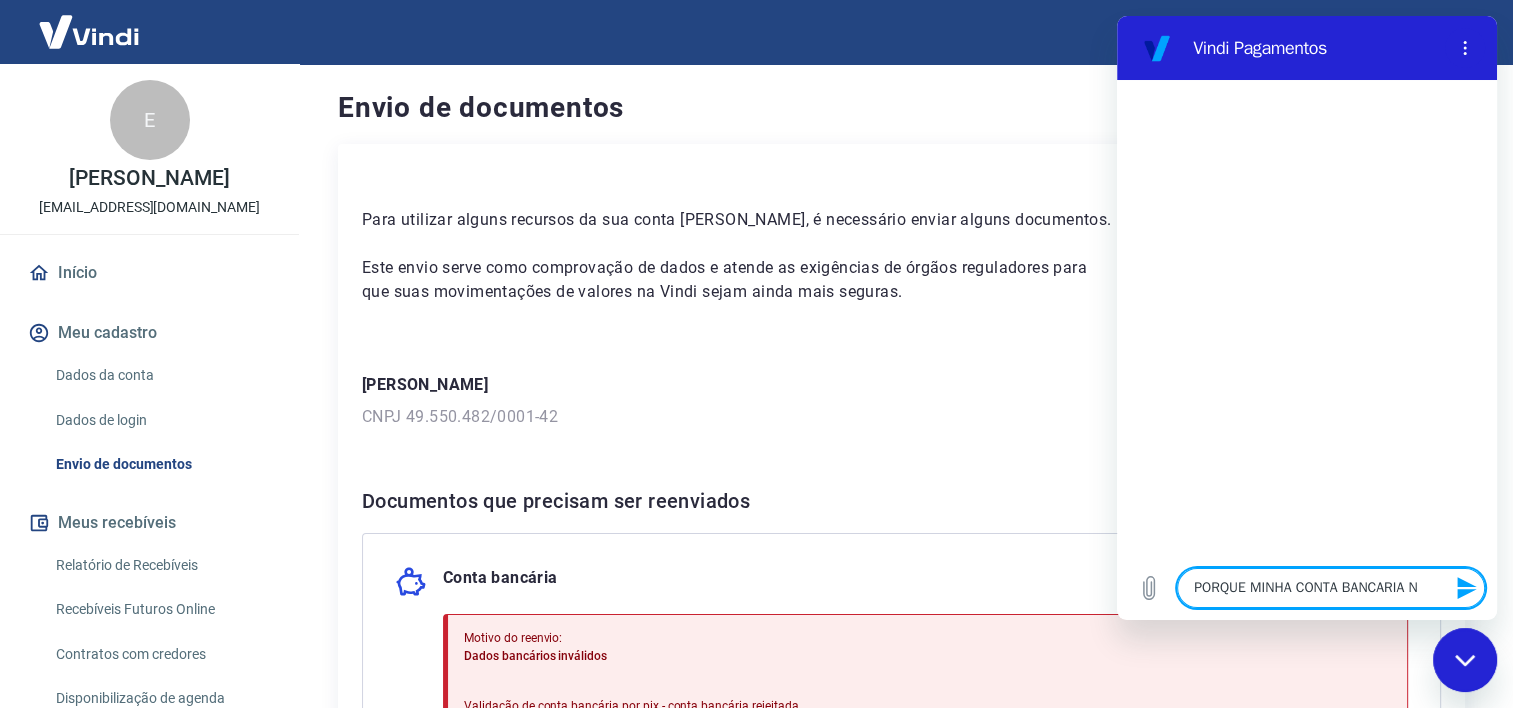 type on "PORQUE MINHA CONTA BANCARIA NÃ" 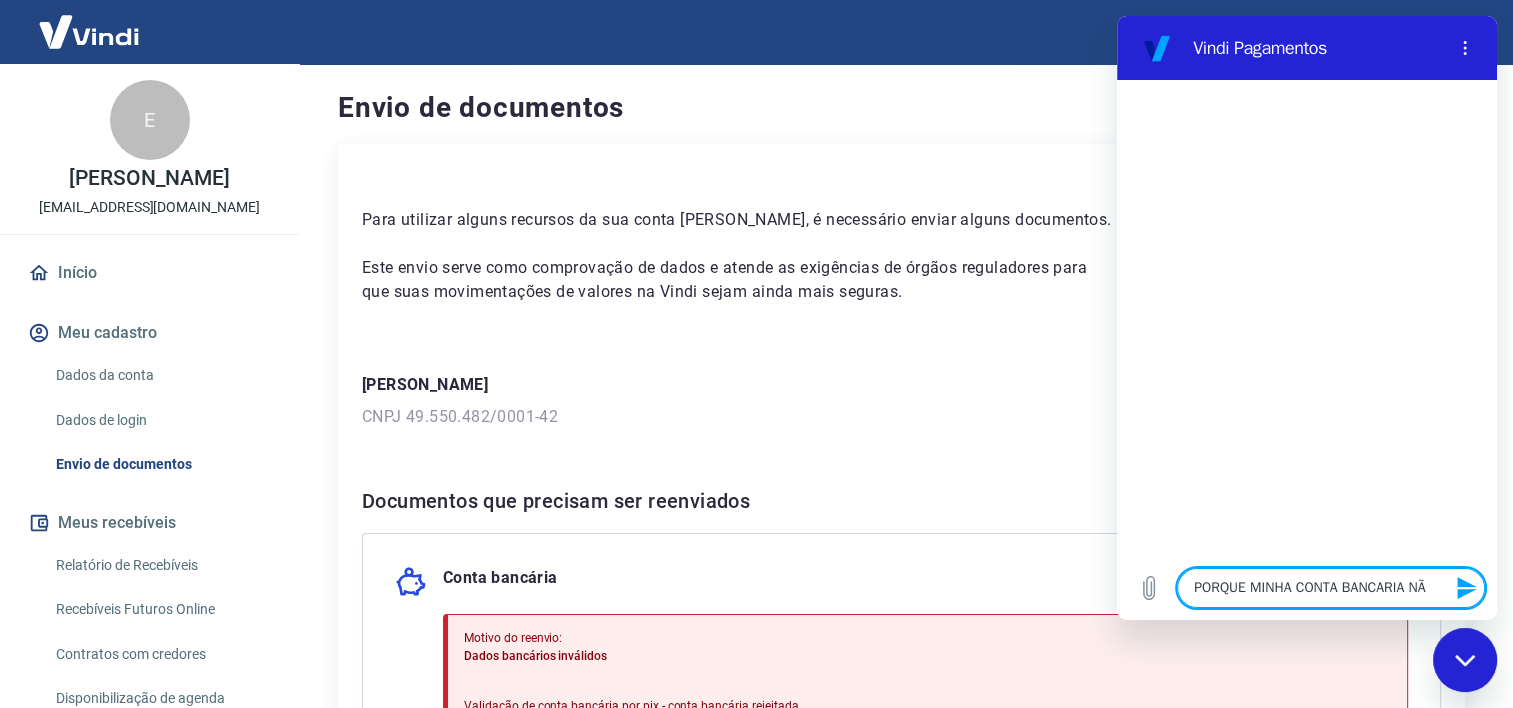 type on "PORQUE MINHA CONTA BANCARIA NÃO" 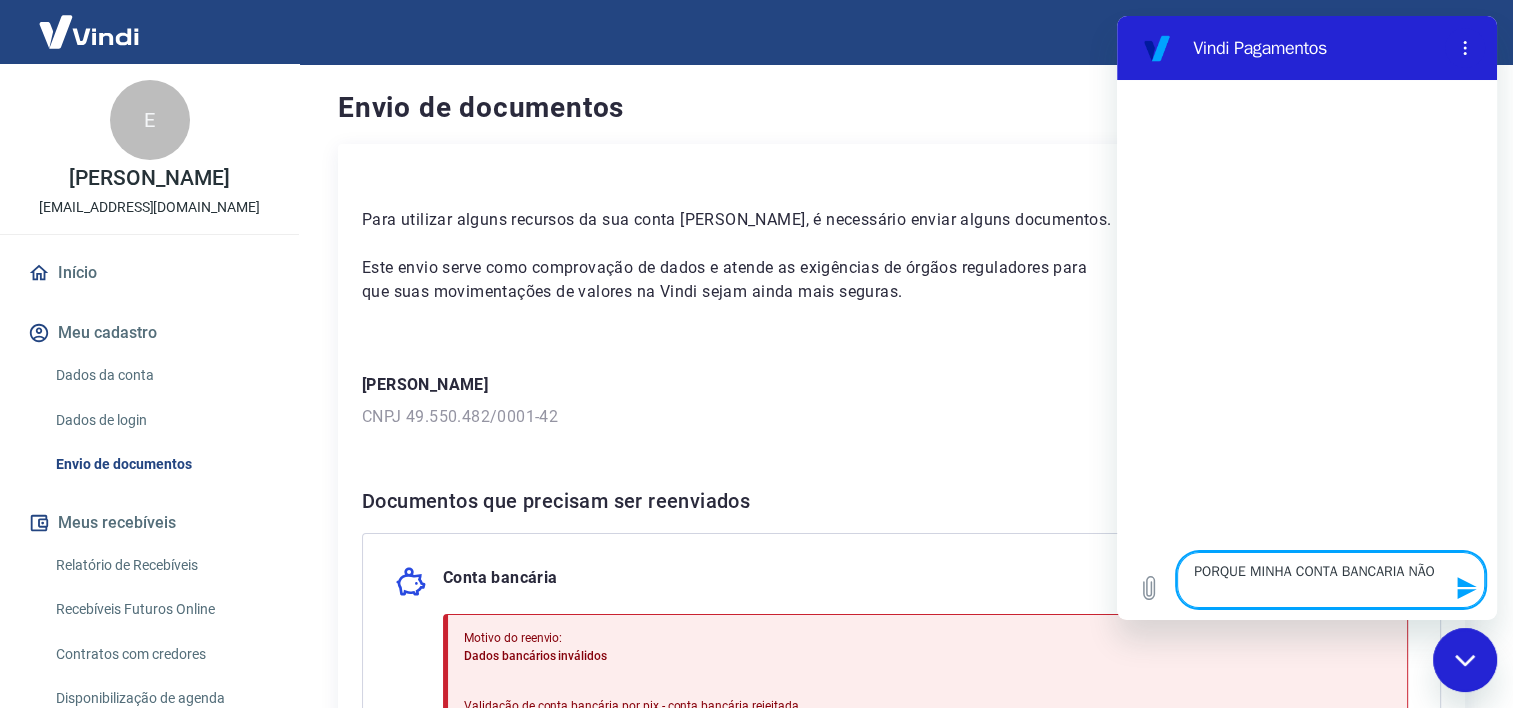type on "PORQUE MINHA CONTA BANCARIA NÃO" 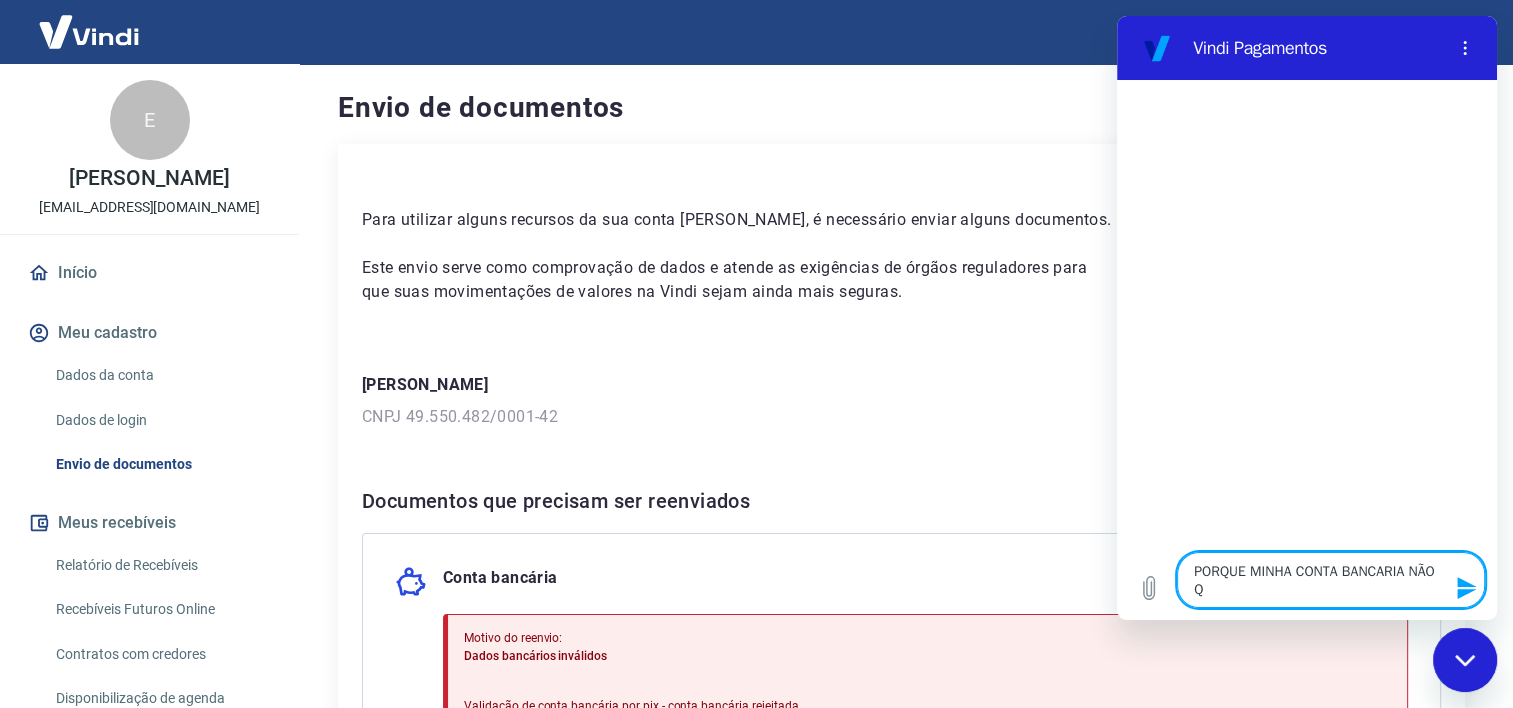 type on "PORQUE MINHA CONTA BANCARIA NÃO QU" 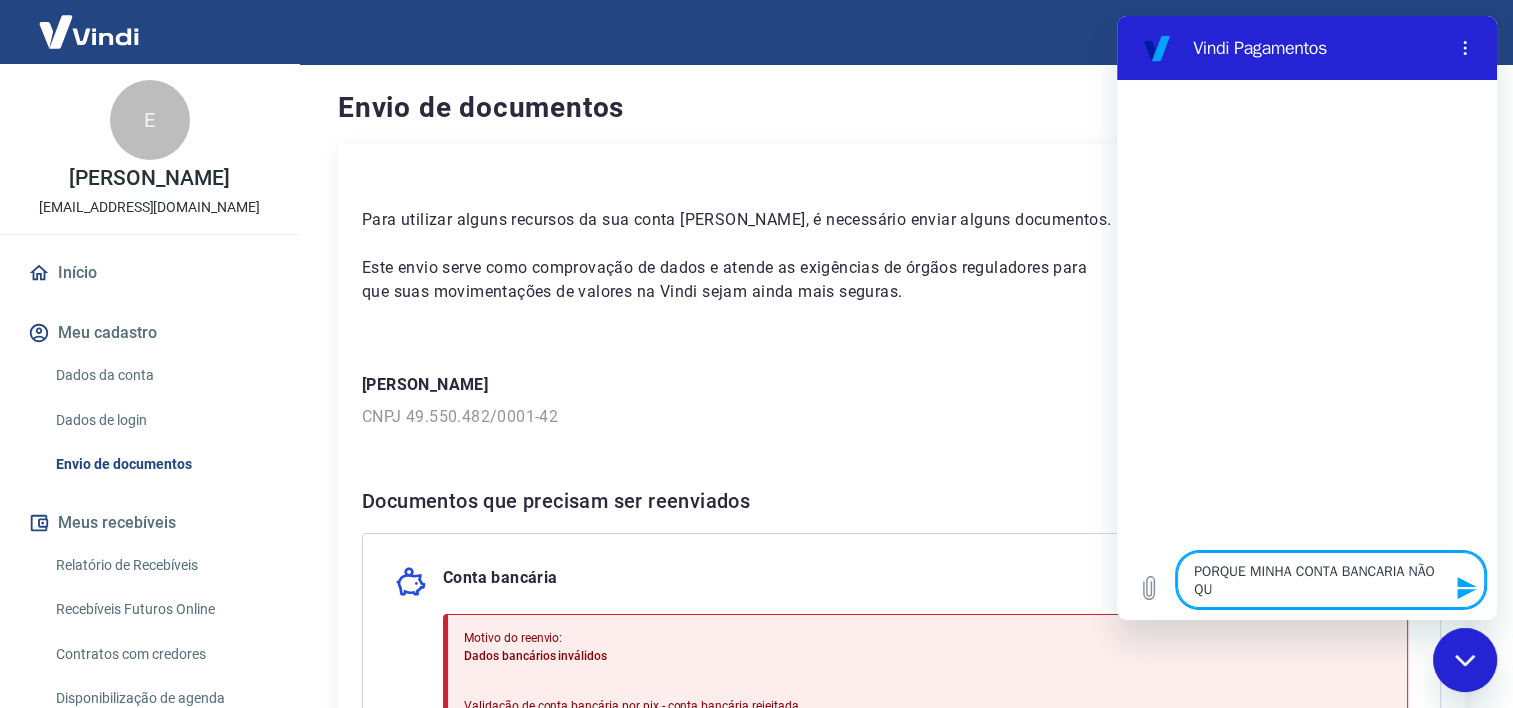type on "PORQUE MINHA CONTA BANCARIA NÃO QUE" 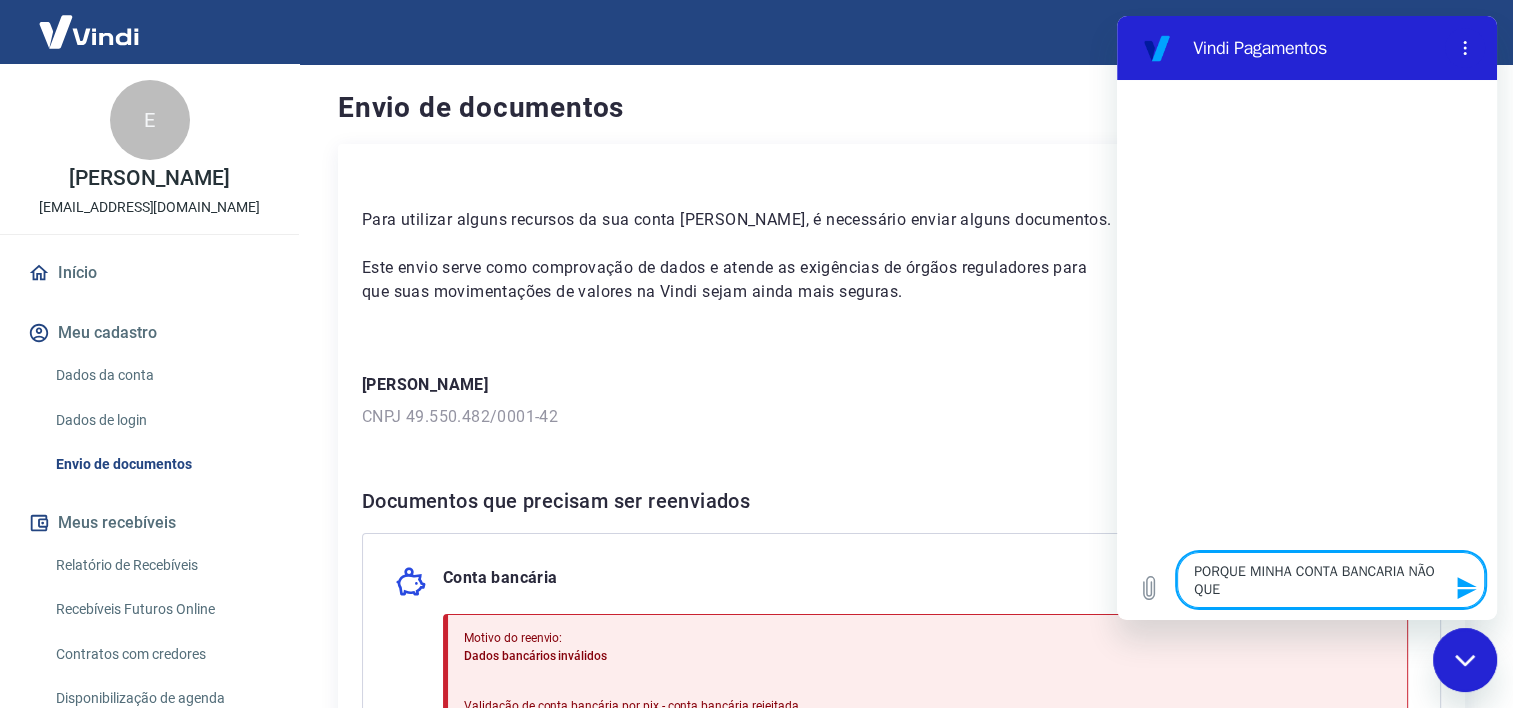 type on "PORQUE MINHA CONTA BANCARIA NÃO QUER" 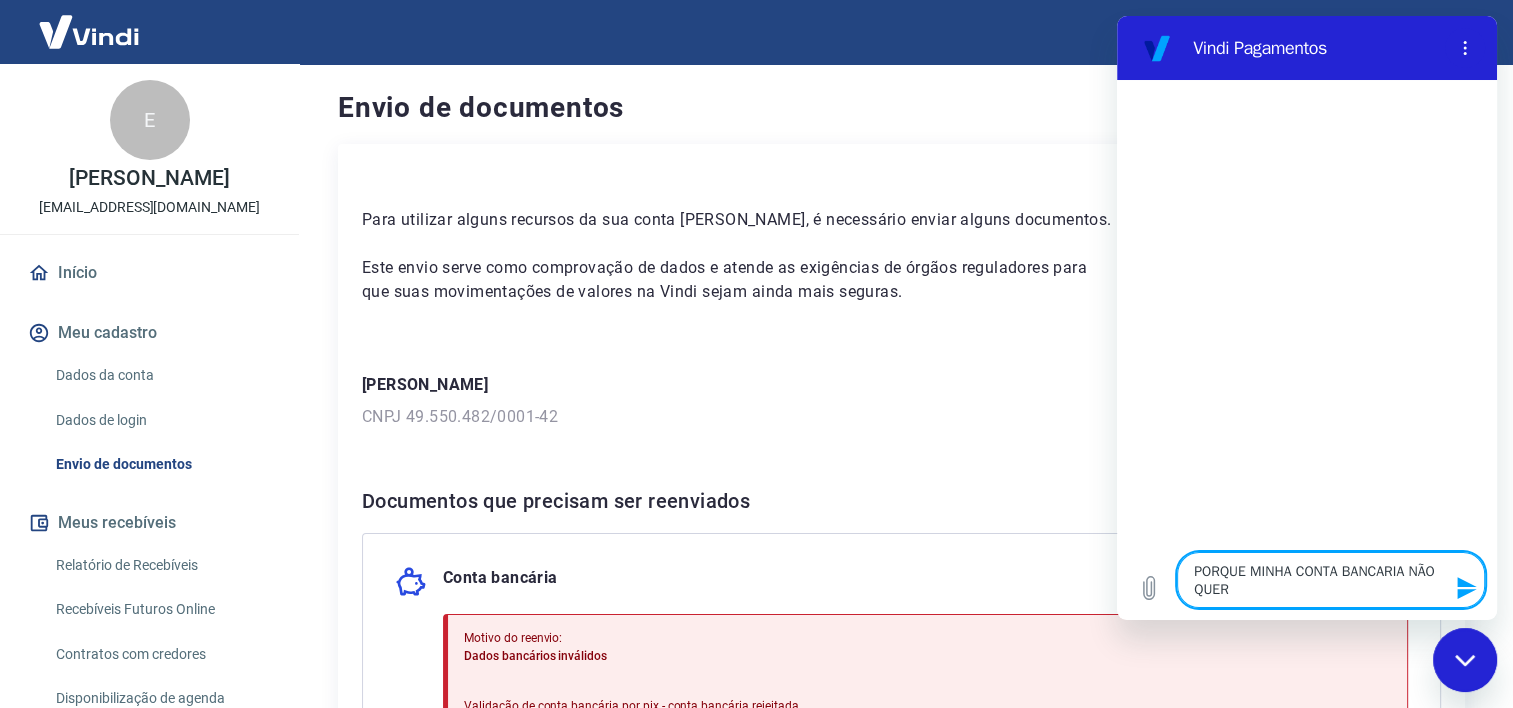 type on "PORQUE MINHA CONTA BANCARIA NÃO QUER" 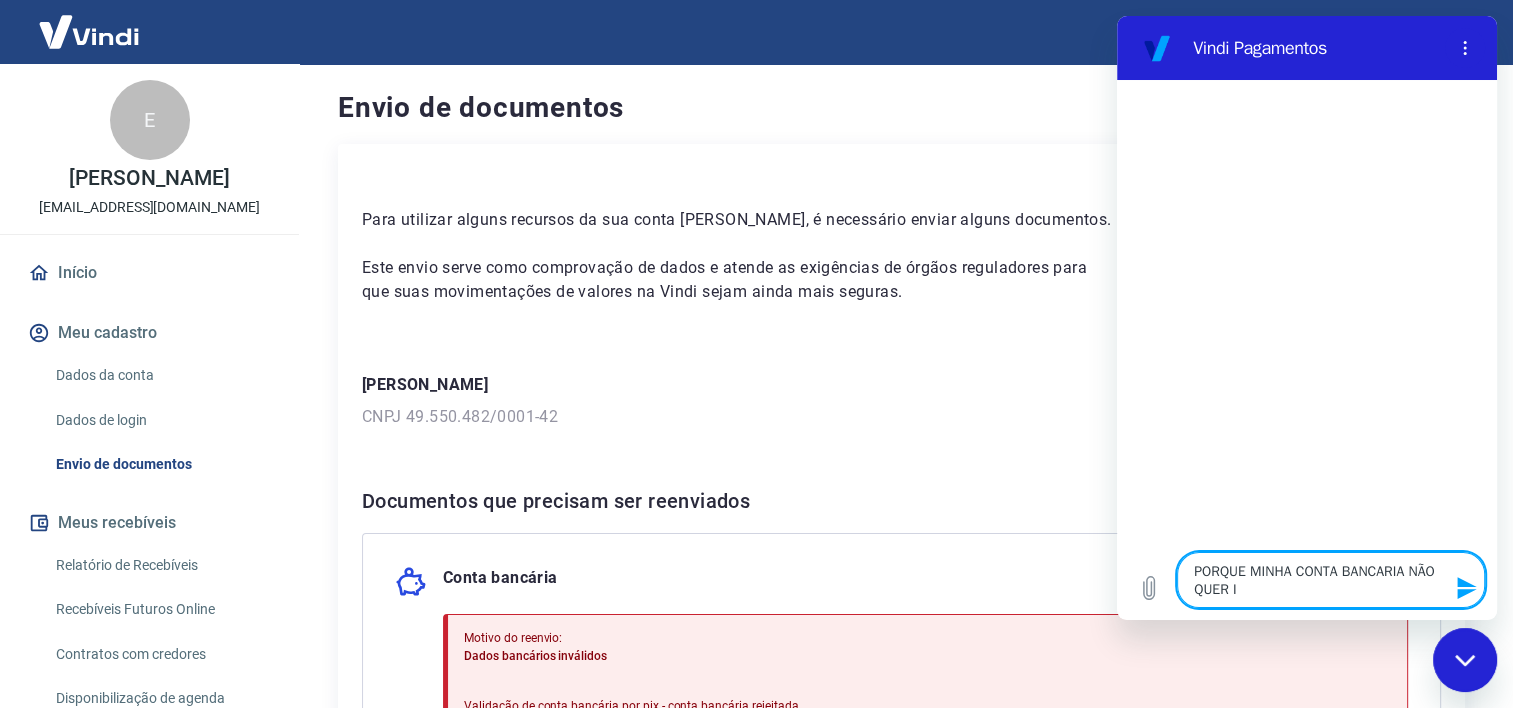 type on "PORQUE MINHA CONTA BANCARIA NÃO QUER IR" 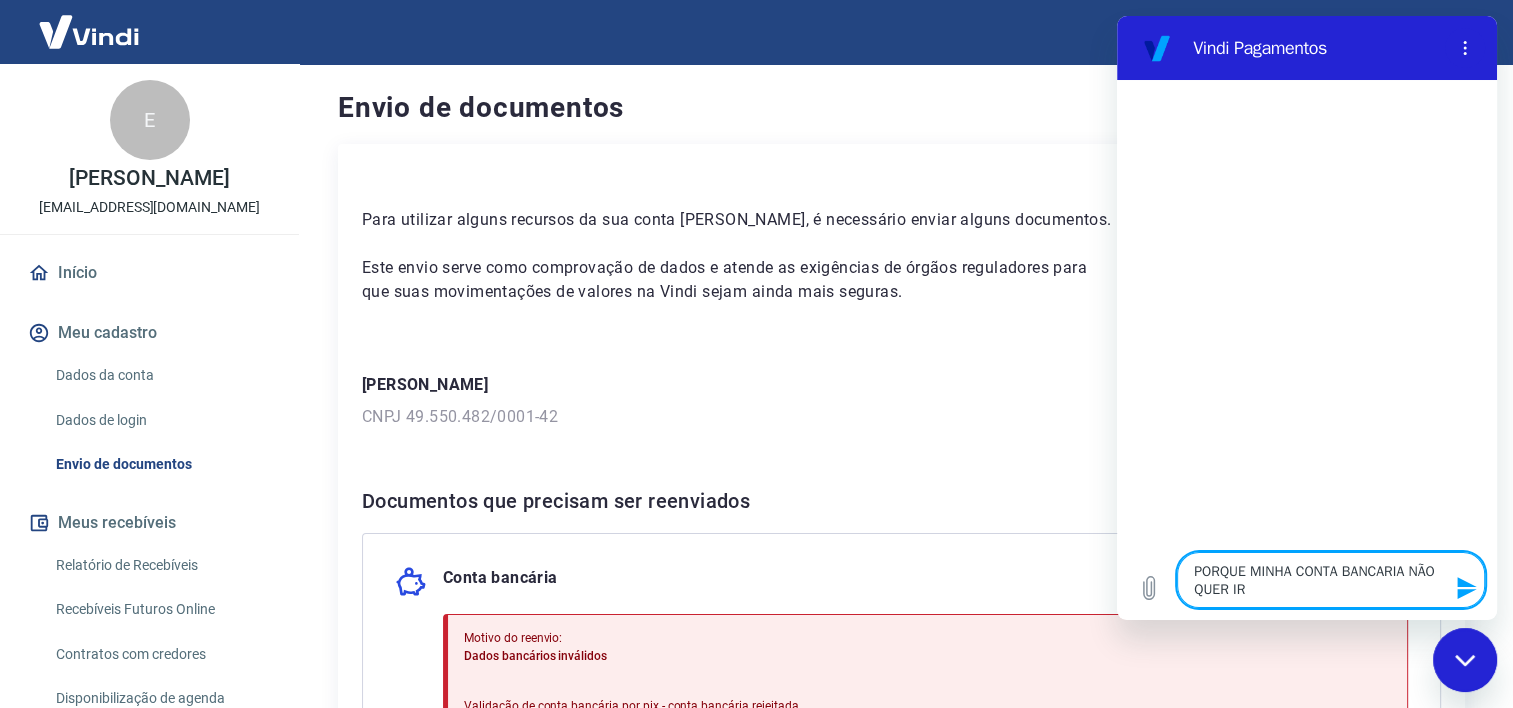 type on "PORQUE MINHA CONTA BANCARIA NÃO QUER IR?" 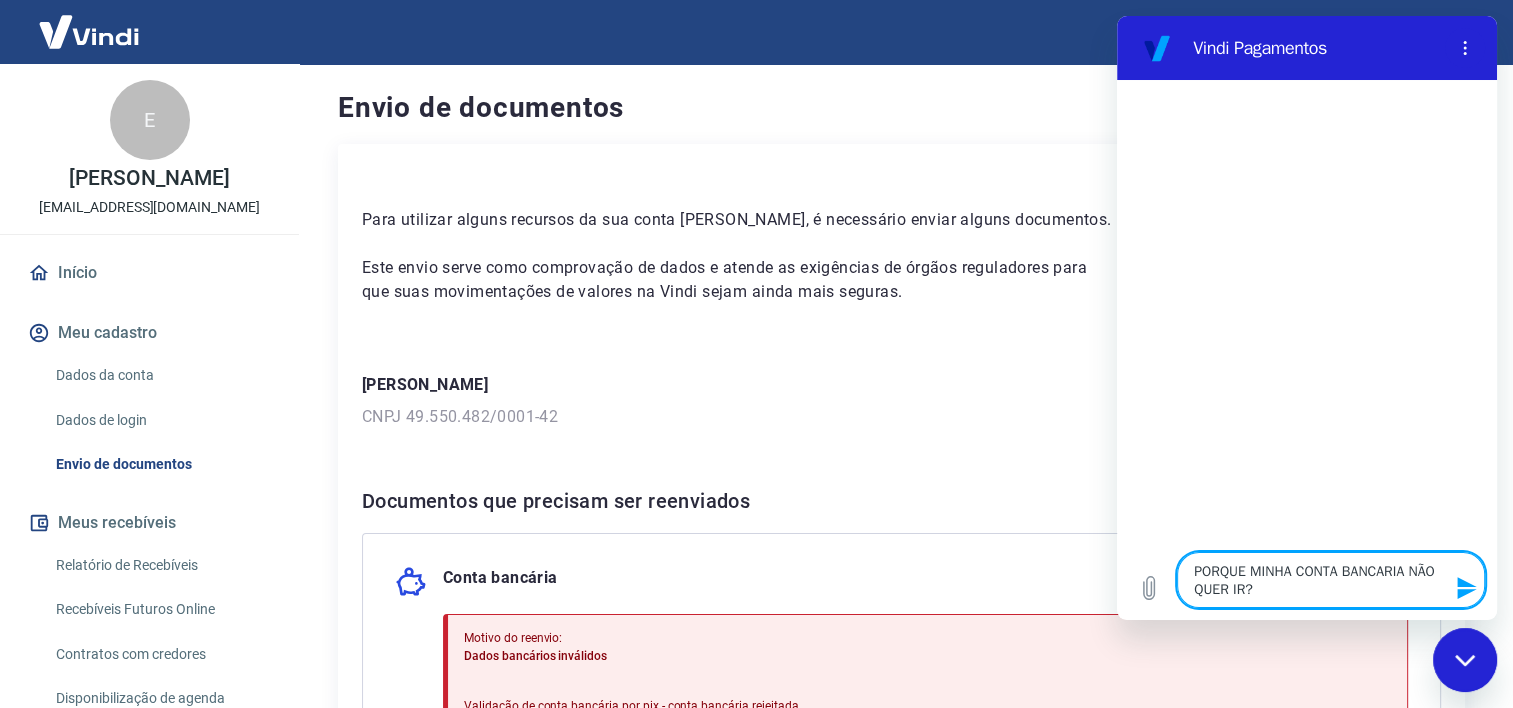 type on "PORQUE MINHA CONTA BANCARIA NÃO QUER IR?" 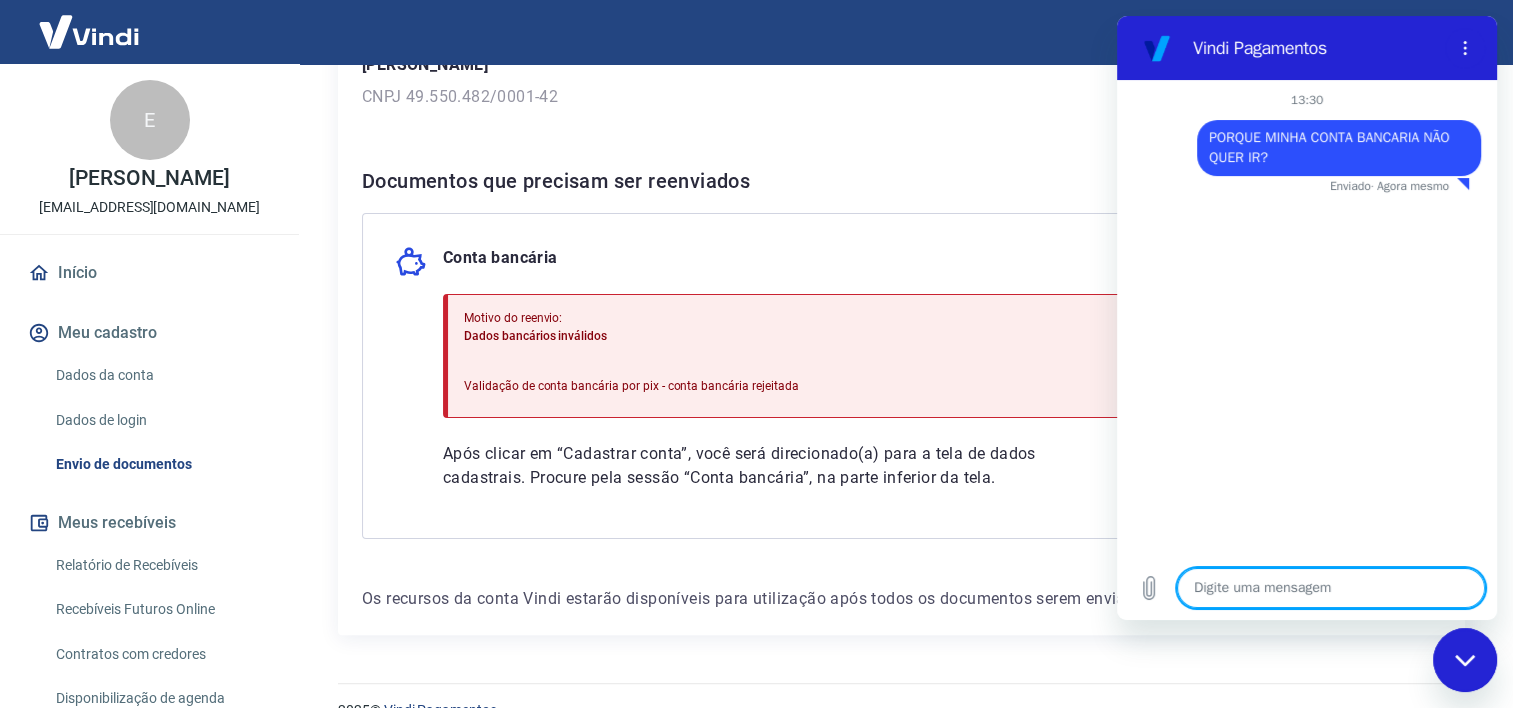 scroll, scrollTop: 356, scrollLeft: 0, axis: vertical 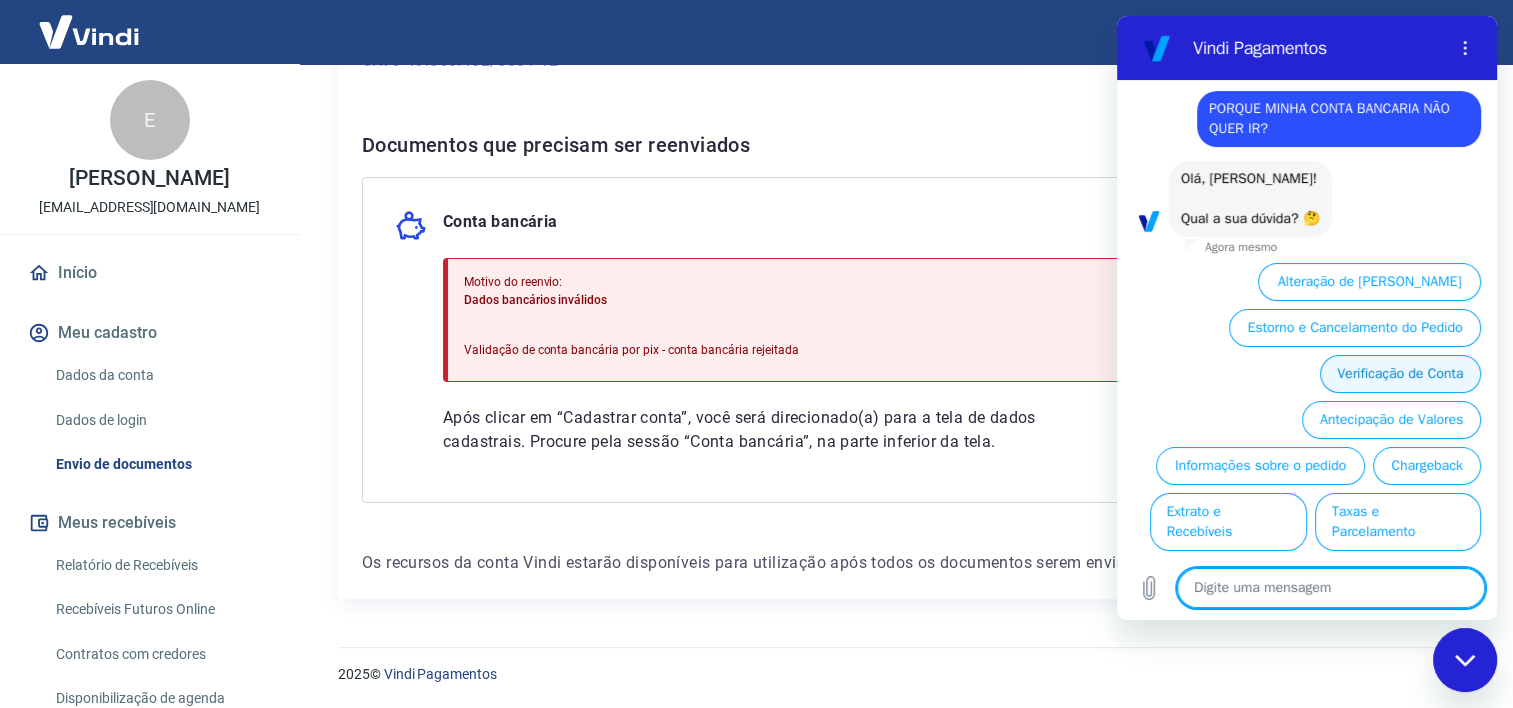 click on "Verificação de Conta" at bounding box center [1400, 374] 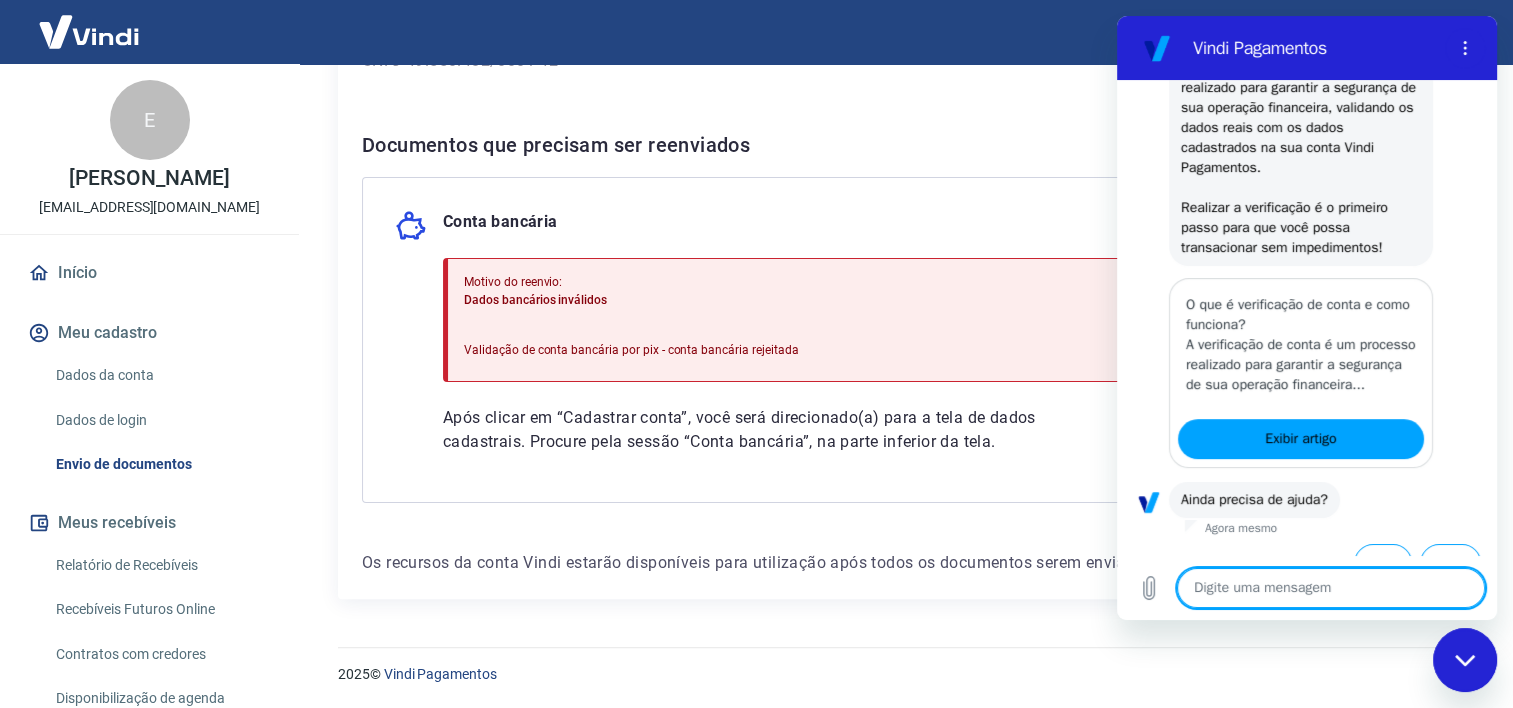 scroll, scrollTop: 344, scrollLeft: 0, axis: vertical 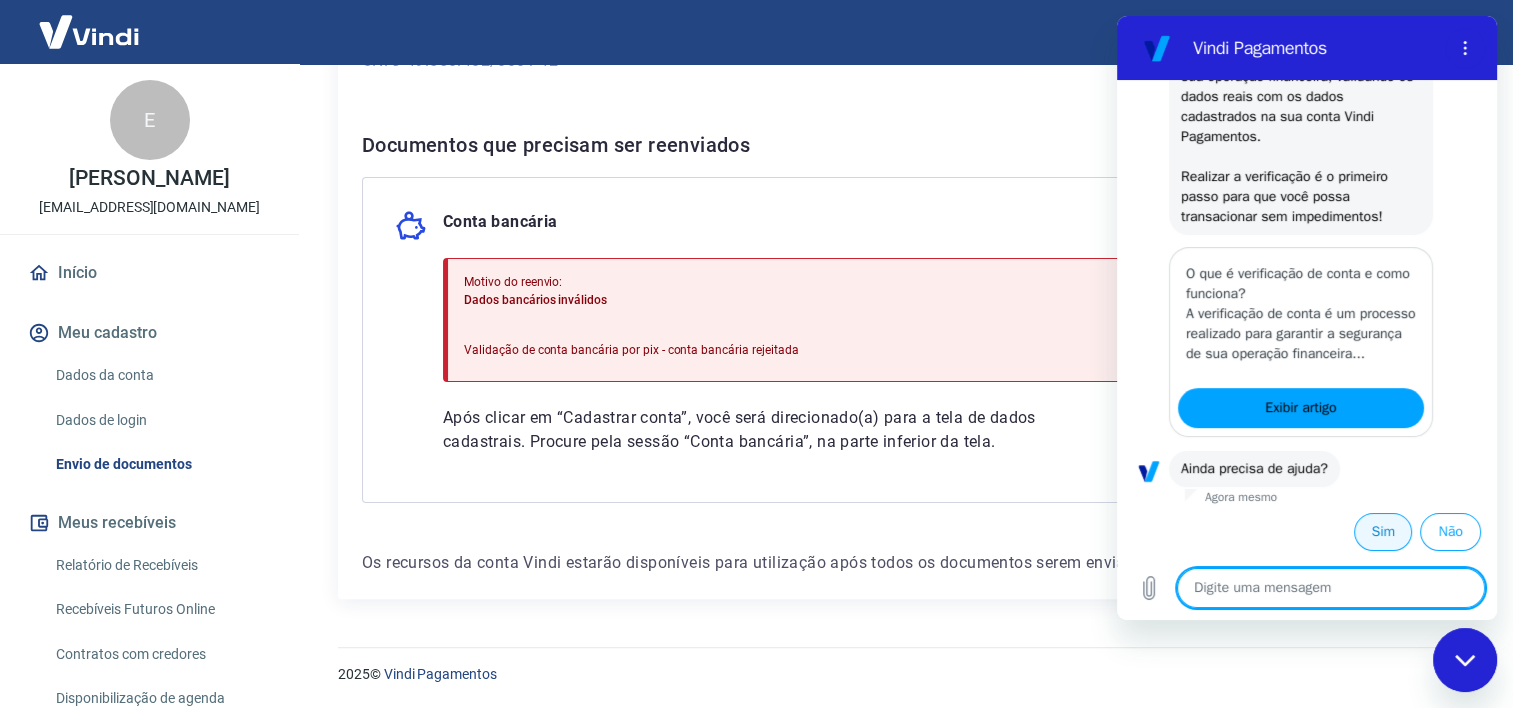 click on "Sim" at bounding box center (1383, 532) 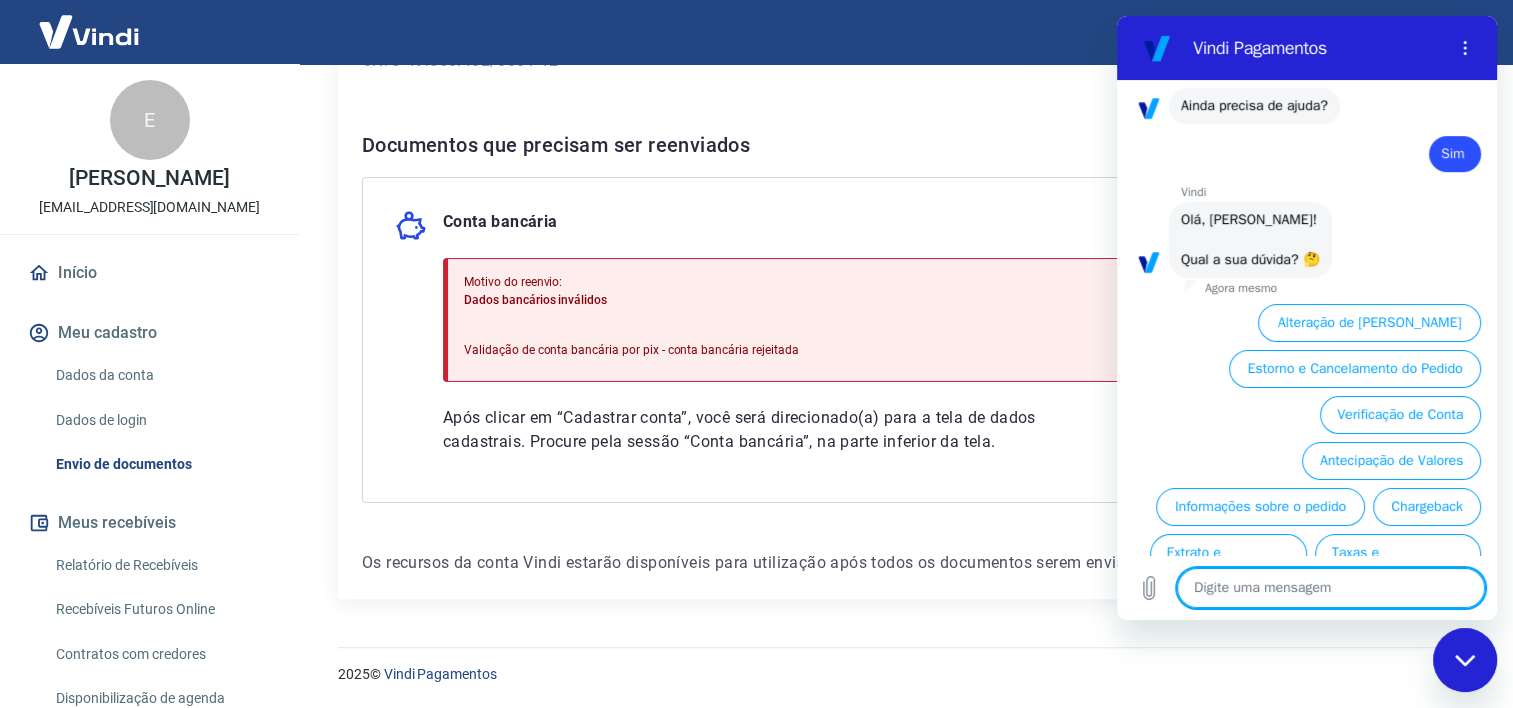 scroll, scrollTop: 772, scrollLeft: 0, axis: vertical 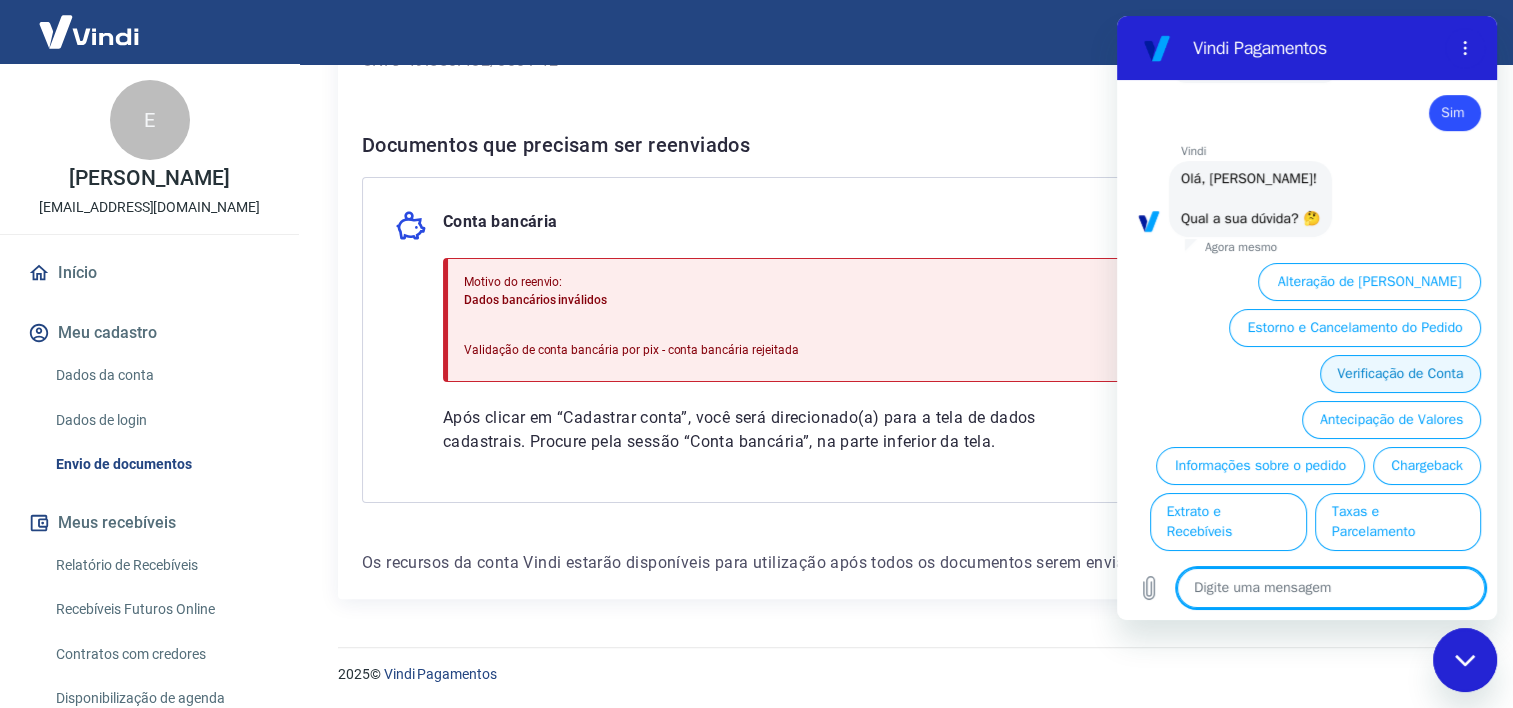 click on "Verificação de Conta" at bounding box center [1400, 374] 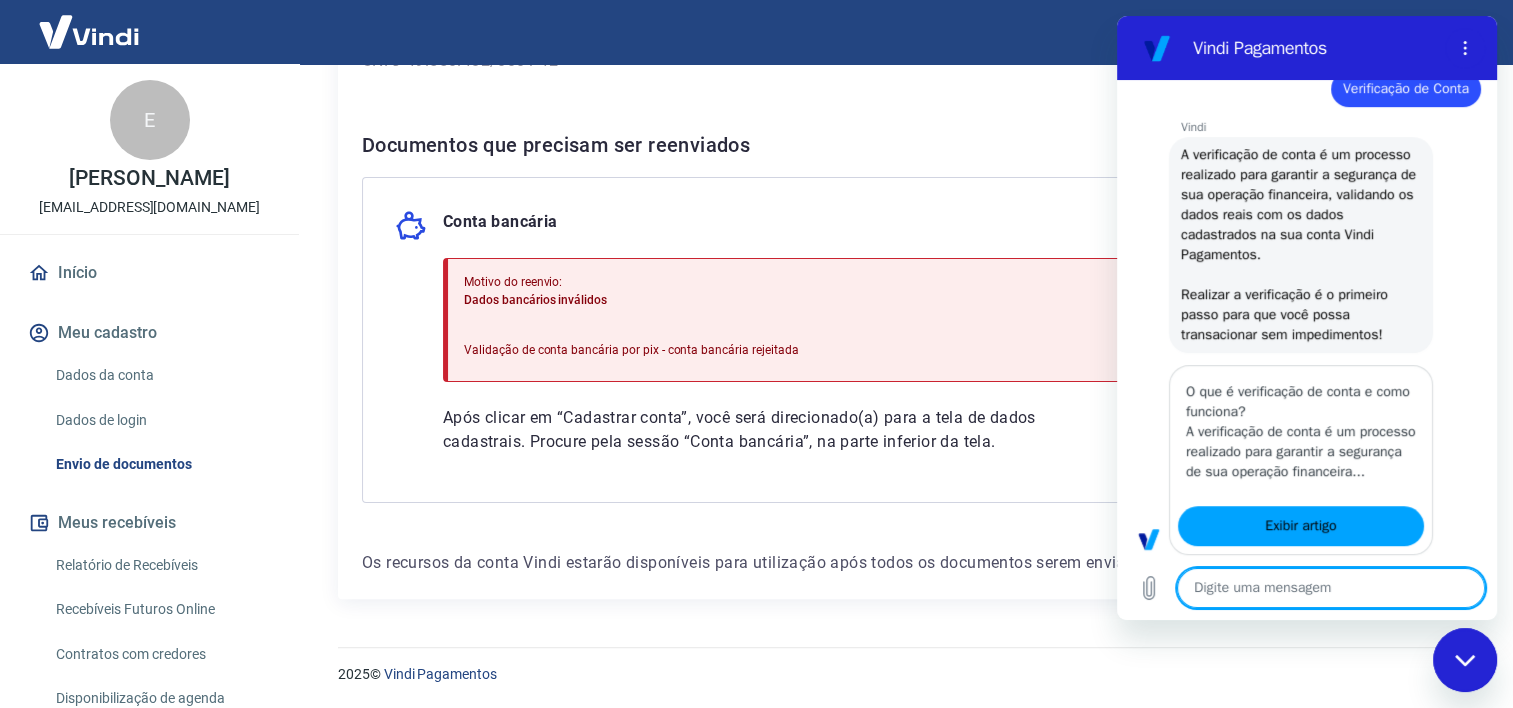 type on "x" 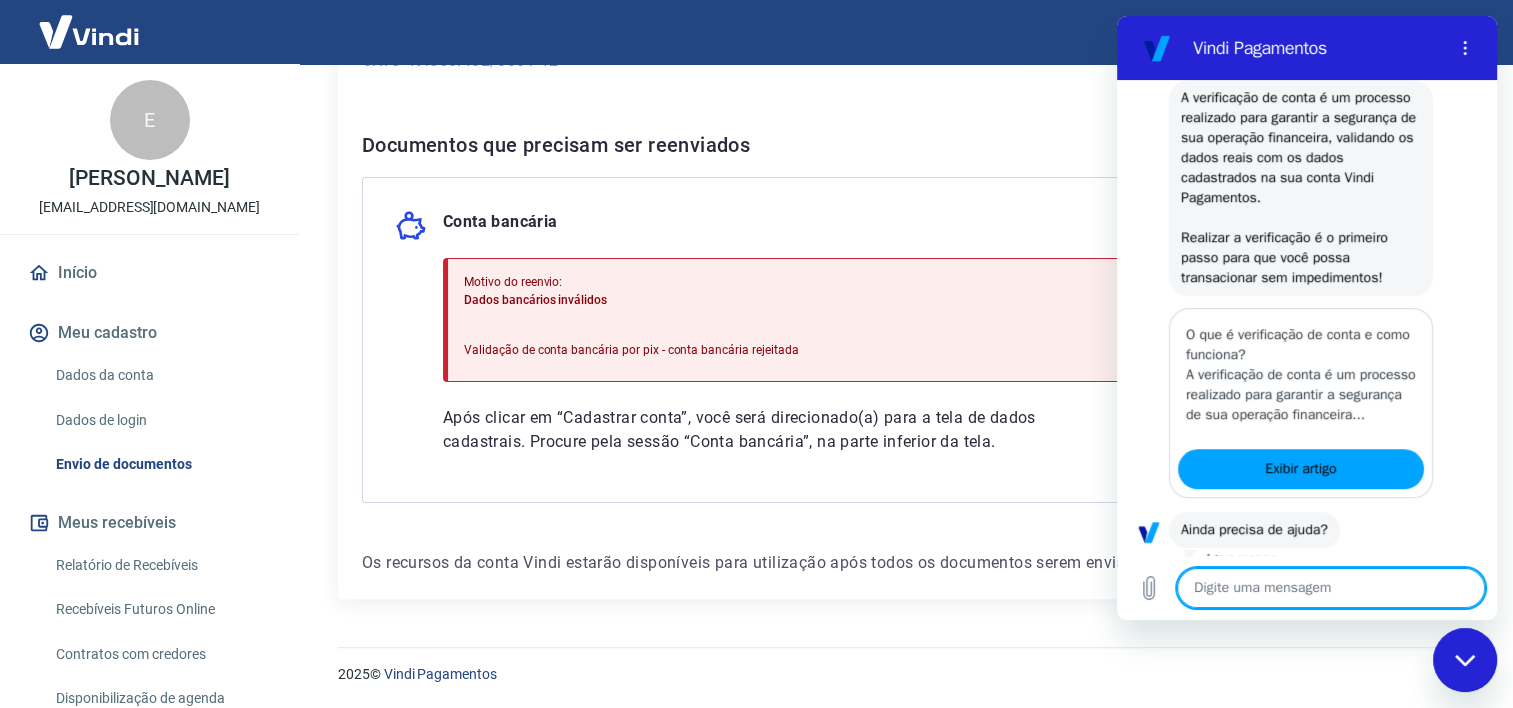 scroll, scrollTop: 1064, scrollLeft: 0, axis: vertical 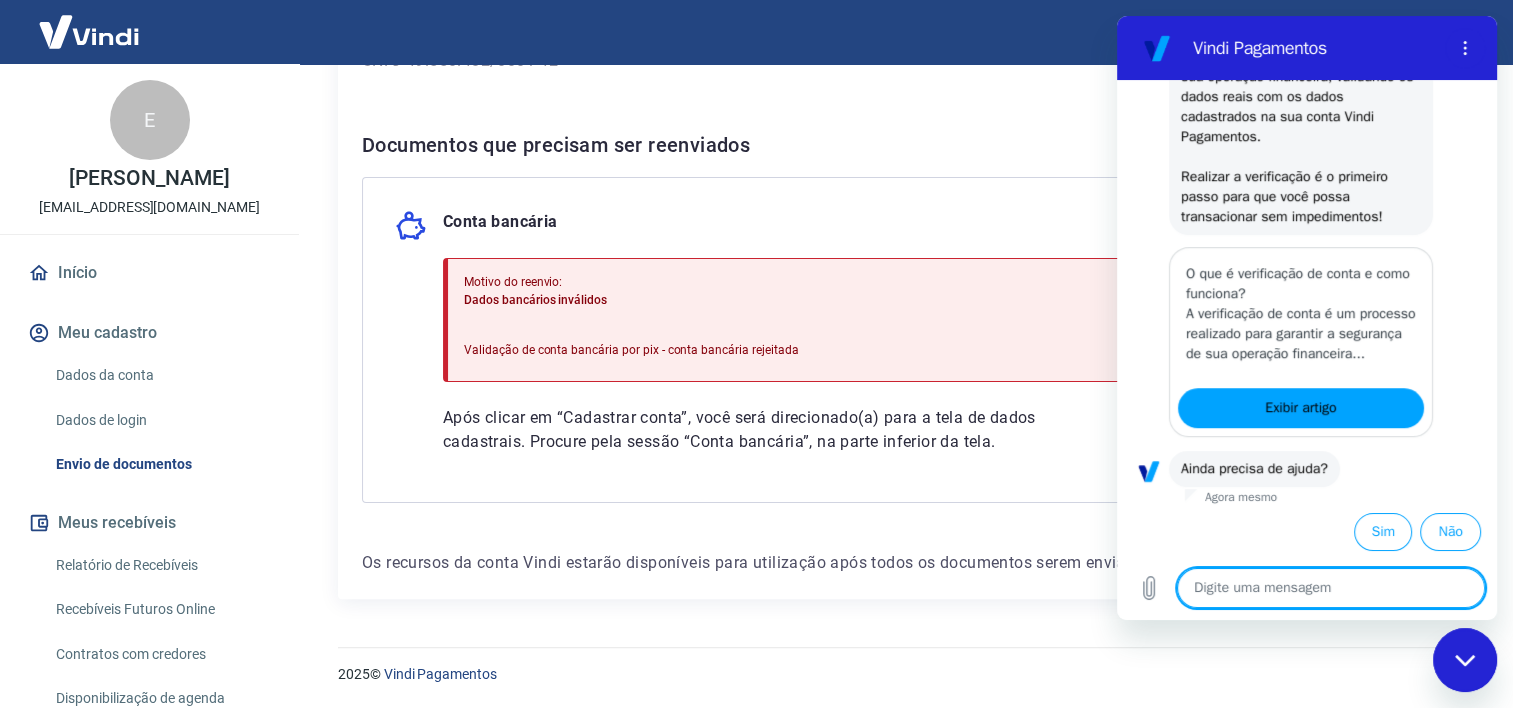 type on "F" 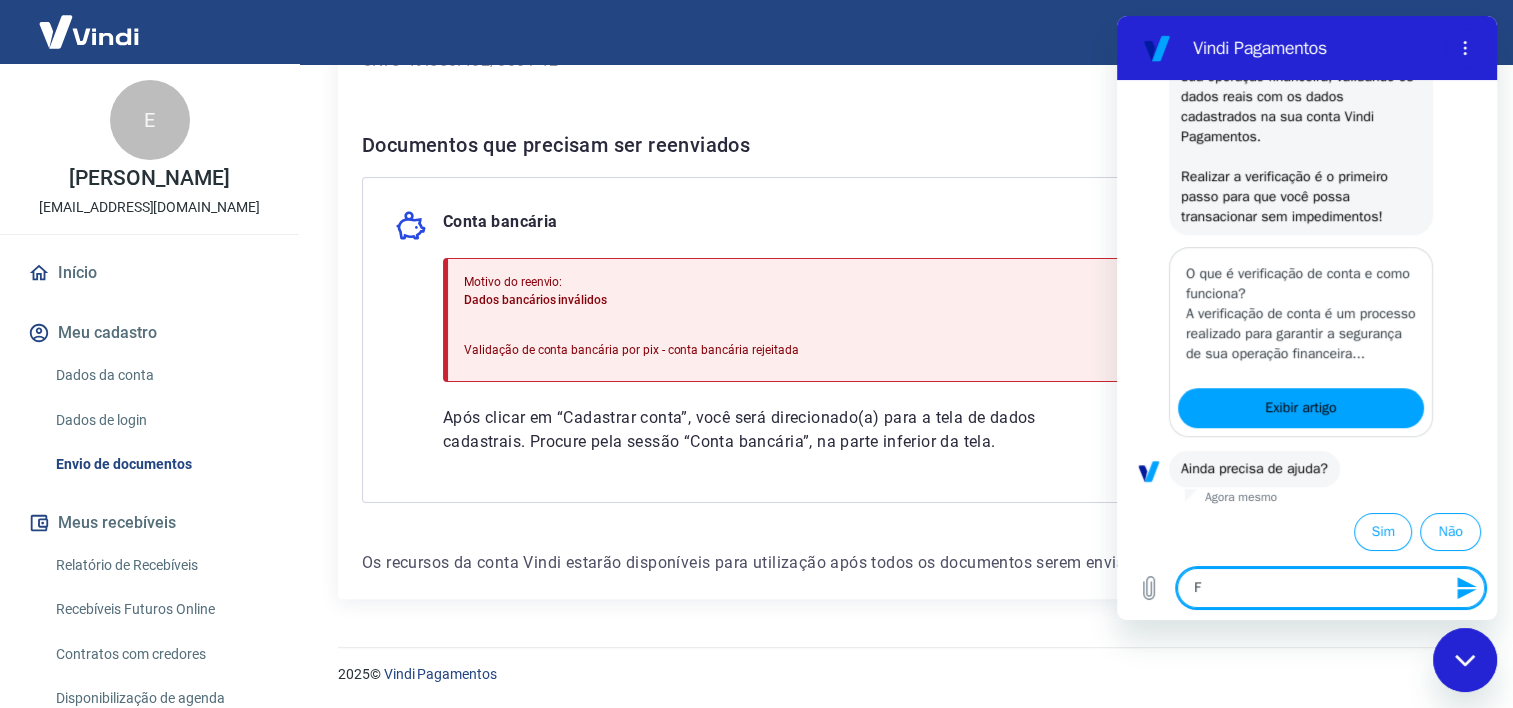 type on "FA" 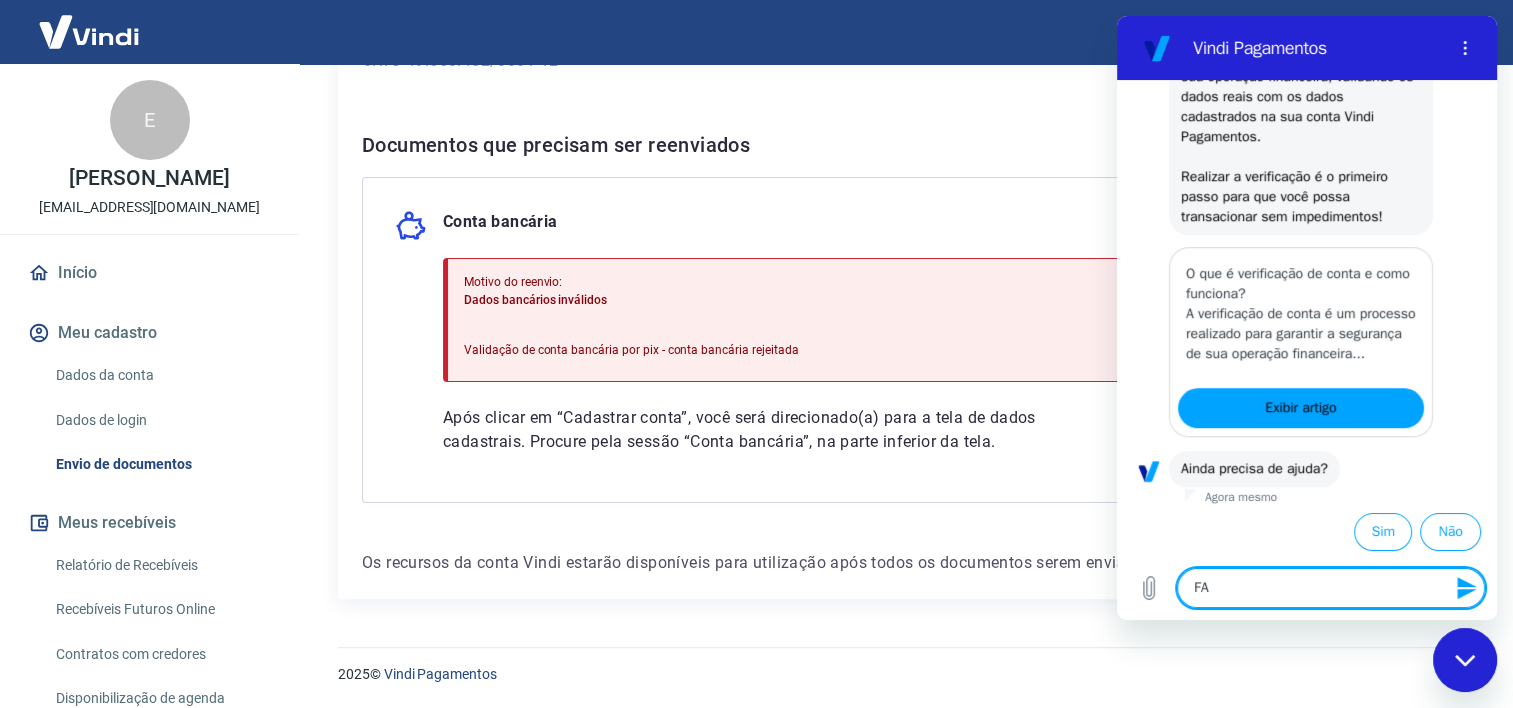 type on "FAA" 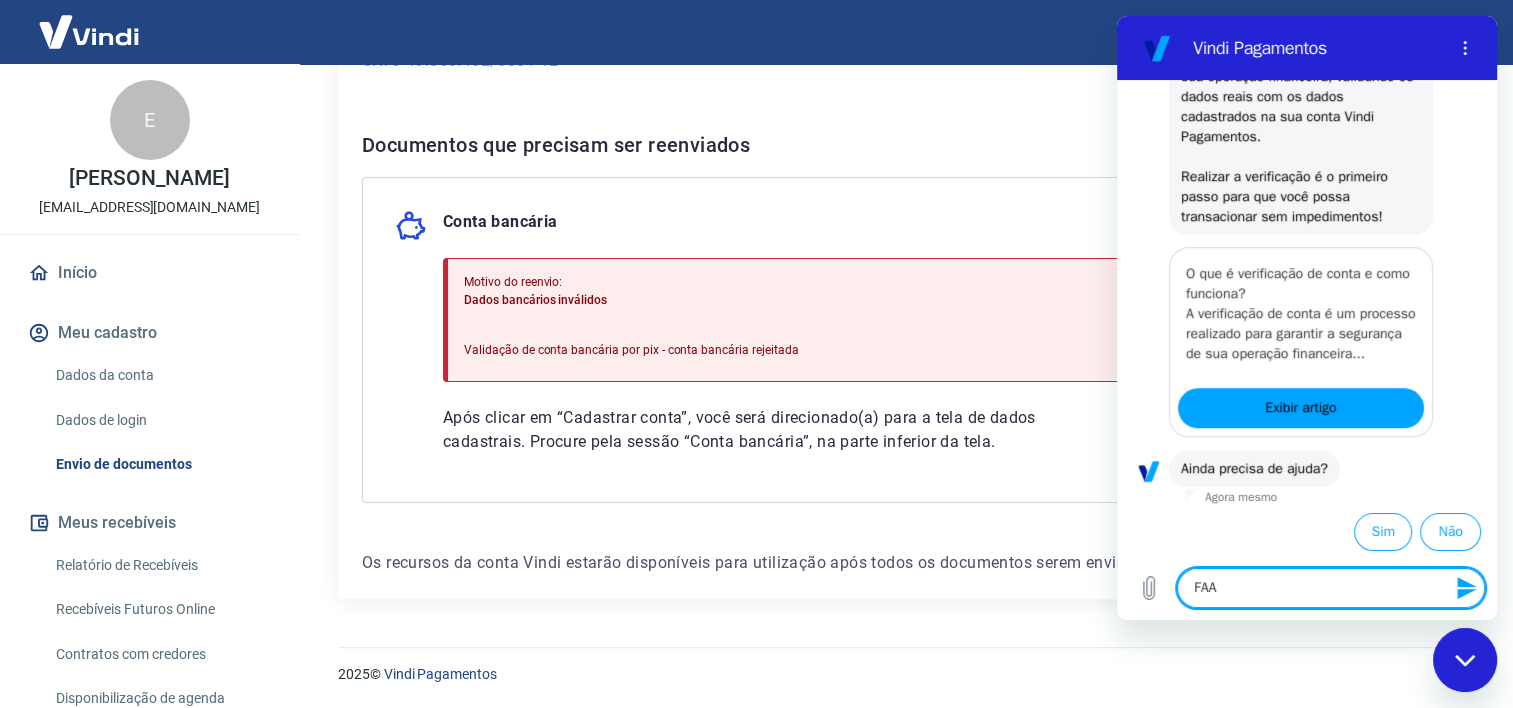 type on "FAAL" 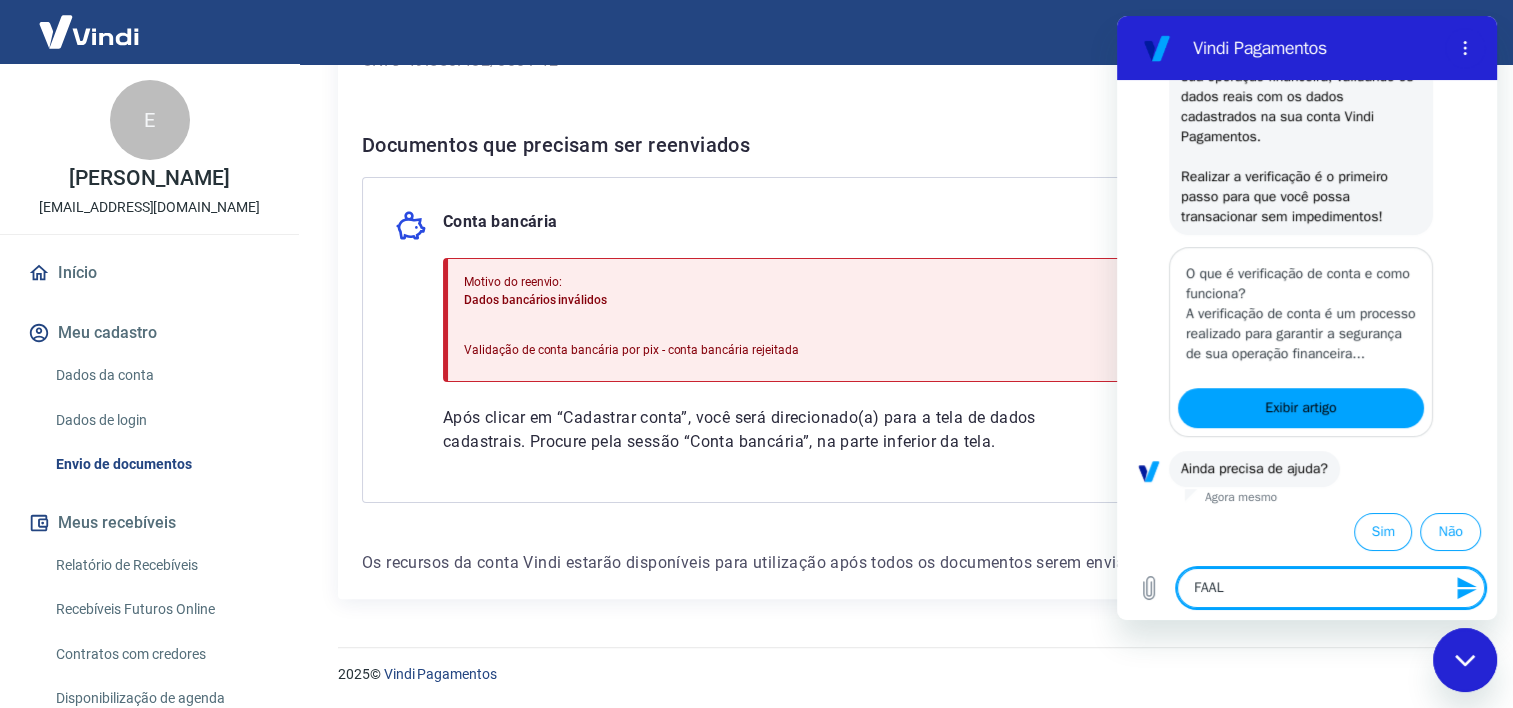 type on "FAALL" 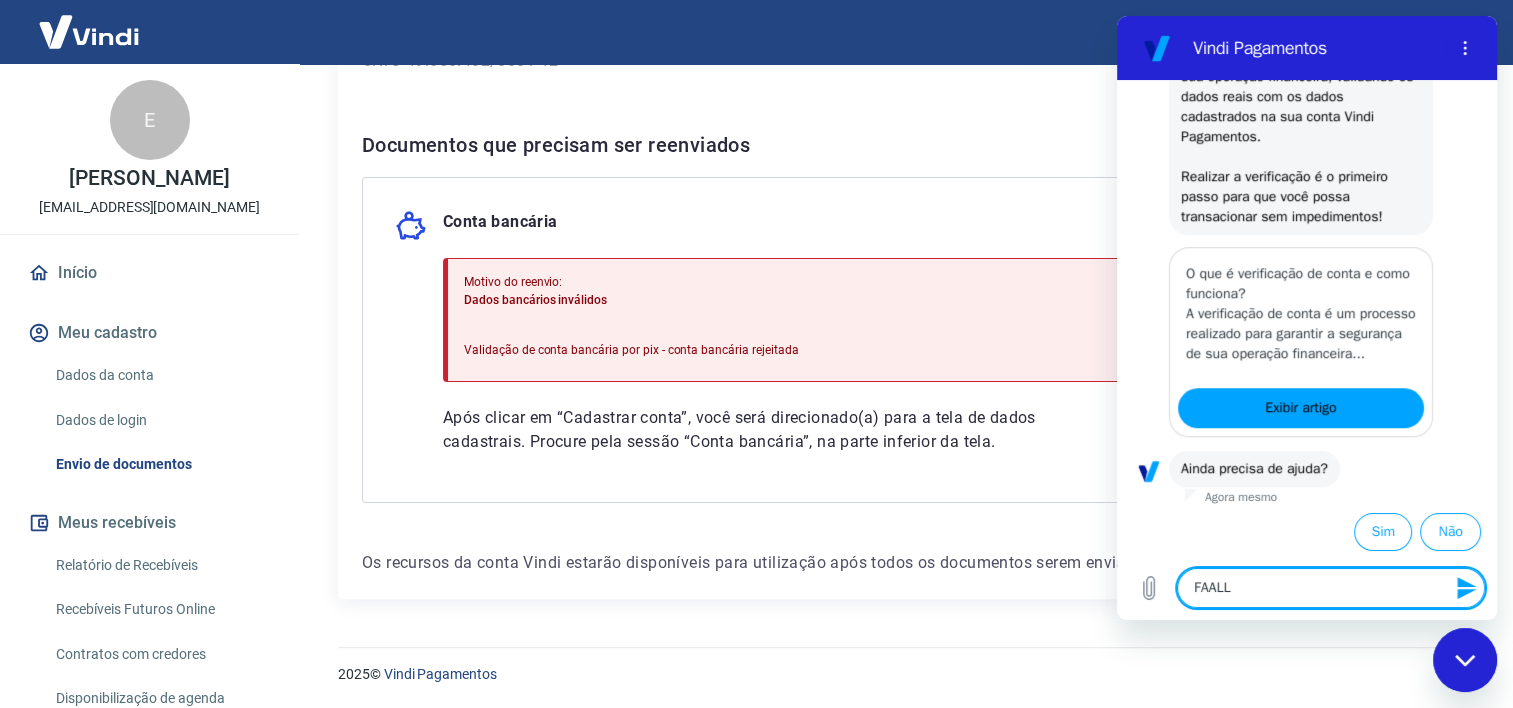 type on "FAALLR" 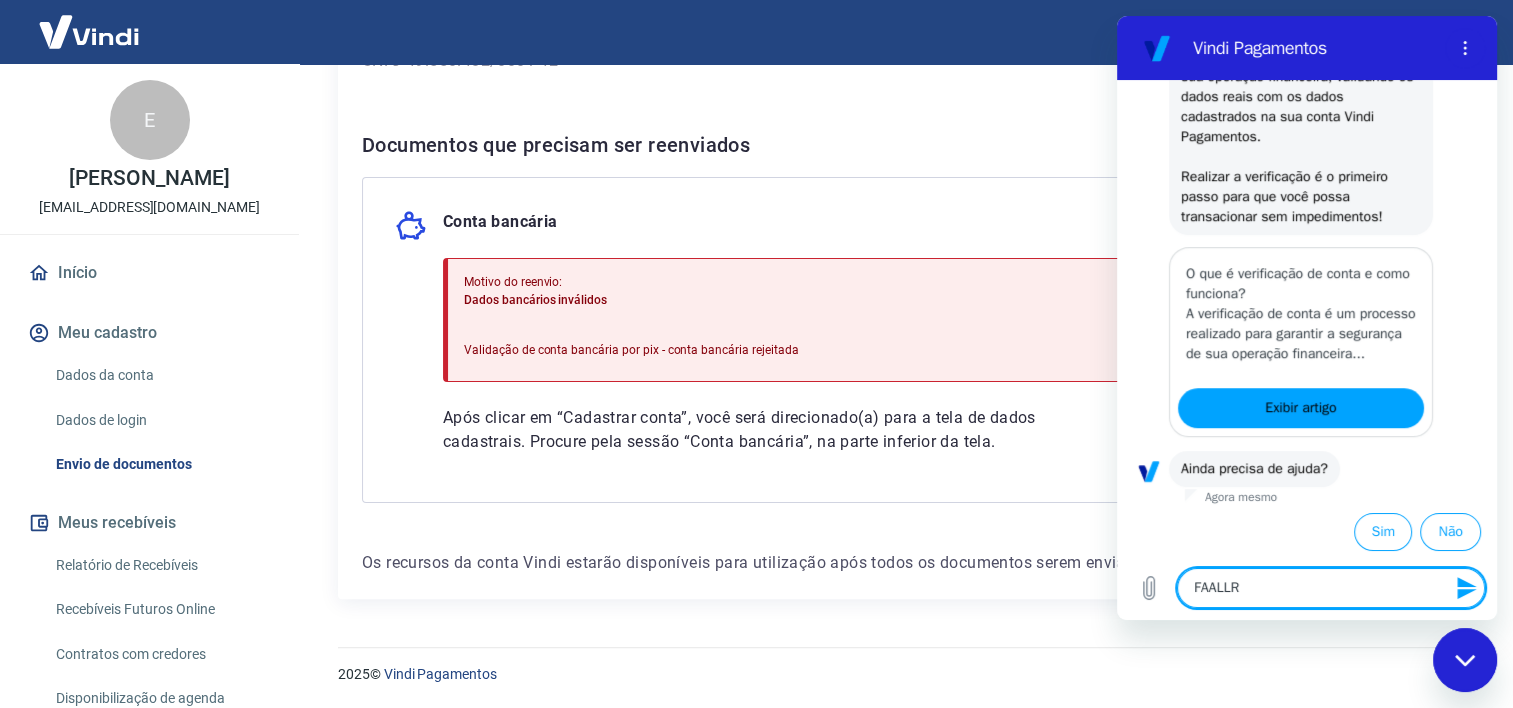 type on "FAALLR" 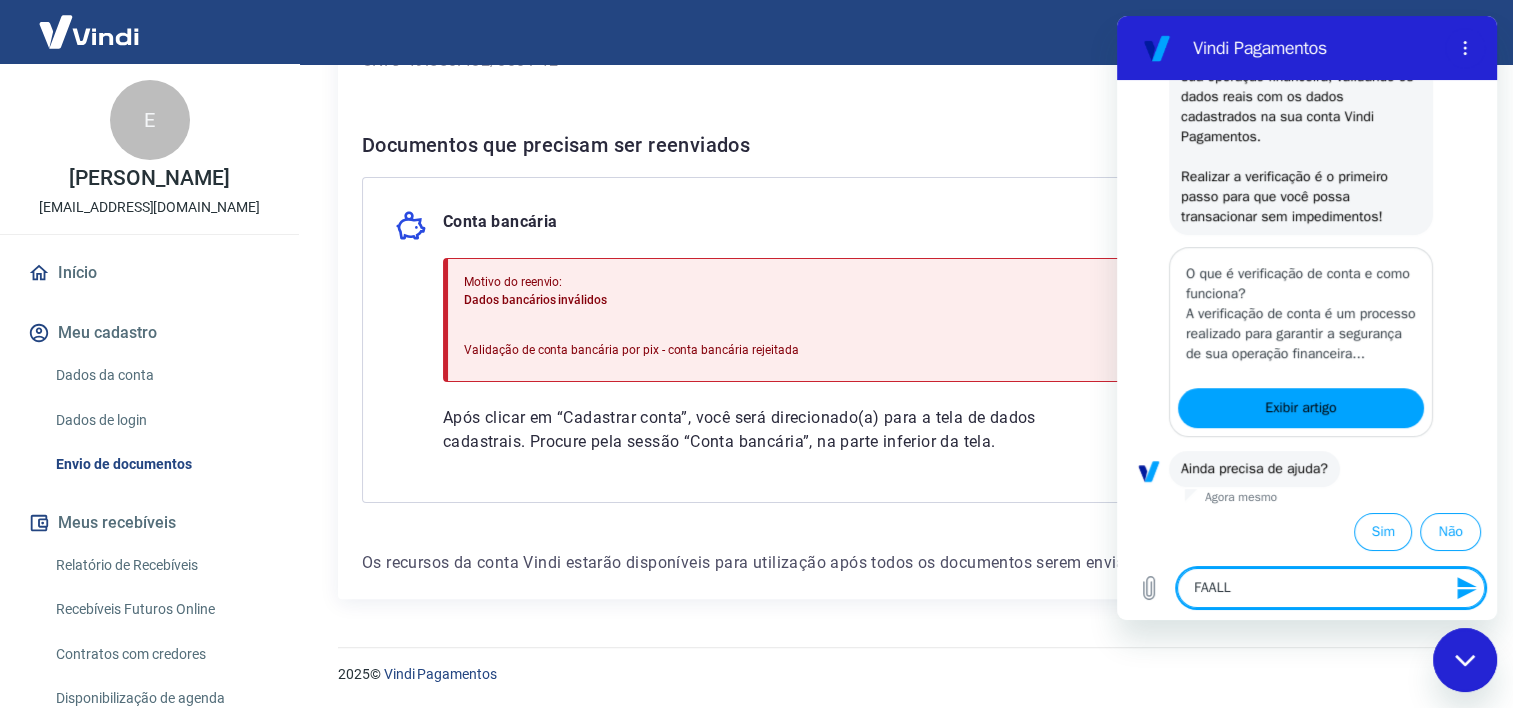 type on "FAAL" 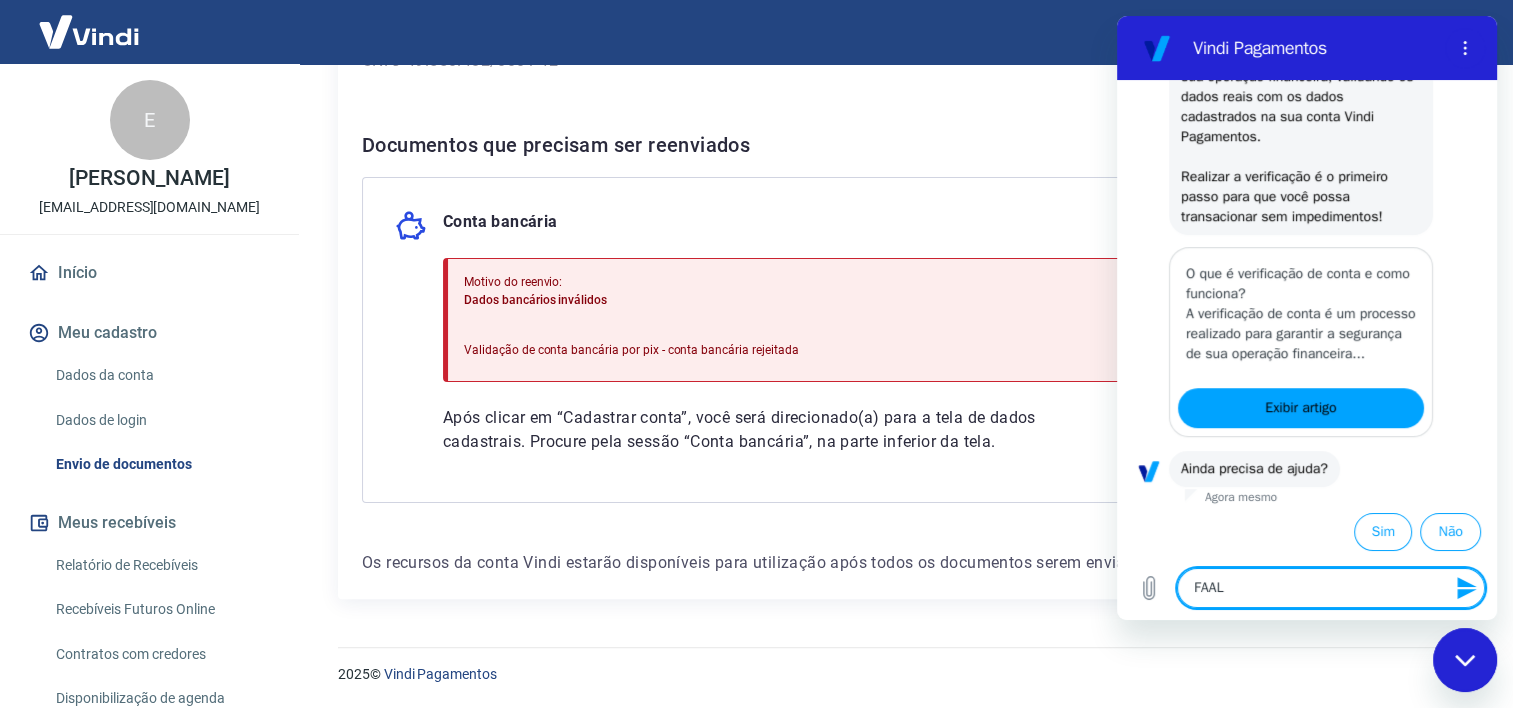 type on "FAA" 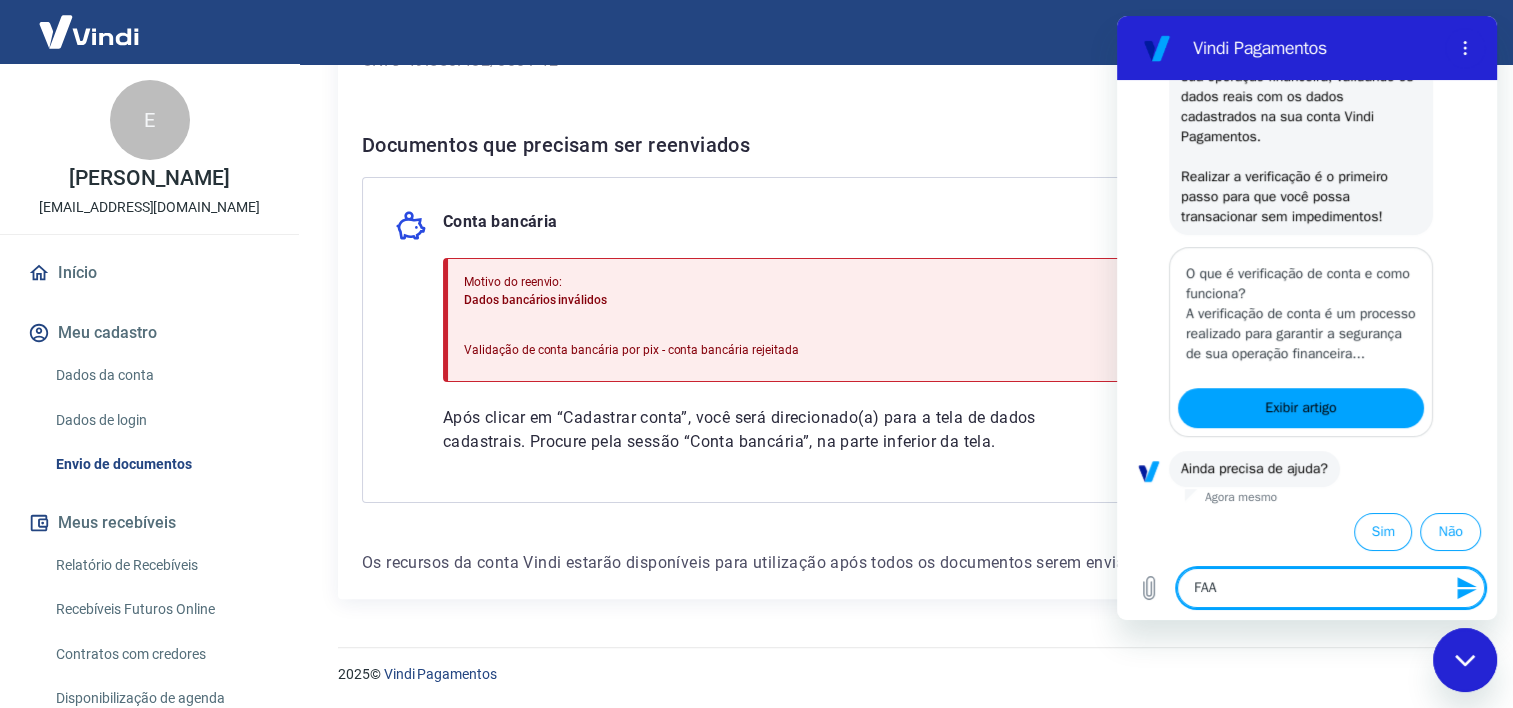 type on "FA" 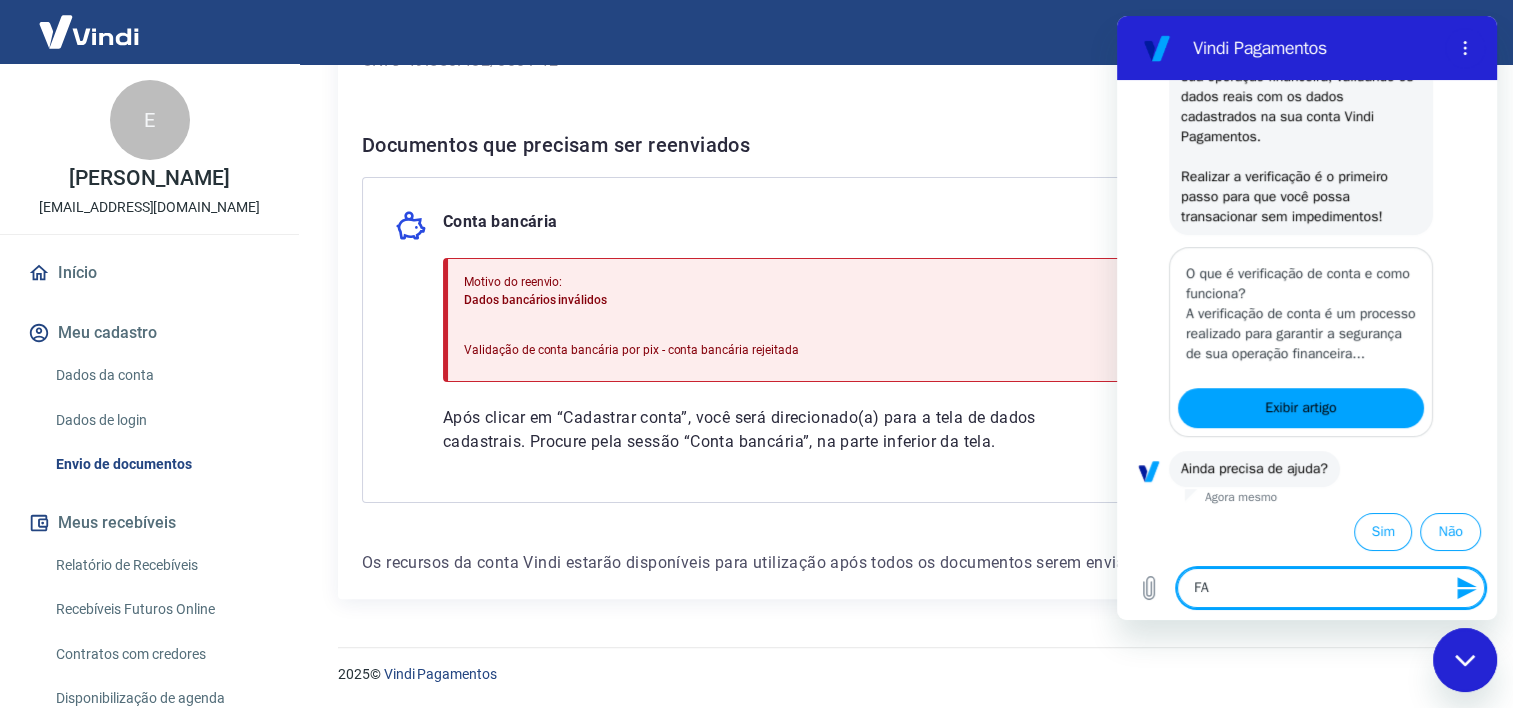 type on "FAÇ" 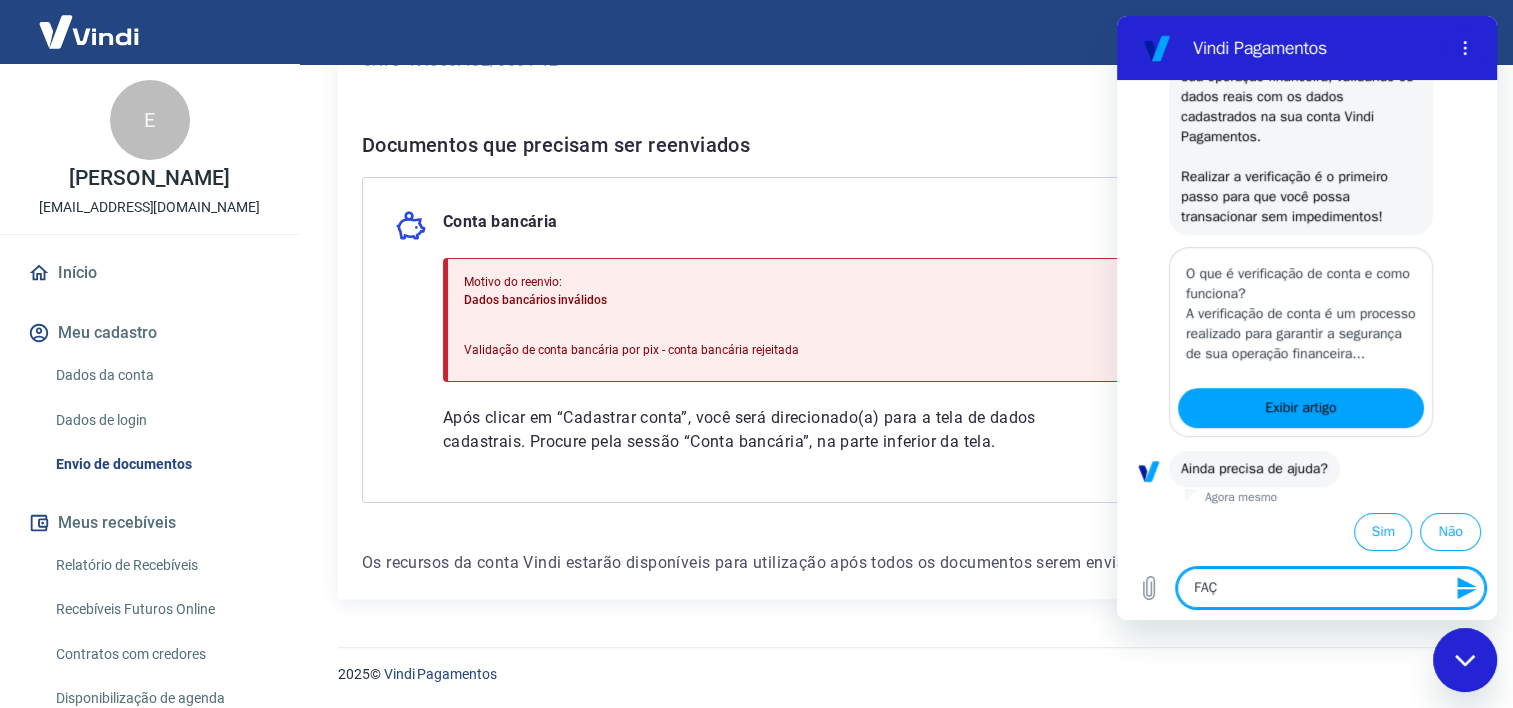 type on "FAÇA" 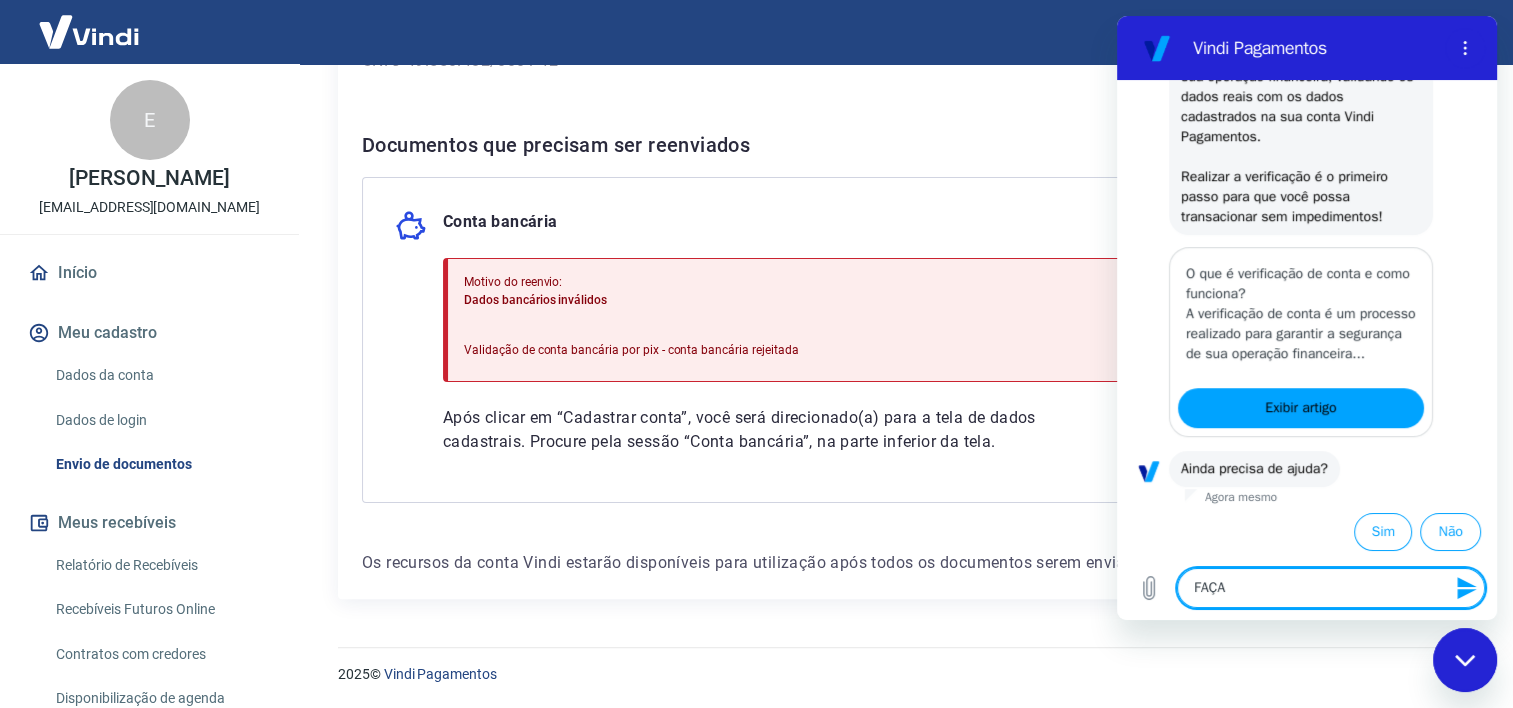 type on "FAÇ" 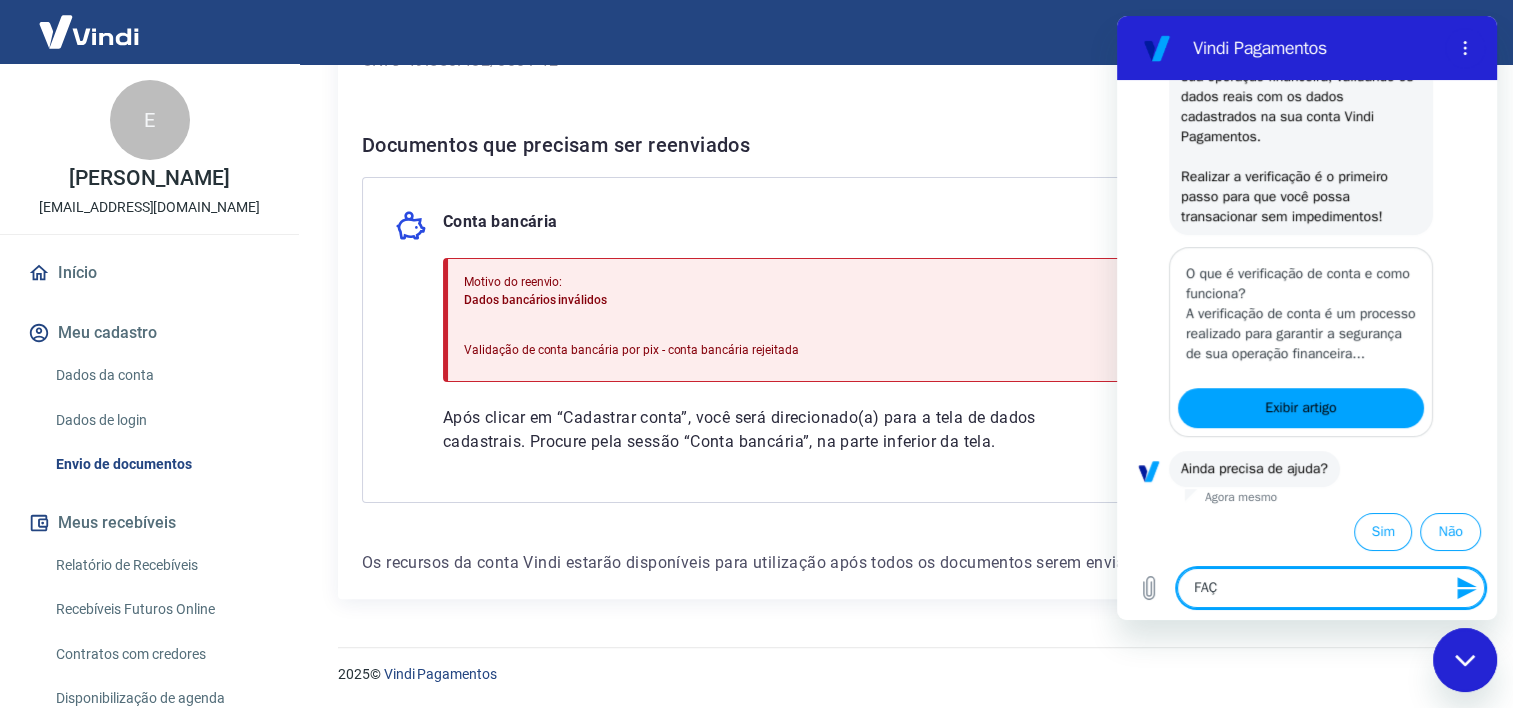 type on "FA" 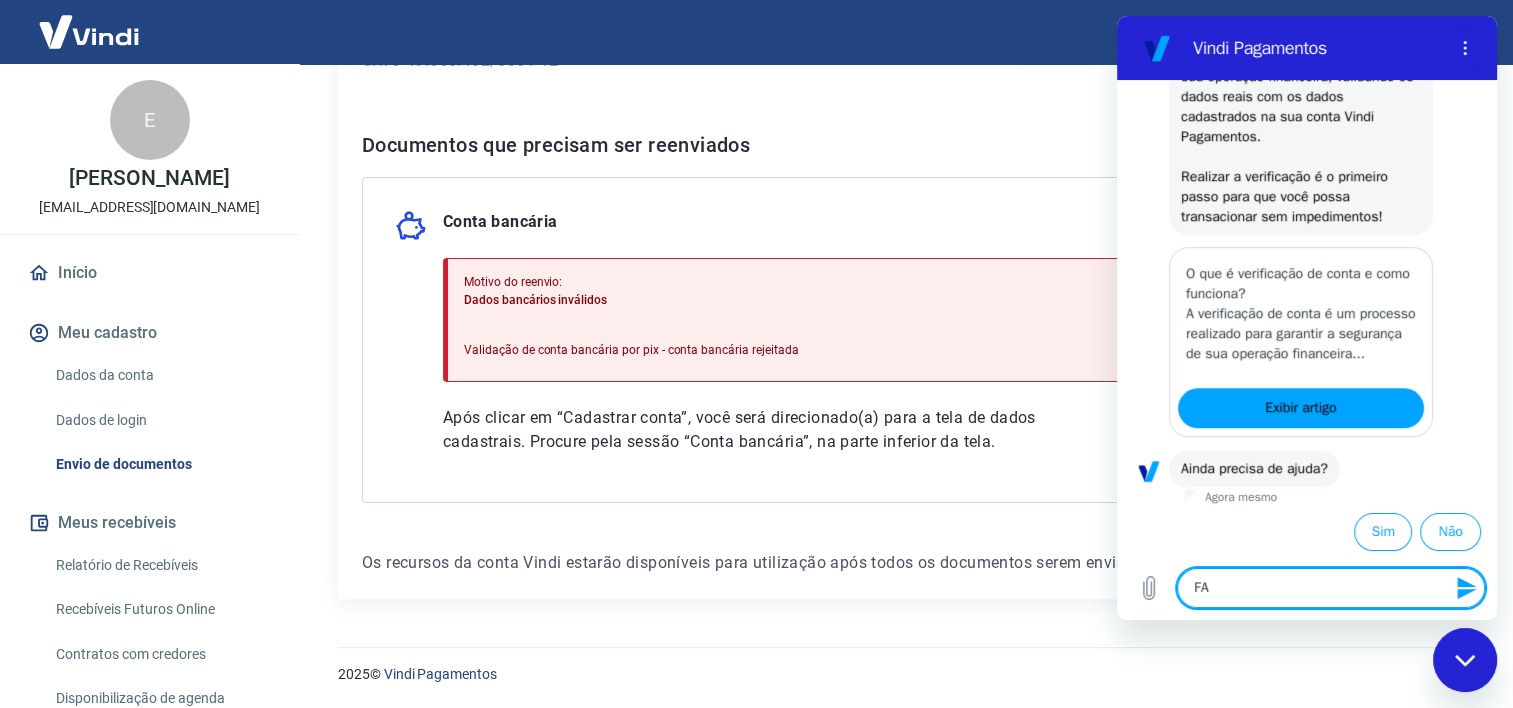 type on "FAL" 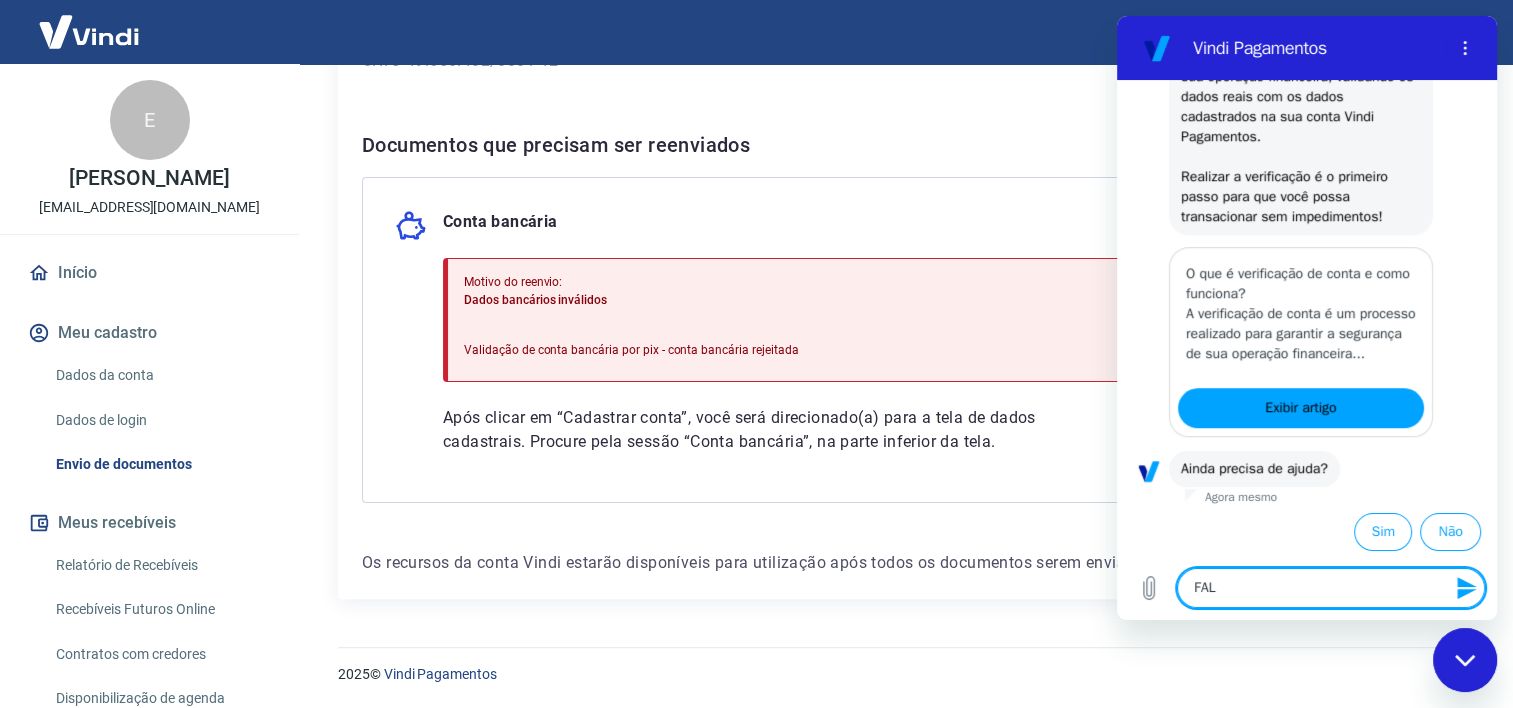 type on "FALA" 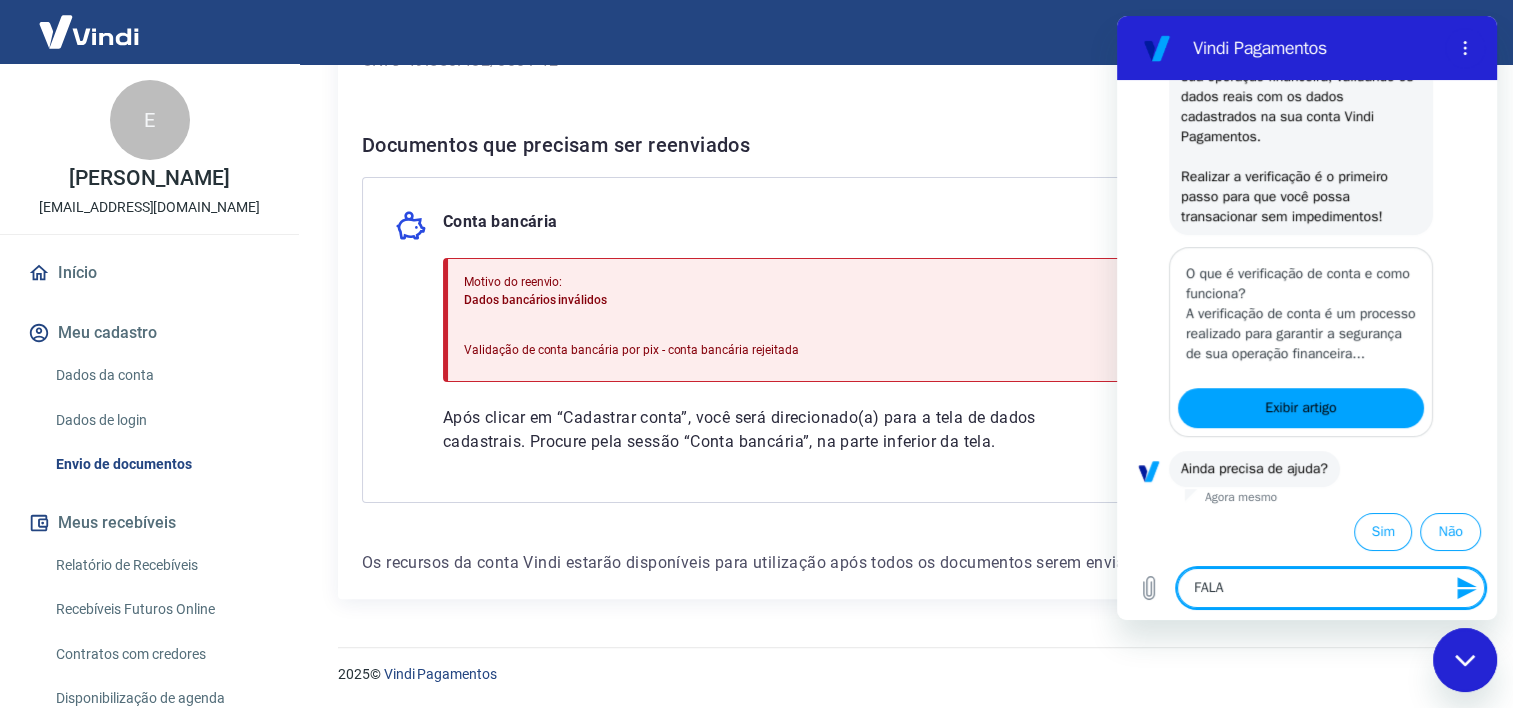 type on "x" 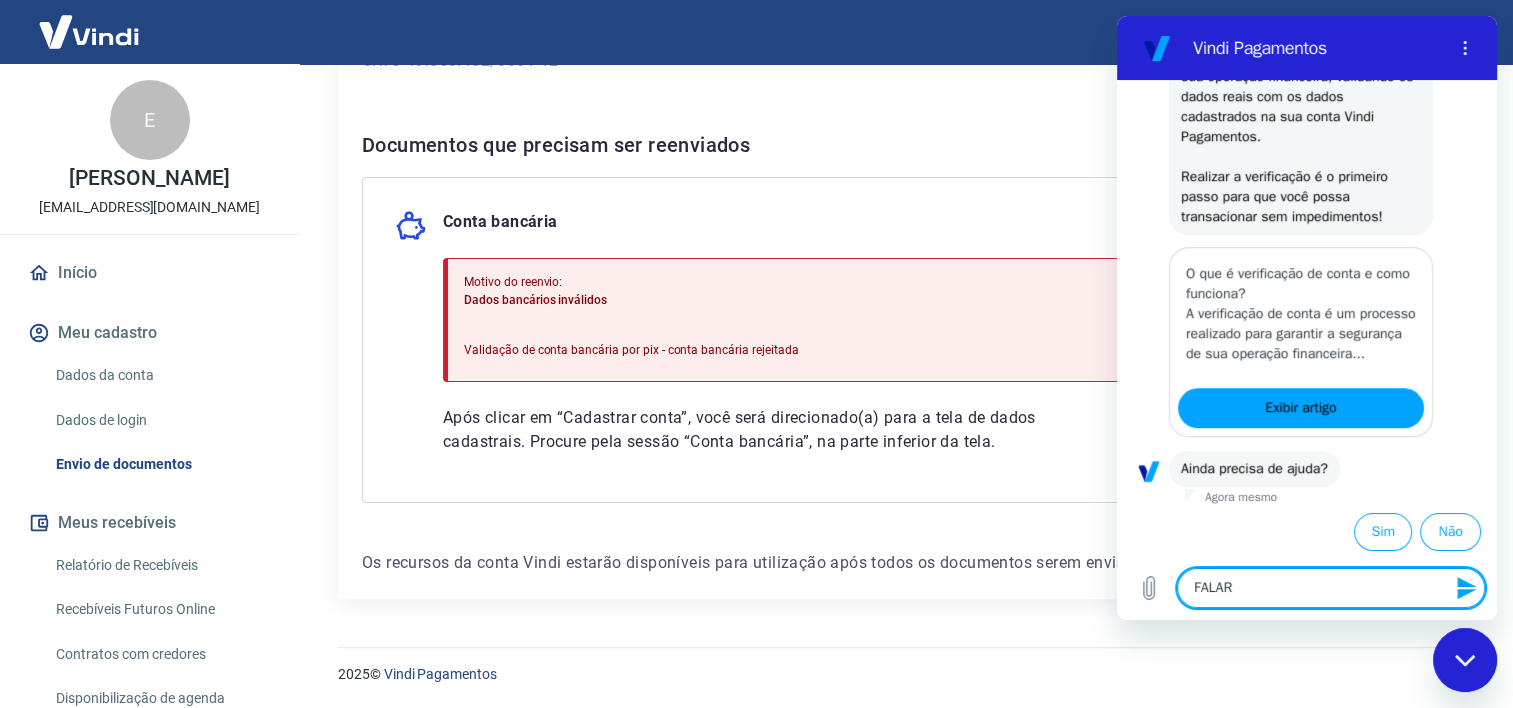 type on "x" 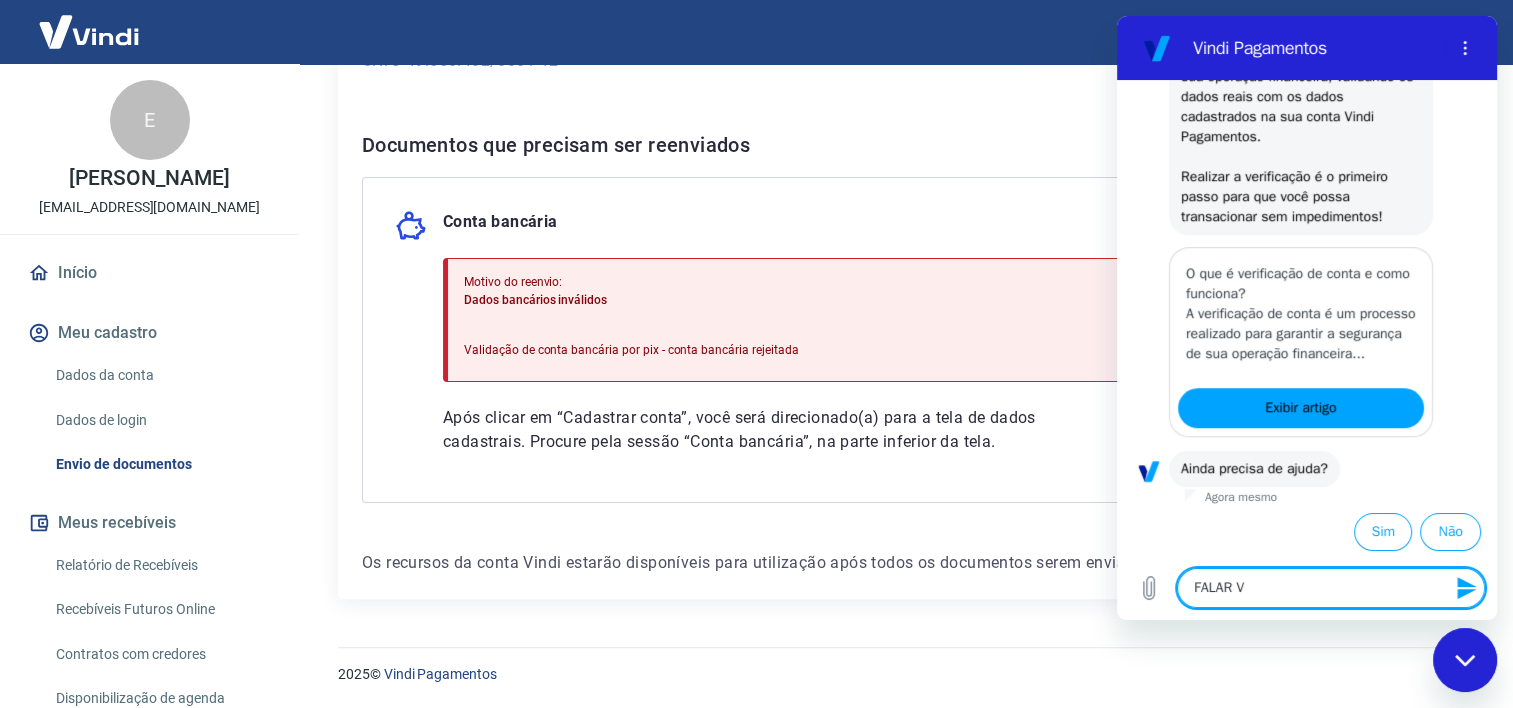 type on "FALAR VO" 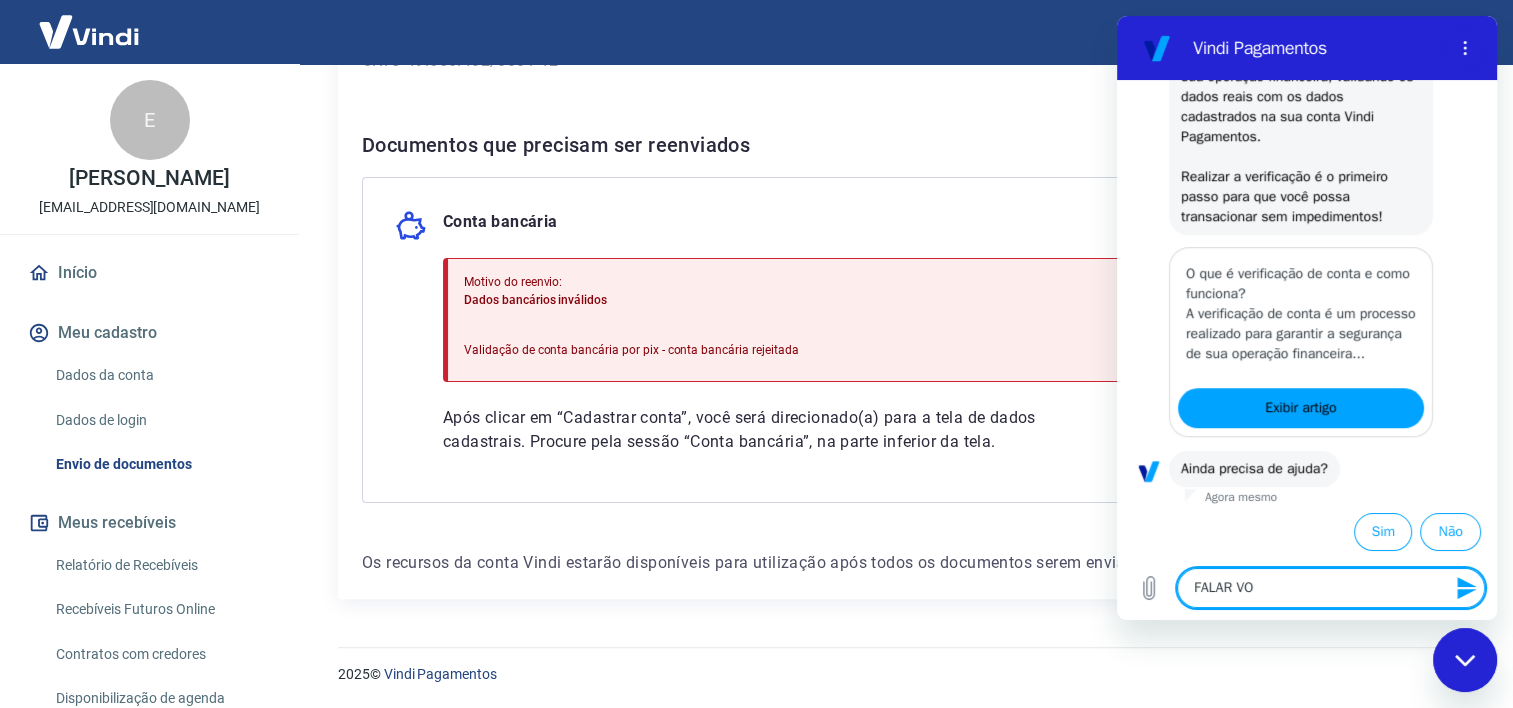 type on "FALAR V" 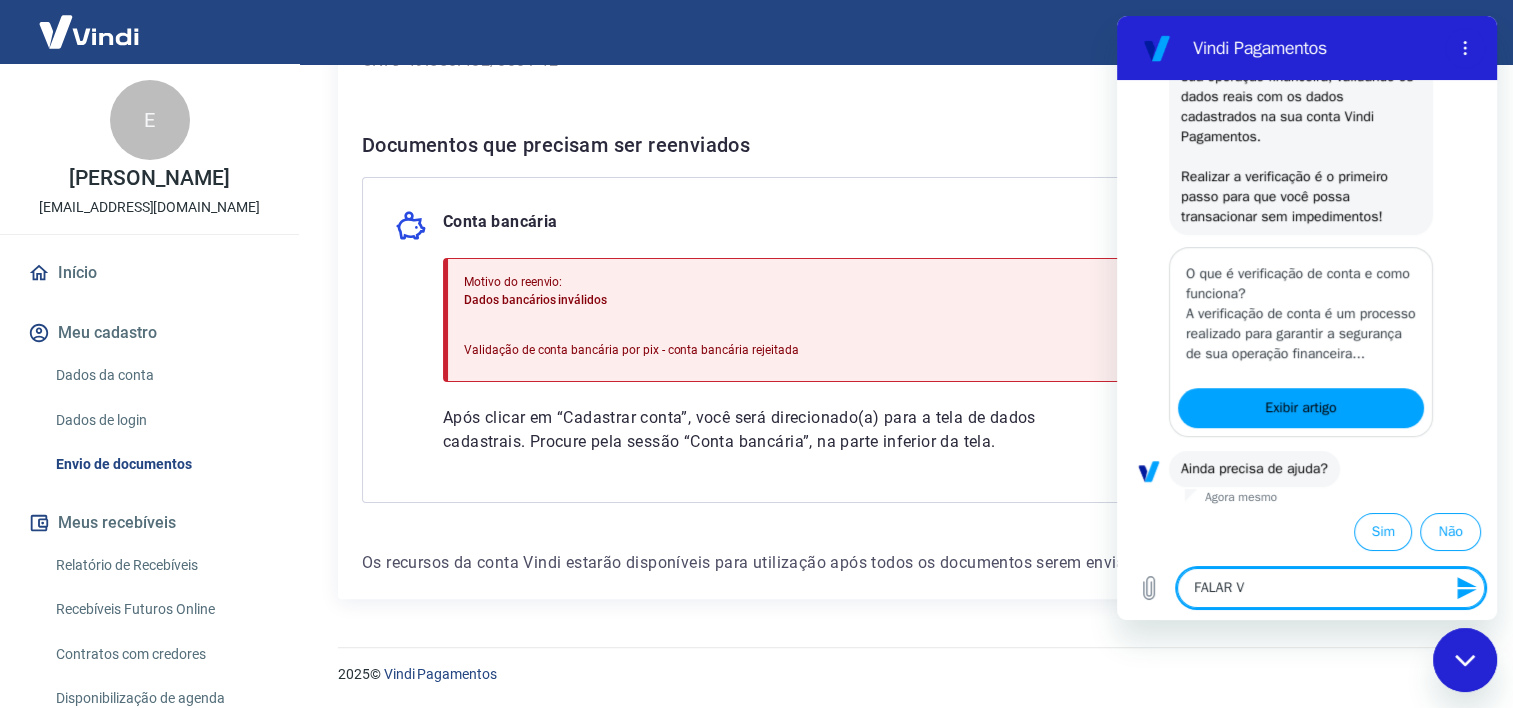 type on "FALAR" 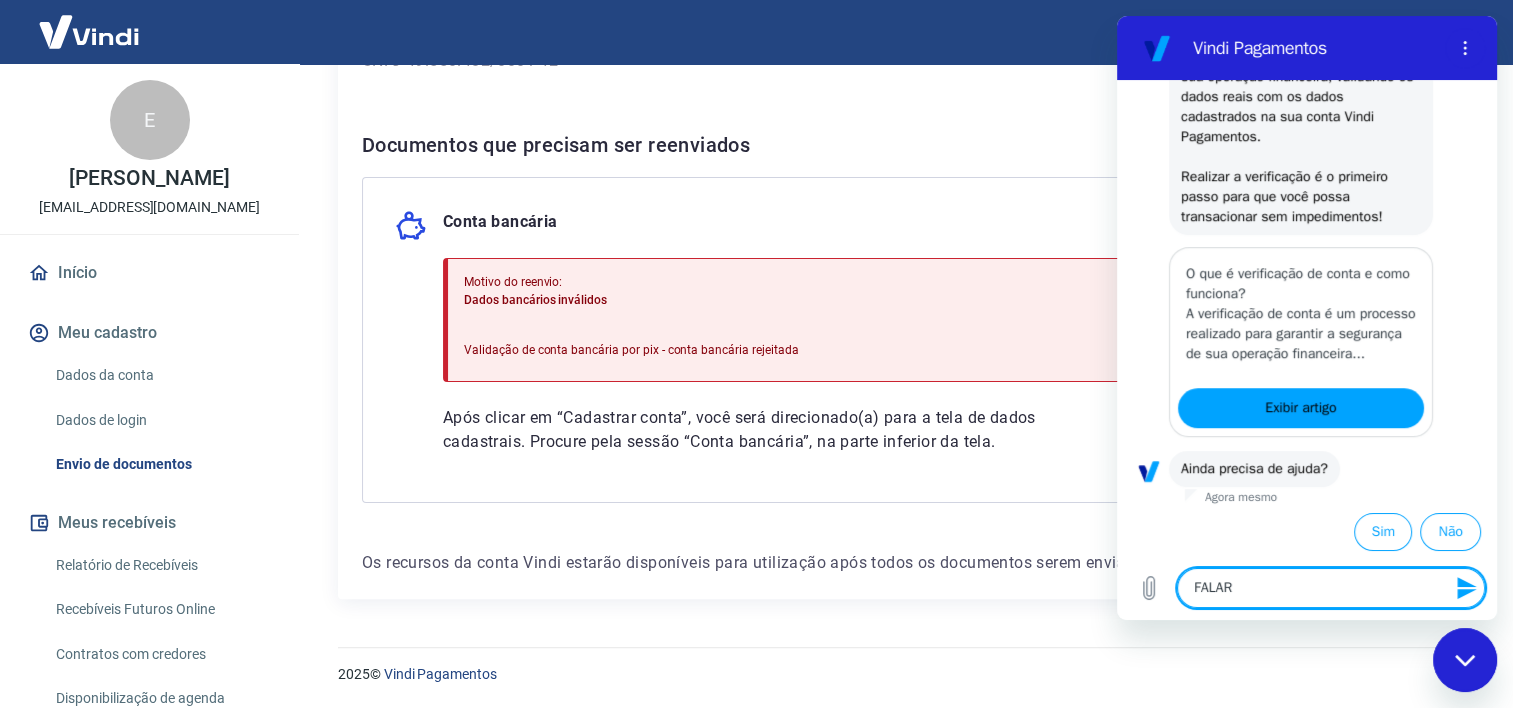 type on "FALAR C" 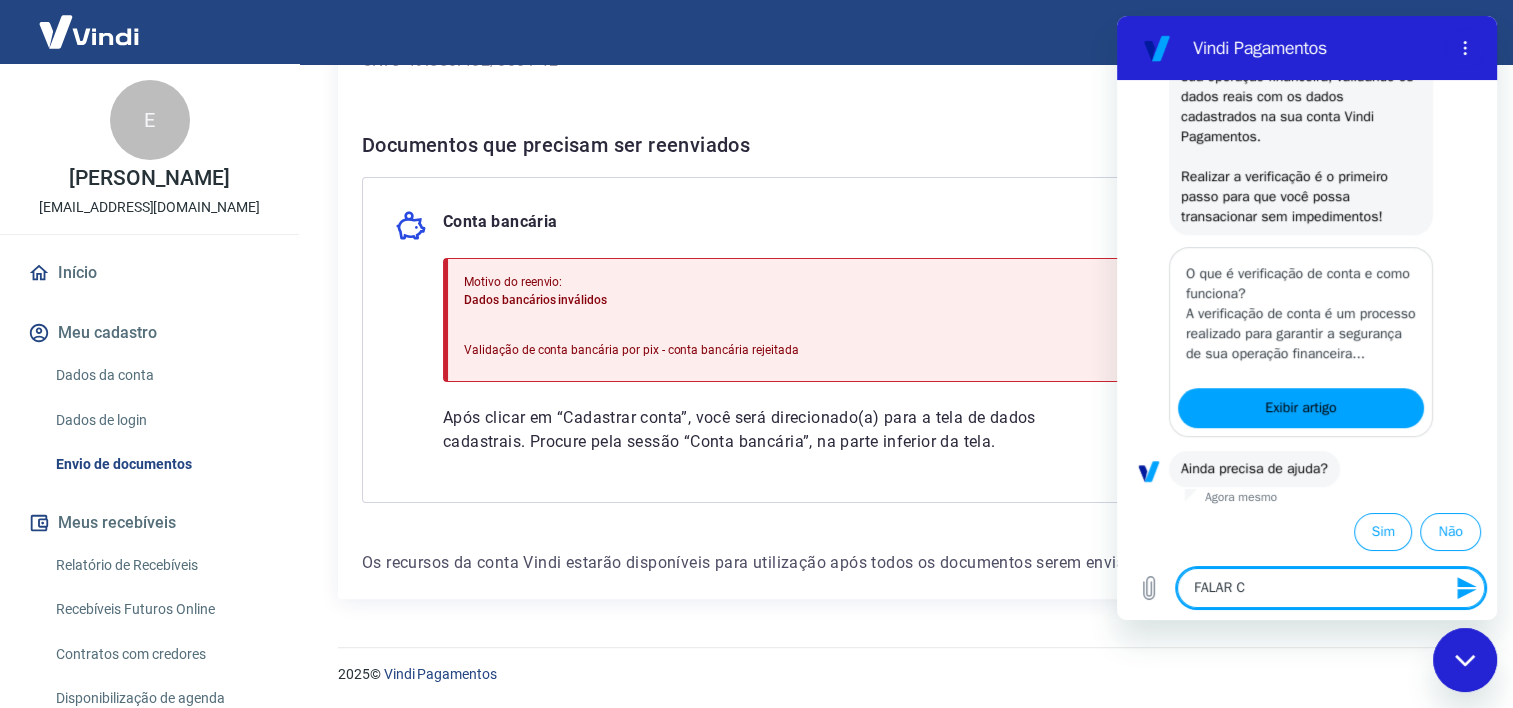 type on "FALAR CO" 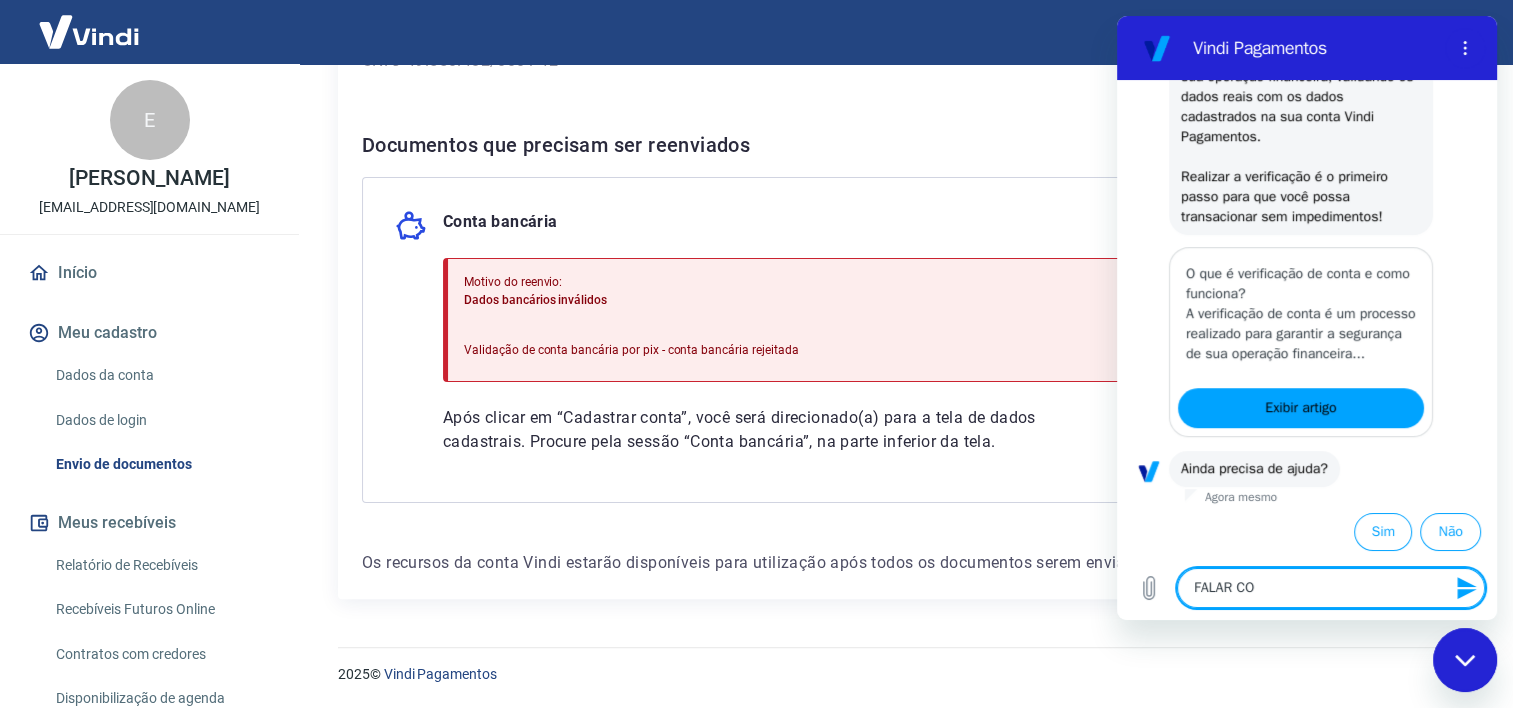 type on "FALAR COM" 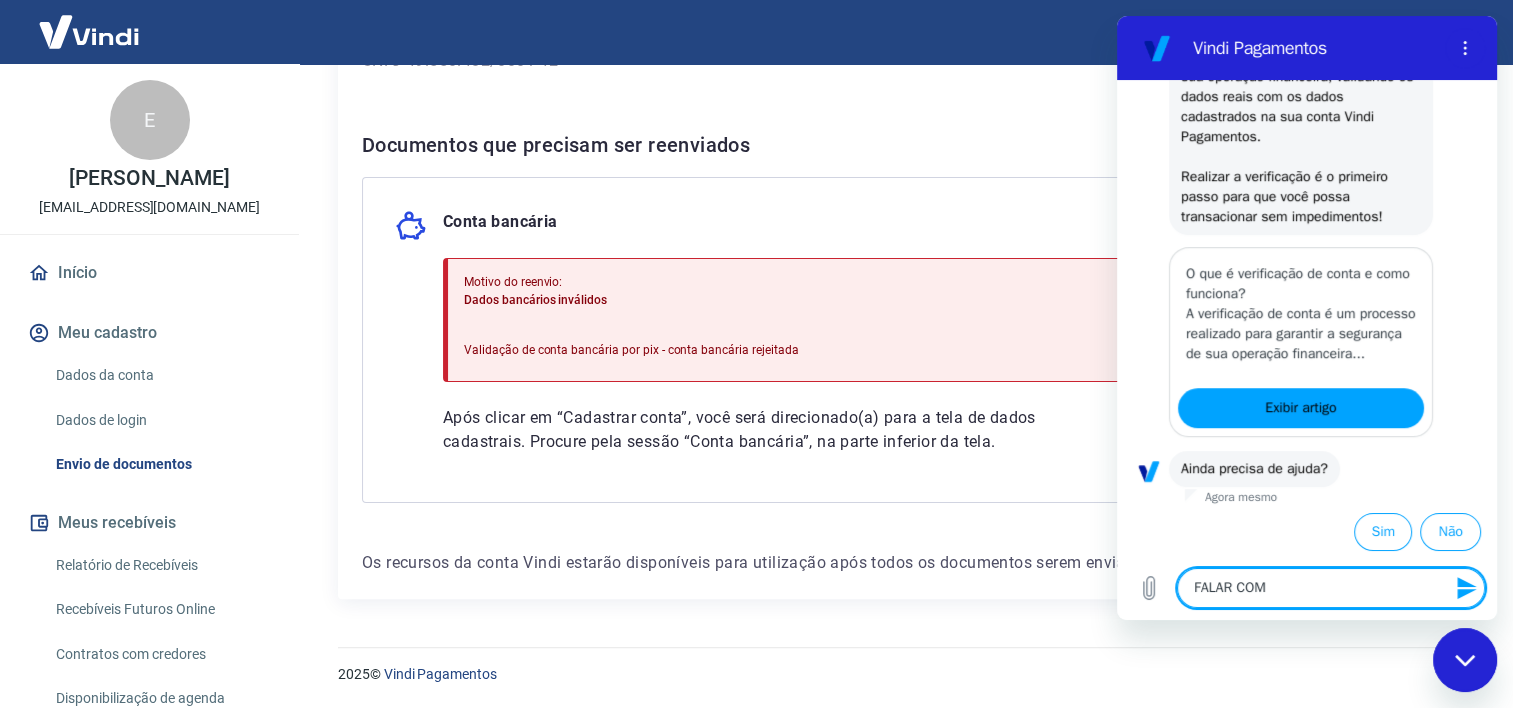 type on "FALAR COM" 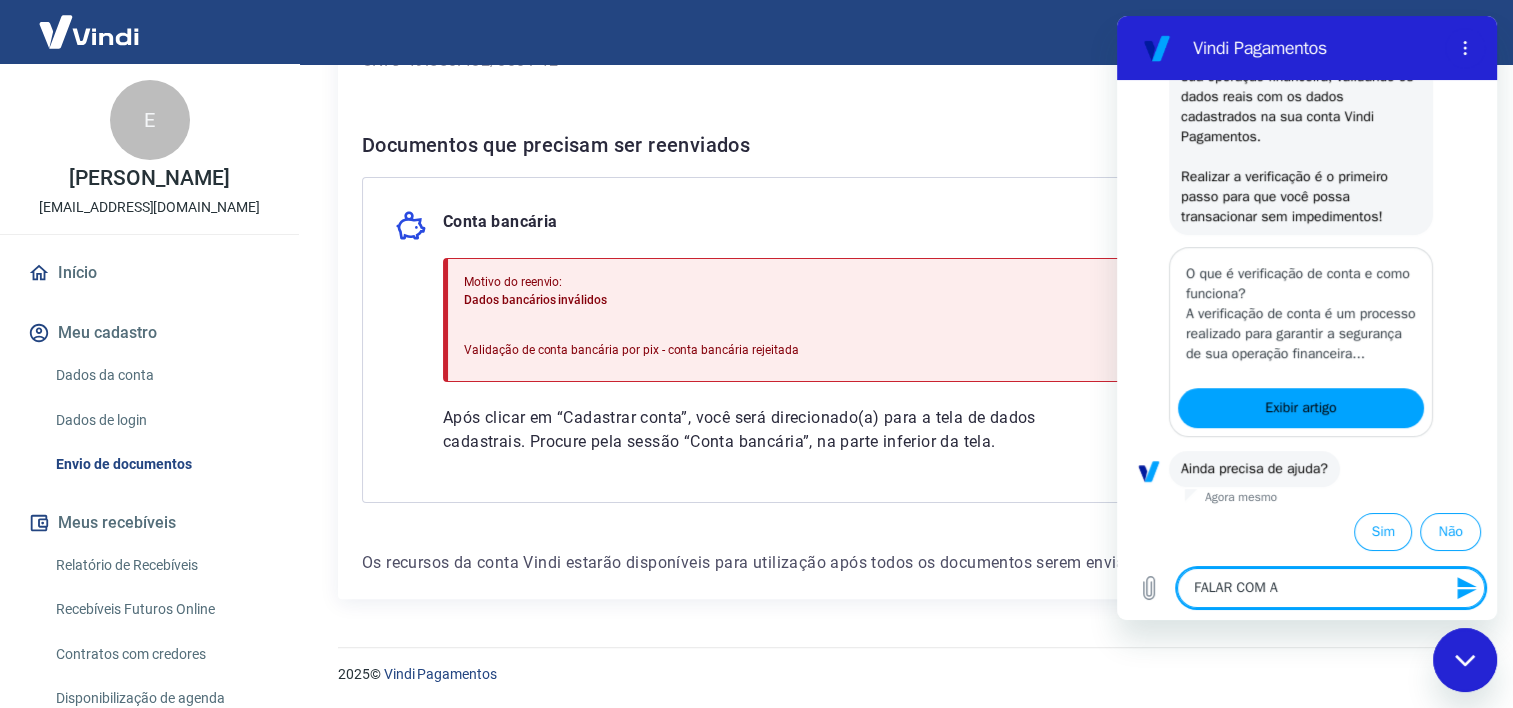 type on "FALAR COM AT" 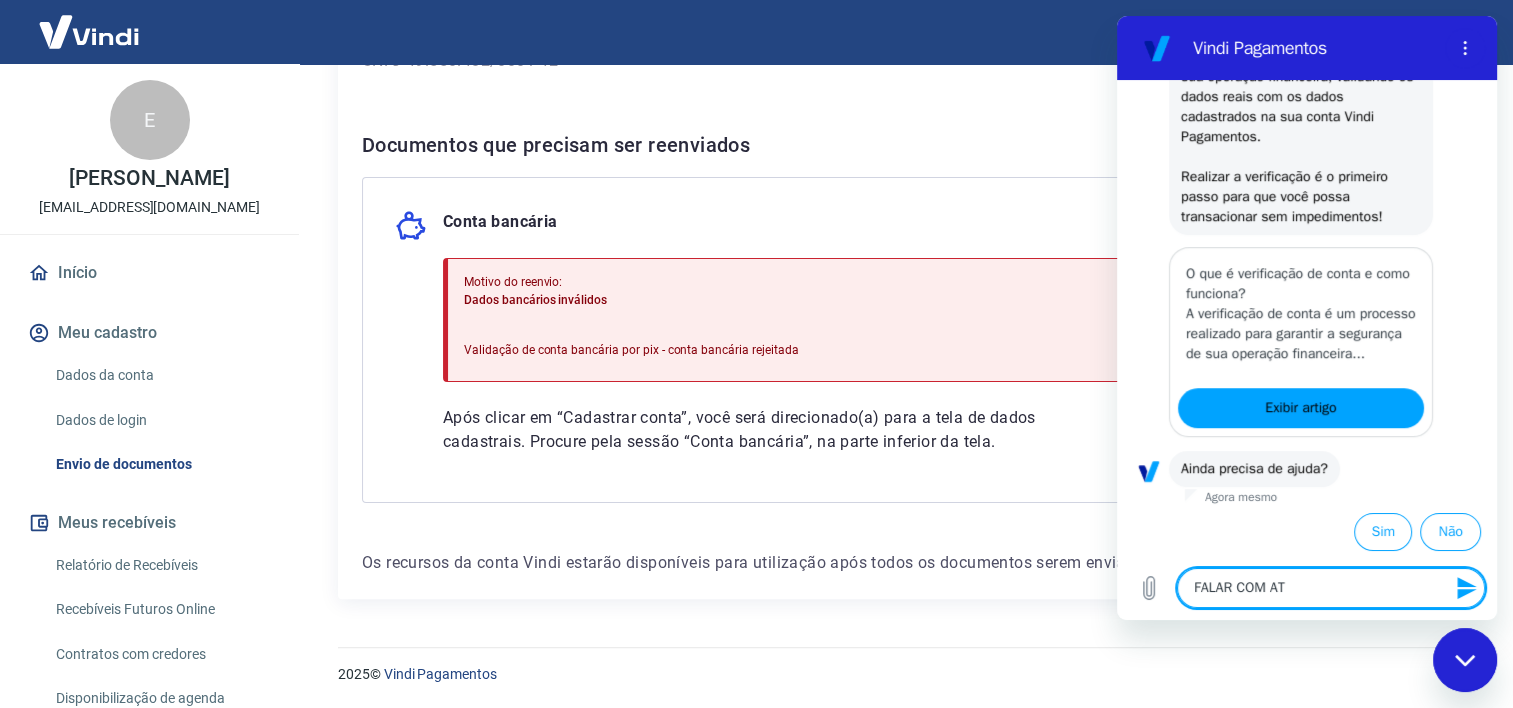 type on "FALAR COM ATE" 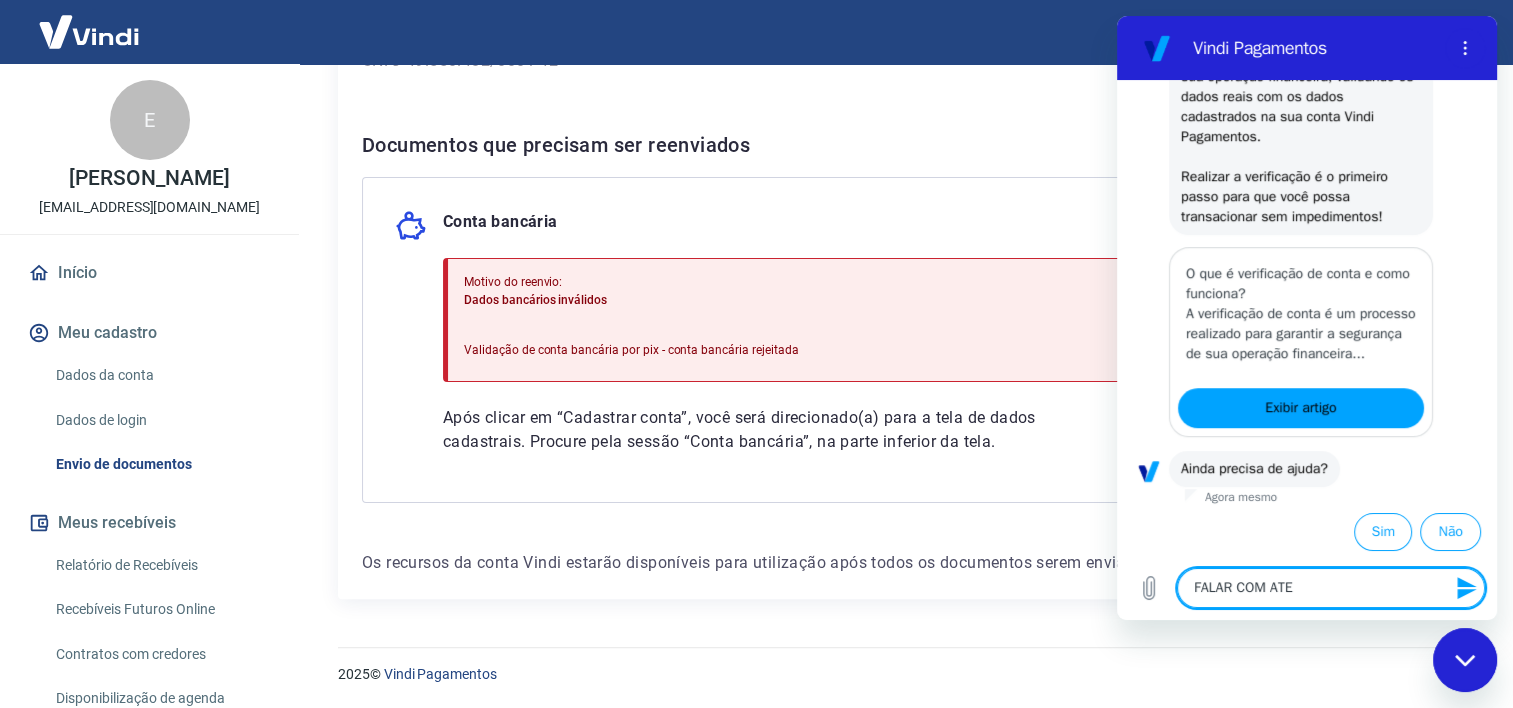 type on "FALAR COM ATEN" 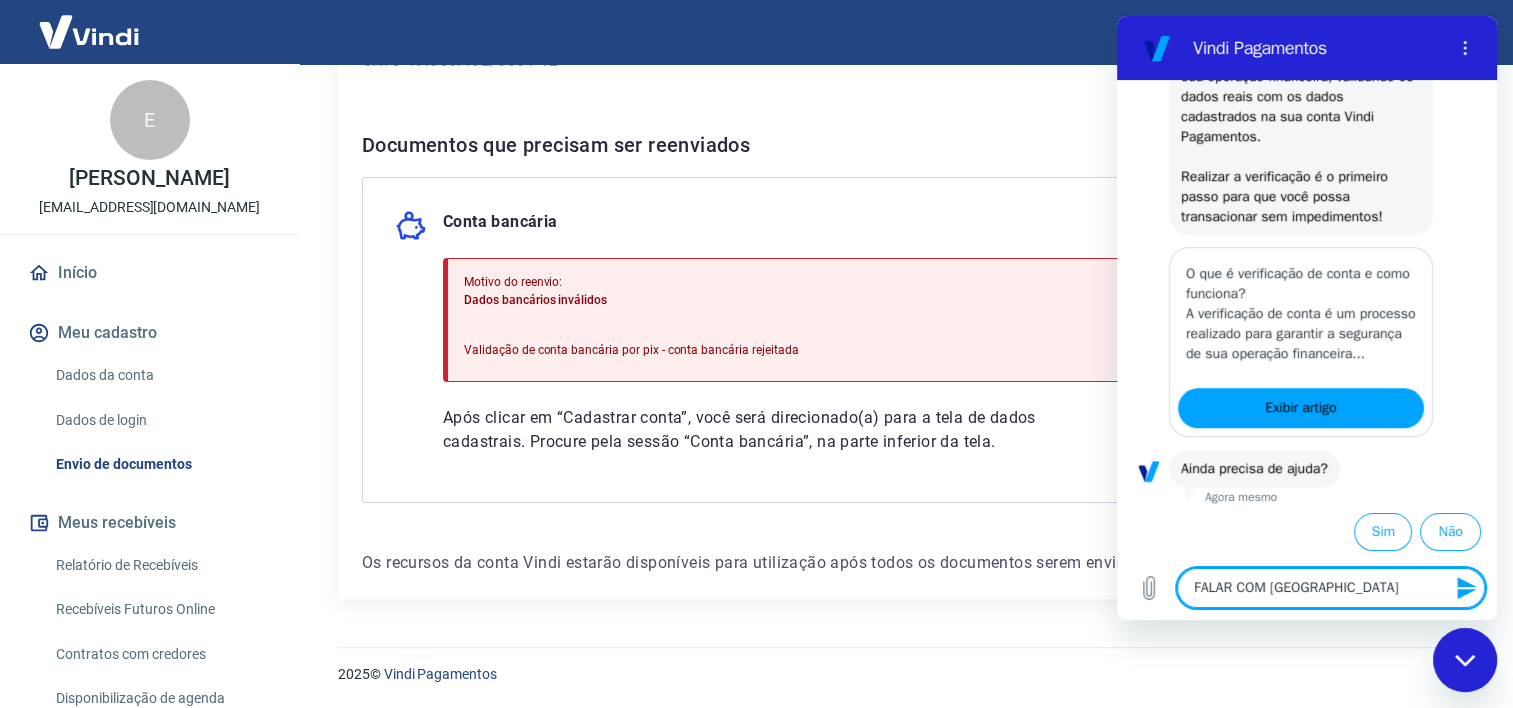 type on "FALAR COM ATEND" 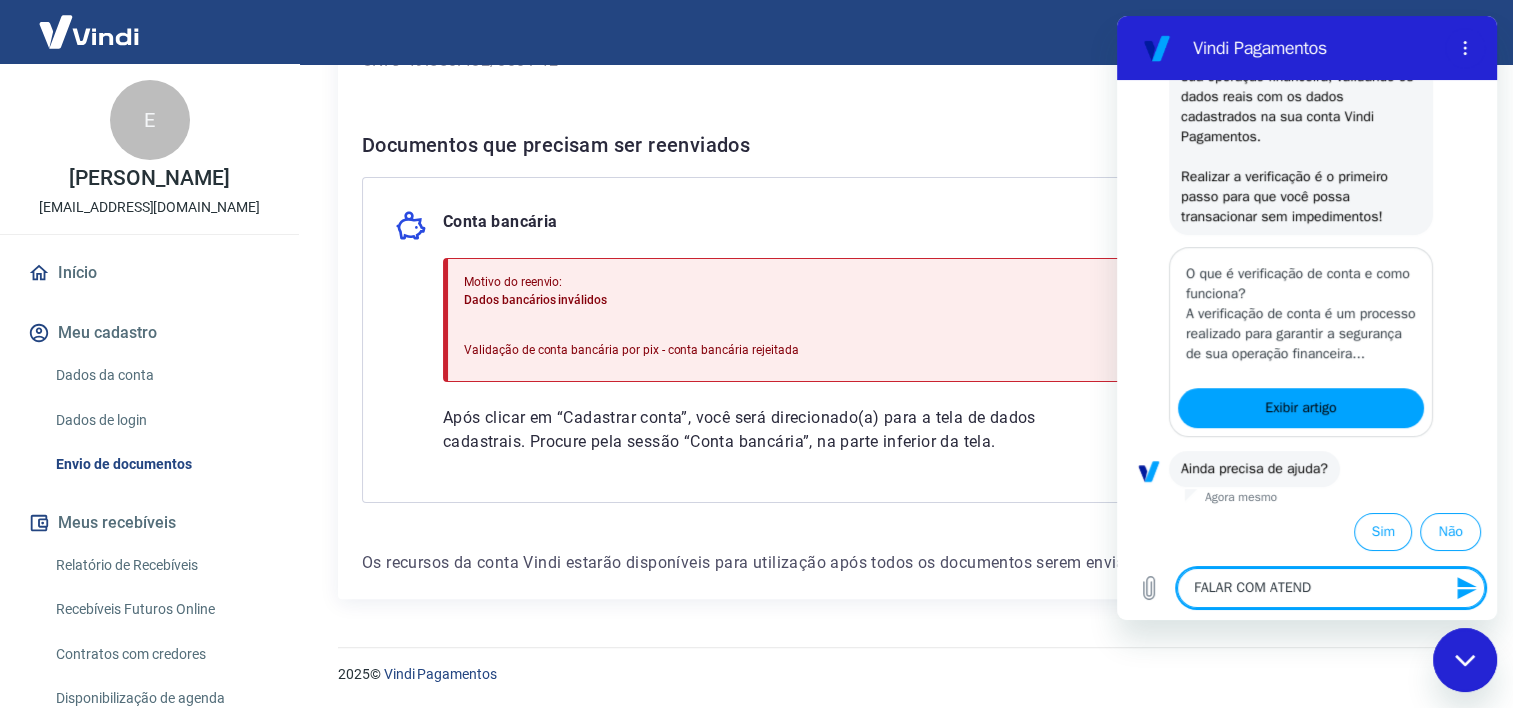 type on "FALAR COM ATENDE" 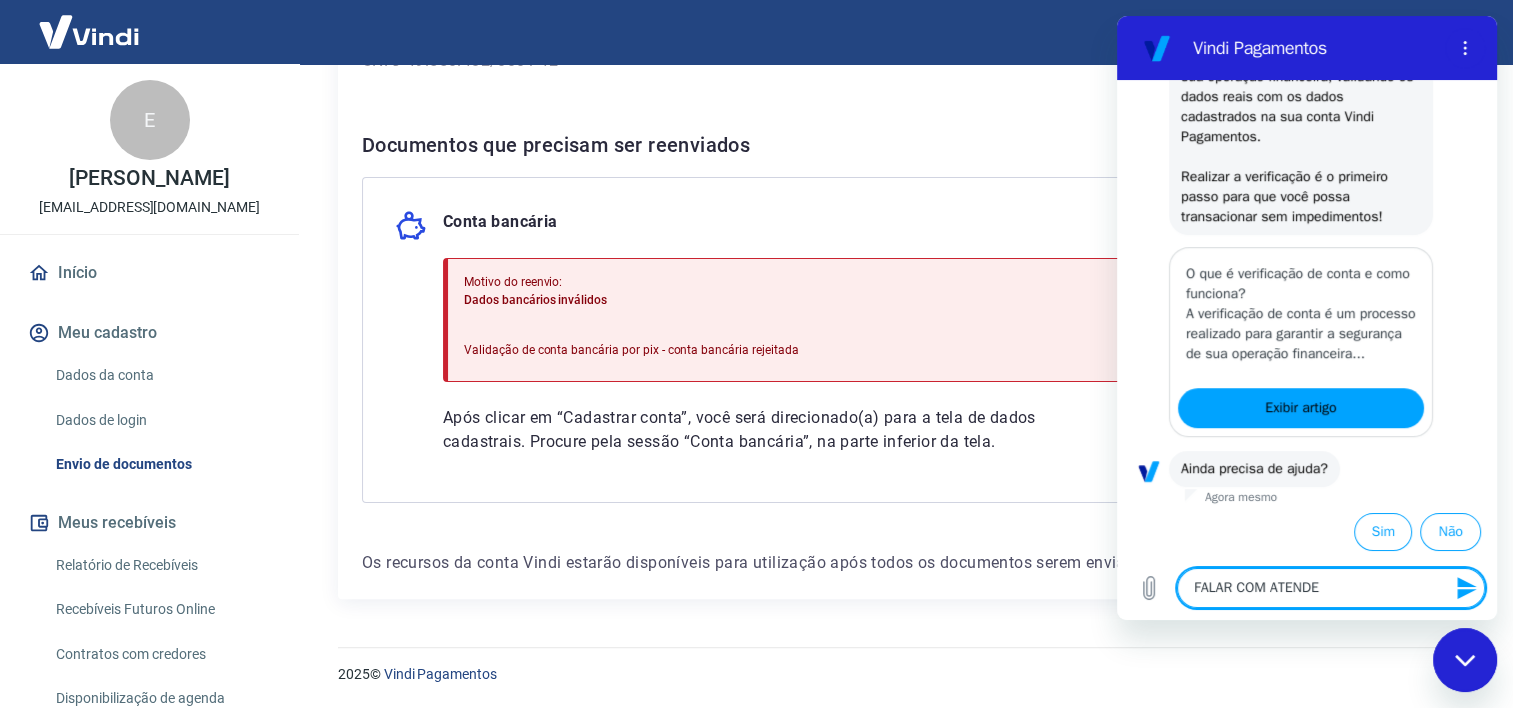 type on "FALAR COM ATENDEN" 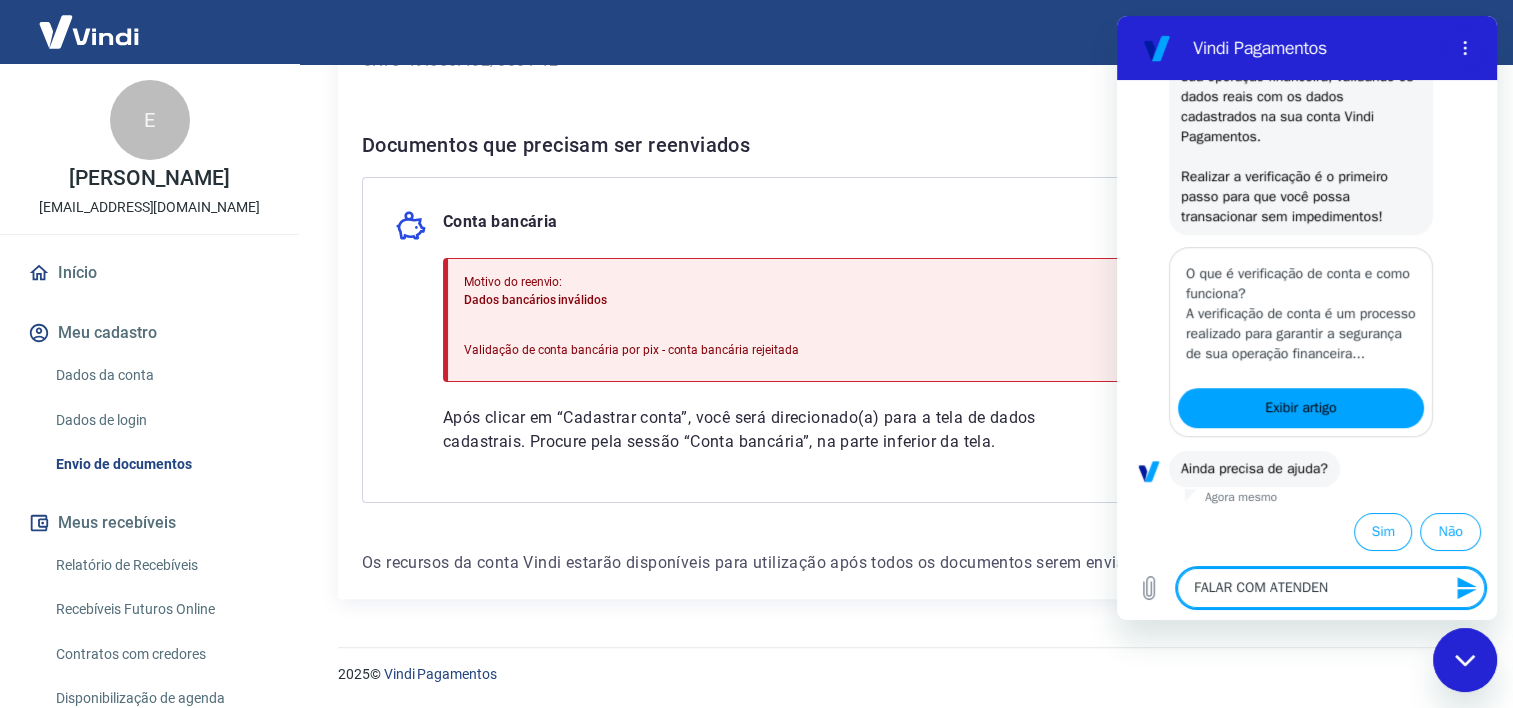 type on "FALAR COM ATENDENT" 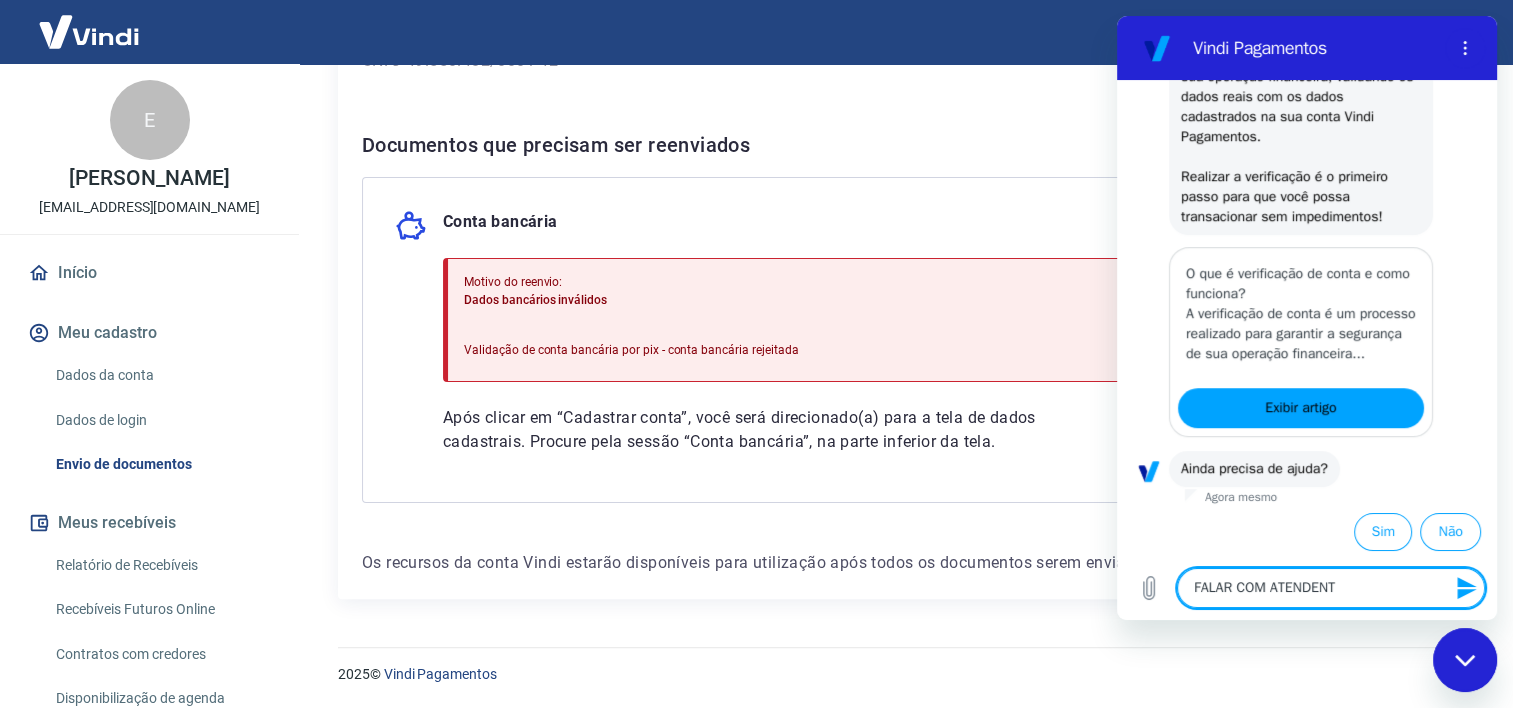 type on "FALAR COM ATENDENTE" 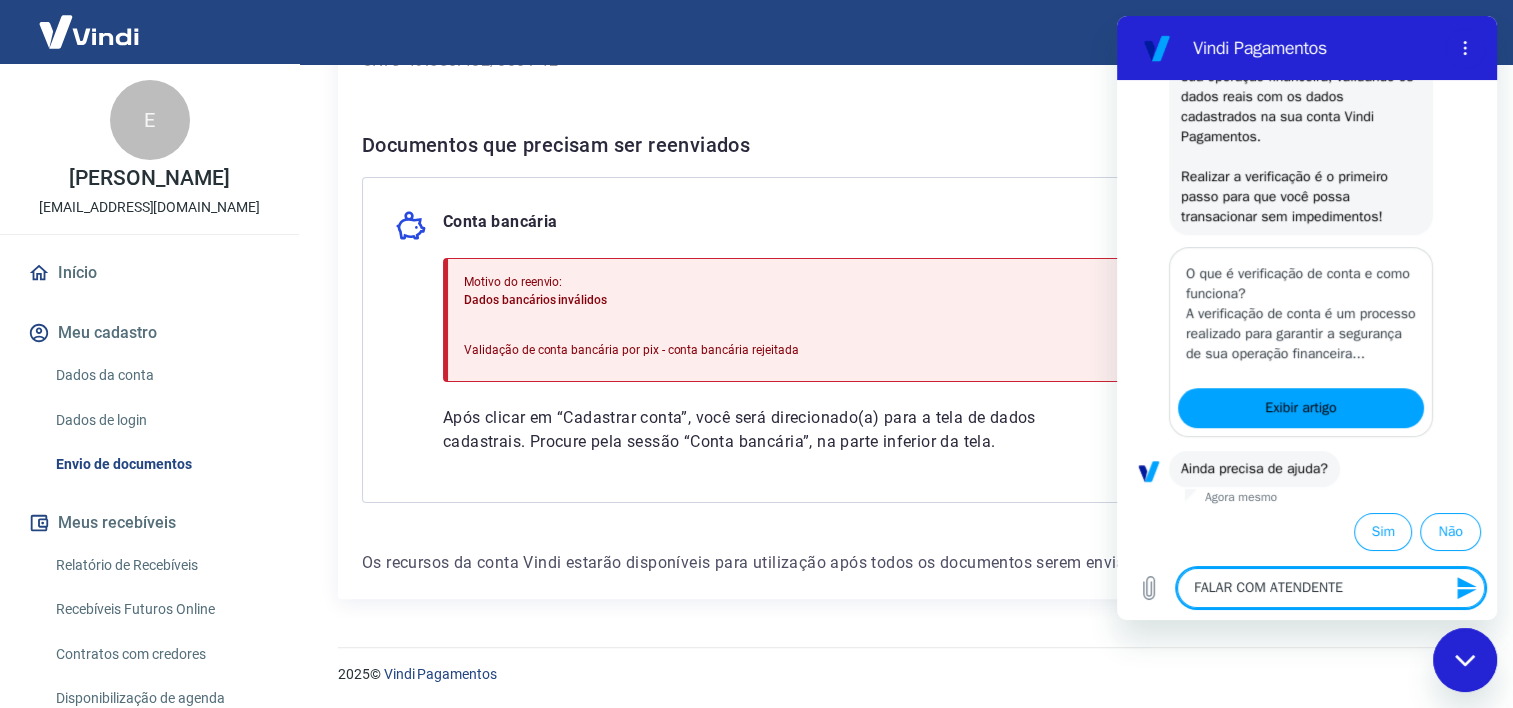 type on "FALAR COM ATENDENTE" 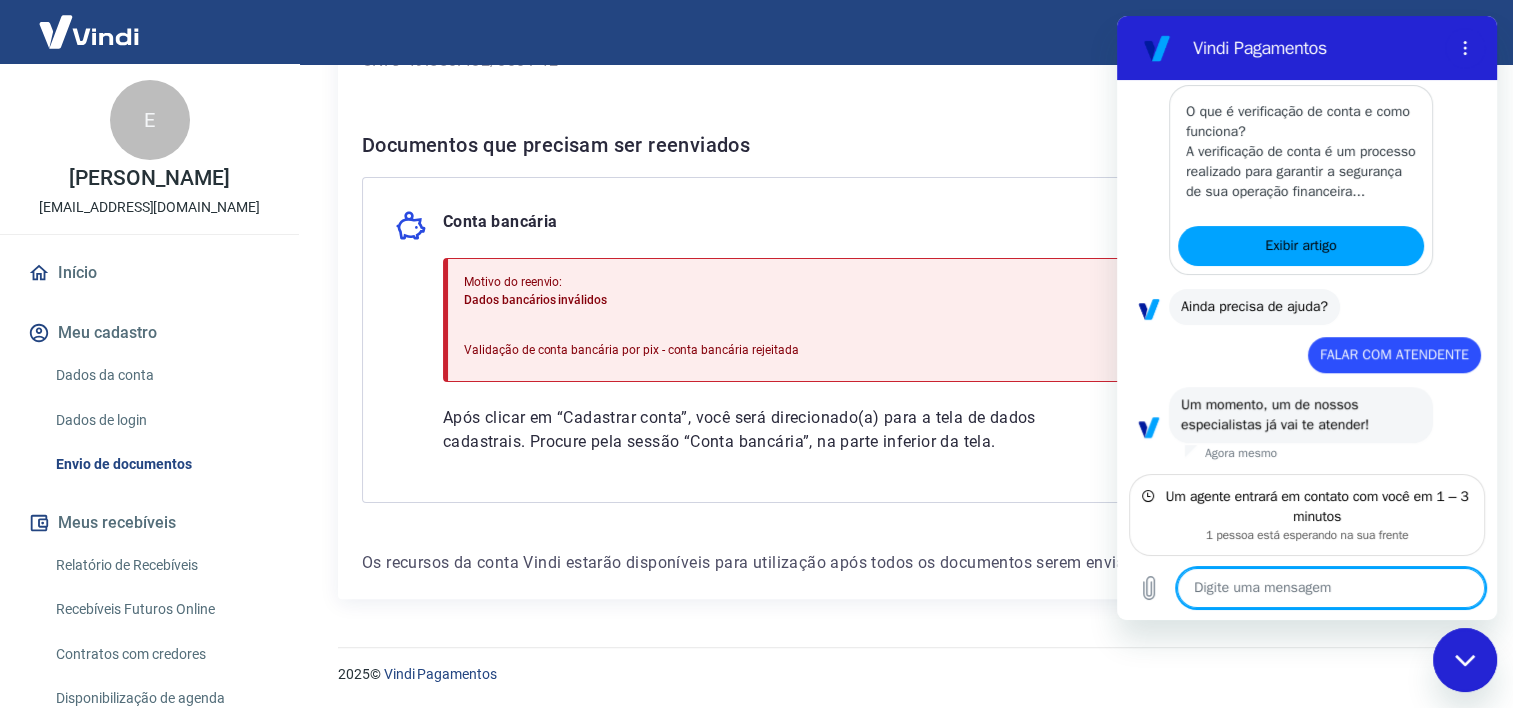scroll, scrollTop: 1225, scrollLeft: 0, axis: vertical 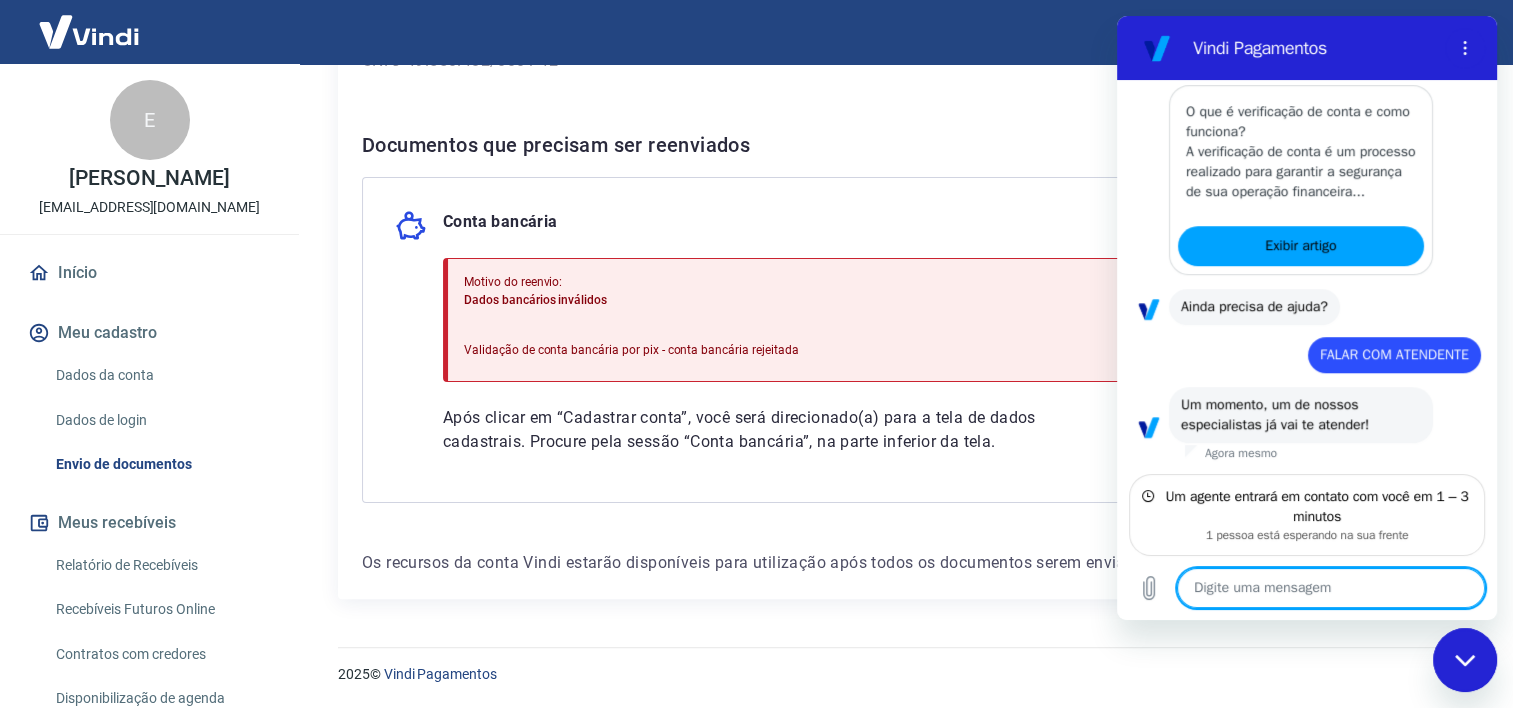 click on "E Eliene Gabriele elienegabriele000@gmail.com" at bounding box center (149, 149) 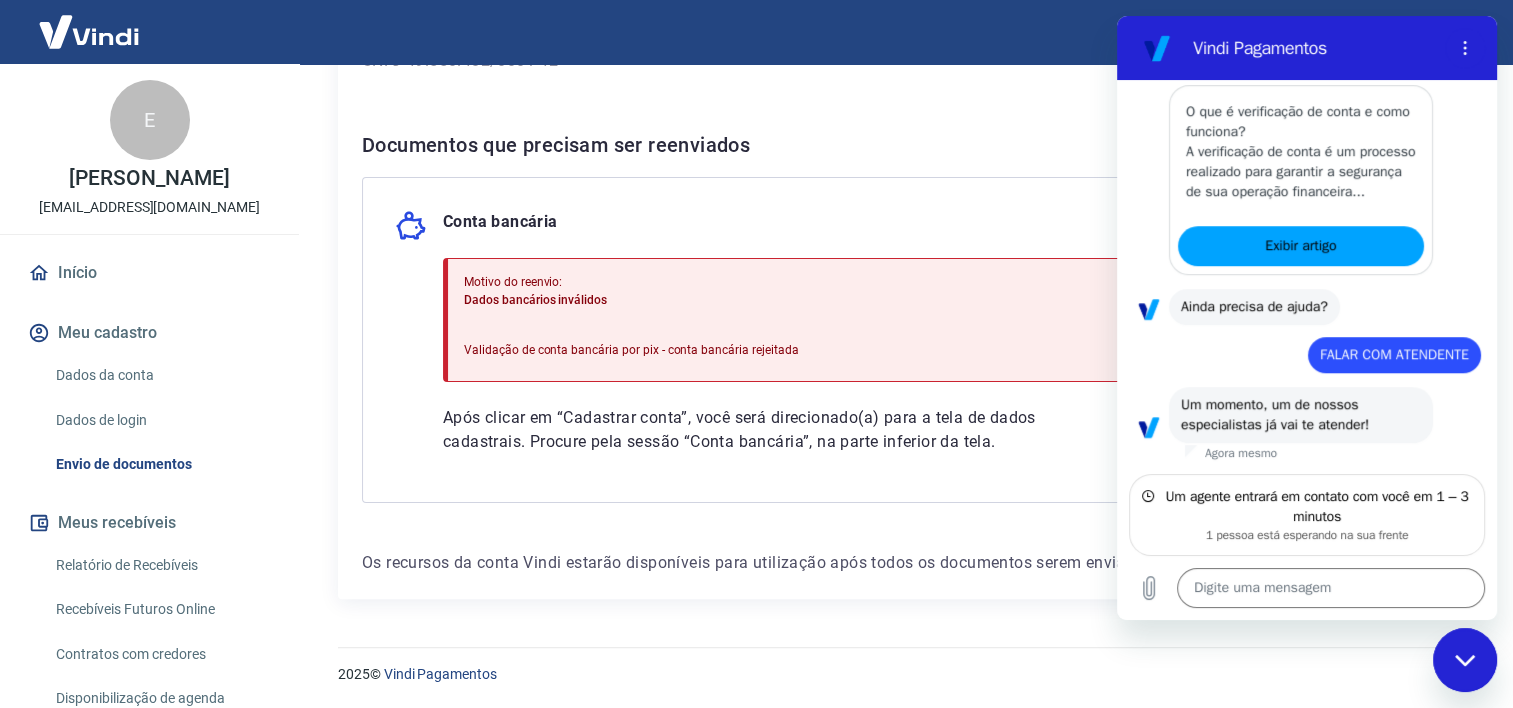 click on "E" at bounding box center (150, 120) 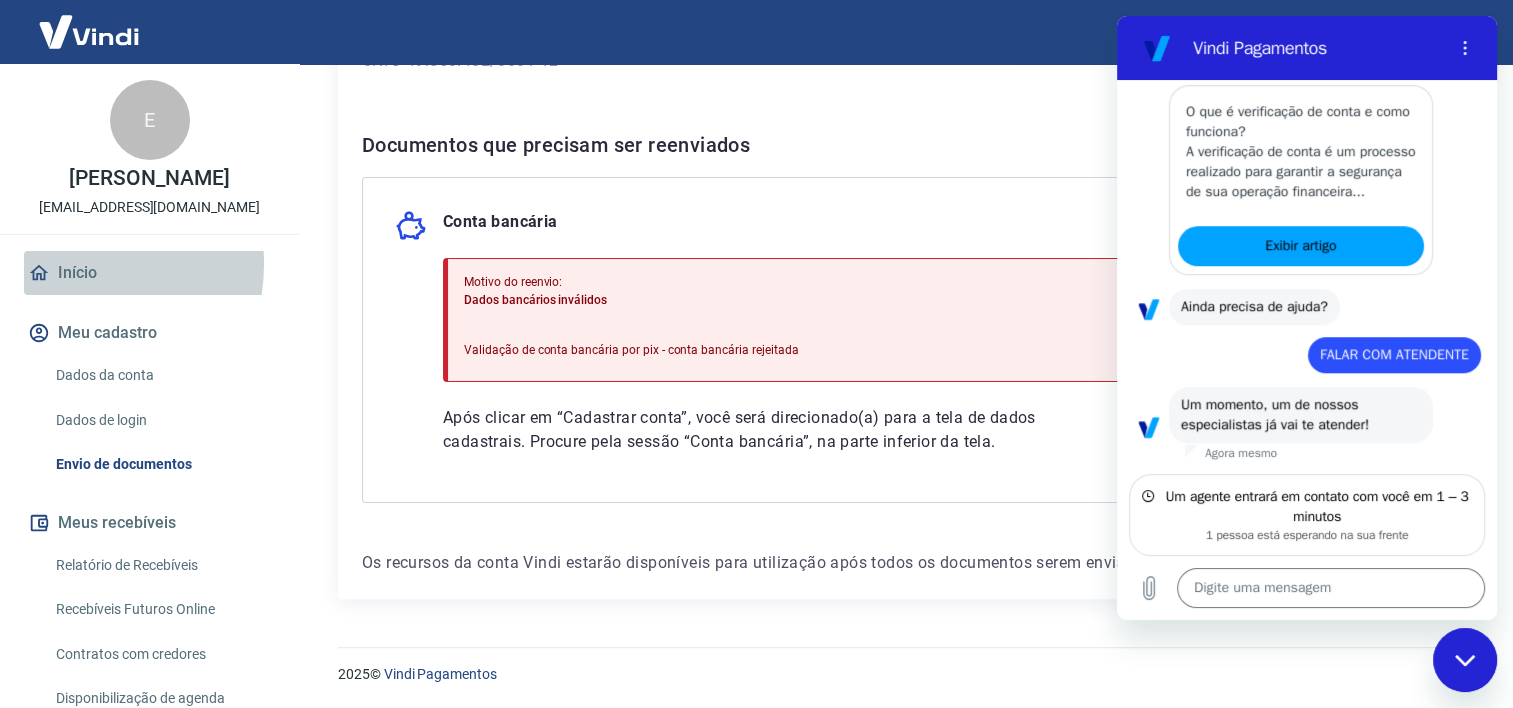 click on "Início" at bounding box center (149, 273) 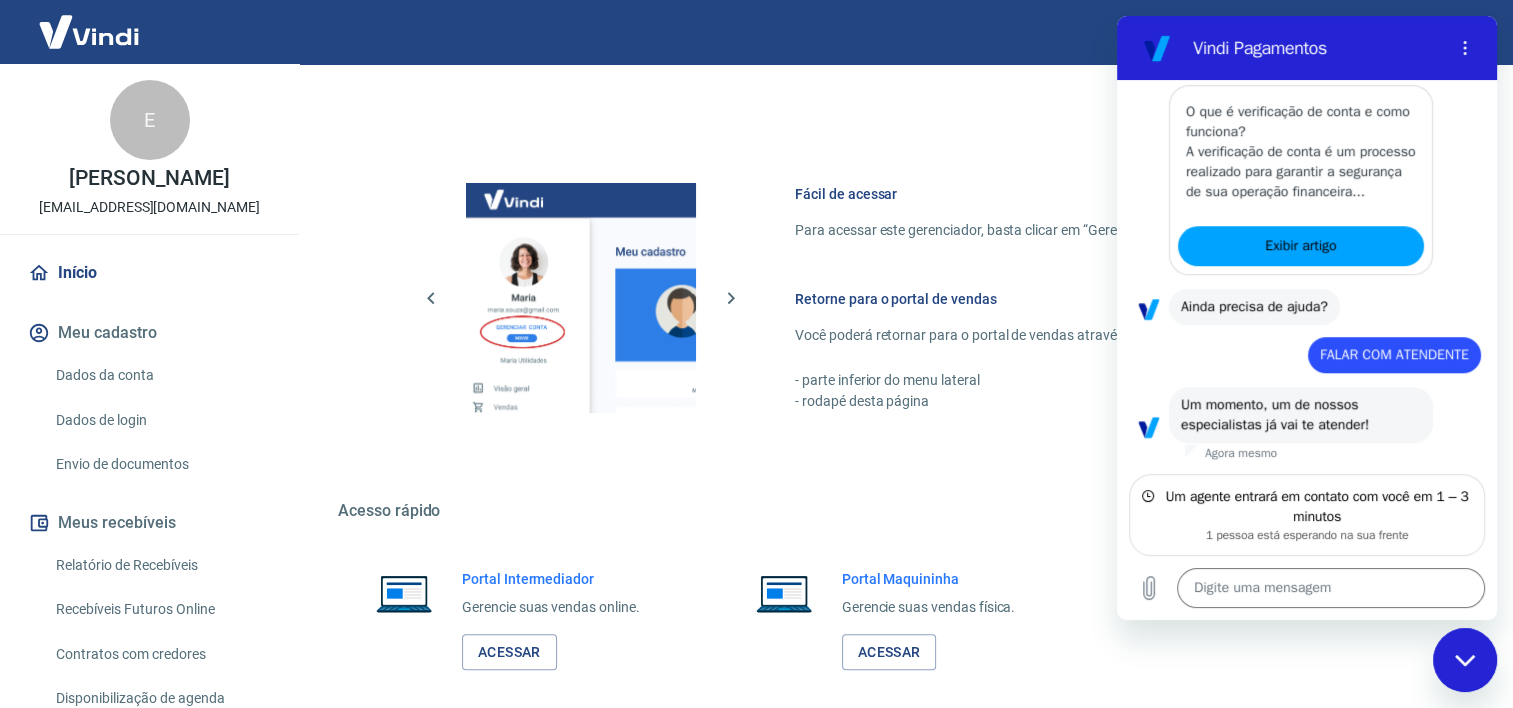 scroll, scrollTop: 878, scrollLeft: 0, axis: vertical 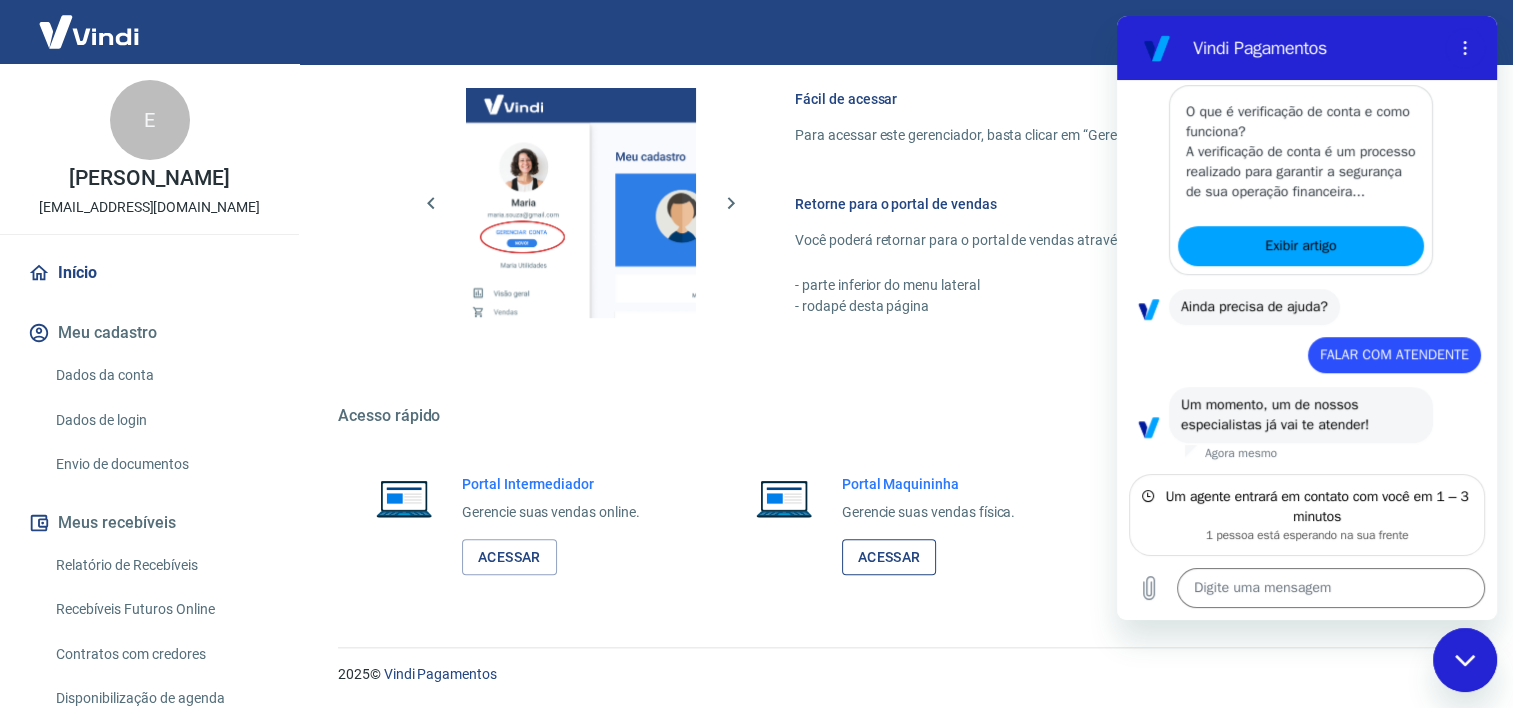 click on "Acessar" at bounding box center [889, 557] 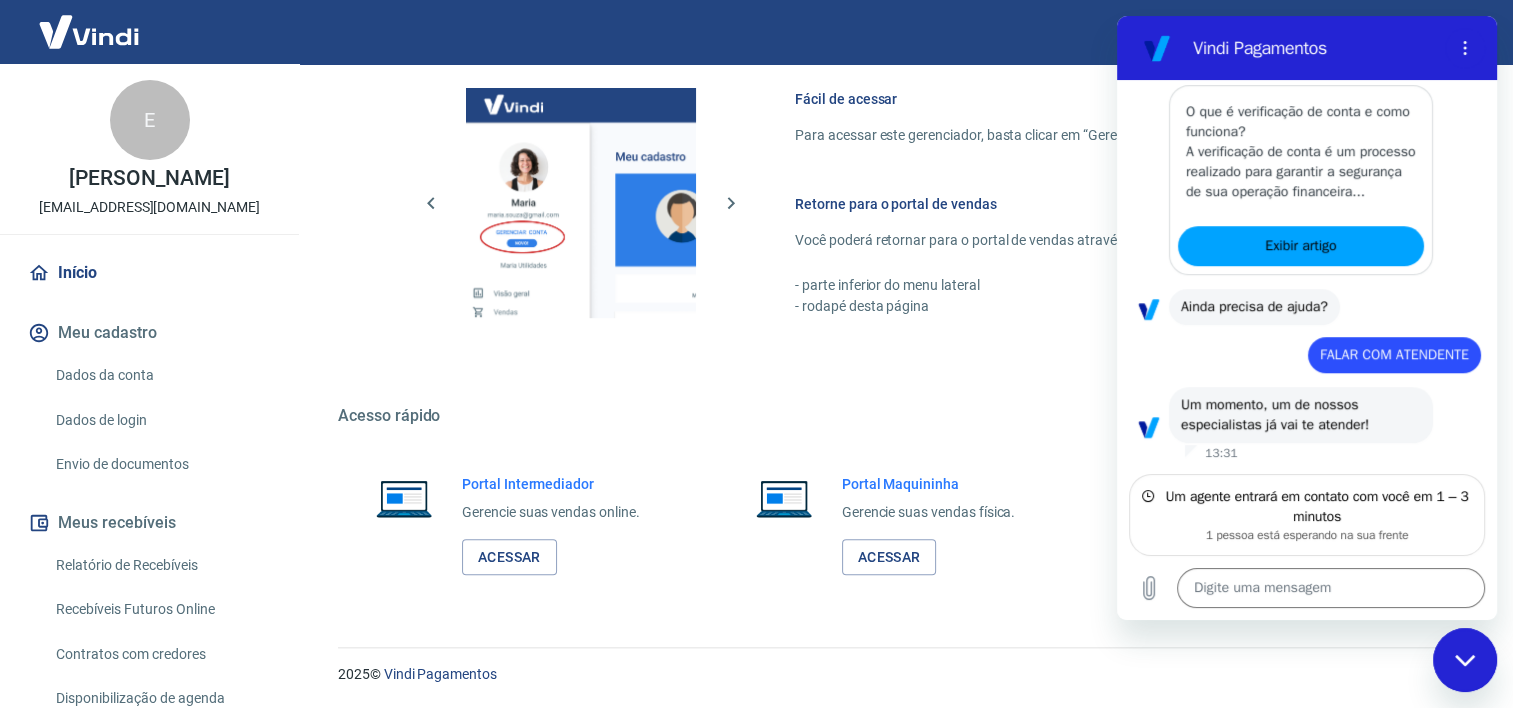 scroll, scrollTop: 1205, scrollLeft: 0, axis: vertical 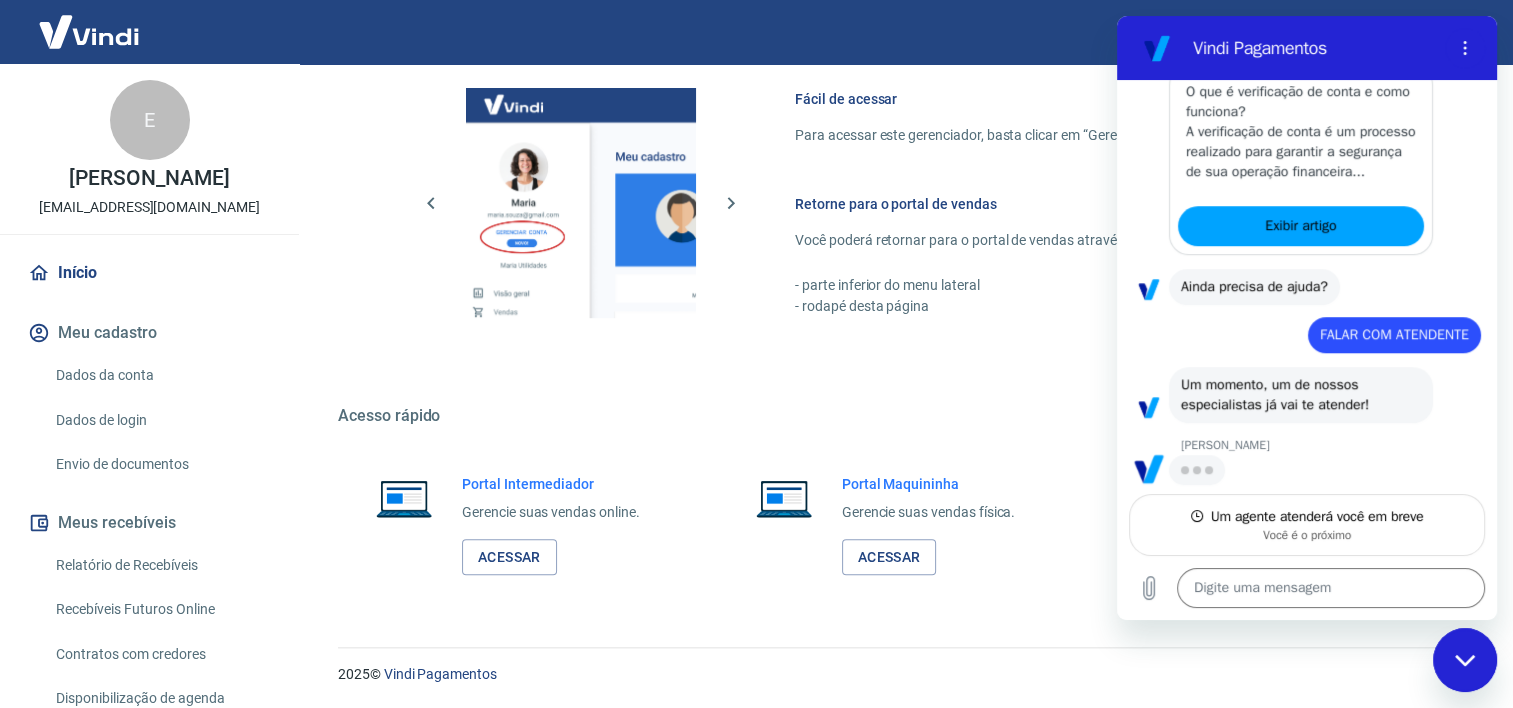 type on "x" 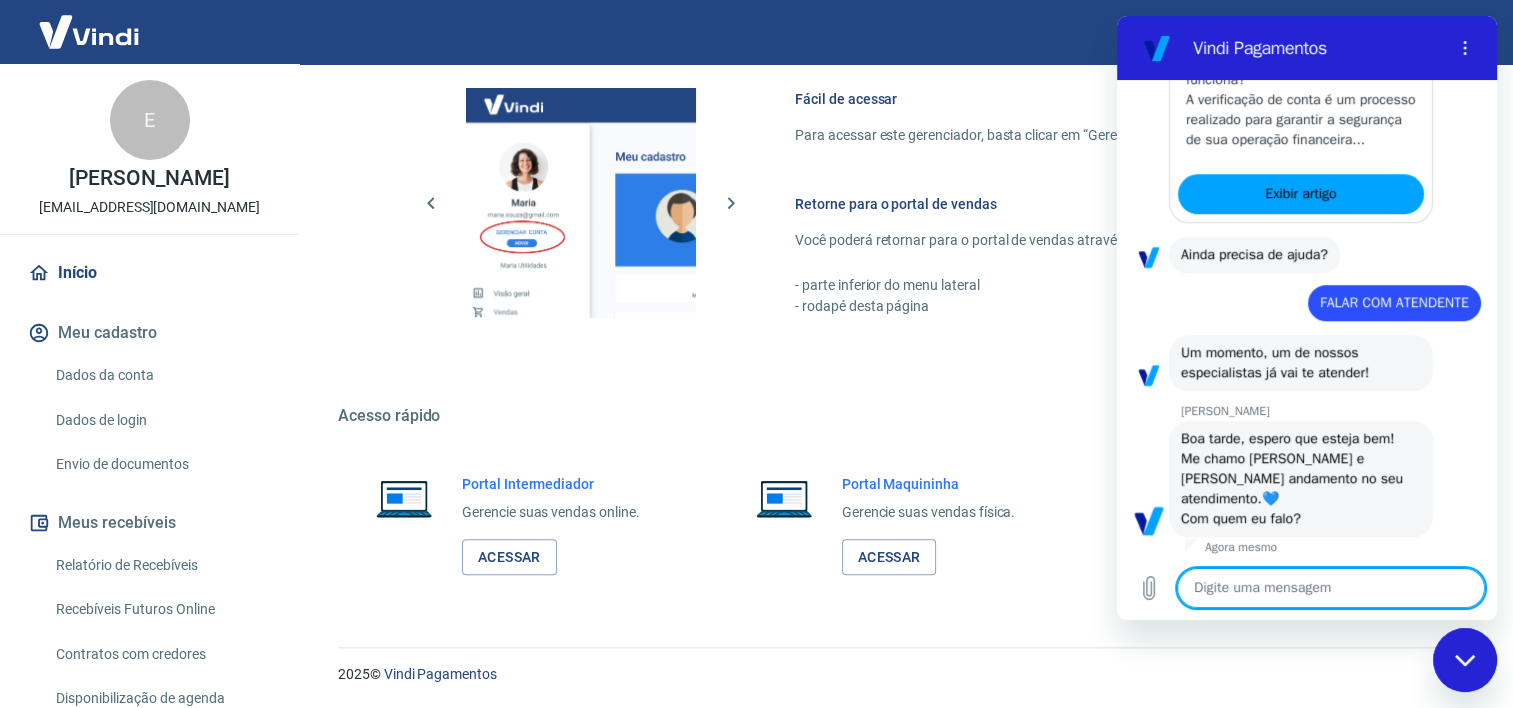 scroll, scrollTop: 1282, scrollLeft: 0, axis: vertical 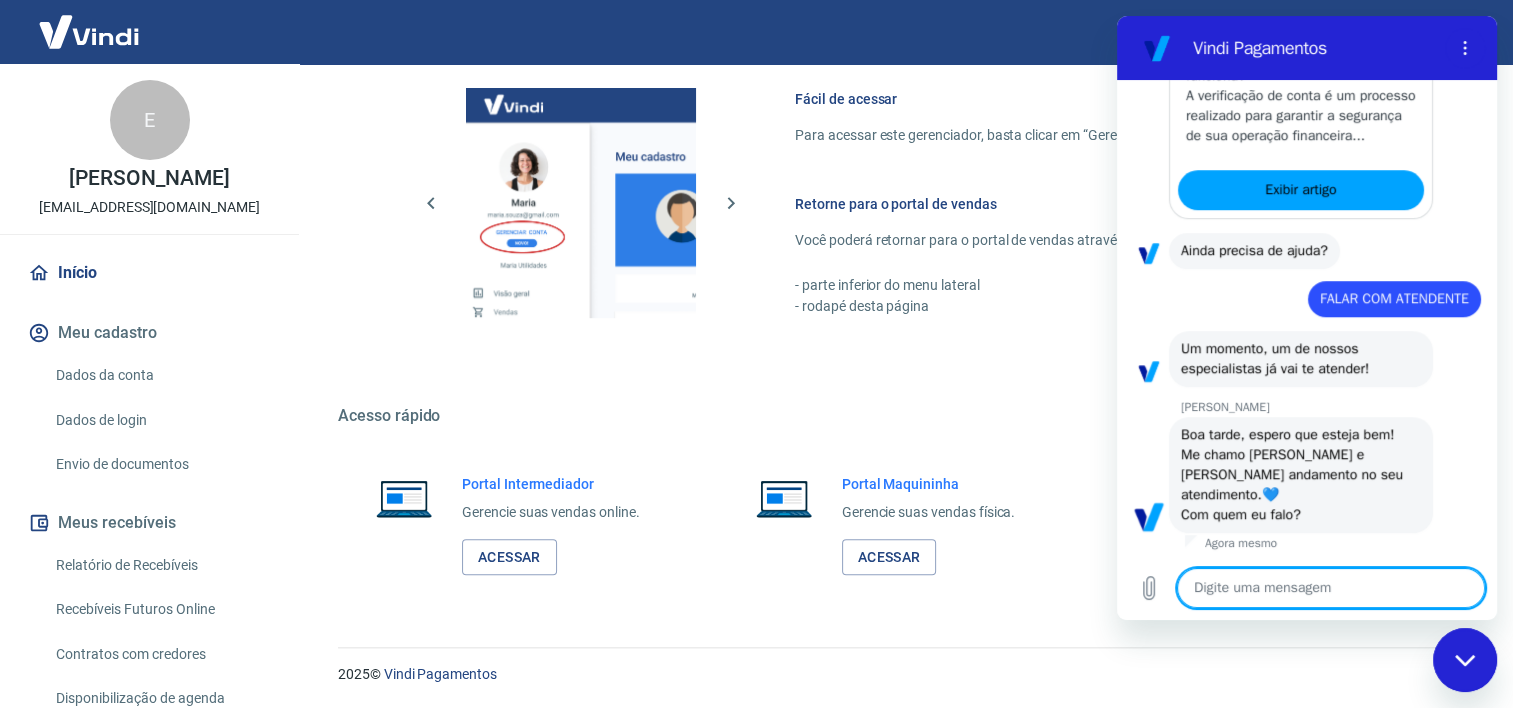 type on "B" 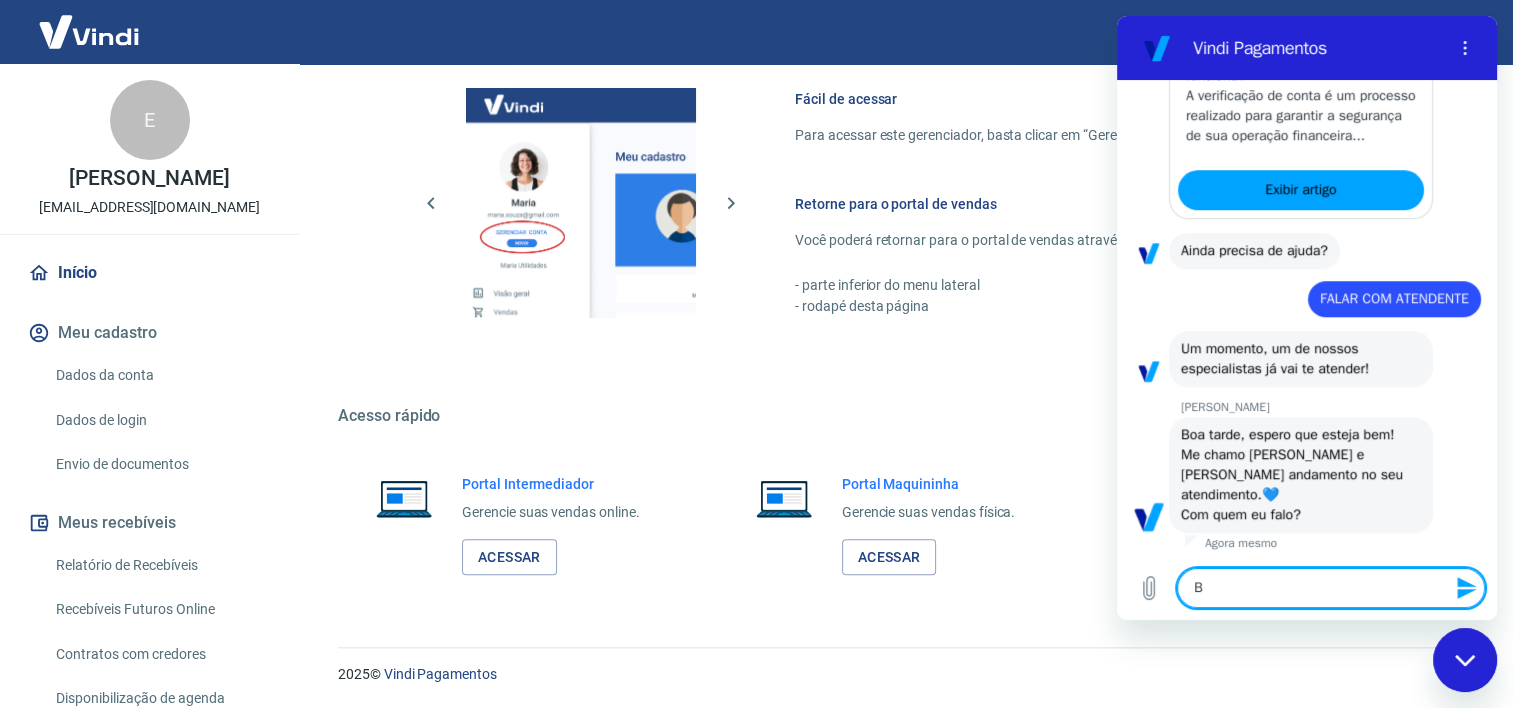 type on "Bo" 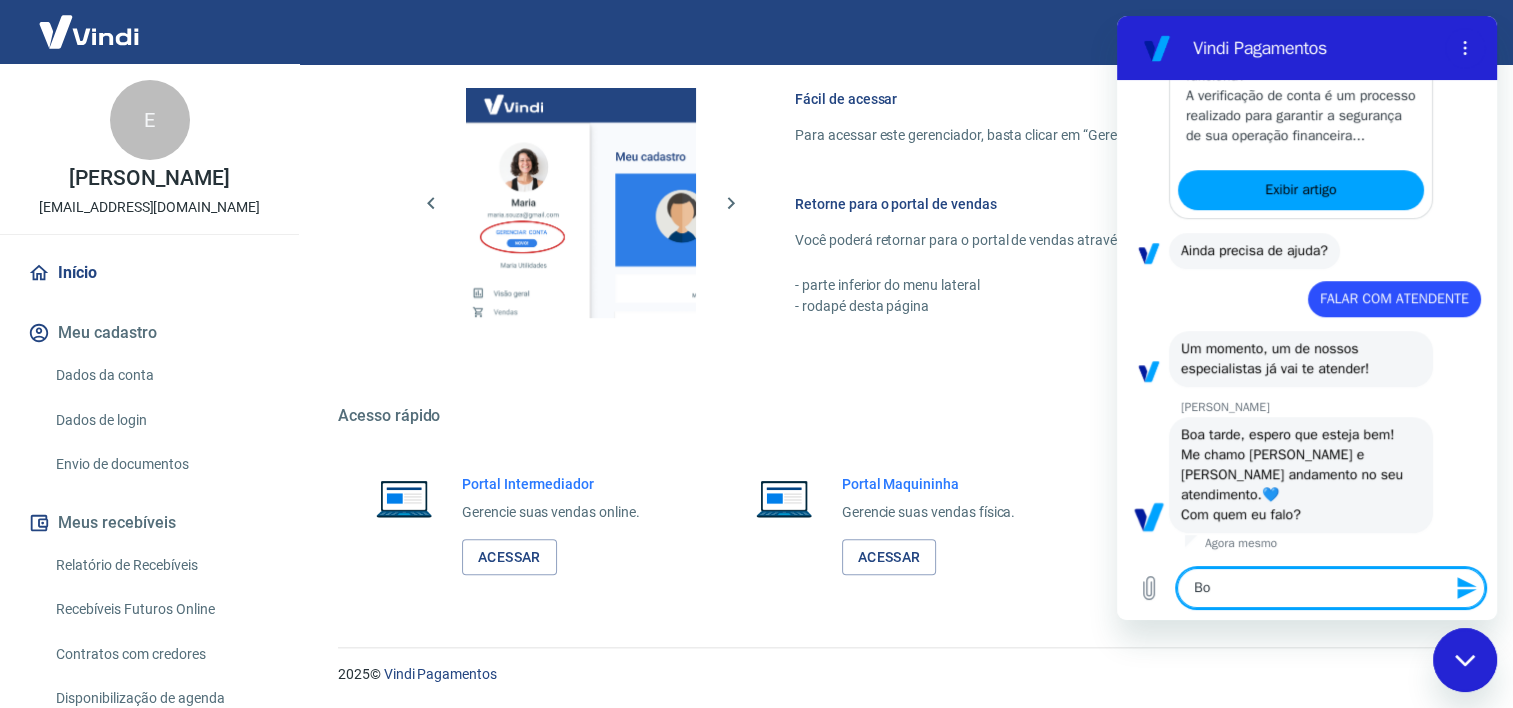 type on "Boa" 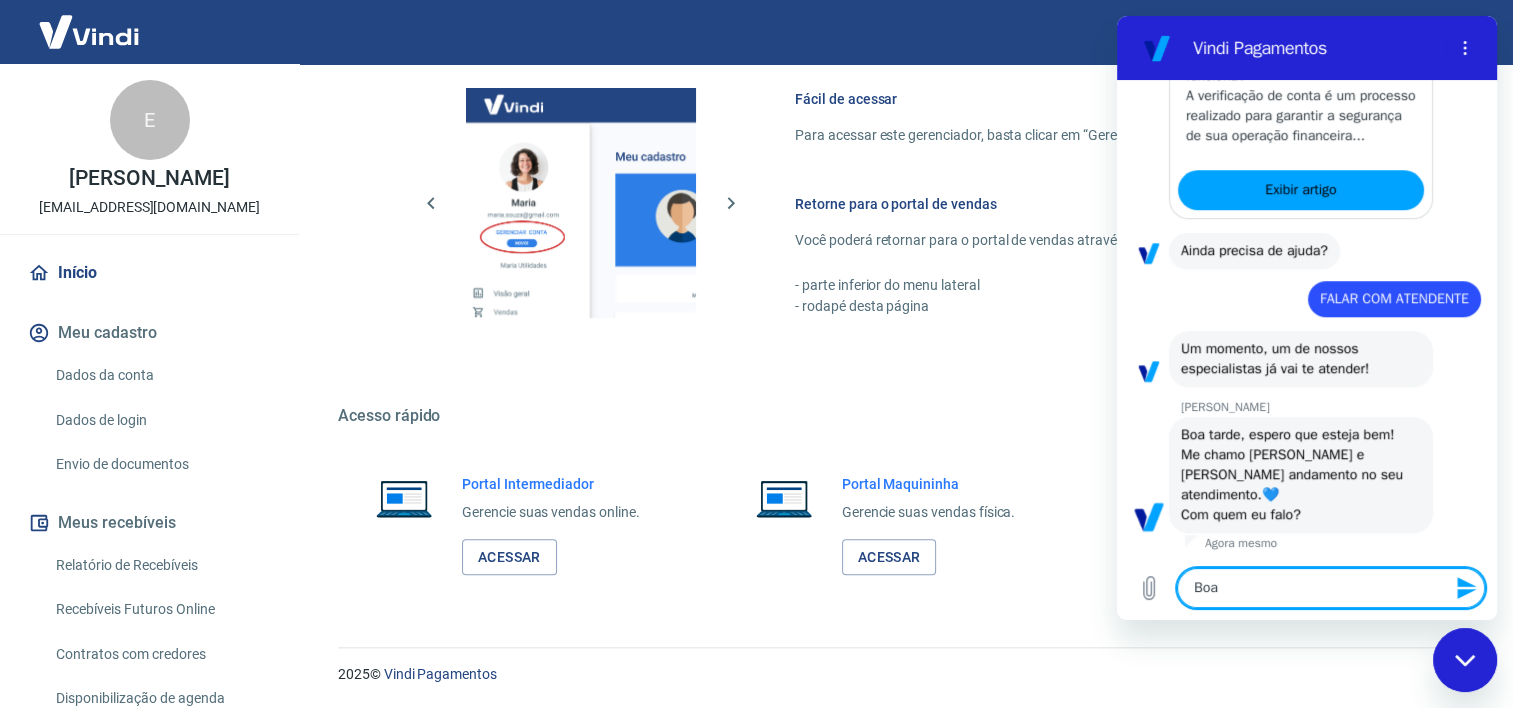 type on "Boa" 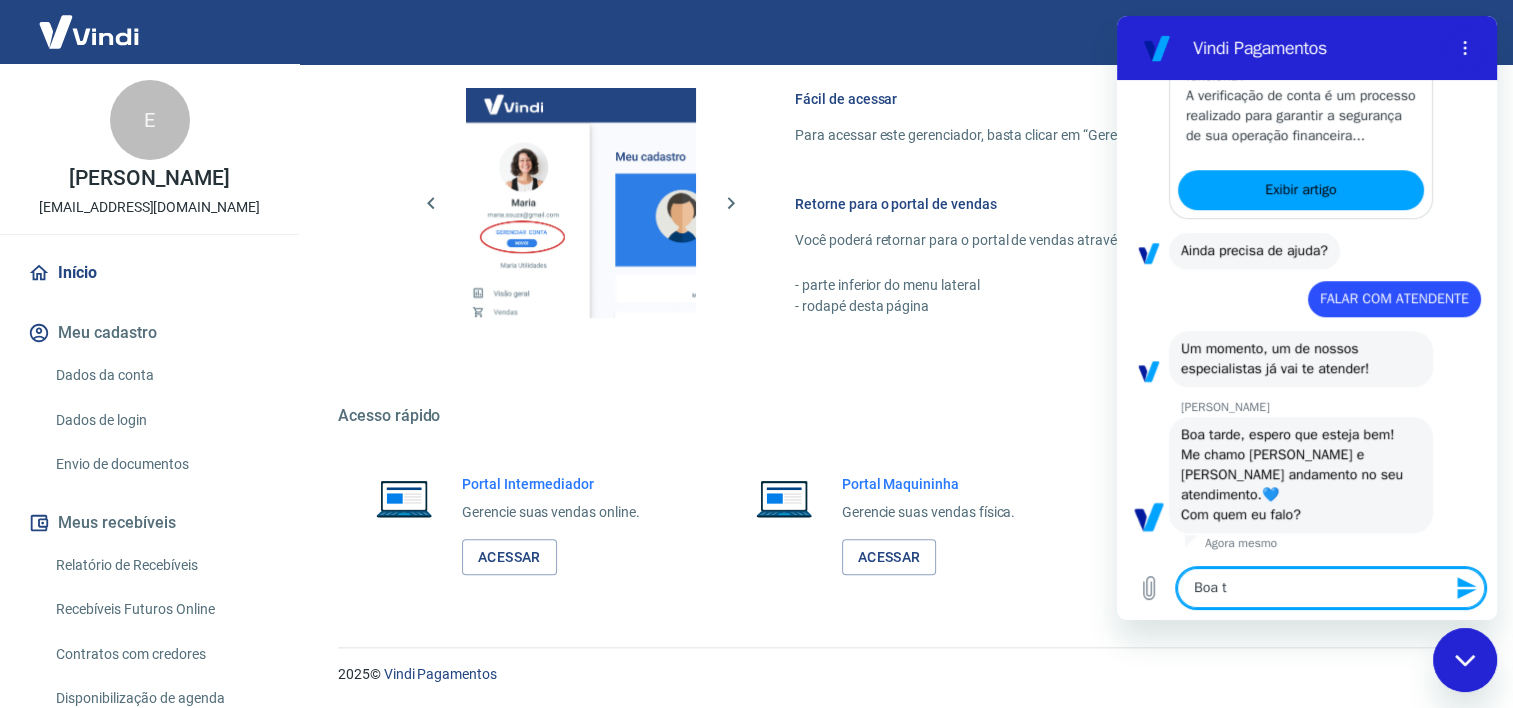 type on "Boa ta" 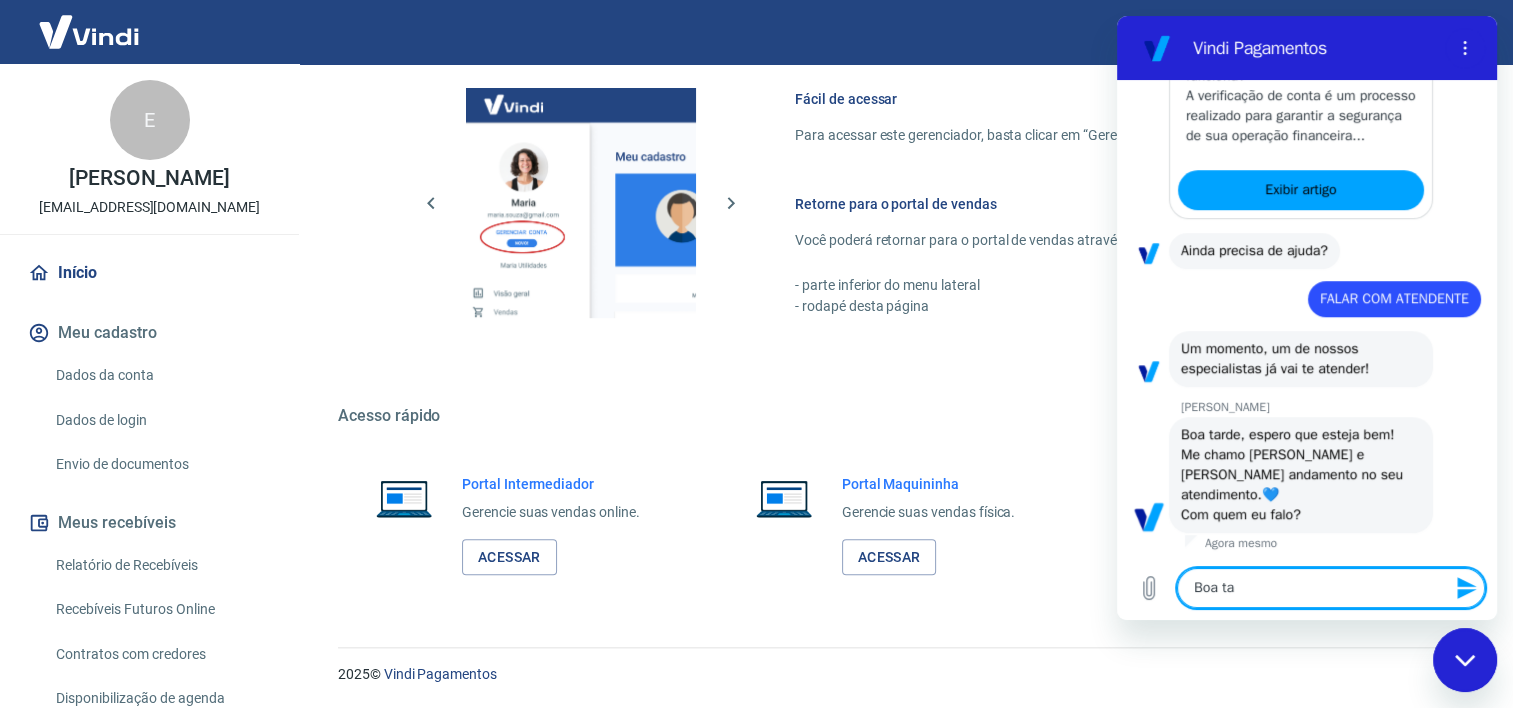 type on "Boa tar" 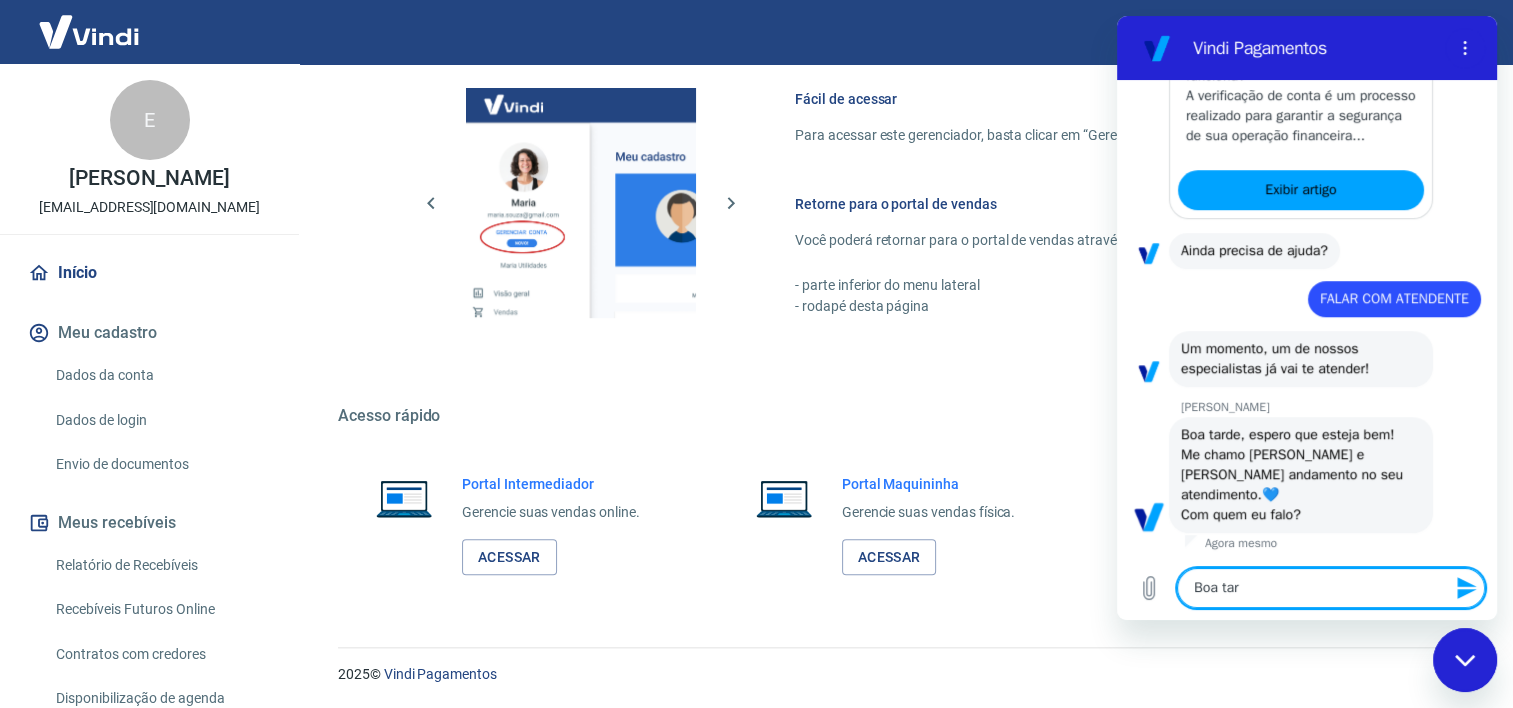 type on "Boa tard" 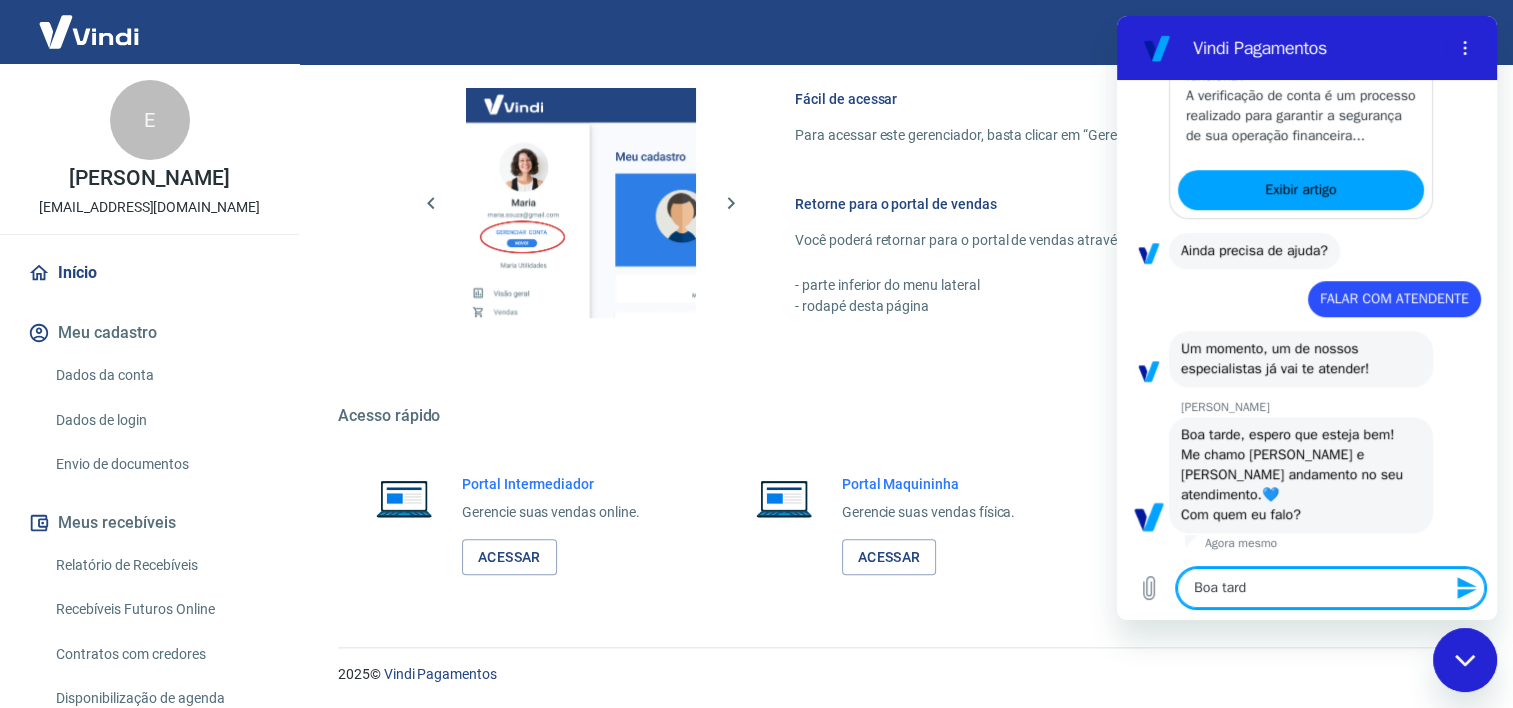 type on "Boa tarde" 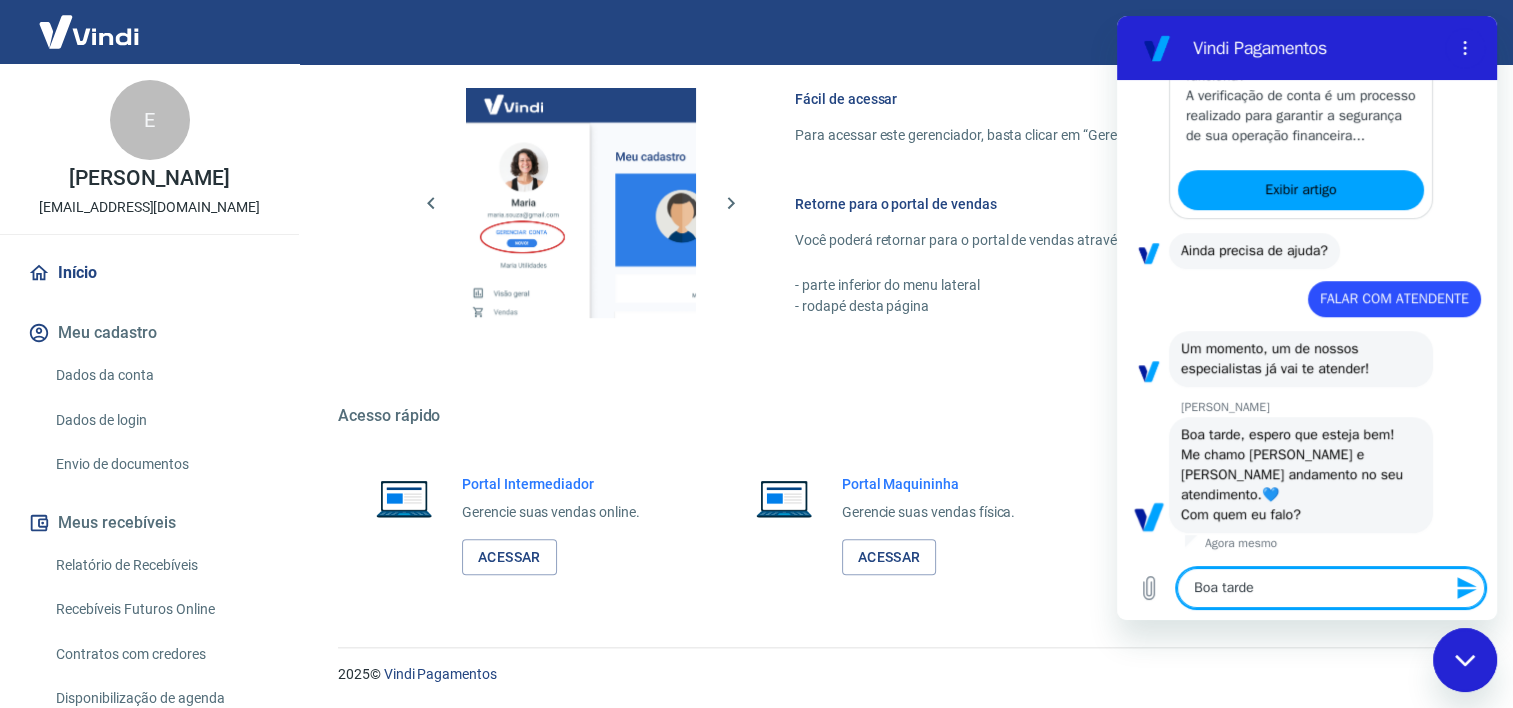 type on "Boa tarde," 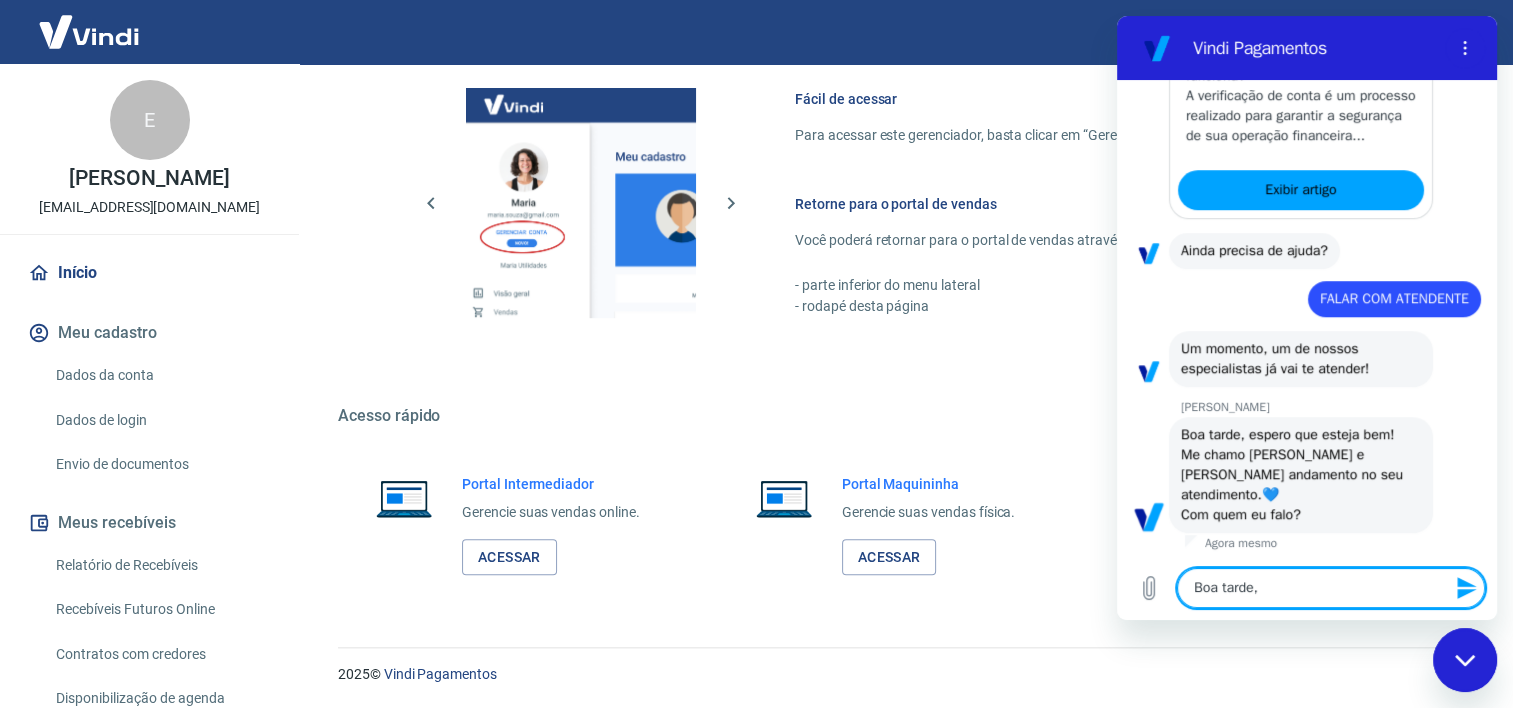 type on "Boa tarde," 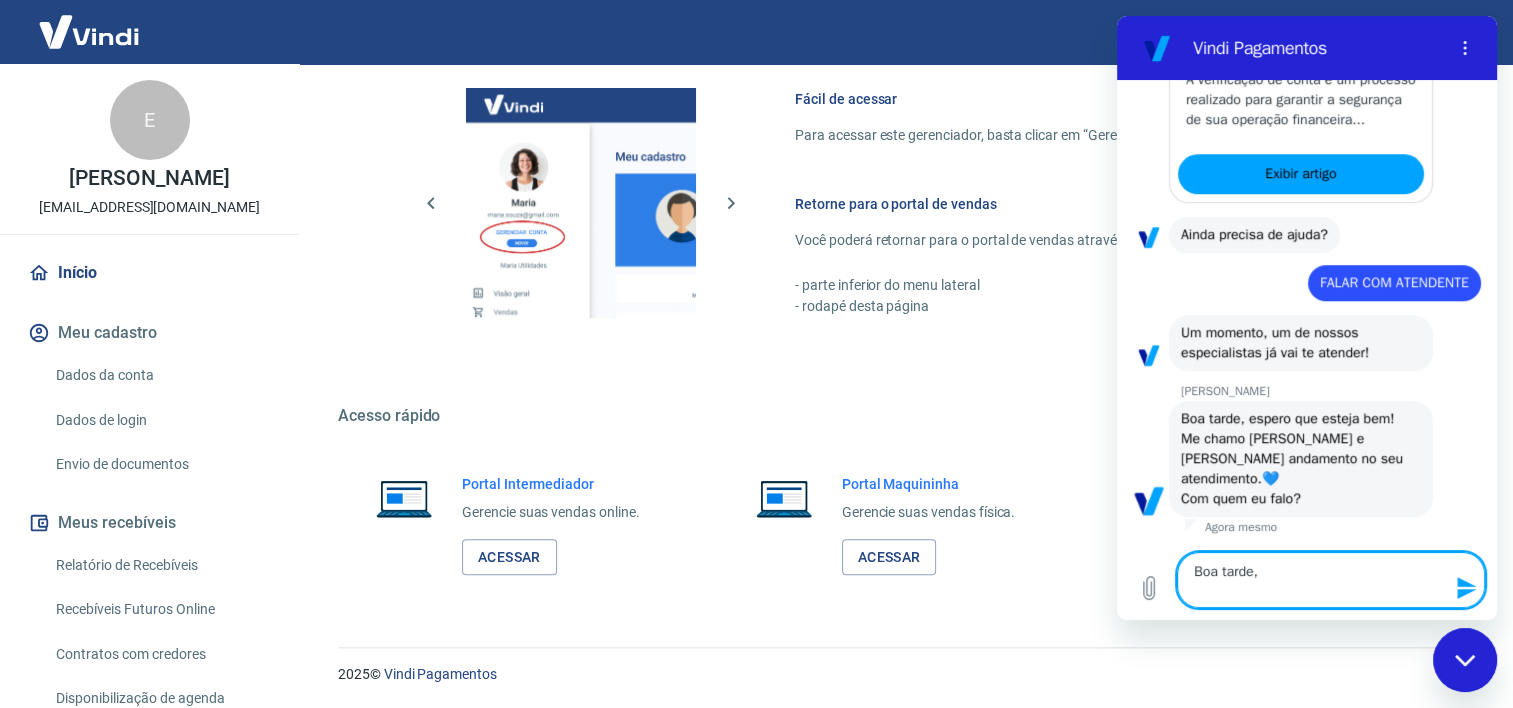 type on "Boa tarde," 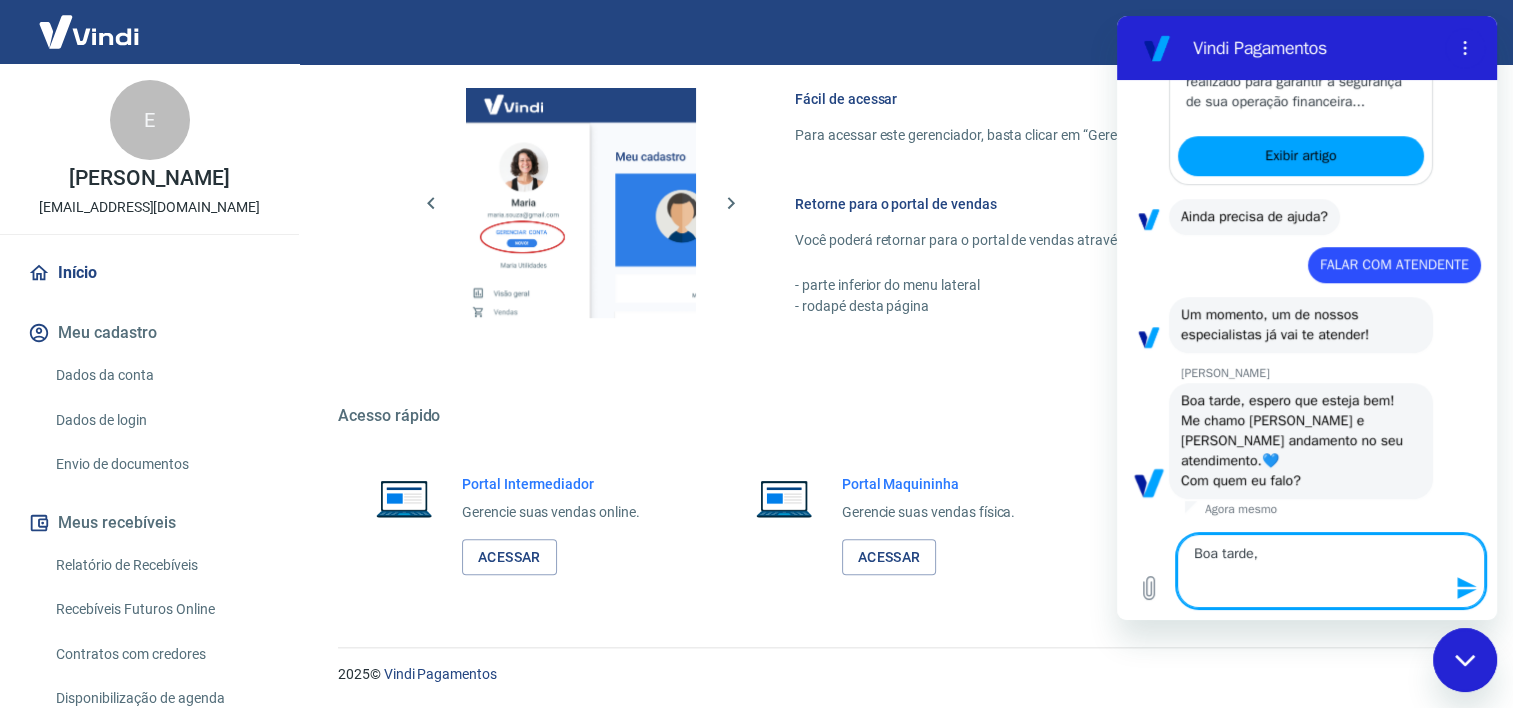 type on "Boa tarde,
M" 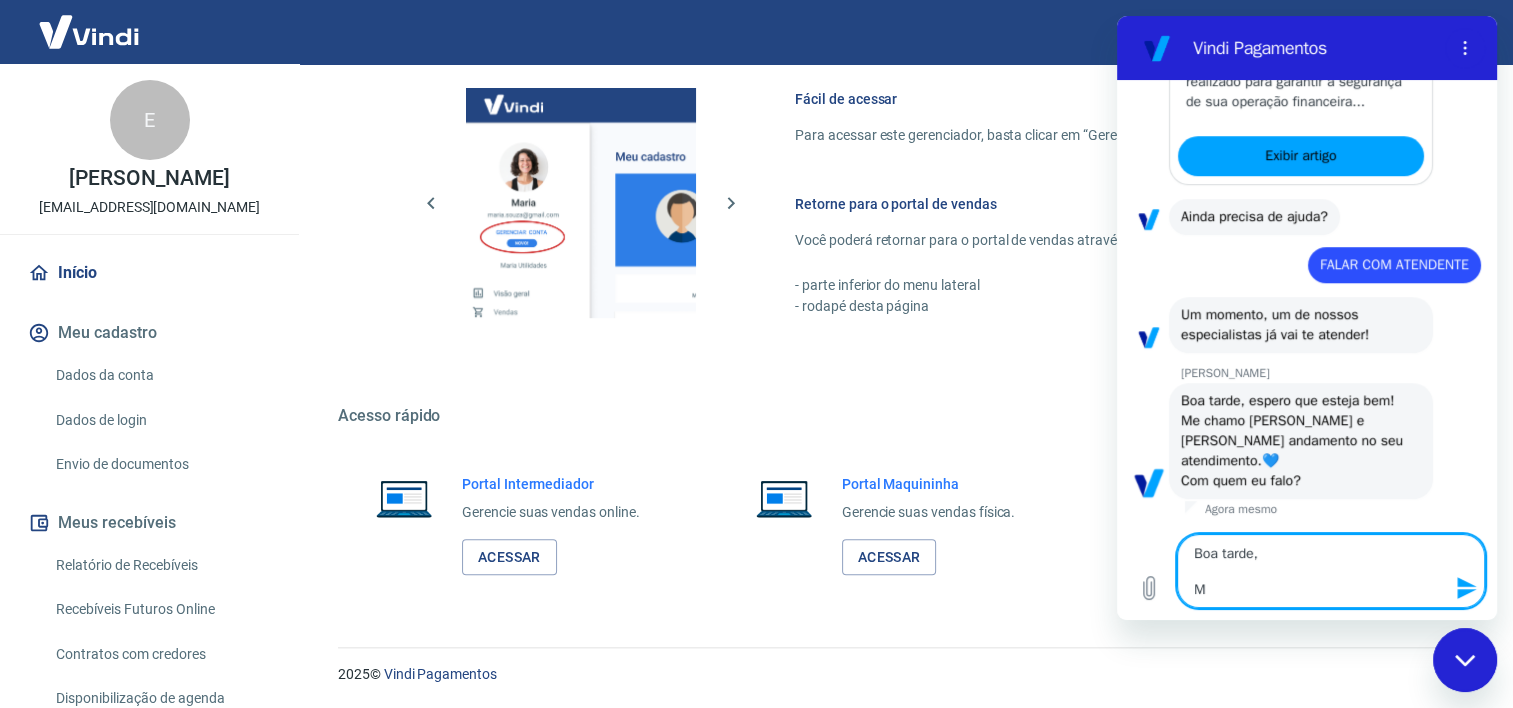 type on "Boa tarde,
Me" 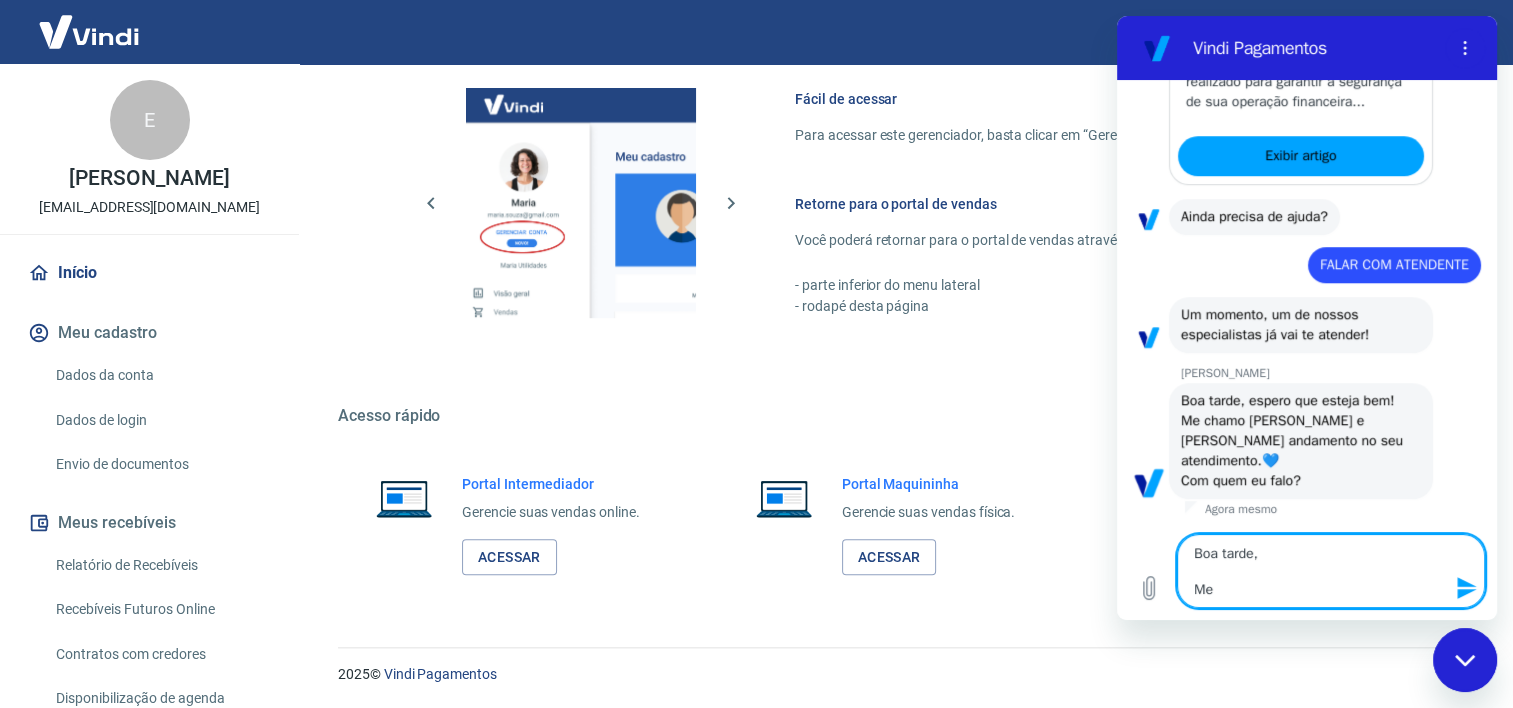 type 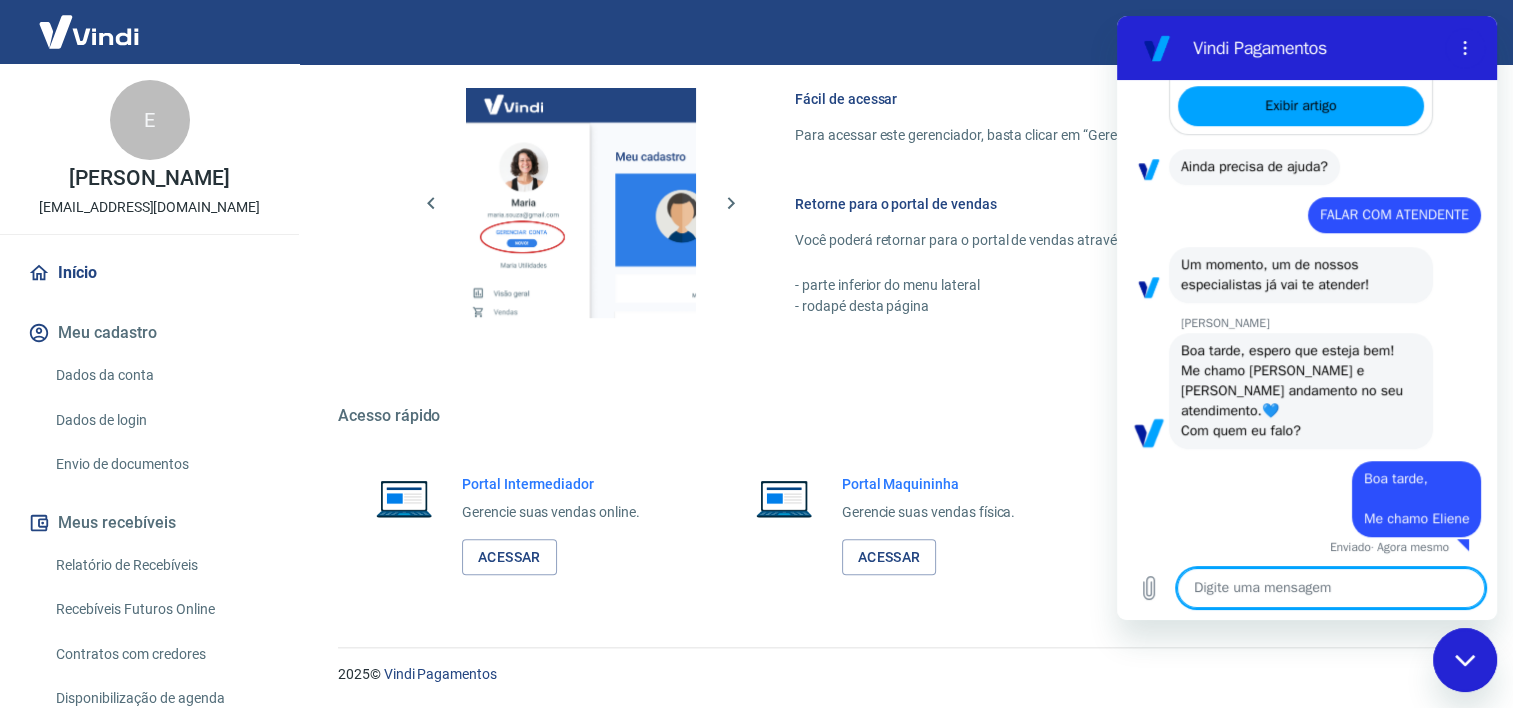 scroll, scrollTop: 1370, scrollLeft: 0, axis: vertical 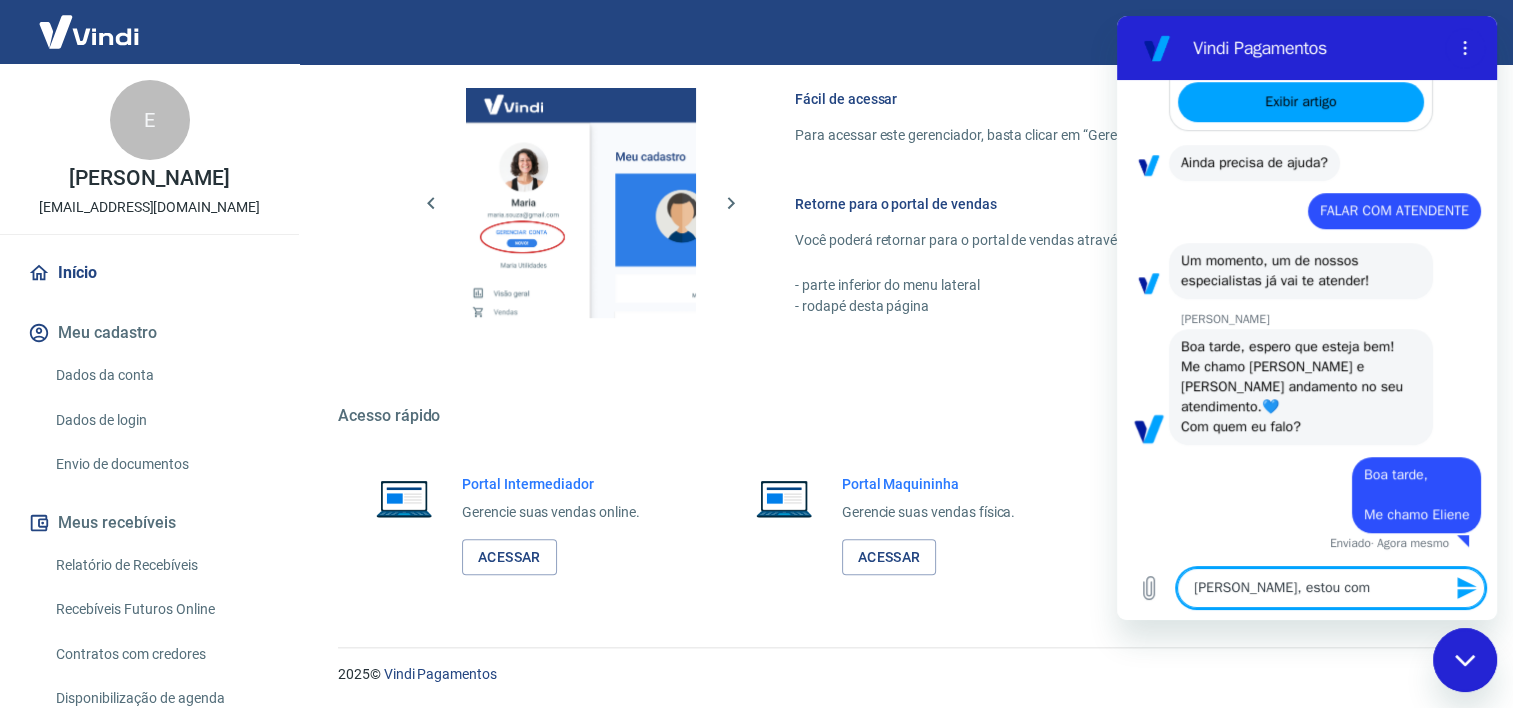 click on "Dados da conta" at bounding box center [161, 375] 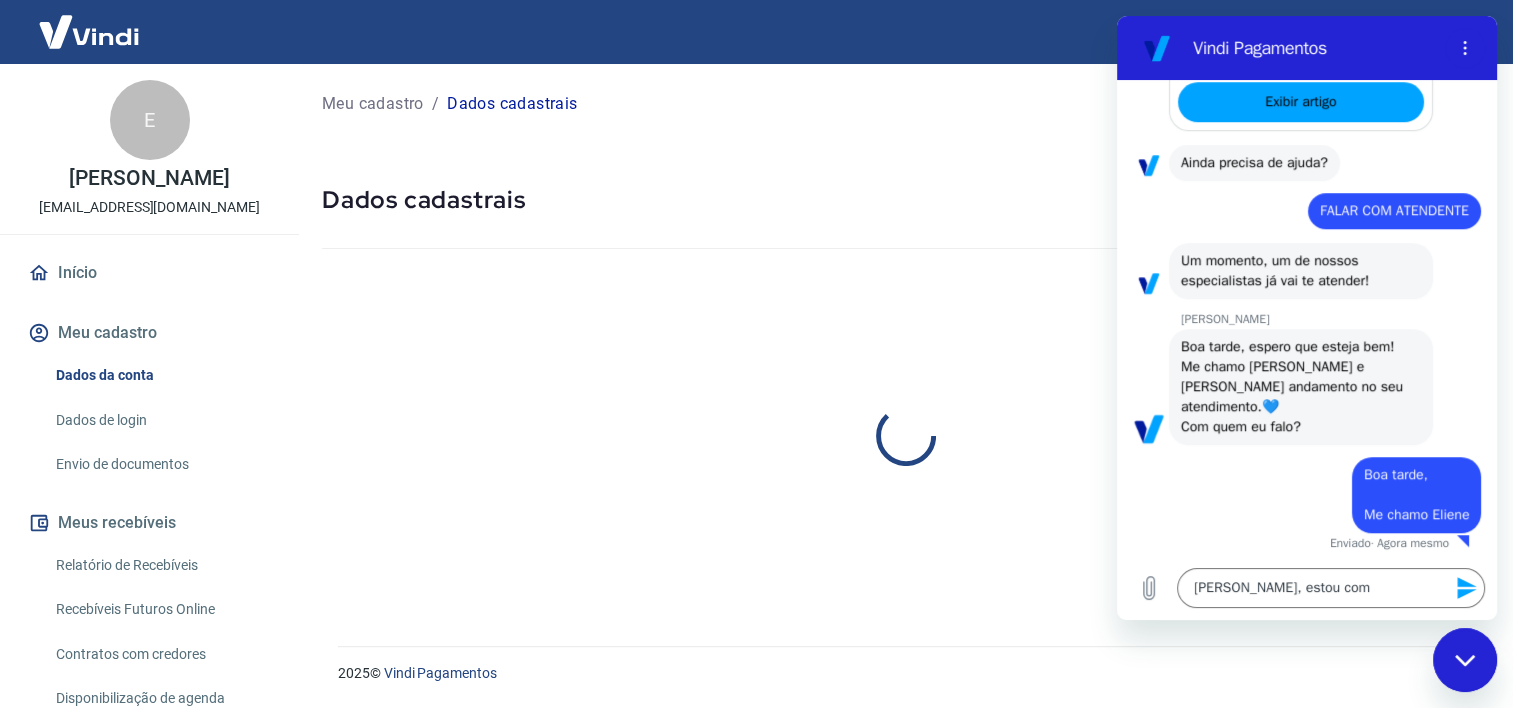 scroll, scrollTop: 0, scrollLeft: 0, axis: both 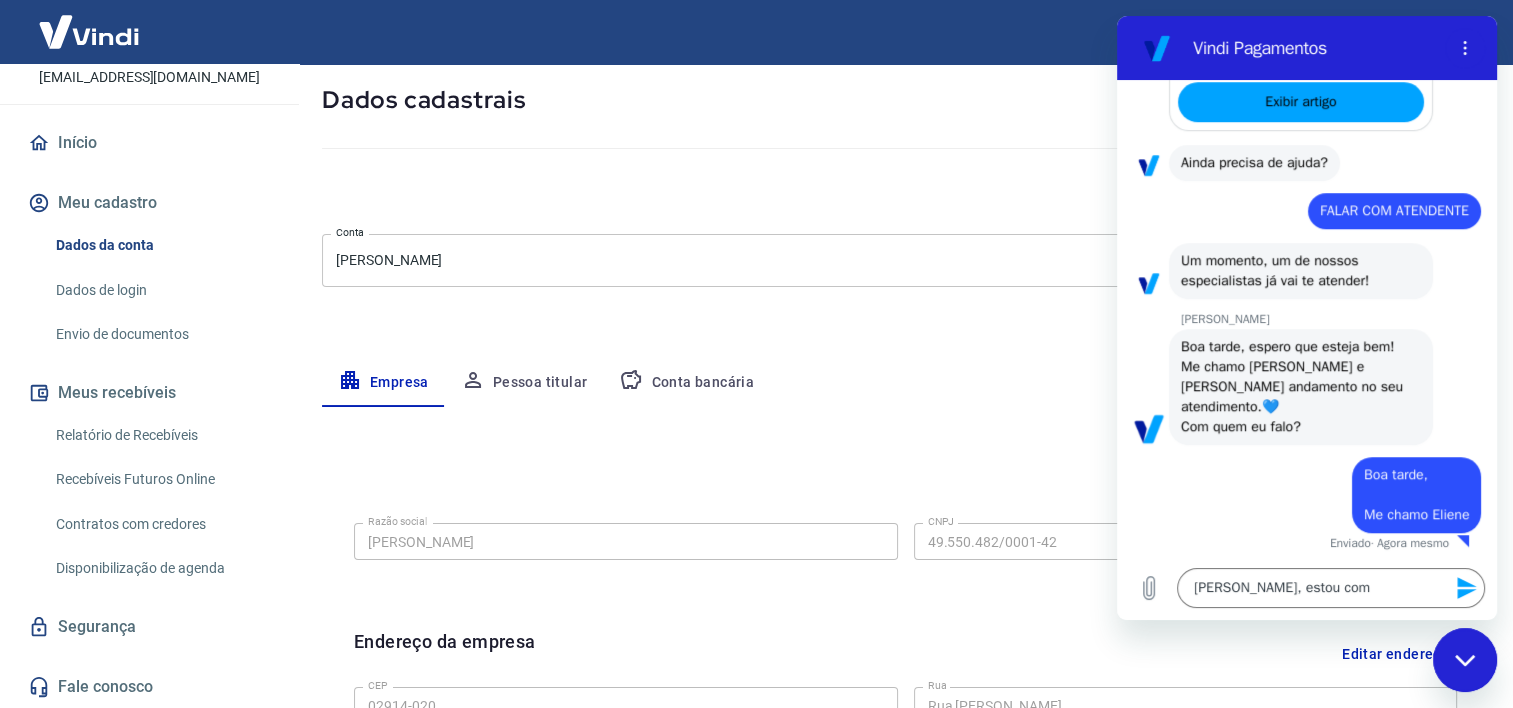 click on "Conta bancária" at bounding box center (686, 383) 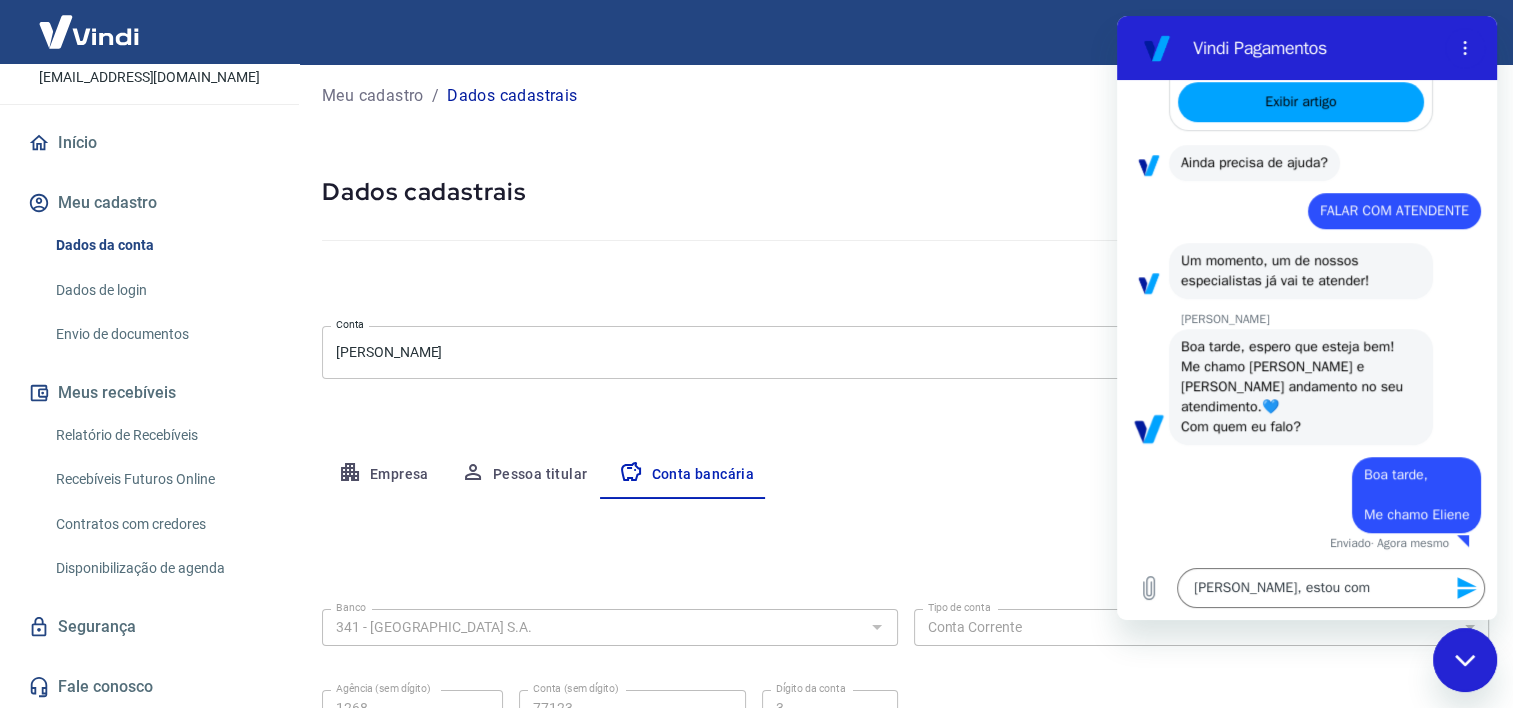 scroll, scrollTop: 100, scrollLeft: 0, axis: vertical 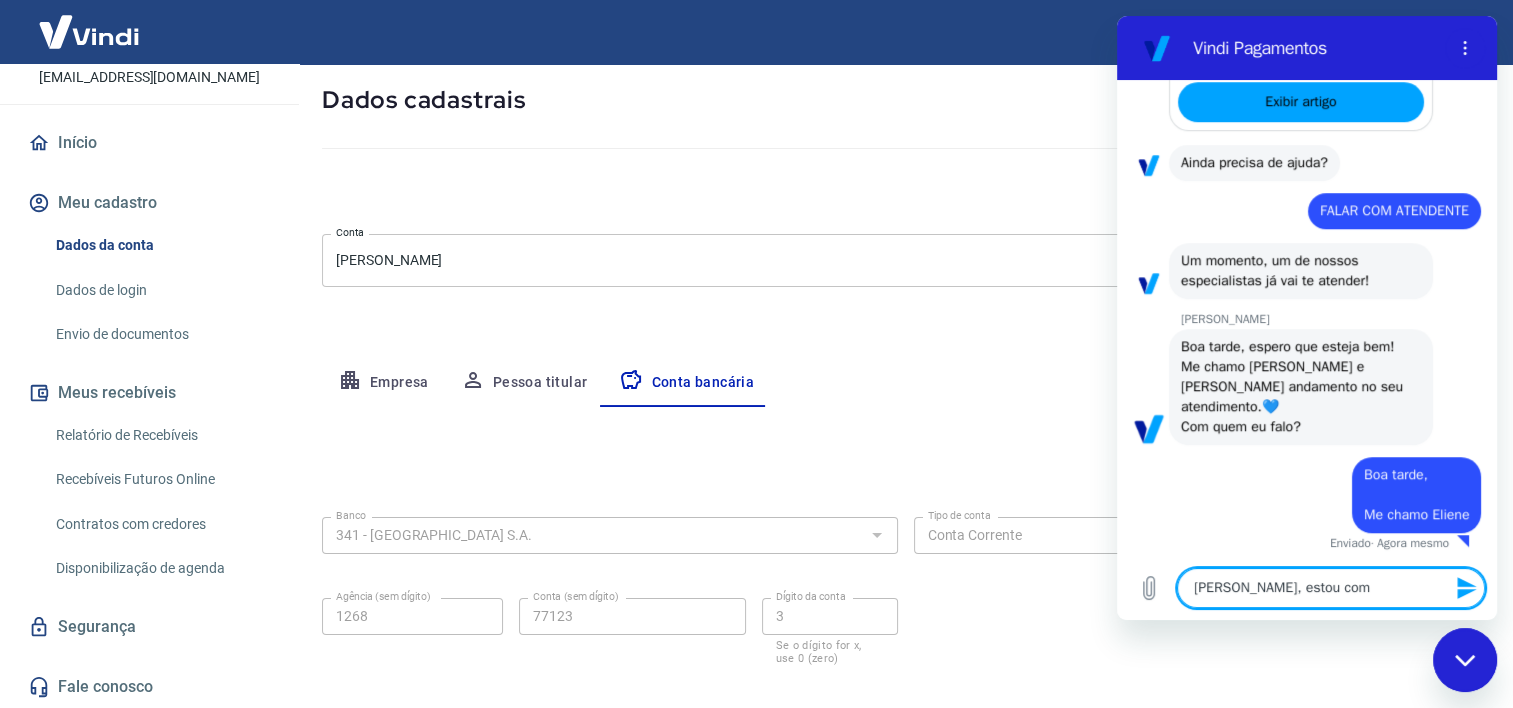 click on "Gabrielle, estou com" at bounding box center (1331, 588) 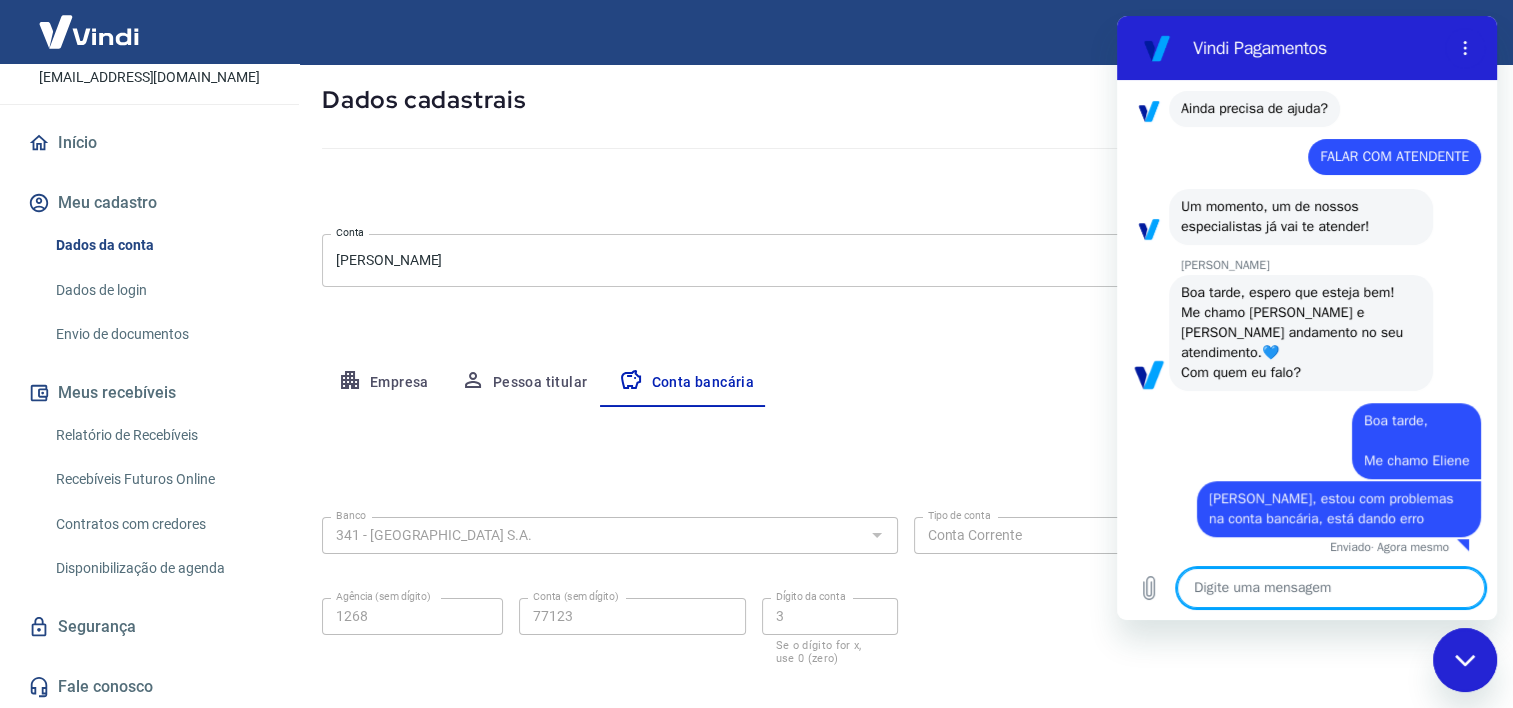 scroll, scrollTop: 1428, scrollLeft: 0, axis: vertical 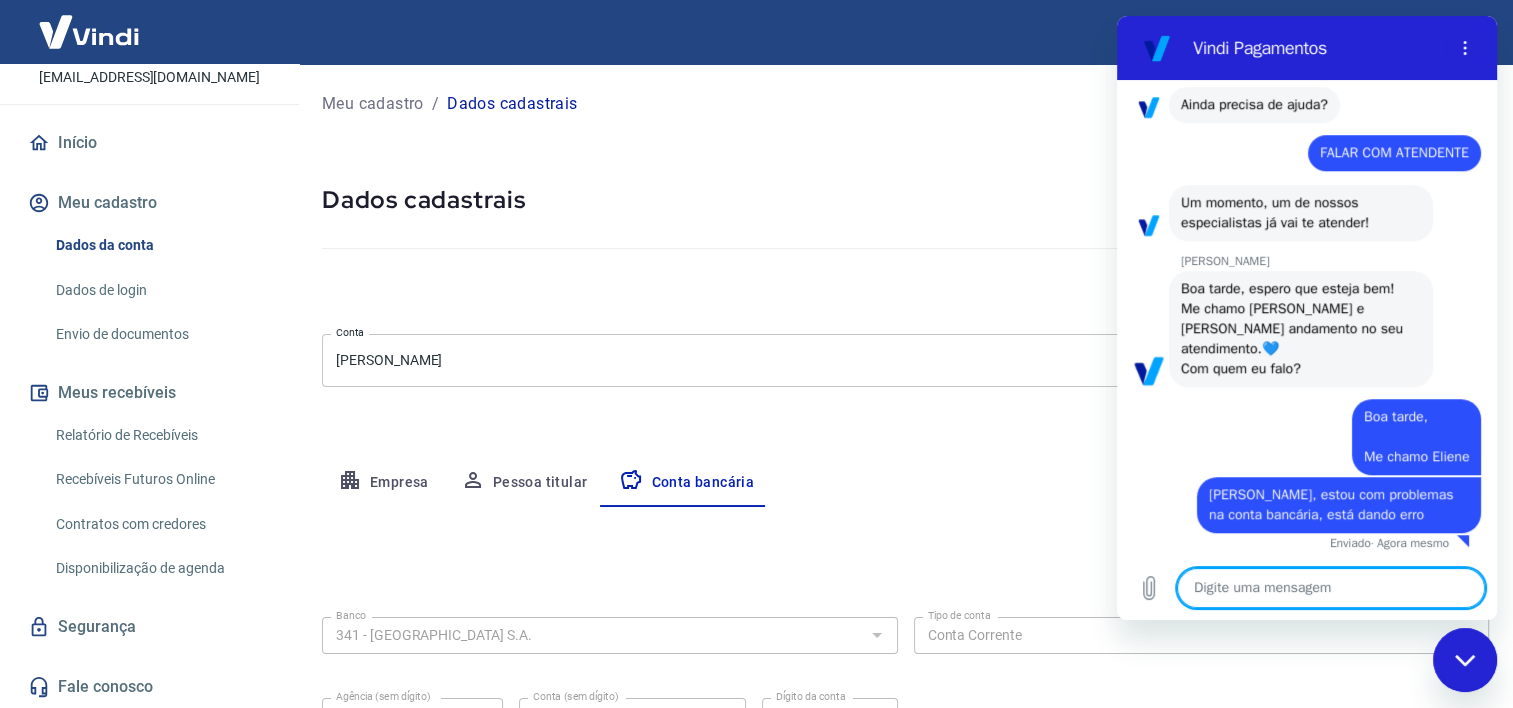 click on "Dados de login" at bounding box center [161, 290] 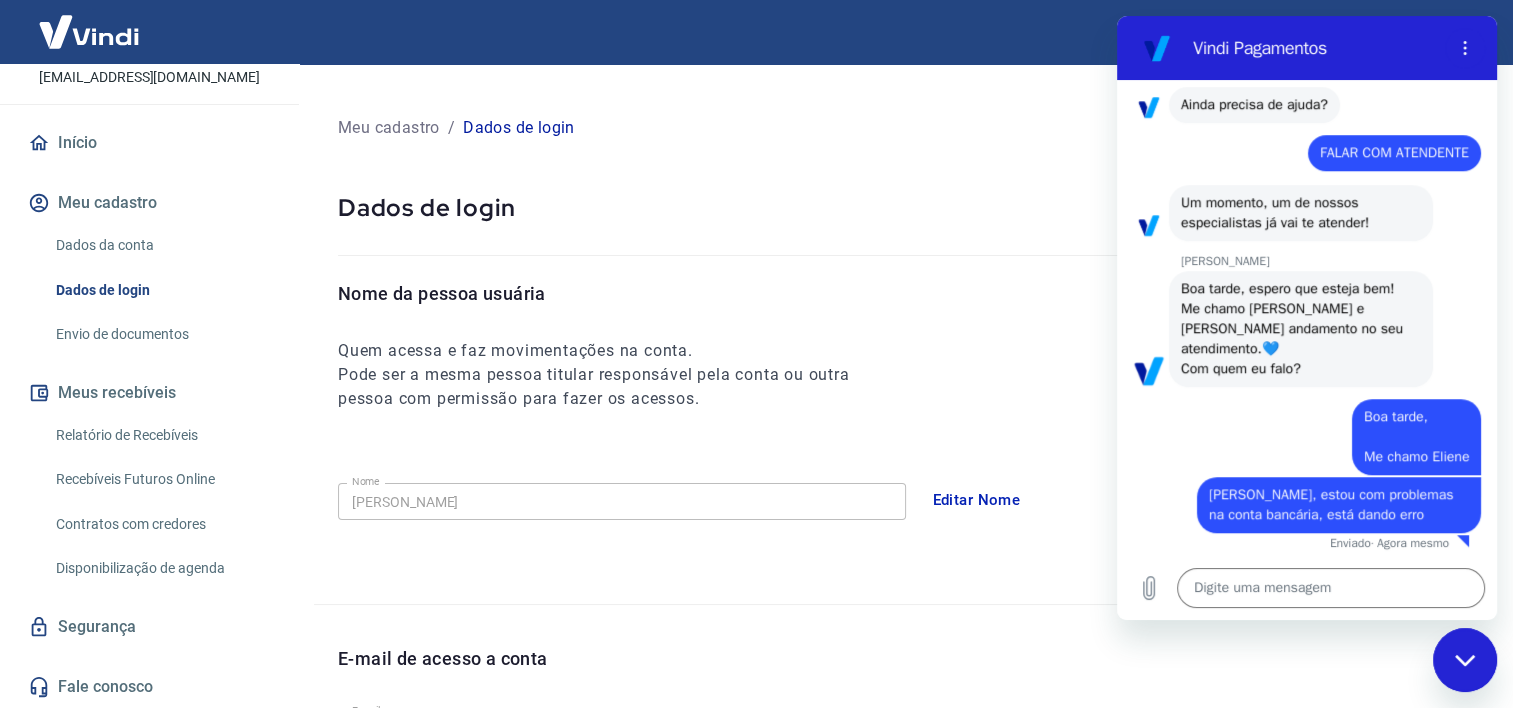 click on "Envio de documentos" at bounding box center [161, 334] 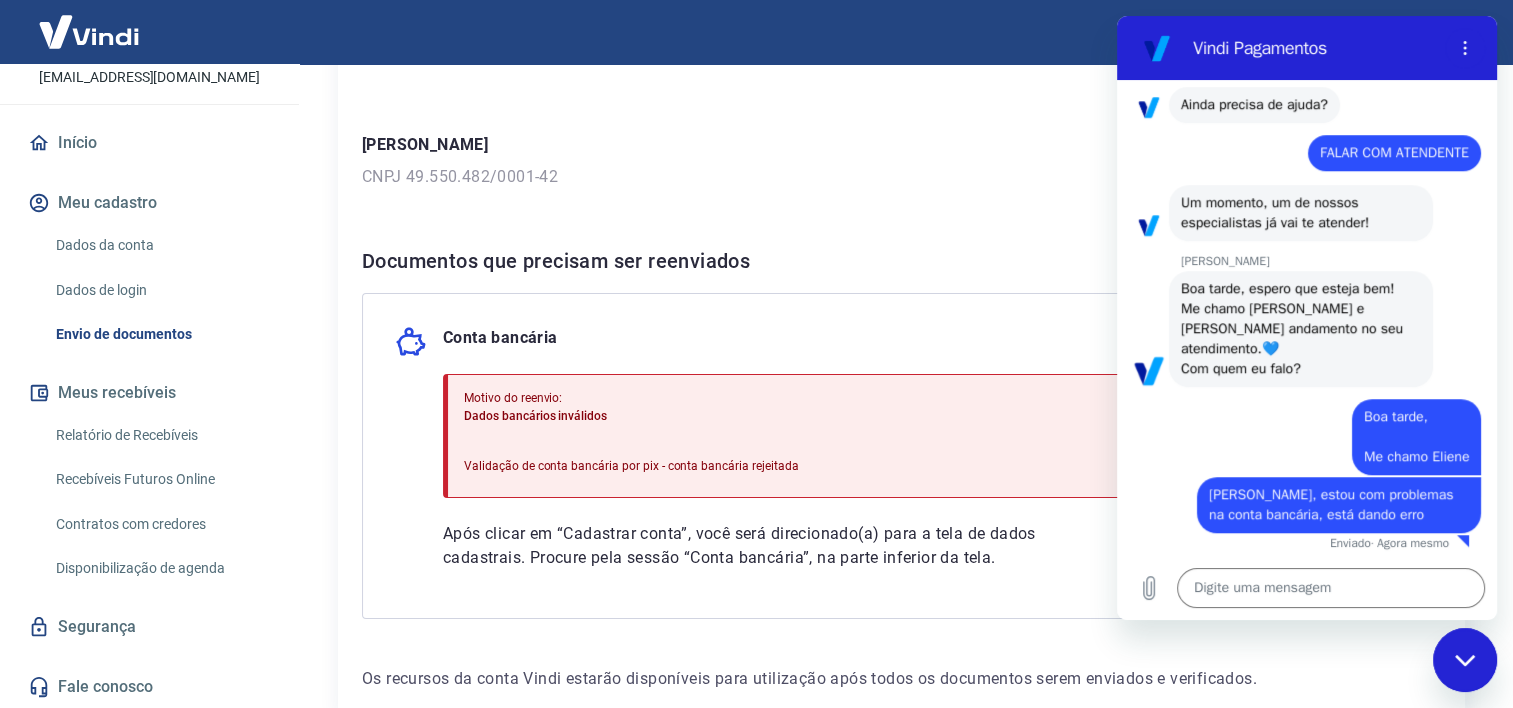 scroll, scrollTop: 300, scrollLeft: 0, axis: vertical 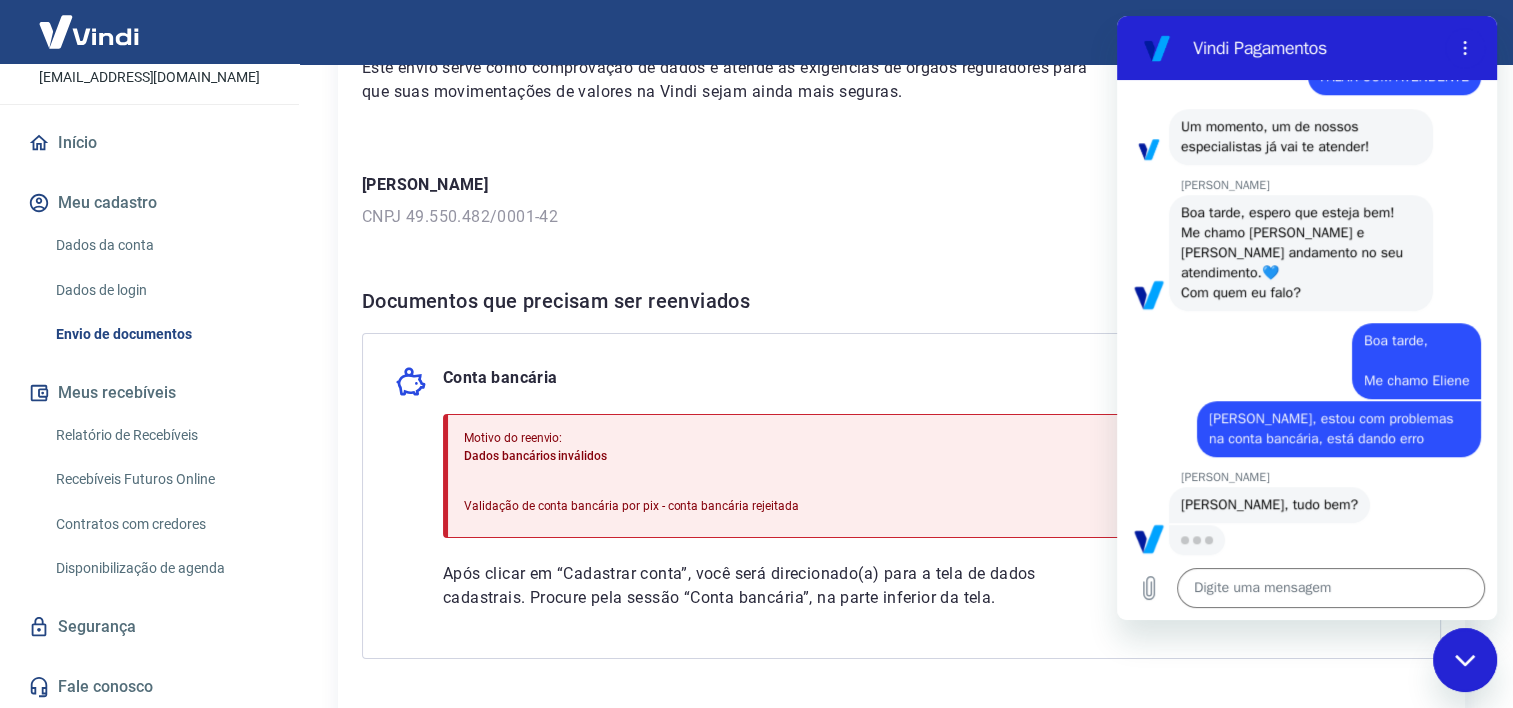 drag, startPoint x: 966, startPoint y: 552, endPoint x: 1024, endPoint y: 549, distance: 58.077534 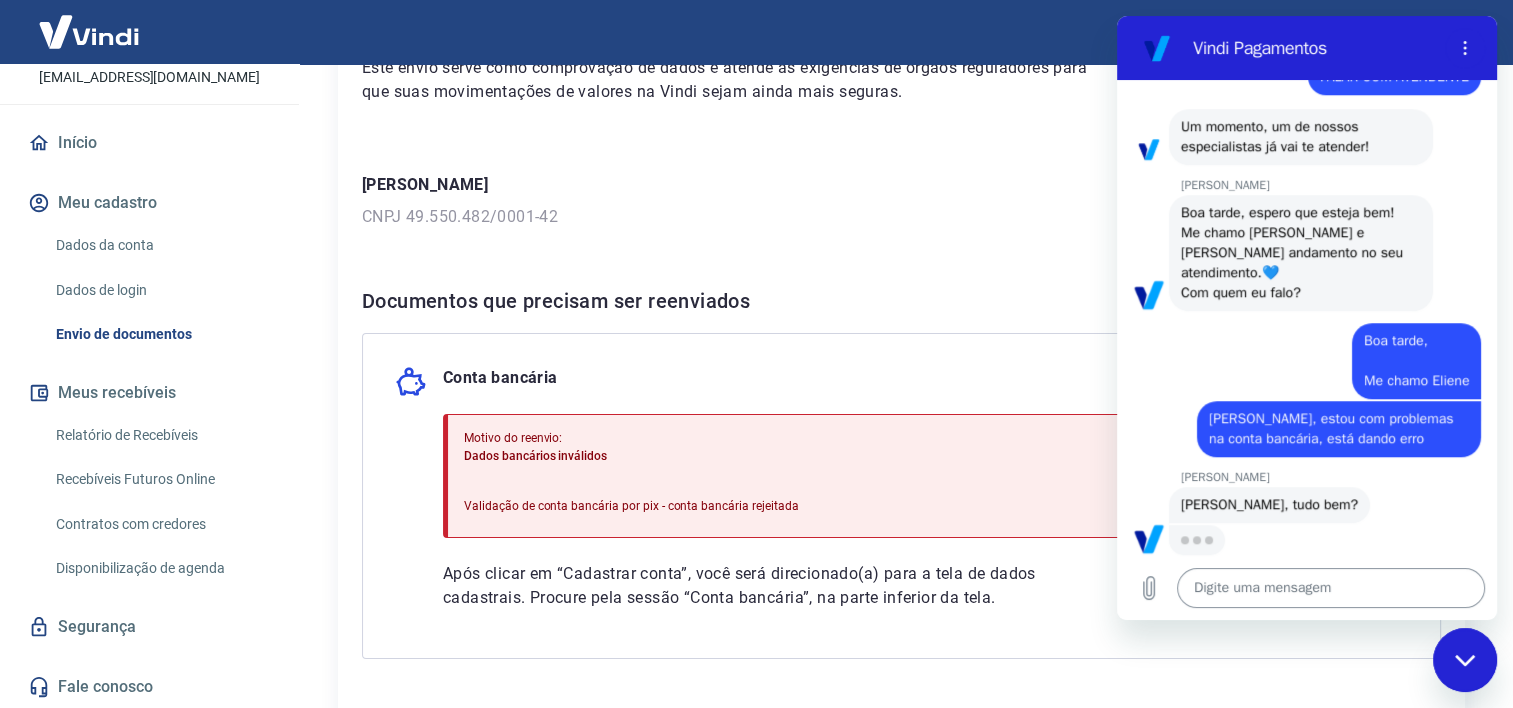 click at bounding box center (1331, 588) 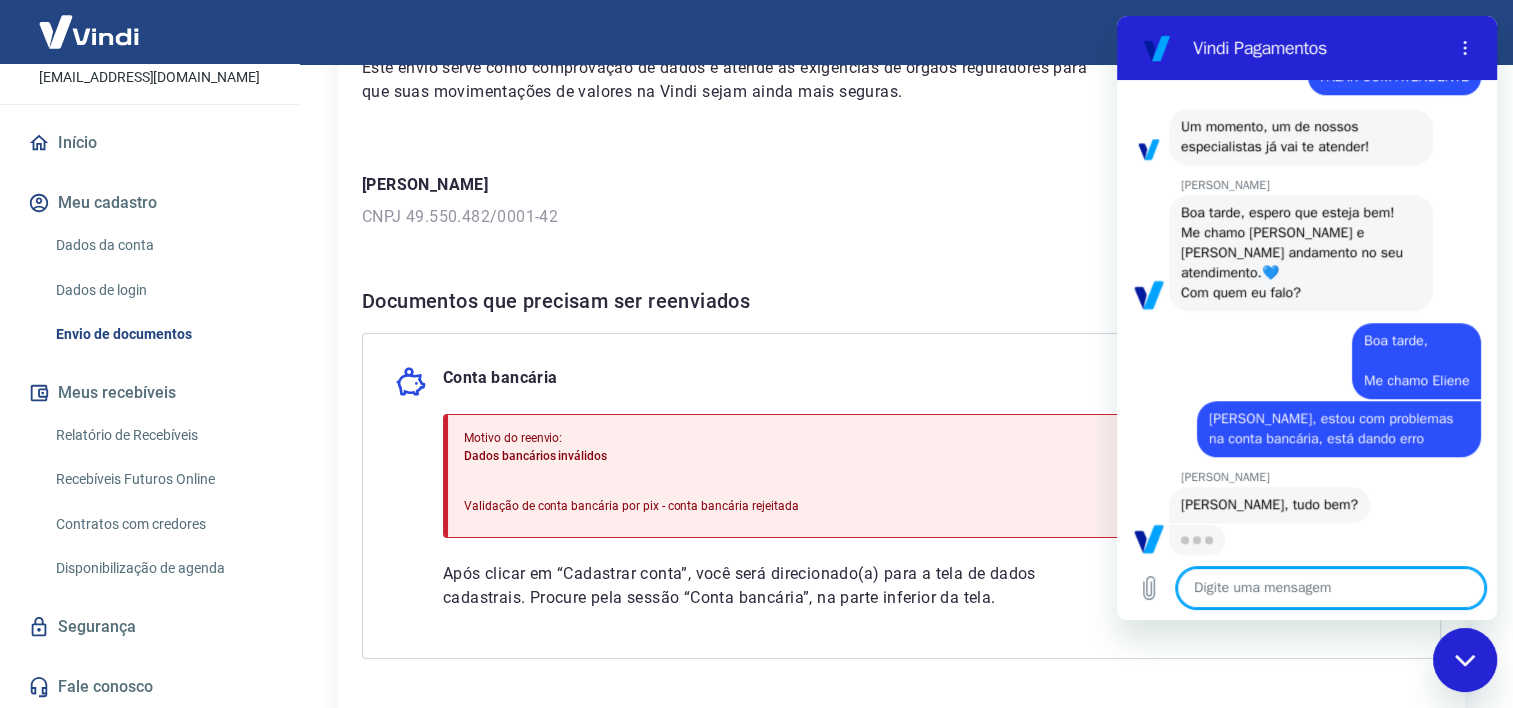 click at bounding box center (1331, 588) 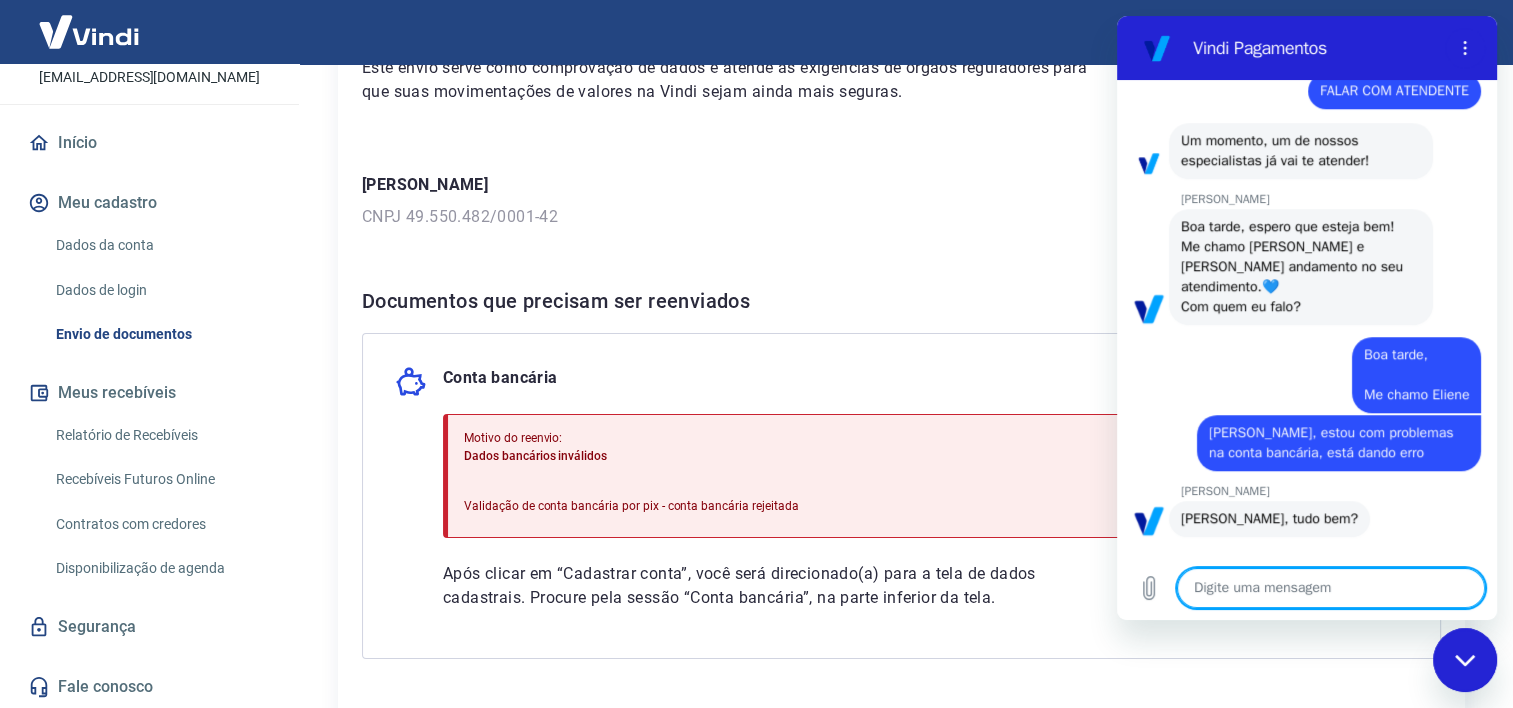 paste on "M" 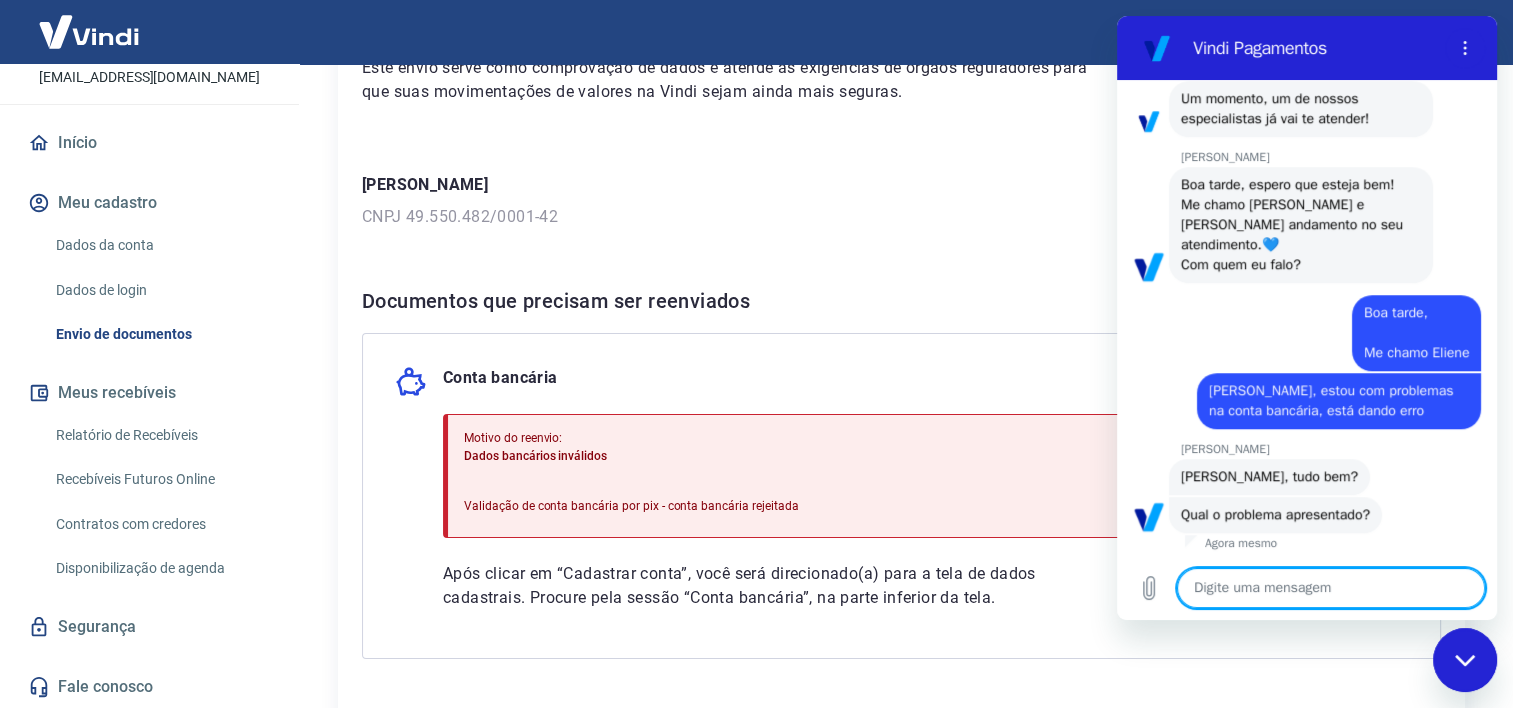 scroll, scrollTop: 1532, scrollLeft: 0, axis: vertical 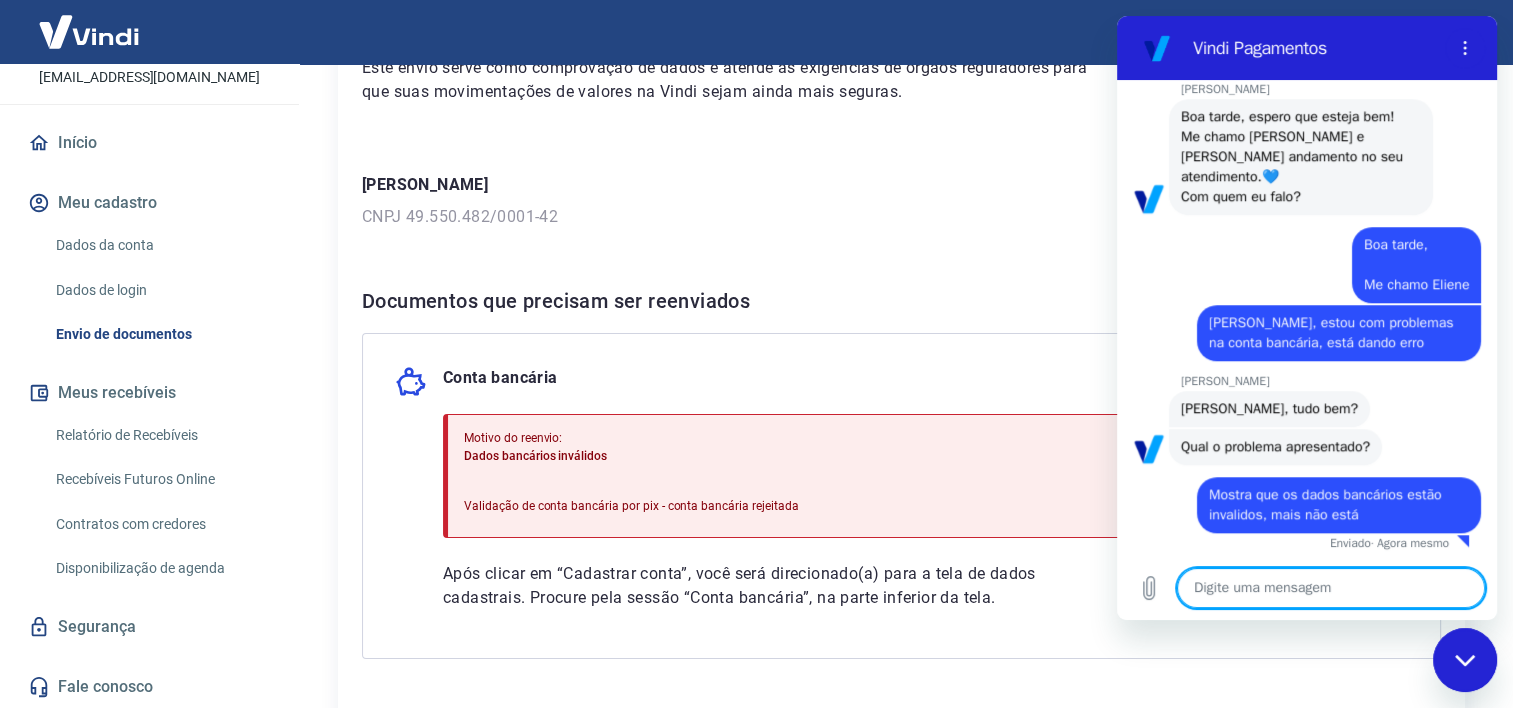 click on "Validação de conta bancária por pix - conta bancária rejeitada" at bounding box center [631, 506] 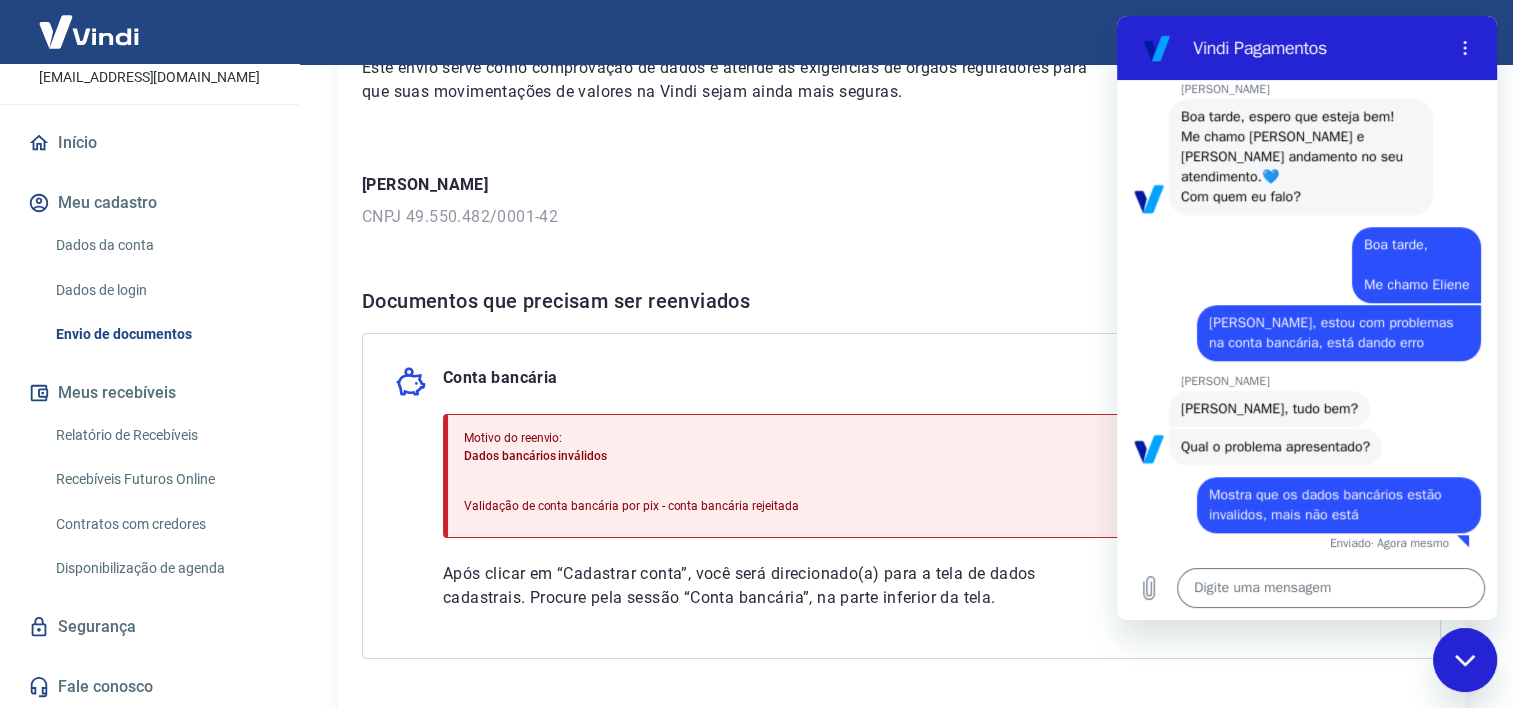 click on "Validação de conta bancária por pix - conta bancária rejeitada" at bounding box center [631, 506] 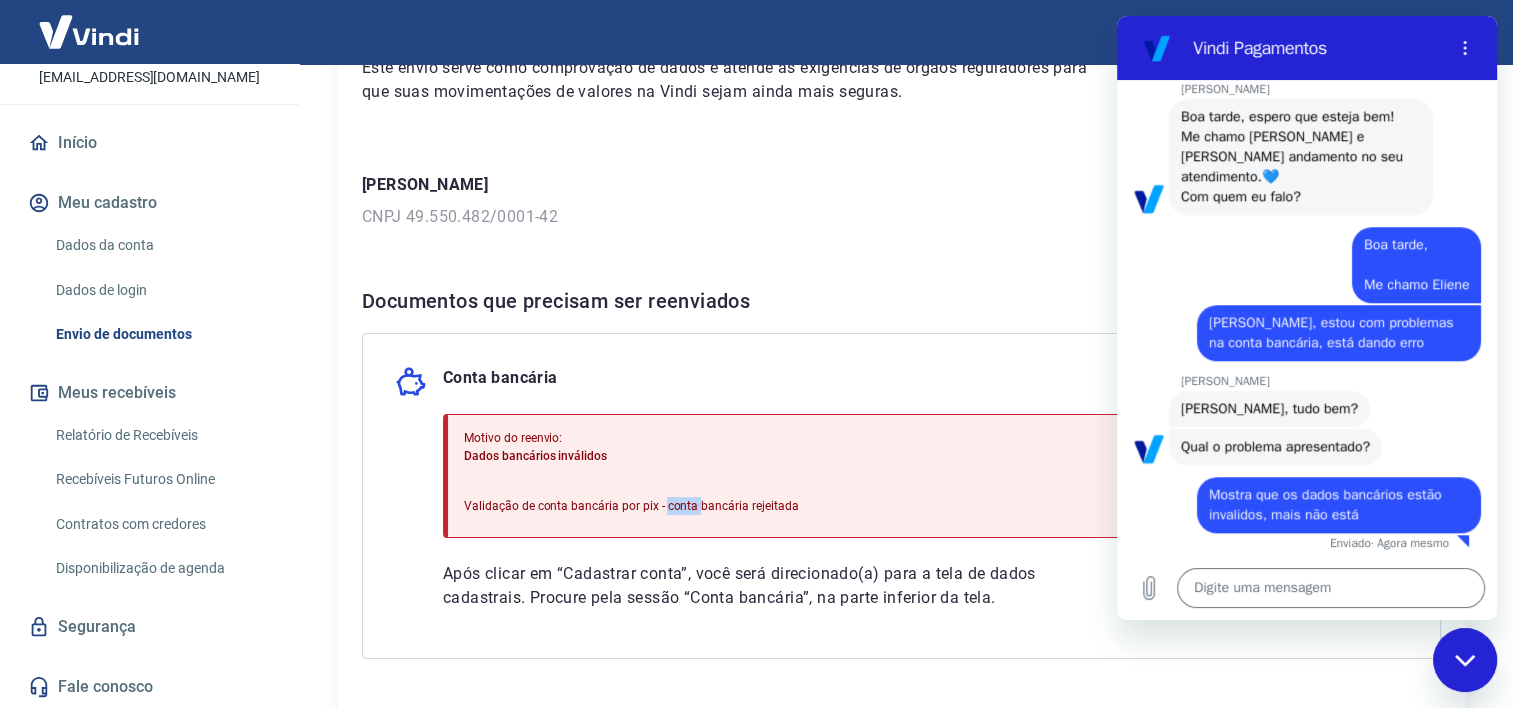 click on "Validação de conta bancária por pix - conta bancária rejeitada" at bounding box center (631, 506) 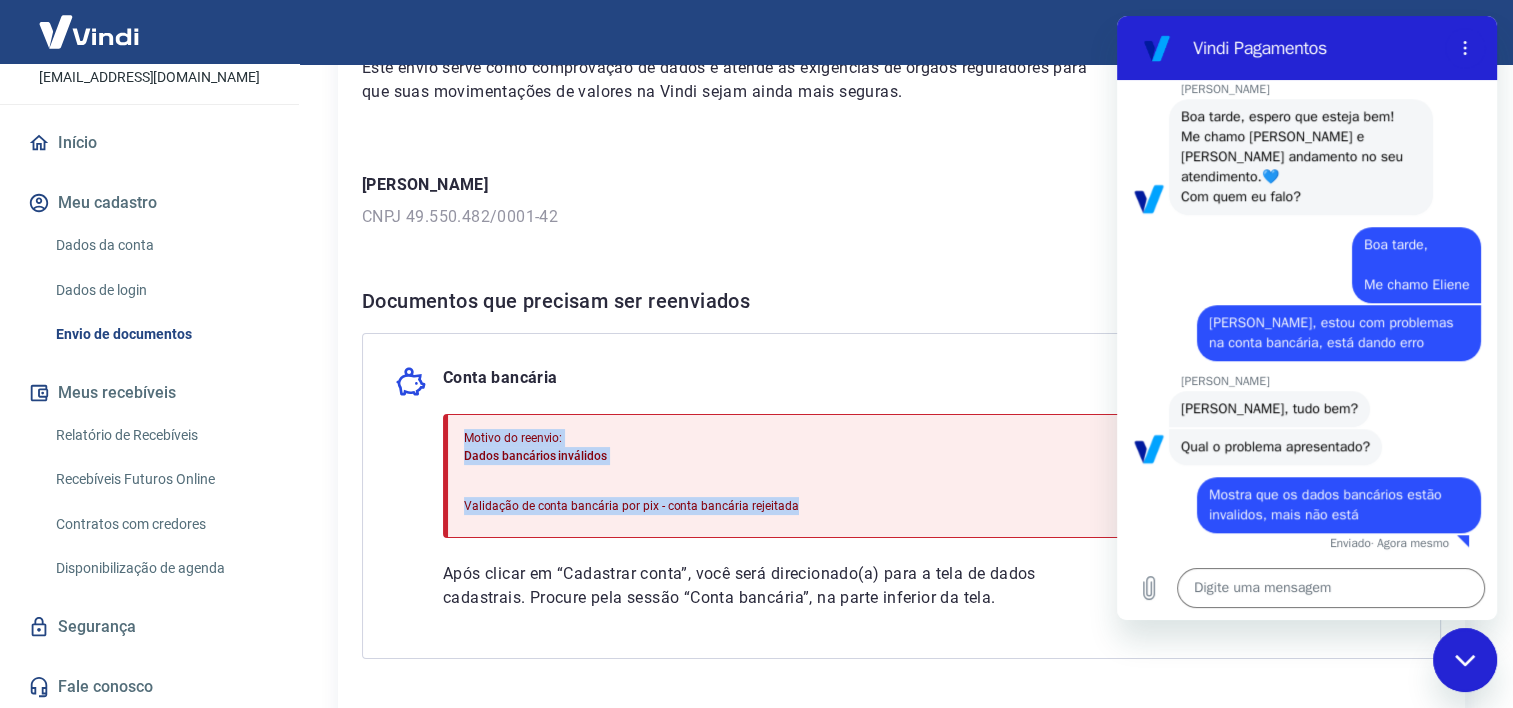 drag, startPoint x: 464, startPoint y: 438, endPoint x: 799, endPoint y: 508, distance: 342.2353 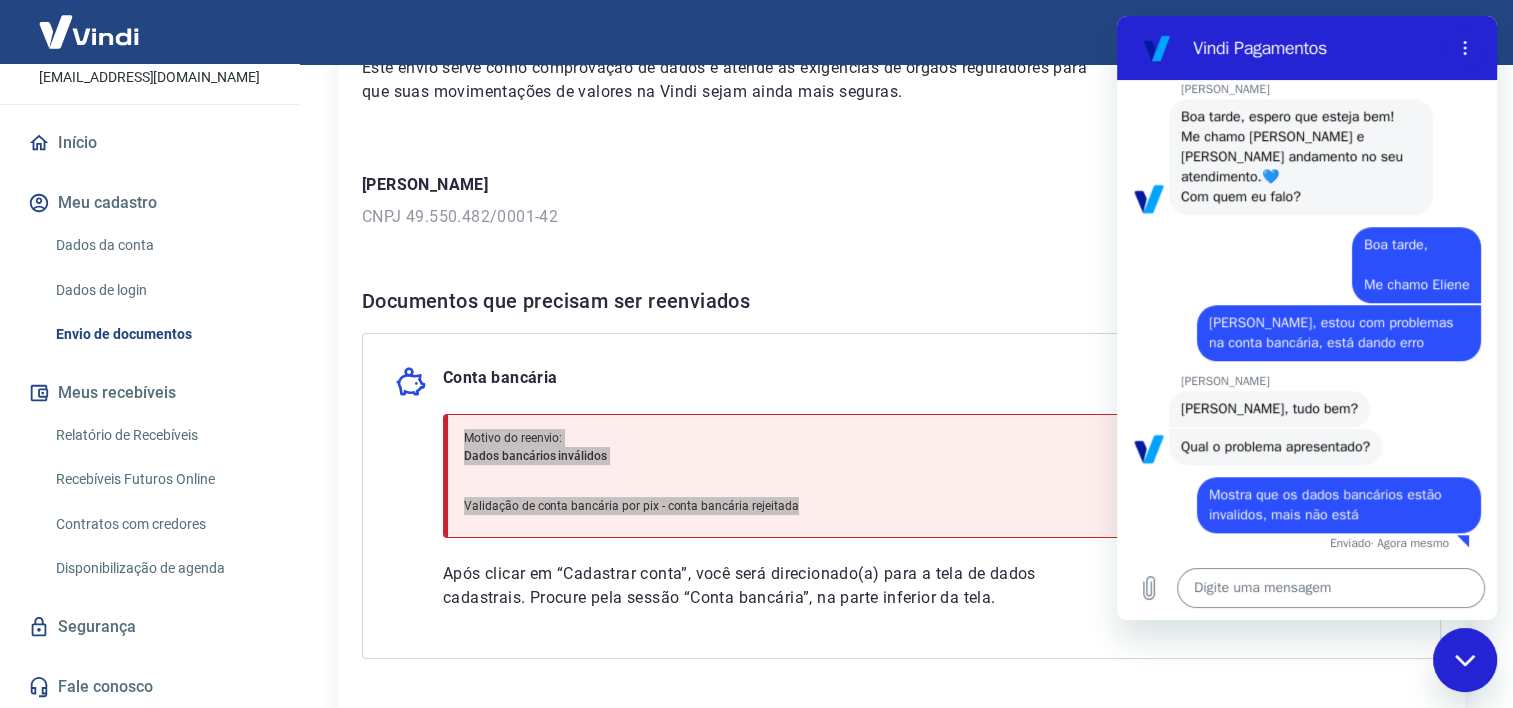 click at bounding box center [1331, 588] 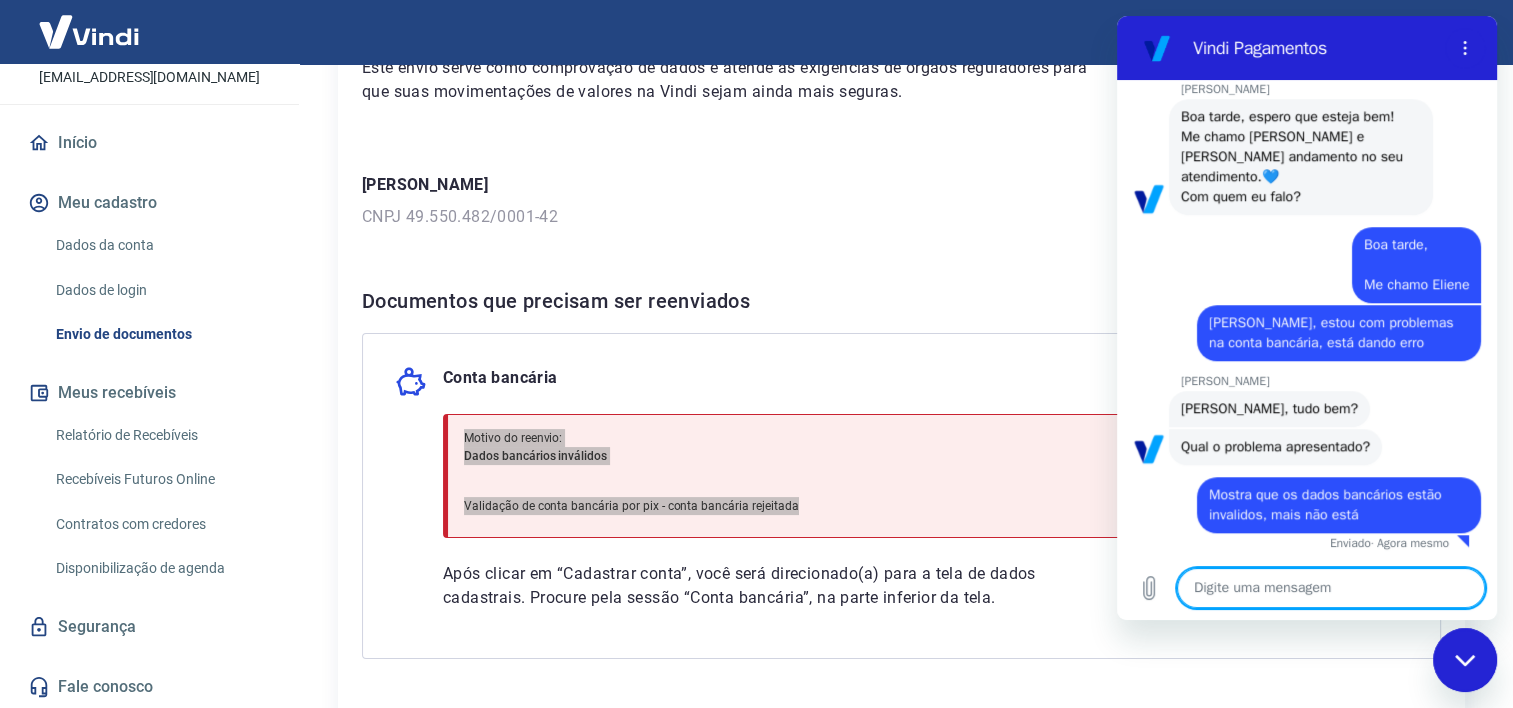 paste on "Motivo do reenvio:
Dados bancários inválidos
Validação de conta bancária por pix - conta bancária rejeitada" 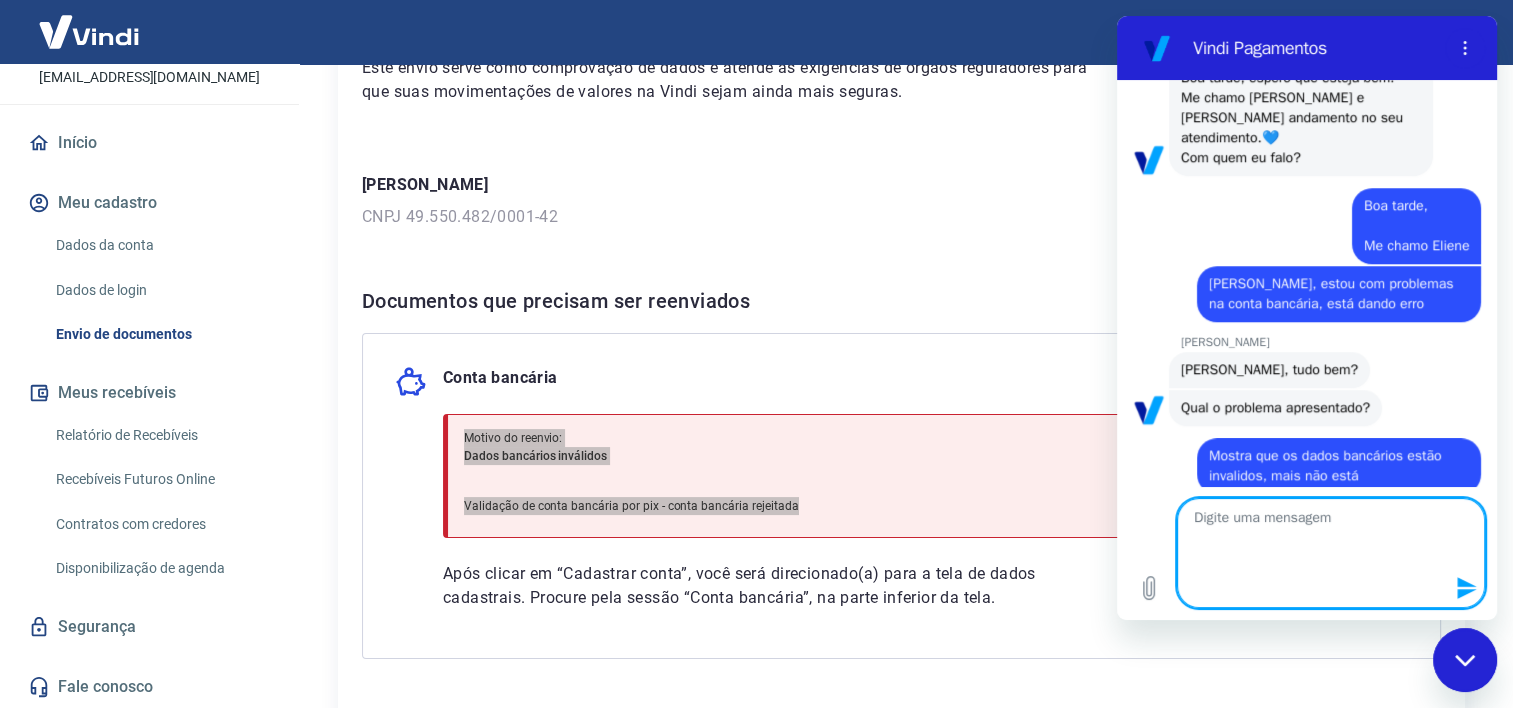 scroll, scrollTop: 0, scrollLeft: 0, axis: both 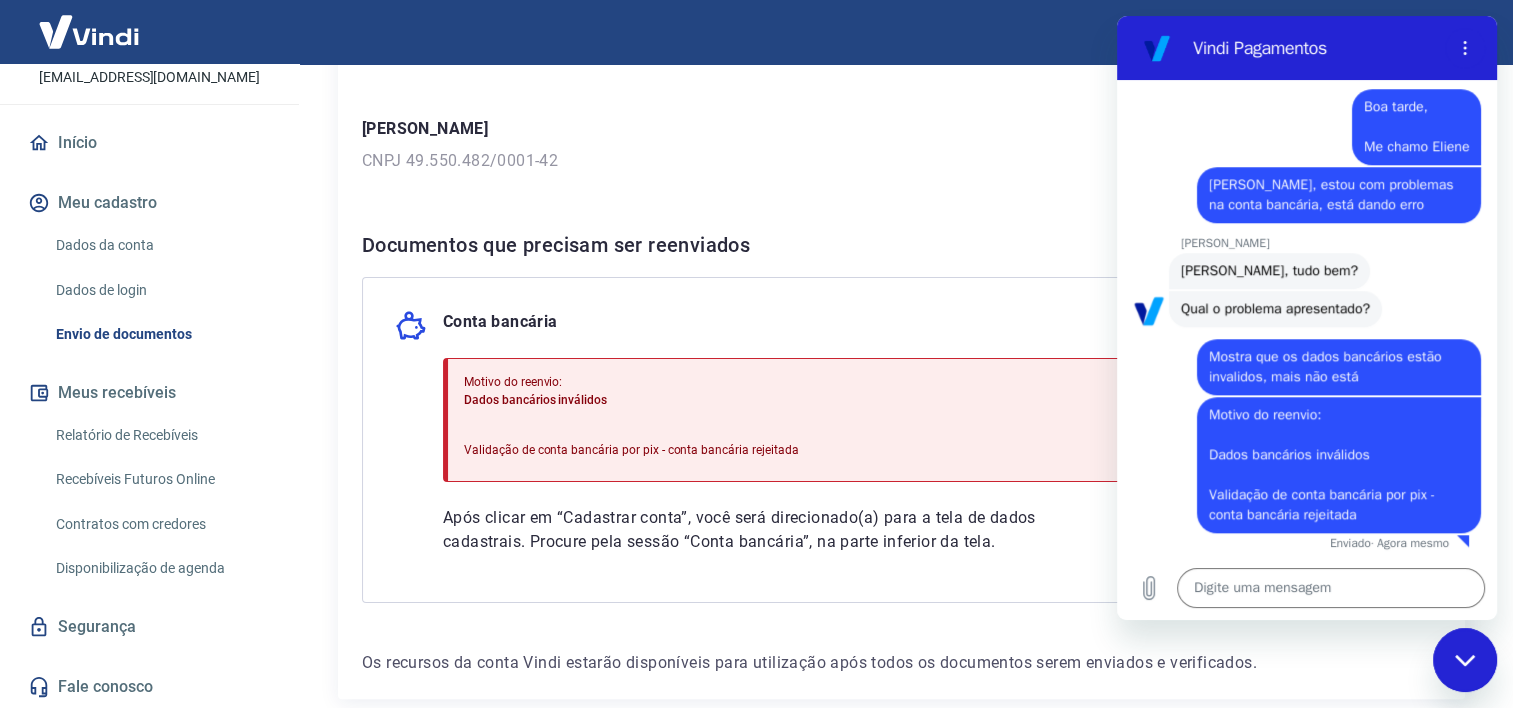 click on "Após clicar em “Cadastrar conta”, você será direcionado(a) para a tela de dados cadastrais. Procure pela sessão “Conta bancária”, na parte inferior da tela." at bounding box center (756, 530) 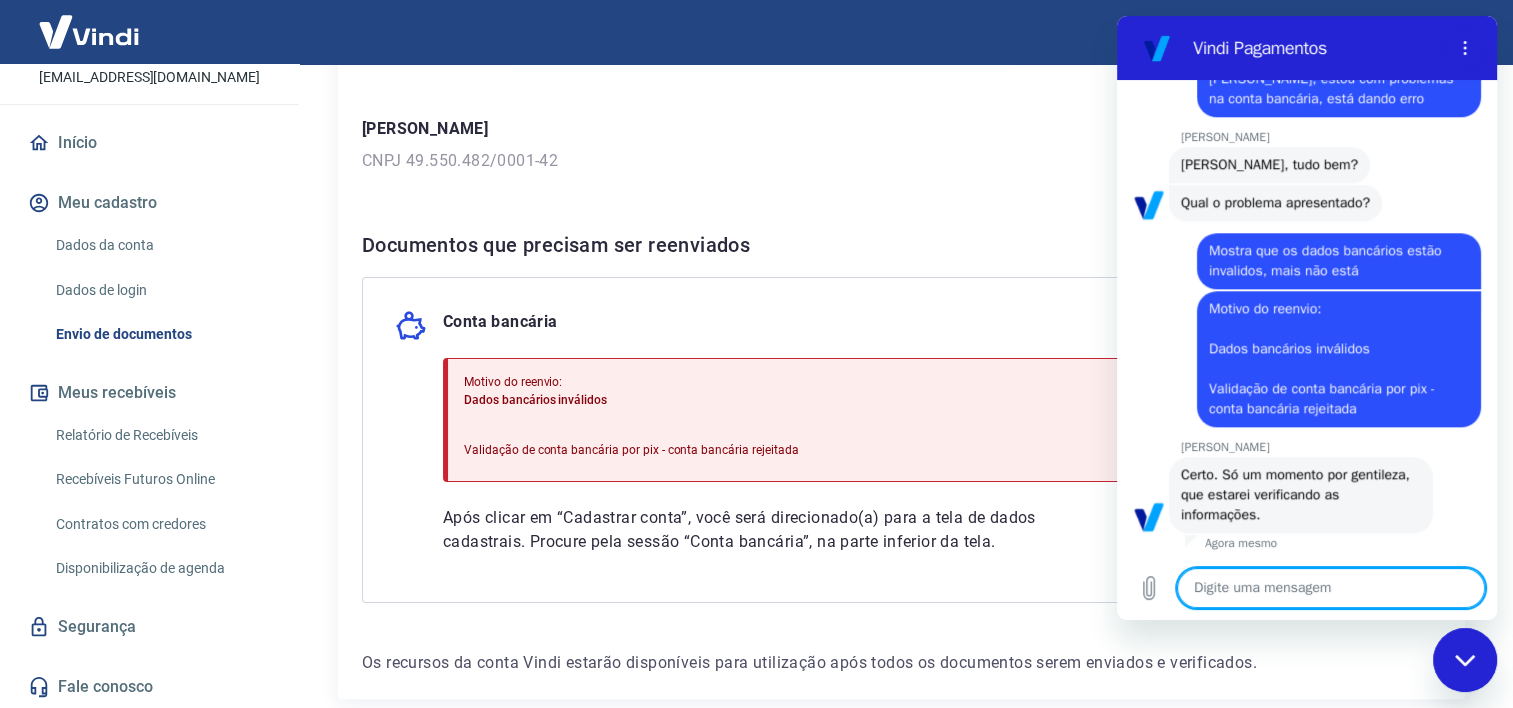 scroll, scrollTop: 1844, scrollLeft: 0, axis: vertical 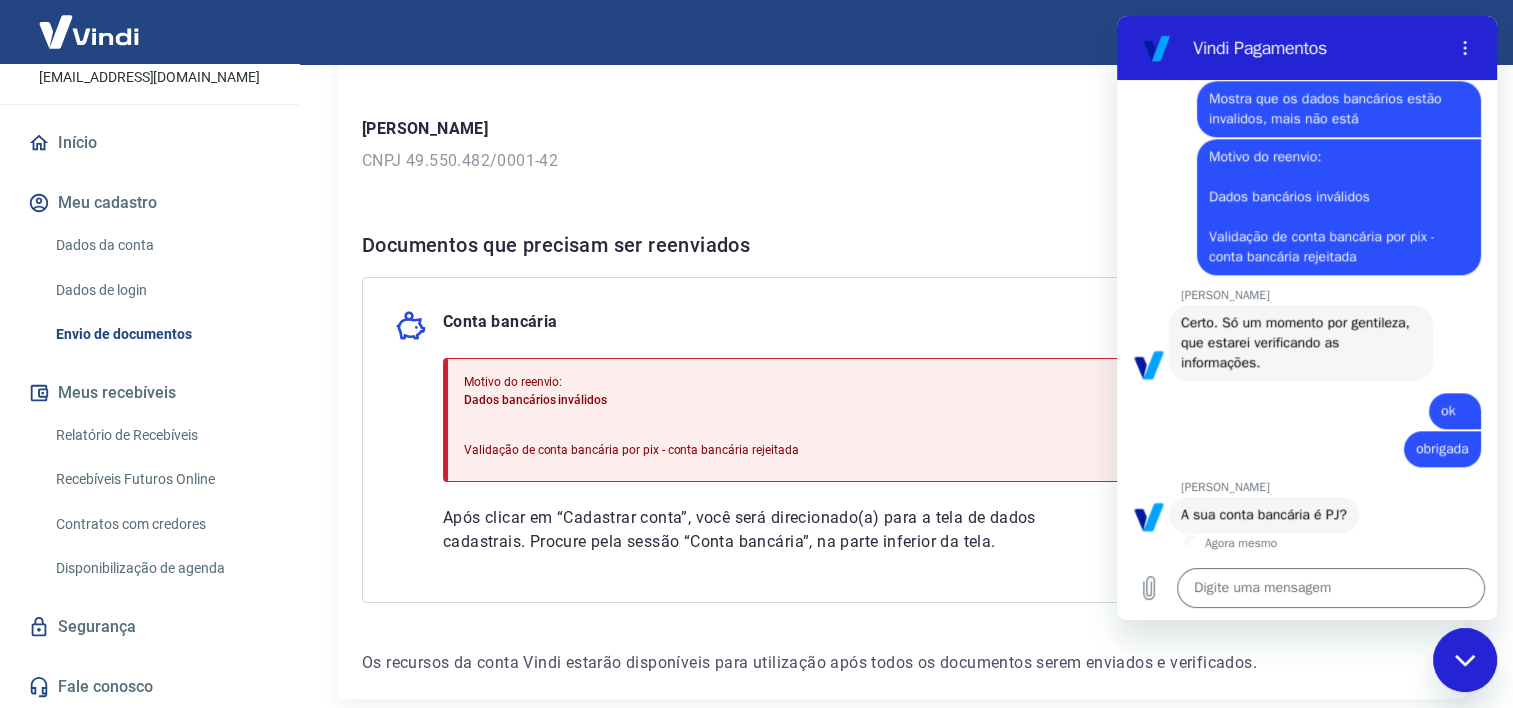 click on "CNPJ 49.550.482/0001-42" at bounding box center (901, 161) 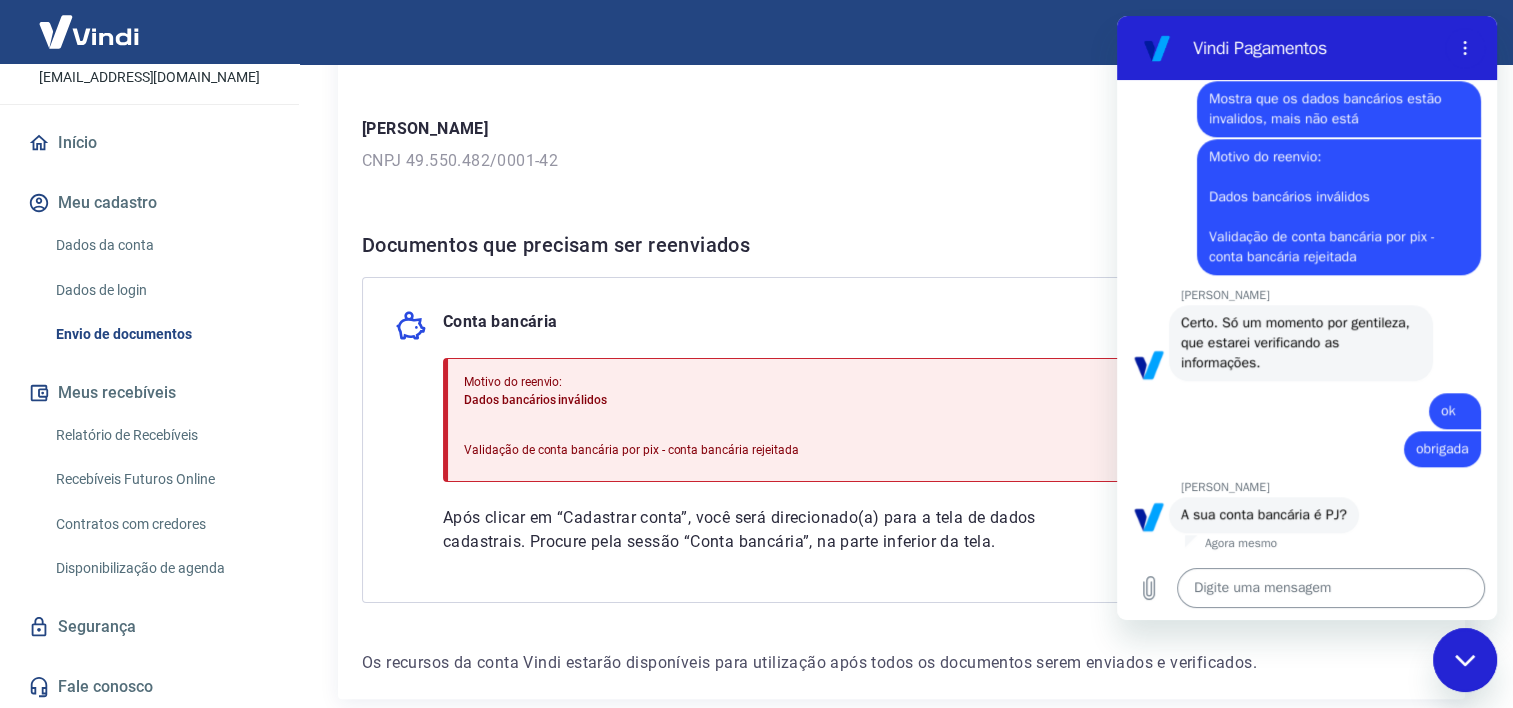 click at bounding box center [1331, 588] 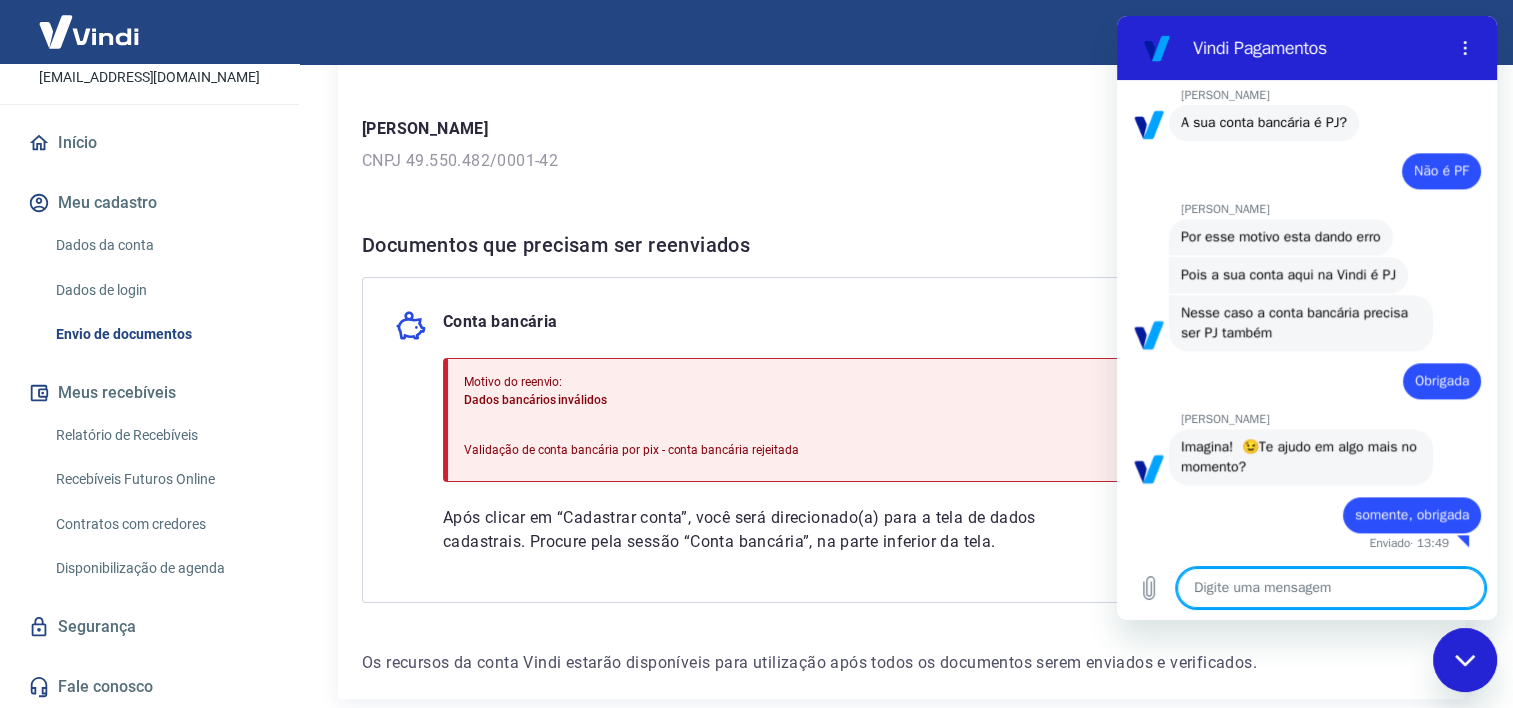 scroll, scrollTop: 2388, scrollLeft: 0, axis: vertical 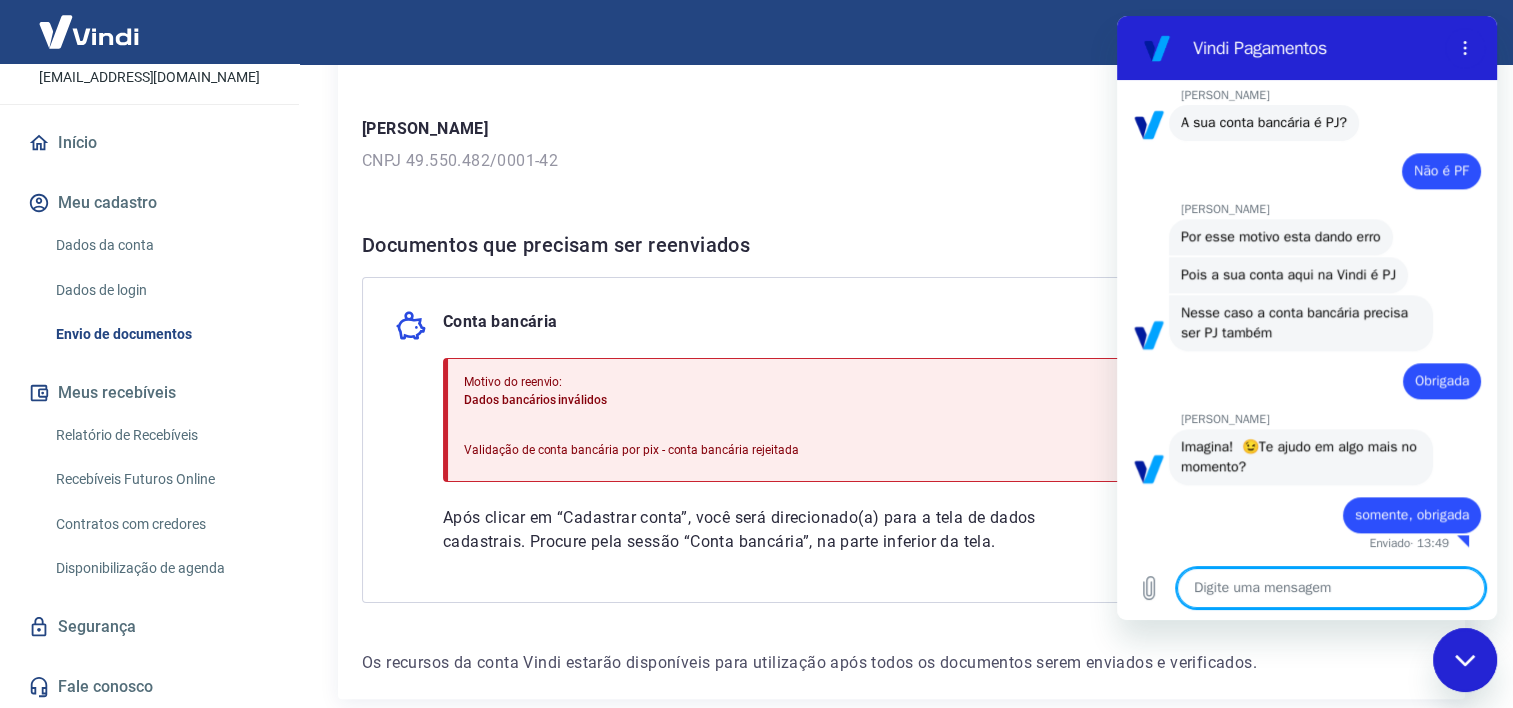 click on "Vindi Pagamentos" at bounding box center [1315, 48] 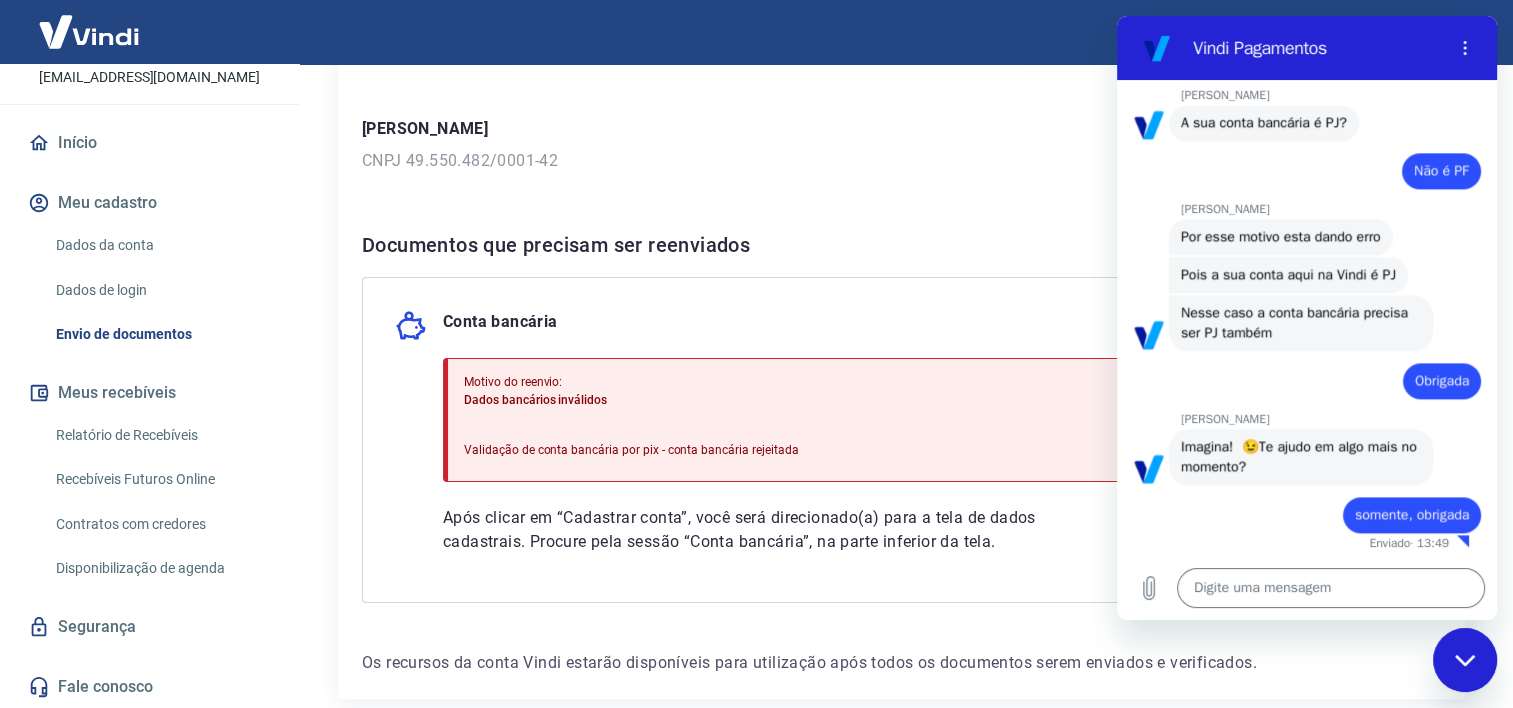click 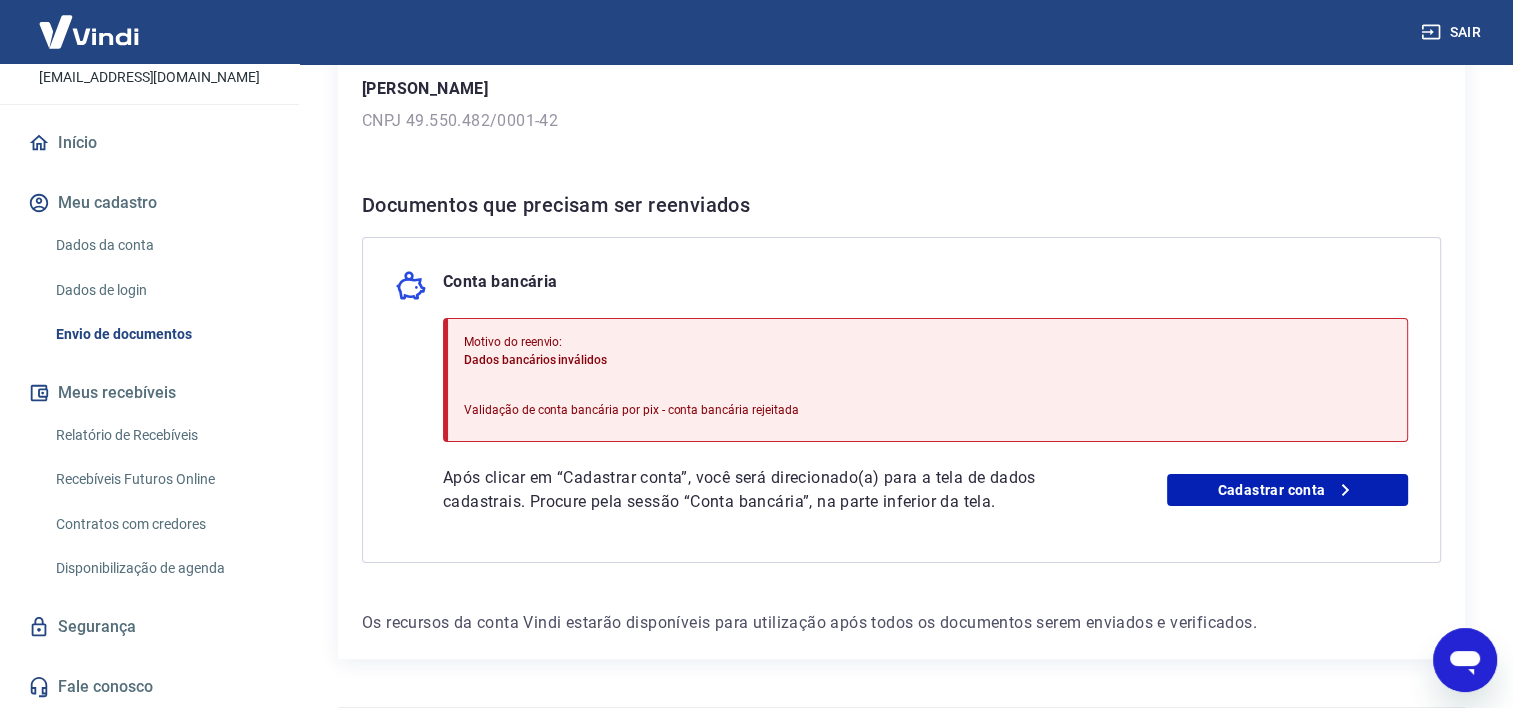 scroll, scrollTop: 335, scrollLeft: 0, axis: vertical 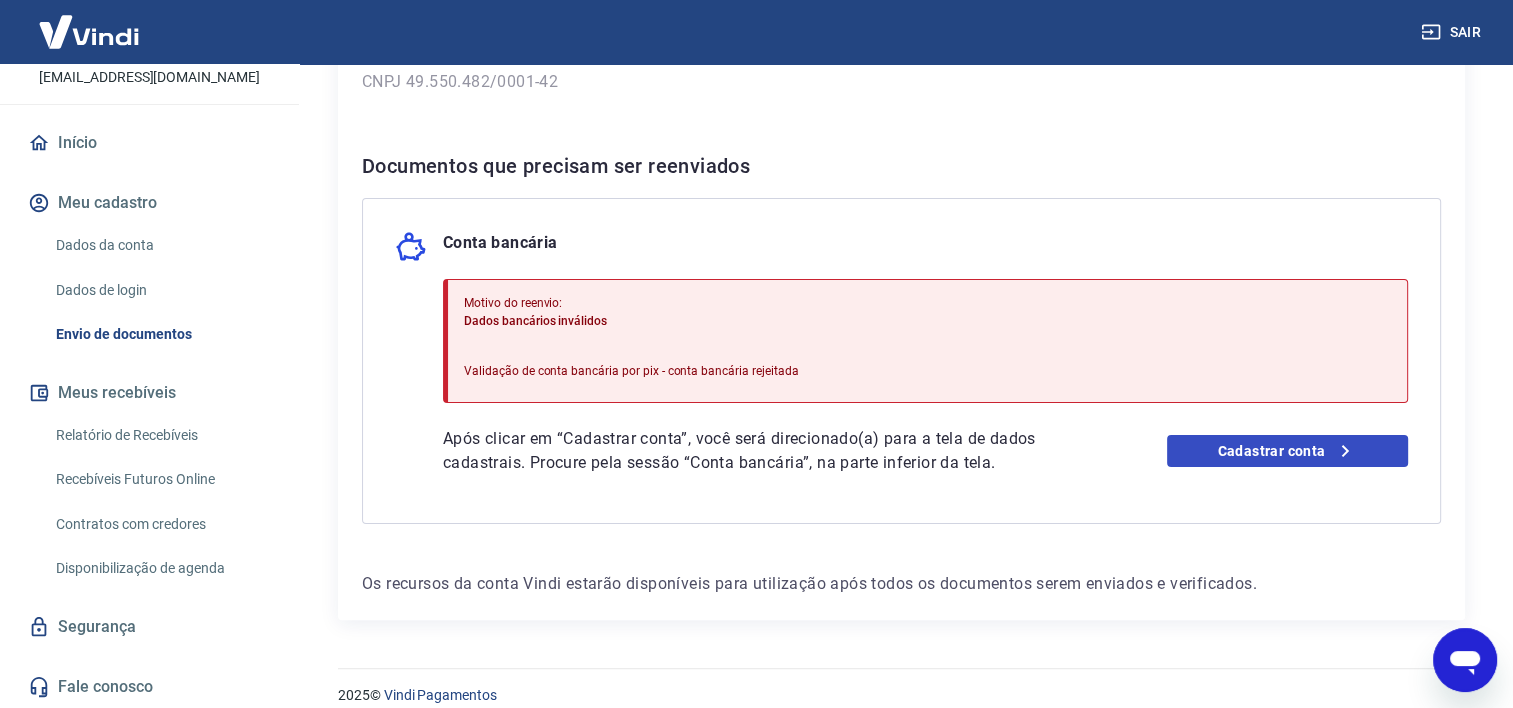 click on "Cadastrar conta" at bounding box center (1287, 451) 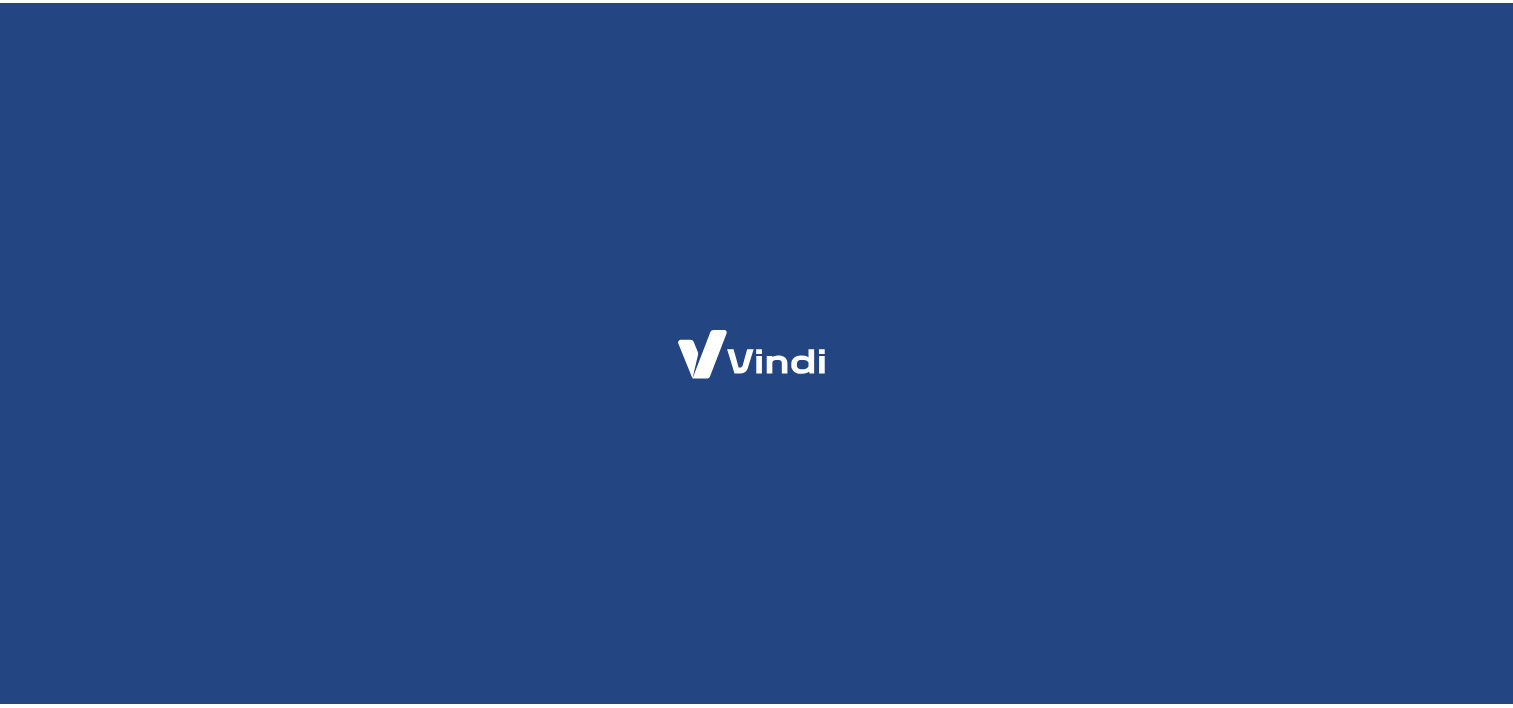 scroll, scrollTop: 0, scrollLeft: 0, axis: both 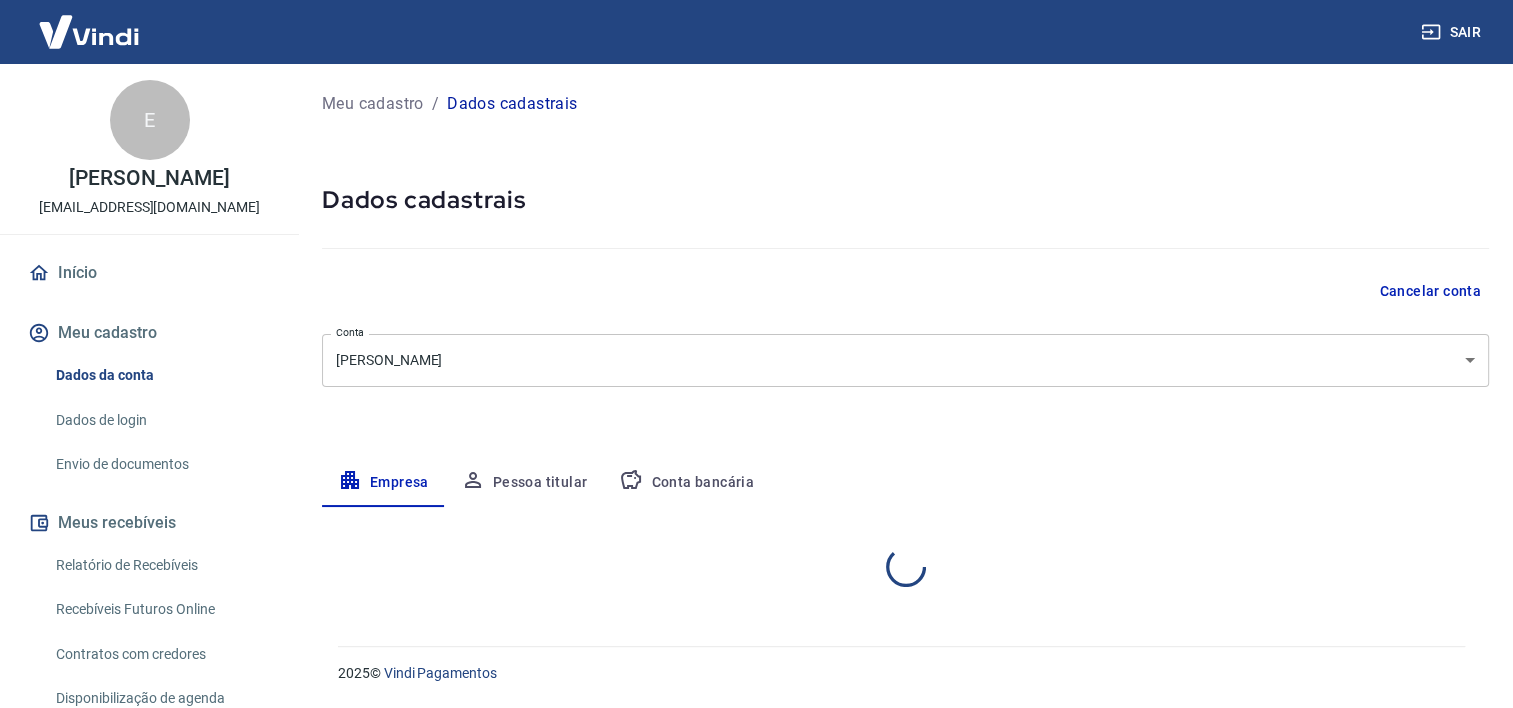 select on "SP" 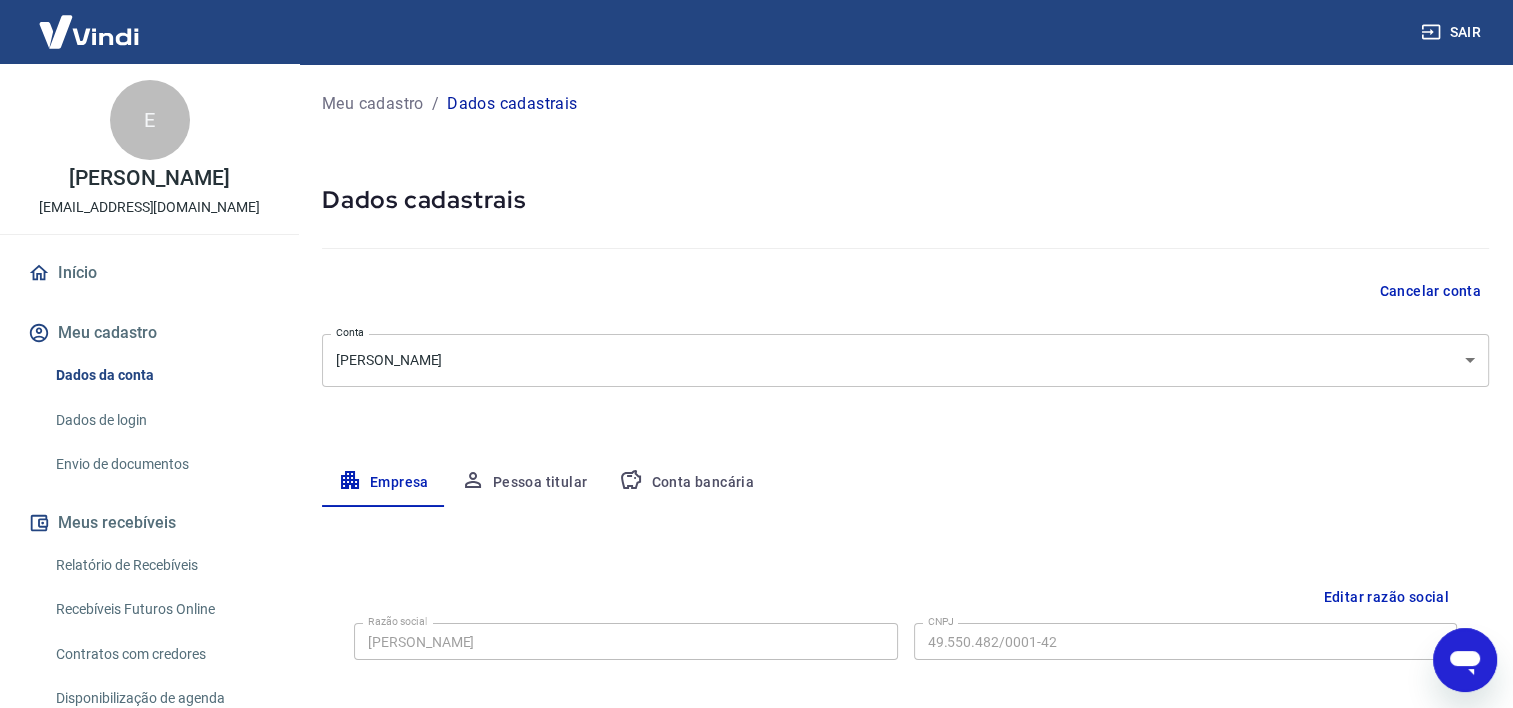 scroll, scrollTop: 0, scrollLeft: 0, axis: both 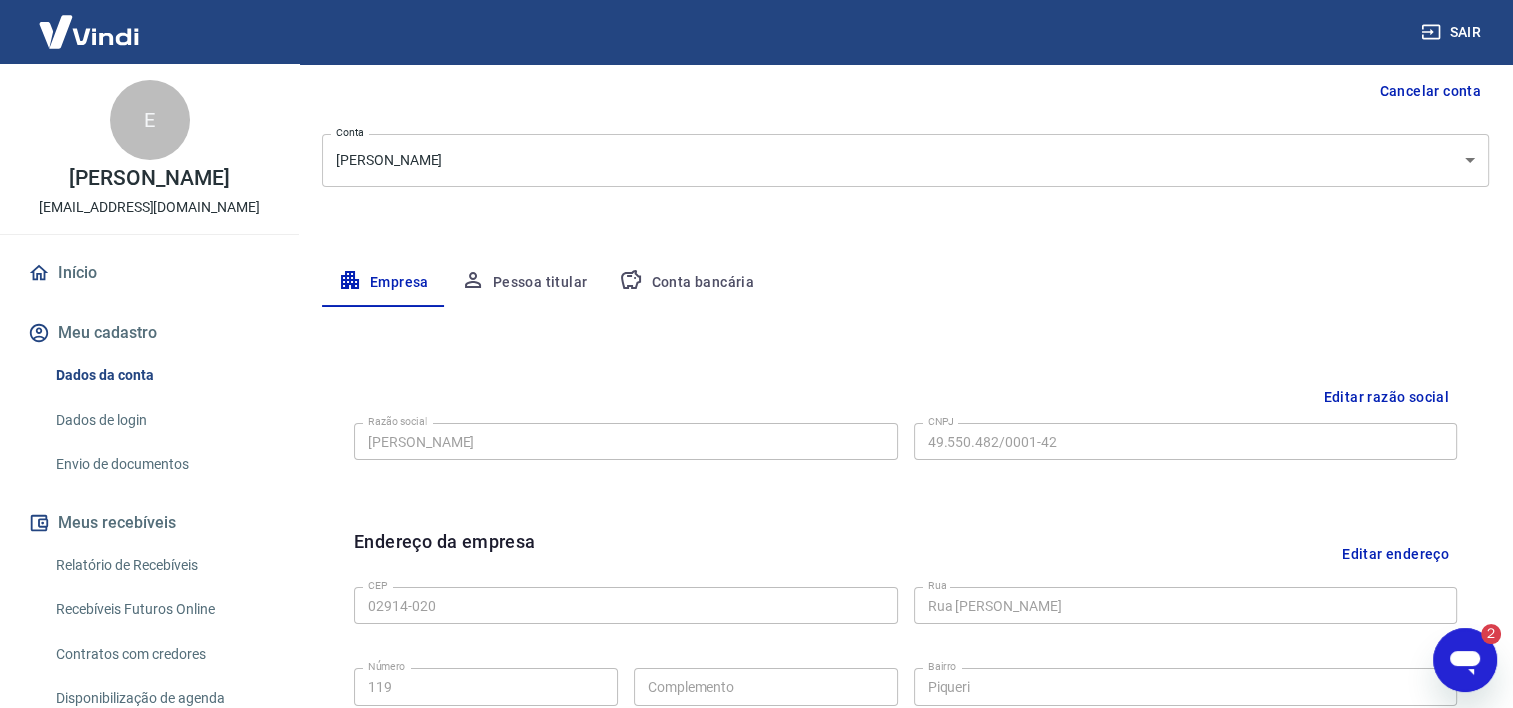 click on "Conta bancária" at bounding box center (686, 283) 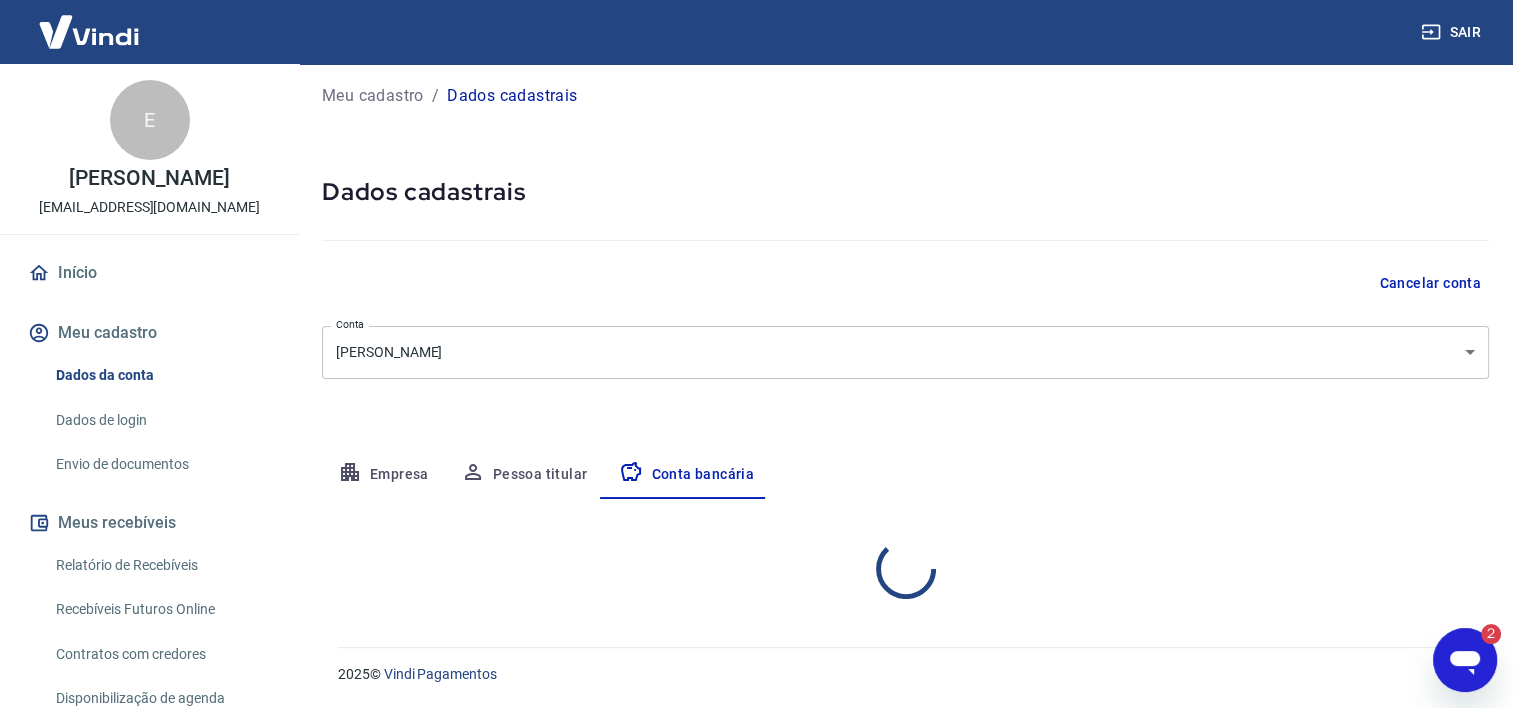select on "1" 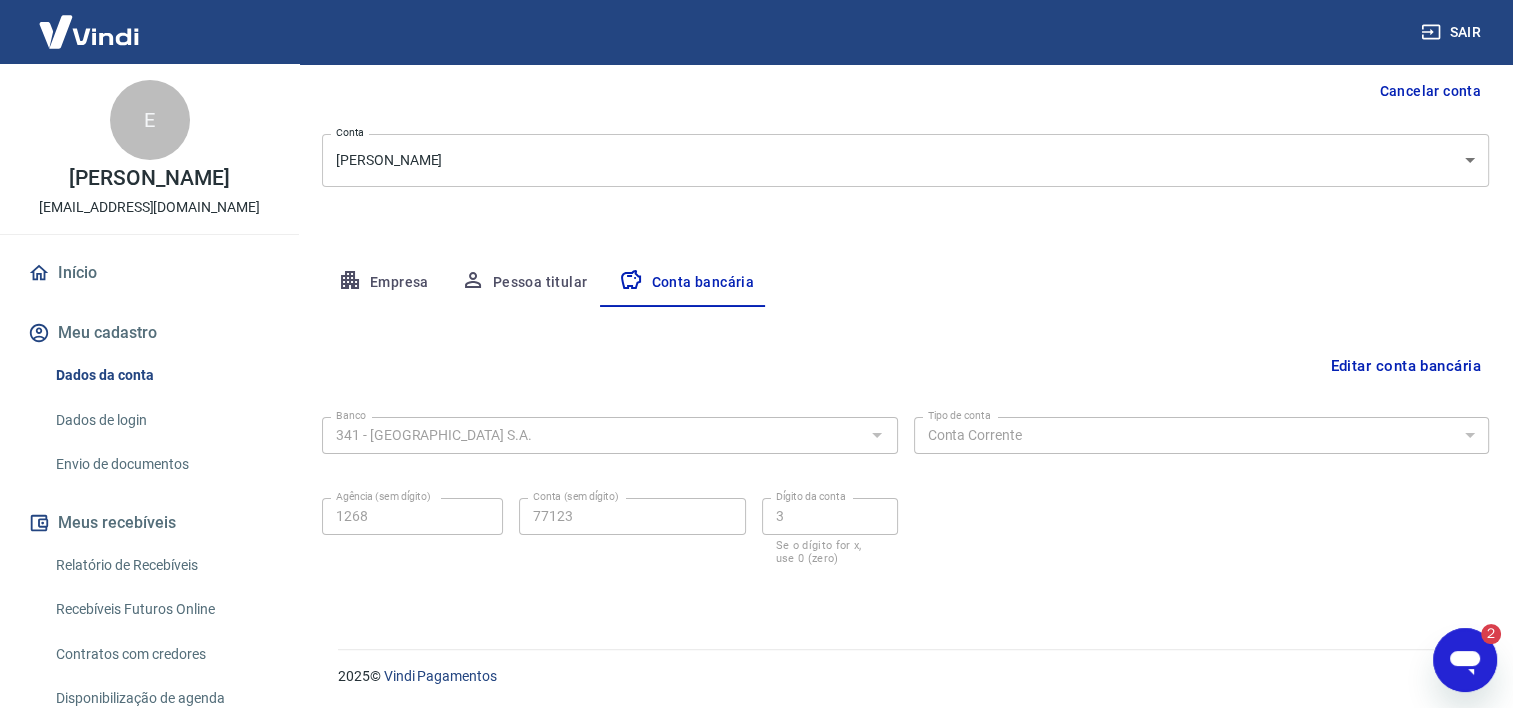scroll, scrollTop: 202, scrollLeft: 0, axis: vertical 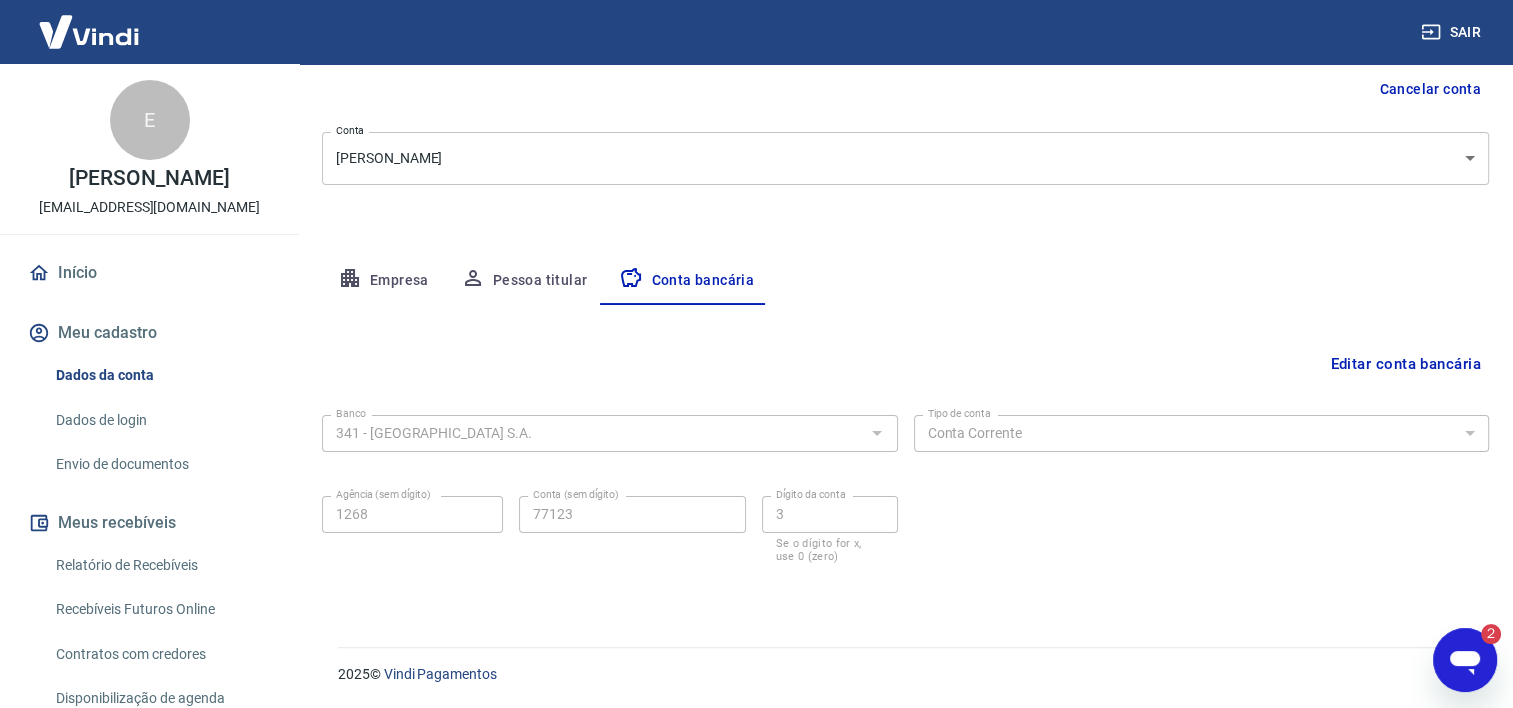 click on "Editar conta bancária" at bounding box center (1405, 364) 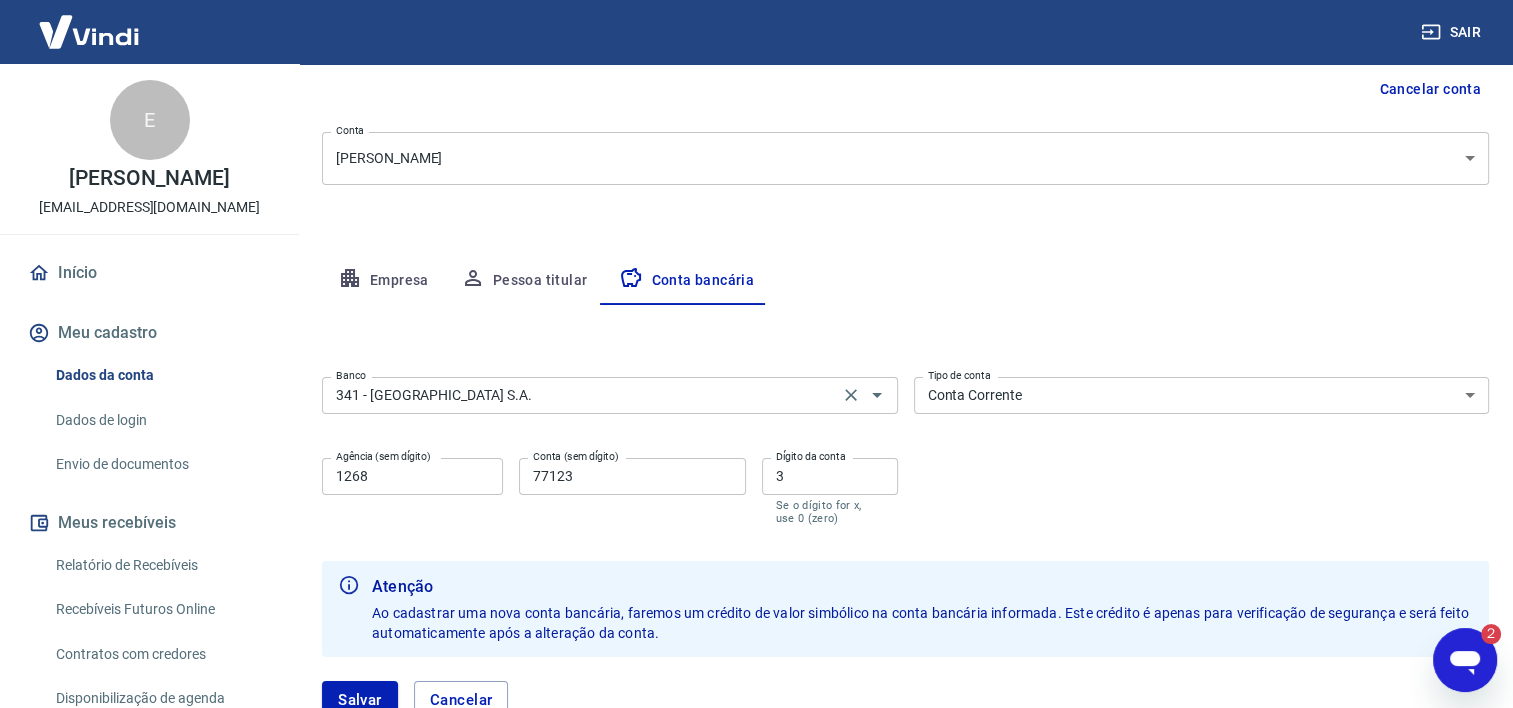 click on "341 - ITAÚ UNIBANCO S.A." at bounding box center [580, 395] 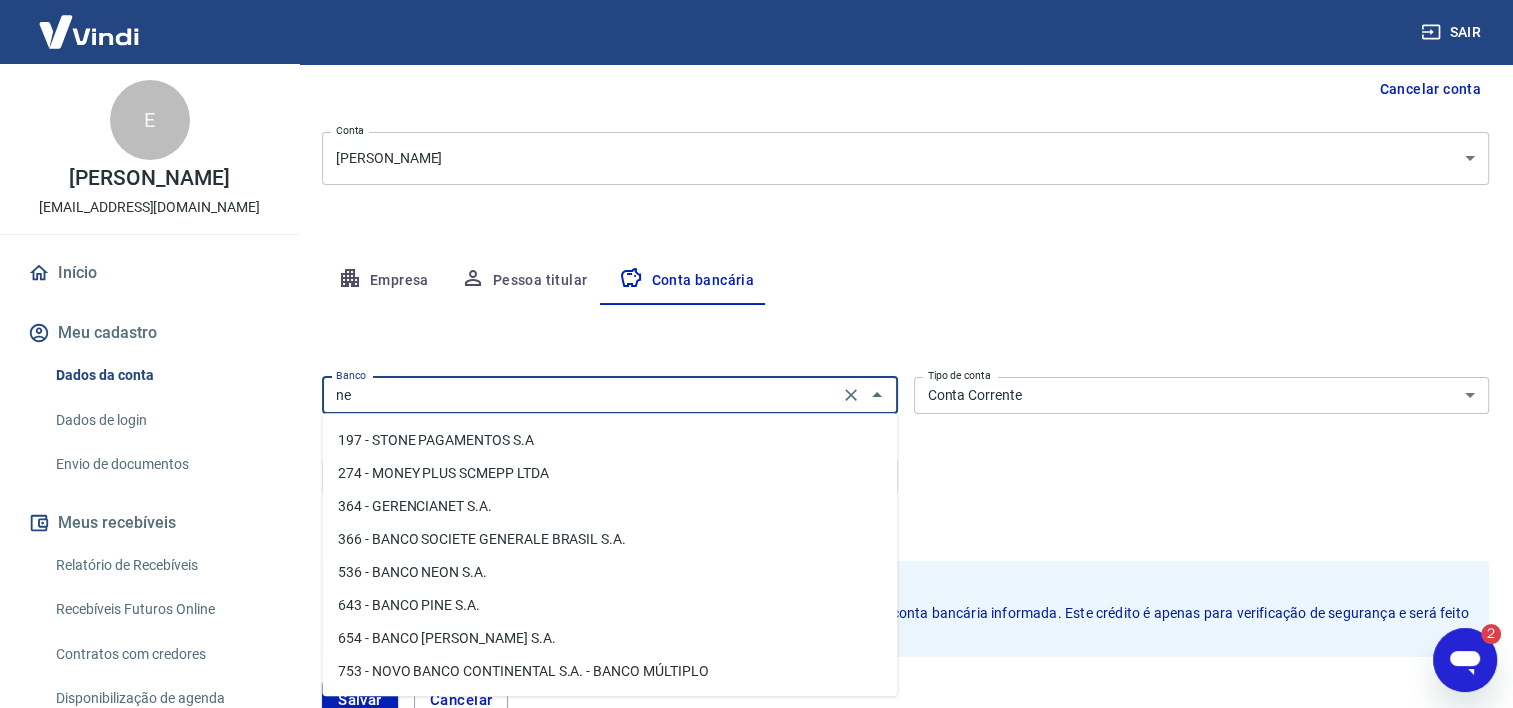 scroll, scrollTop: 0, scrollLeft: 0, axis: both 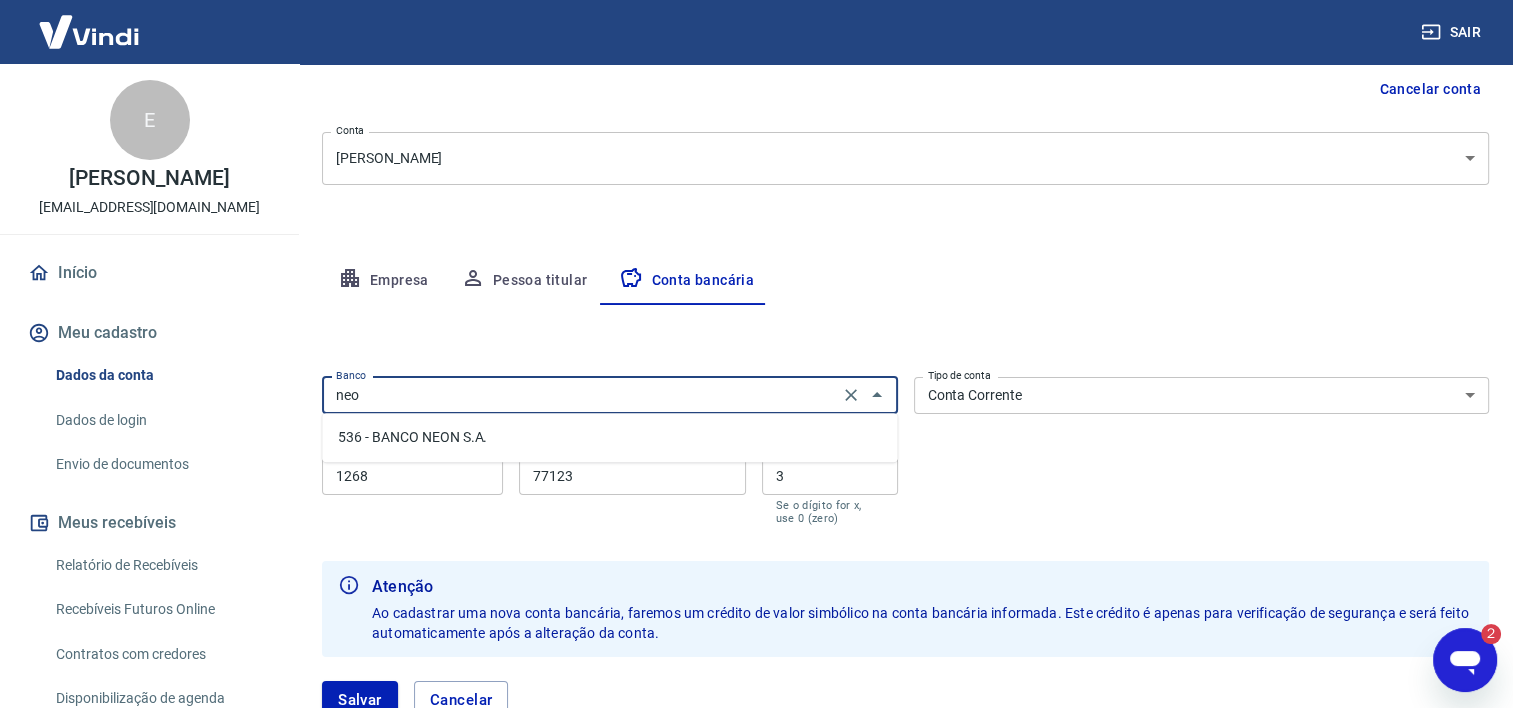 click on "536 - BANCO NEON S.A." at bounding box center (609, 437) 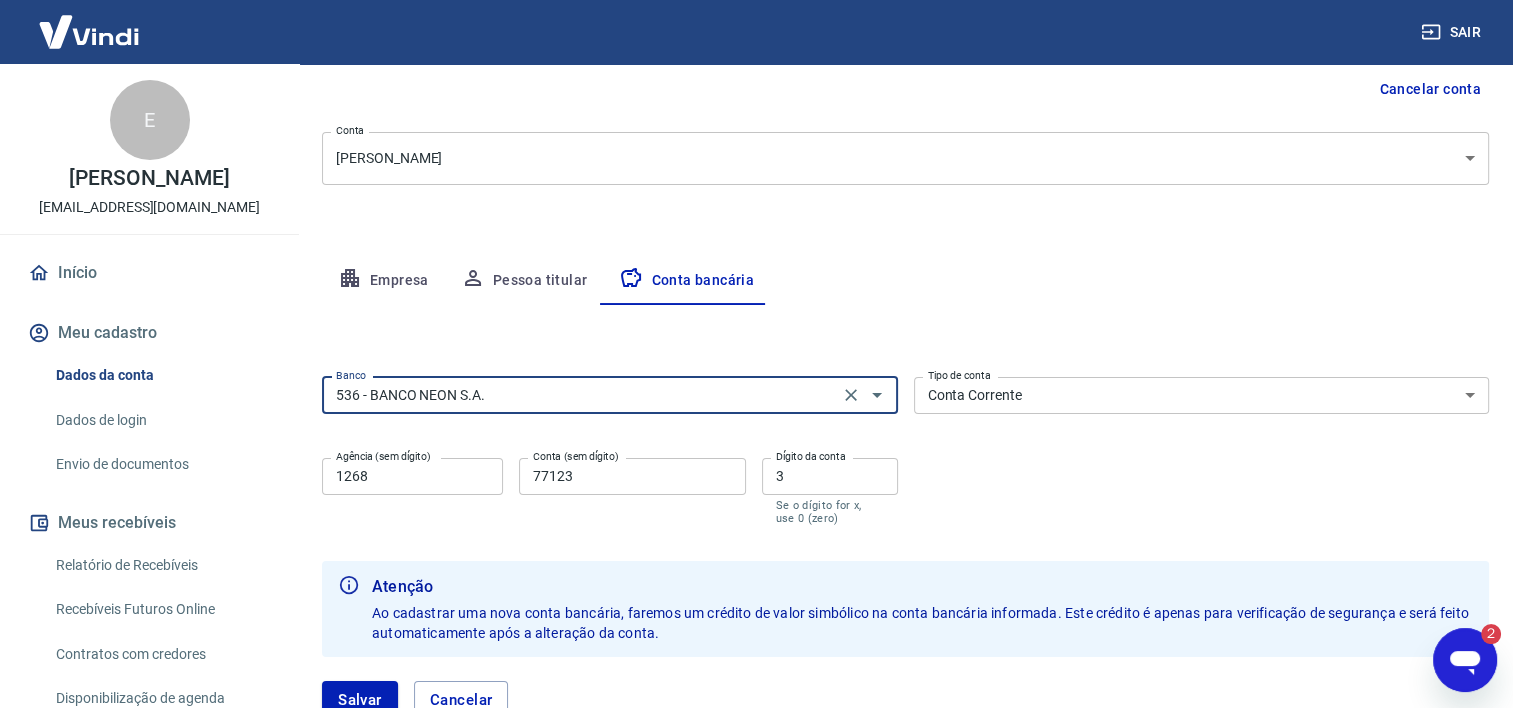 type on "536 - BANCO NEON S.A." 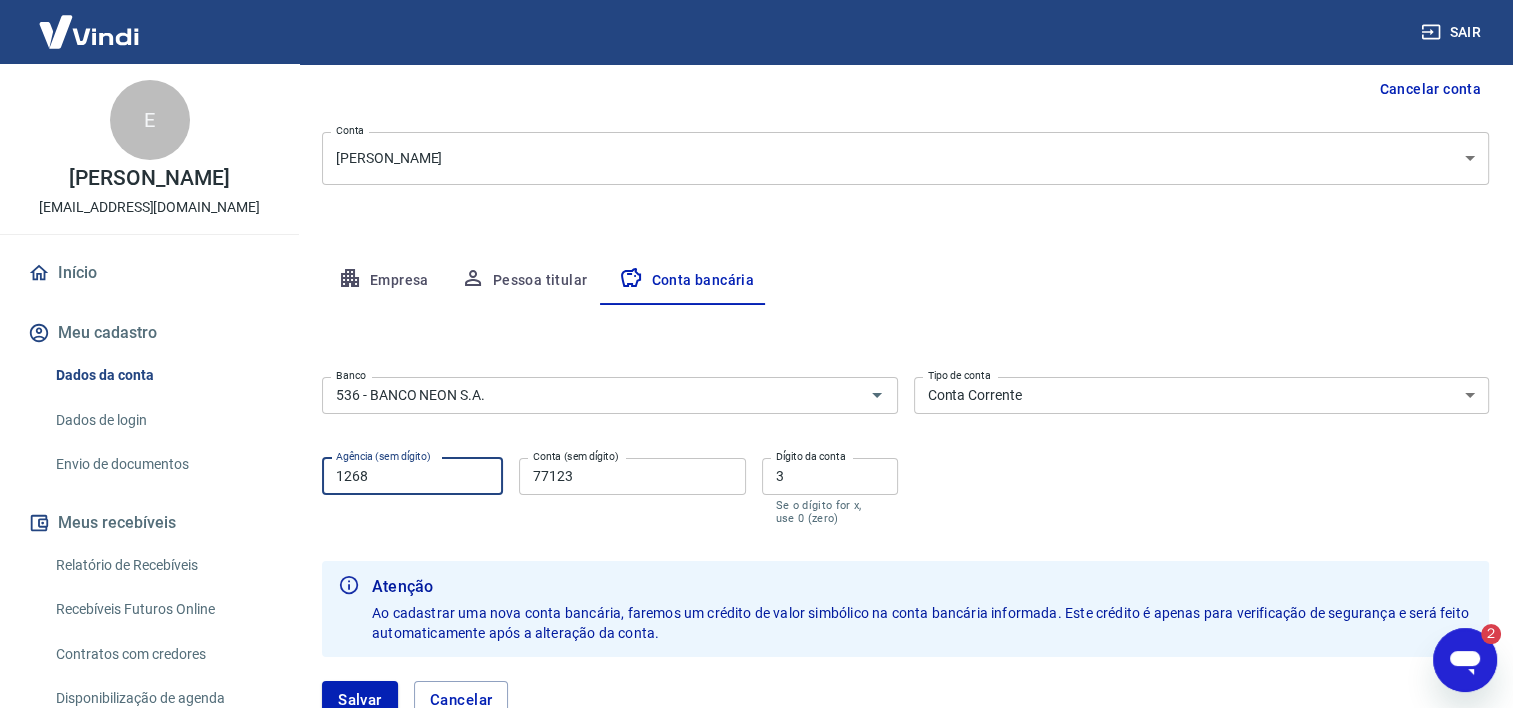 click on "1268" at bounding box center [412, 476] 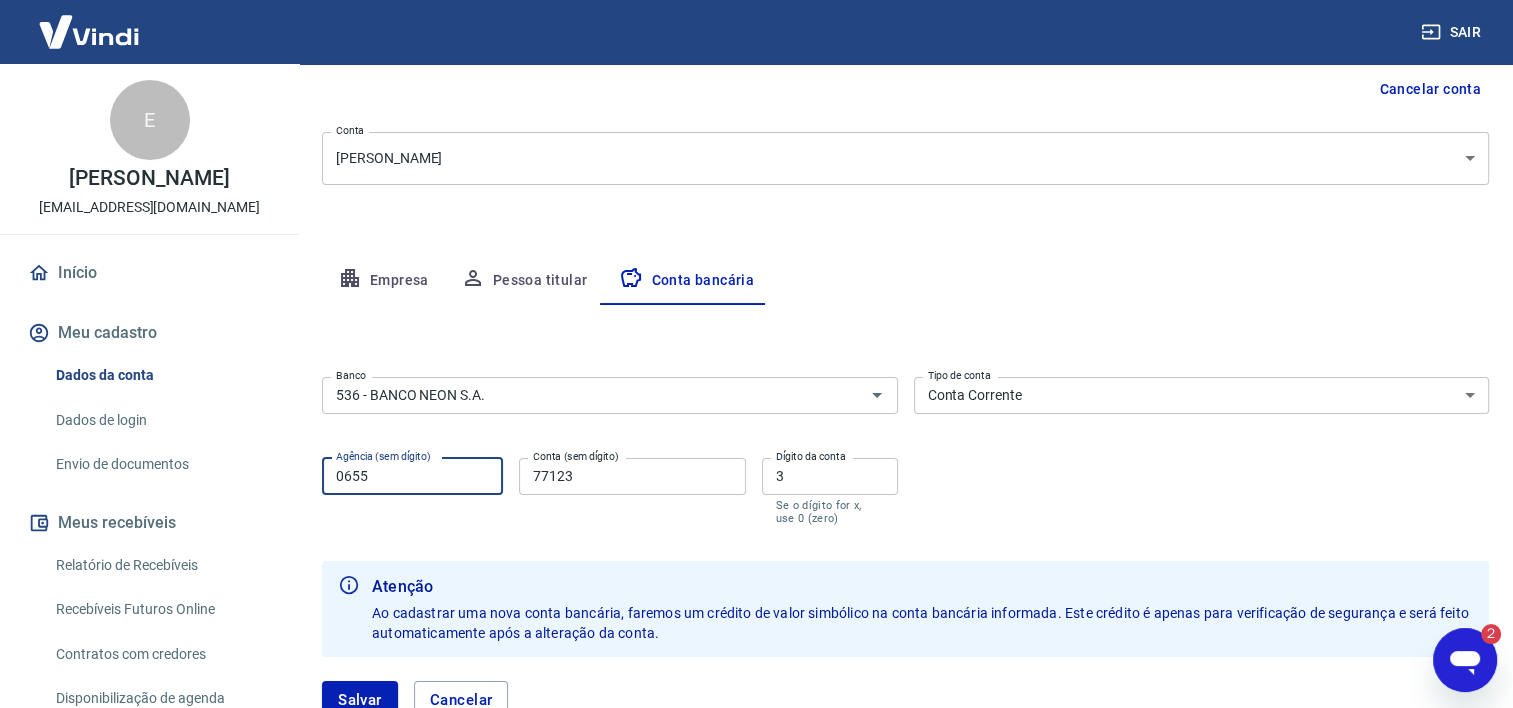 type on "0655" 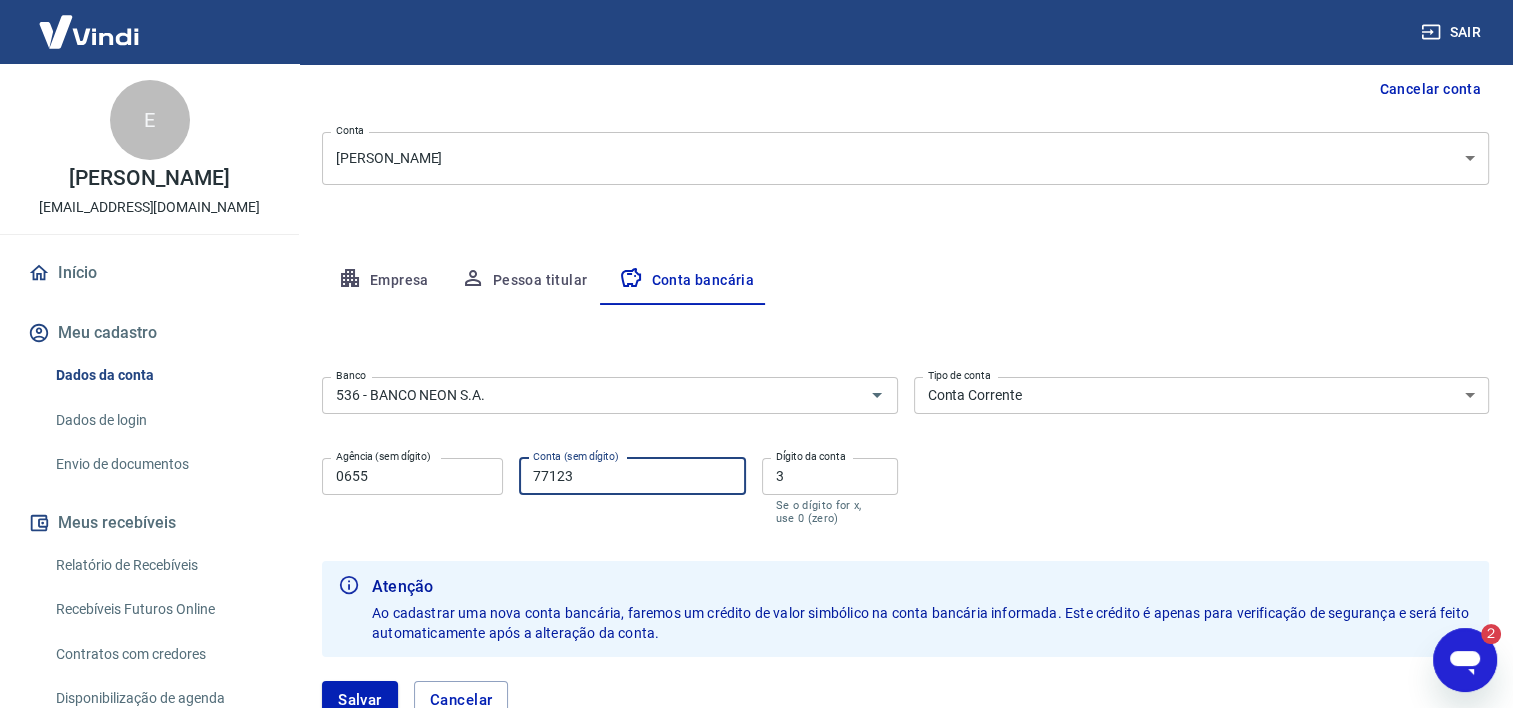 click on "77123" at bounding box center [632, 476] 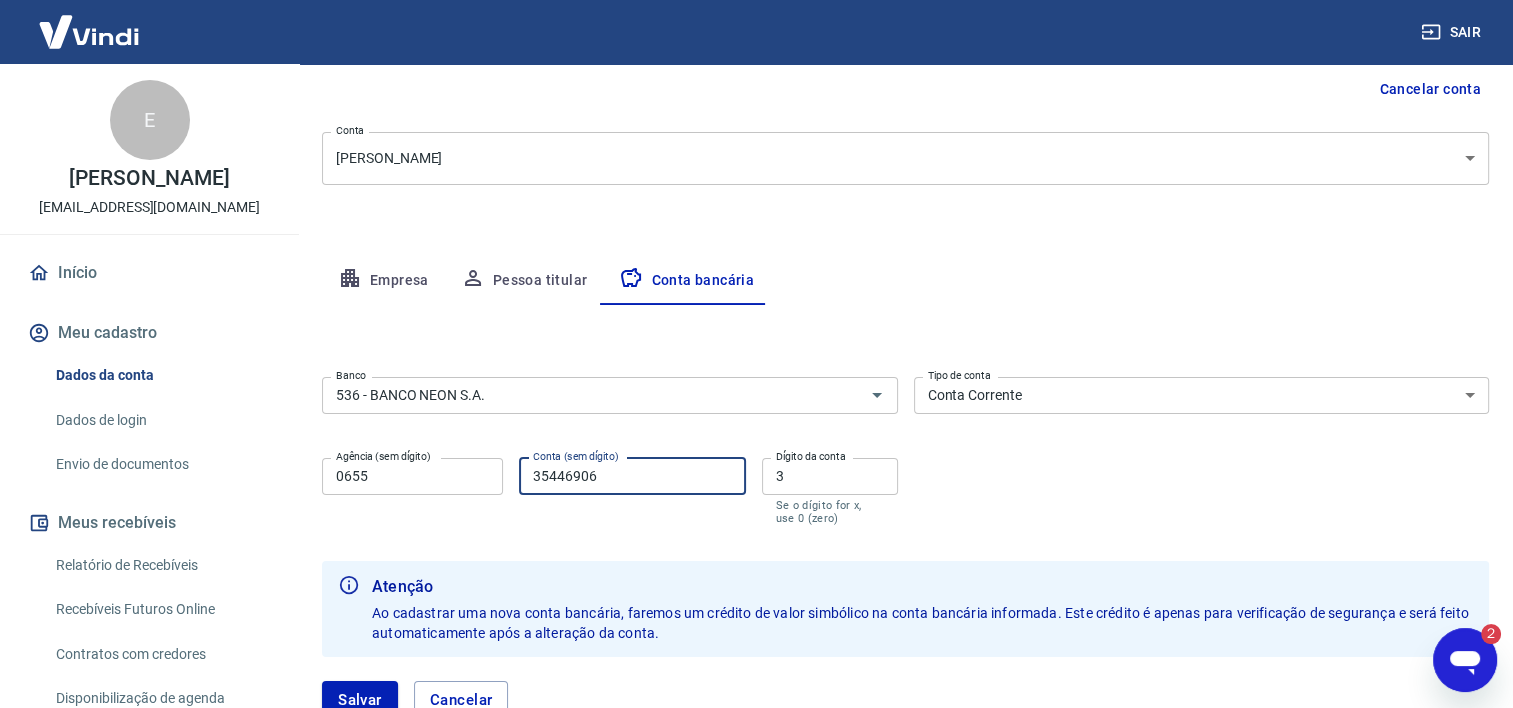 type on "35446906" 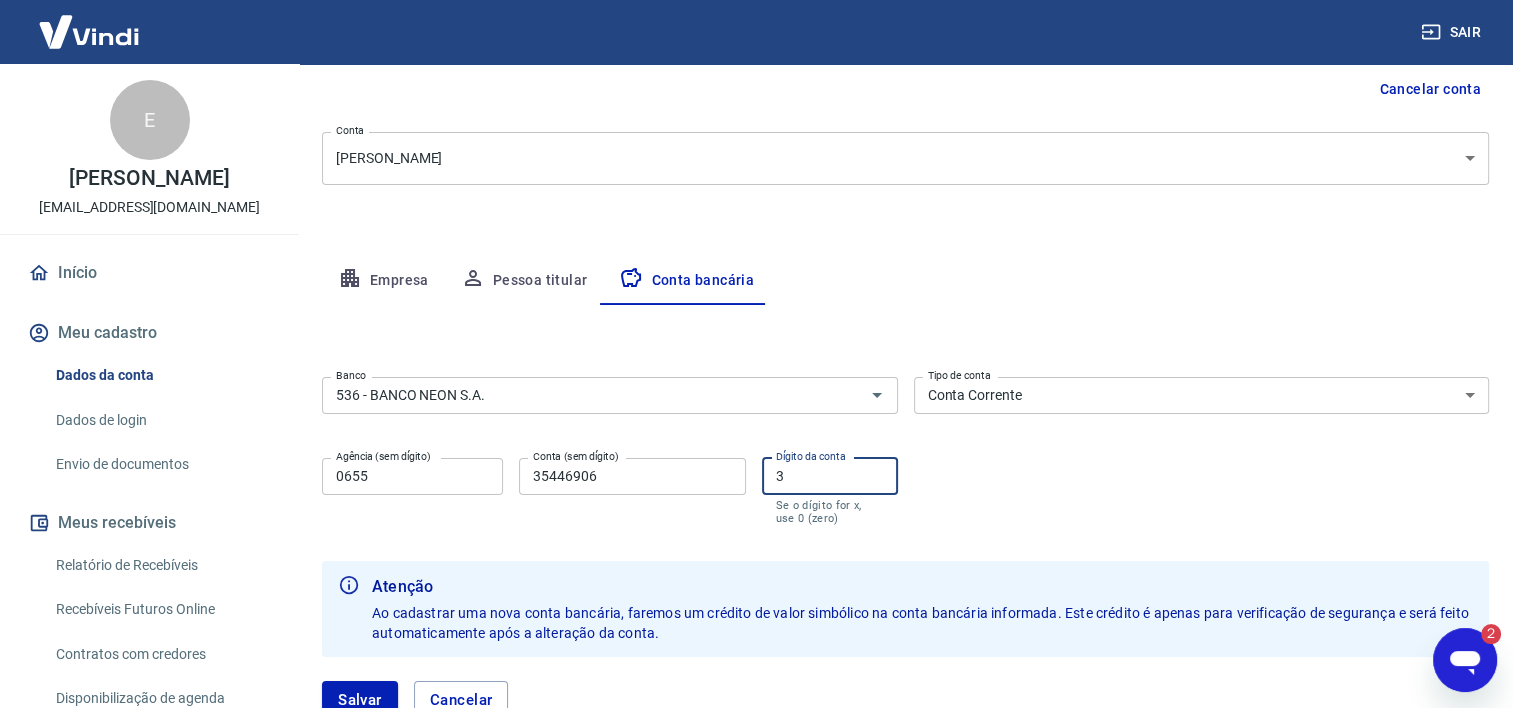 drag, startPoint x: 781, startPoint y: 481, endPoint x: 699, endPoint y: 464, distance: 83.74366 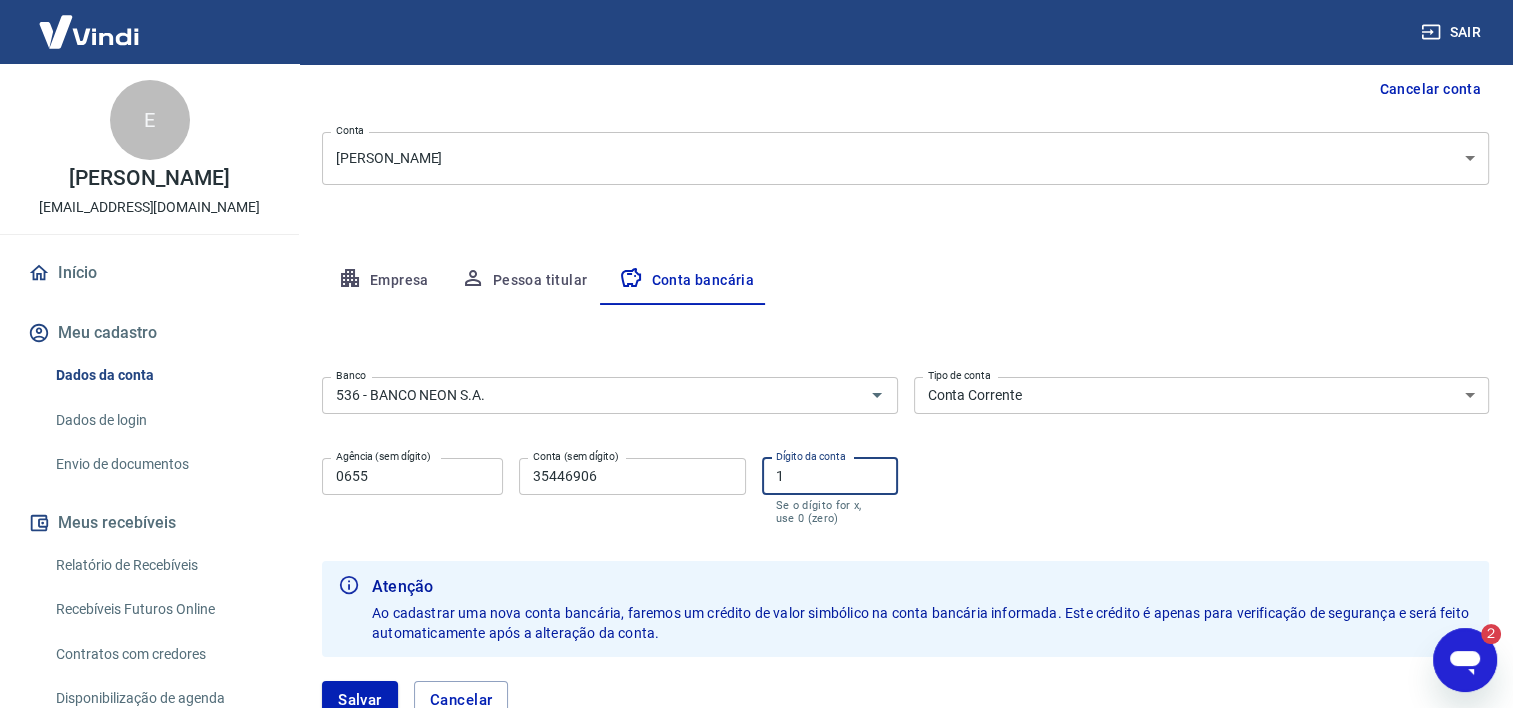 type on "1" 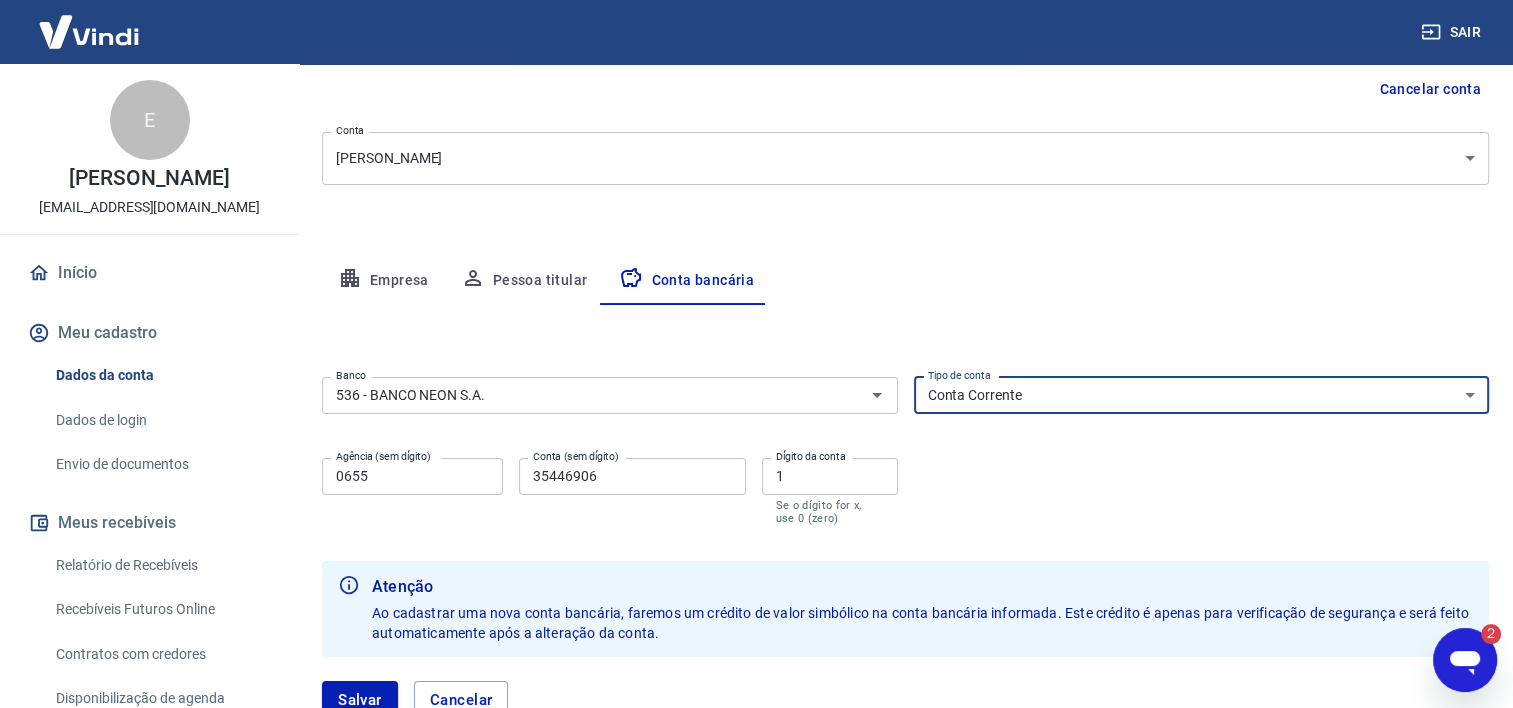 drag, startPoint x: 1054, startPoint y: 381, endPoint x: 1057, endPoint y: 403, distance: 22.203604 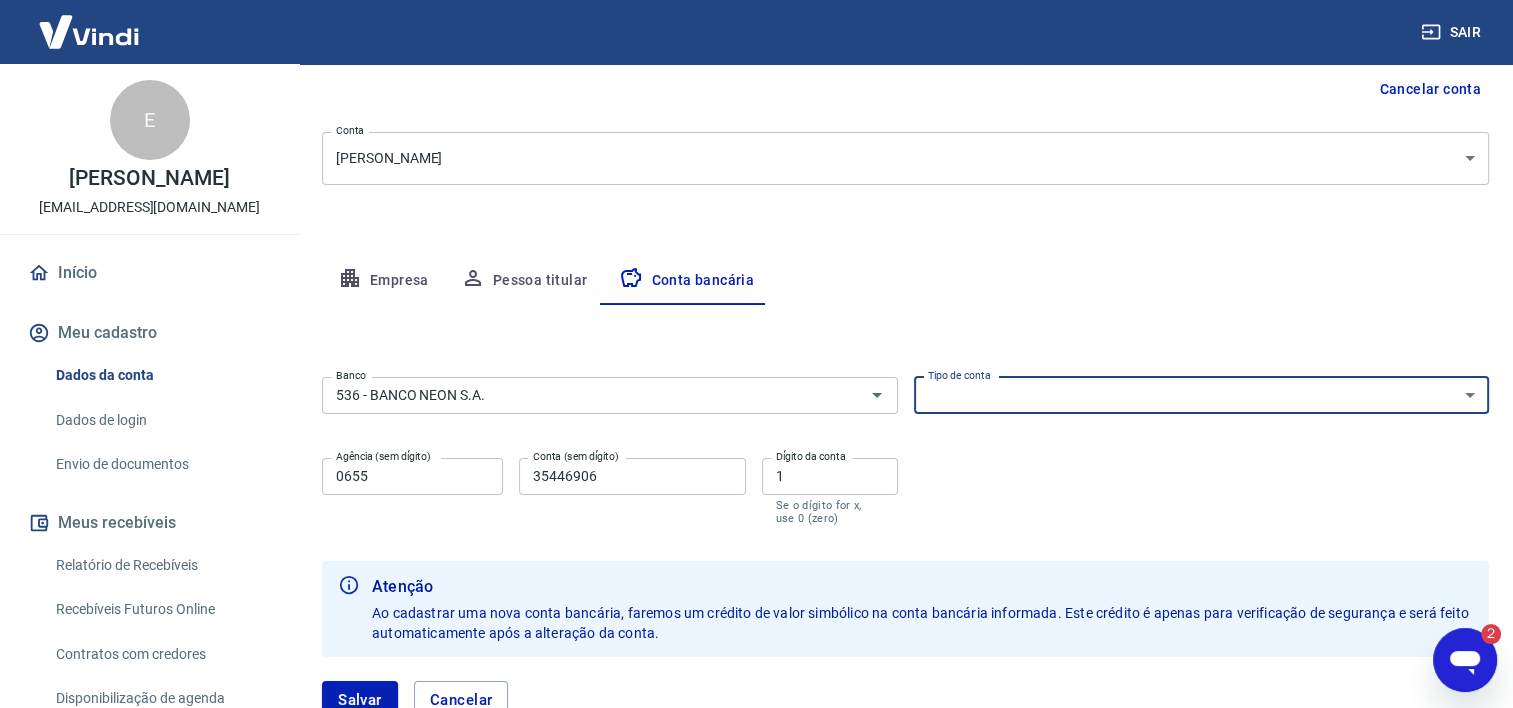 click on "Conta Corrente Conta Poupança" at bounding box center (1202, 395) 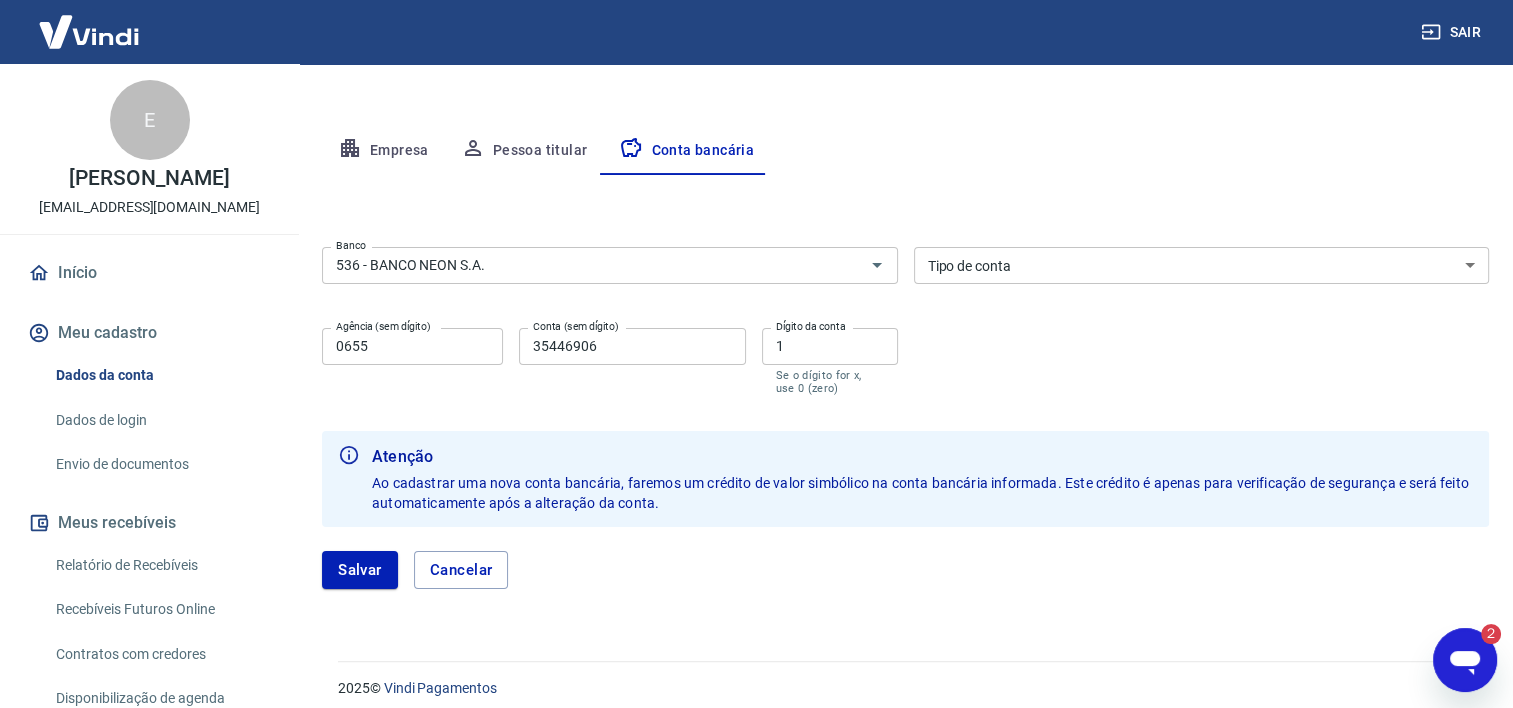 scroll, scrollTop: 346, scrollLeft: 0, axis: vertical 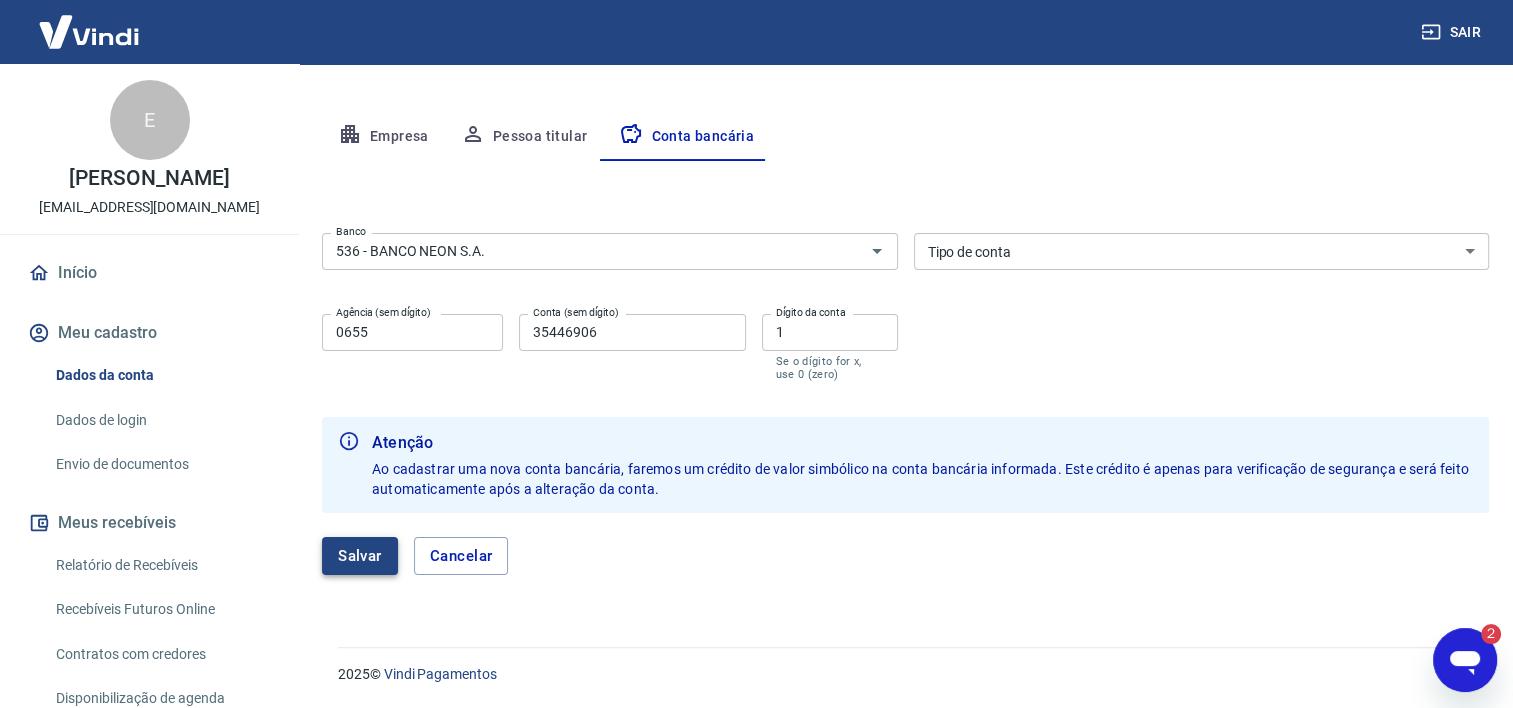 click on "Salvar" at bounding box center [360, 556] 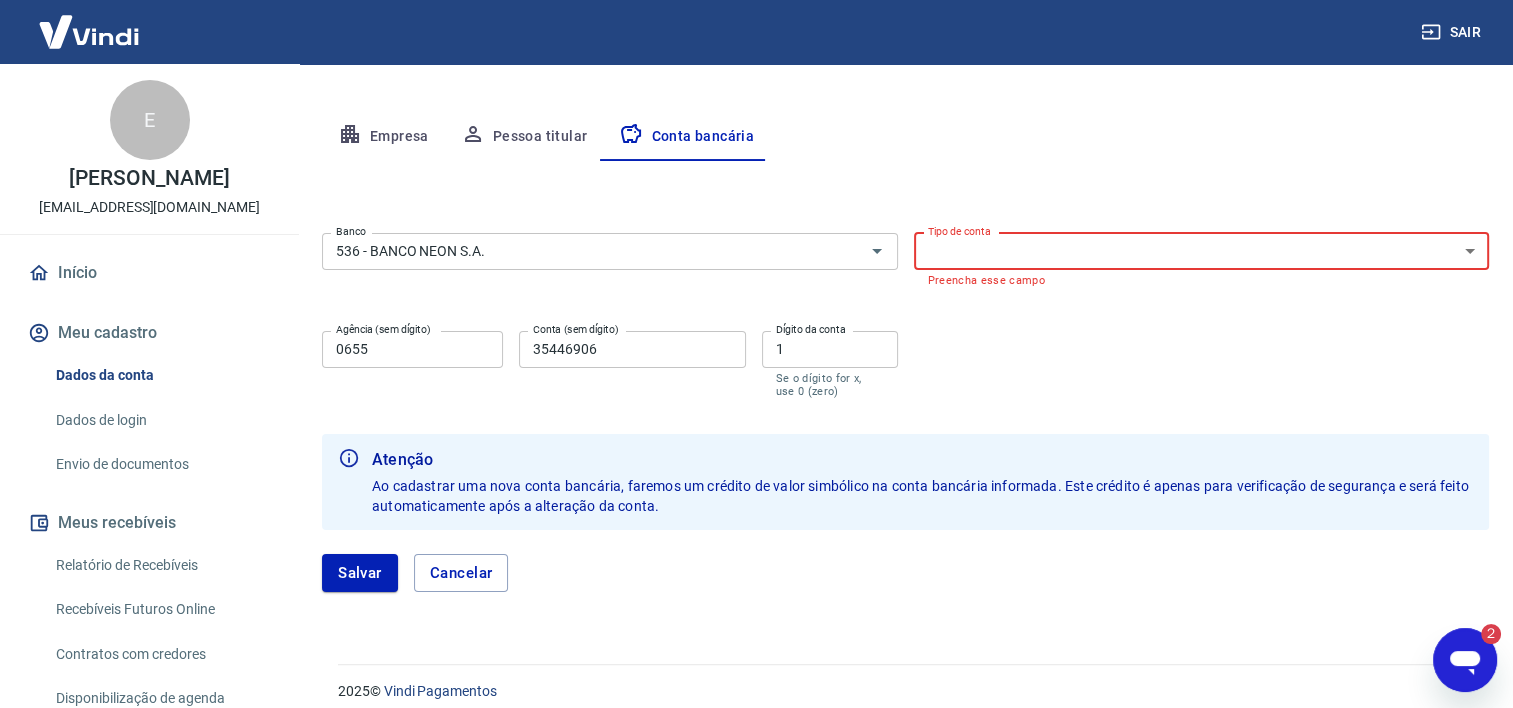 click on "Conta Corrente Conta Poupança" at bounding box center [1202, 251] 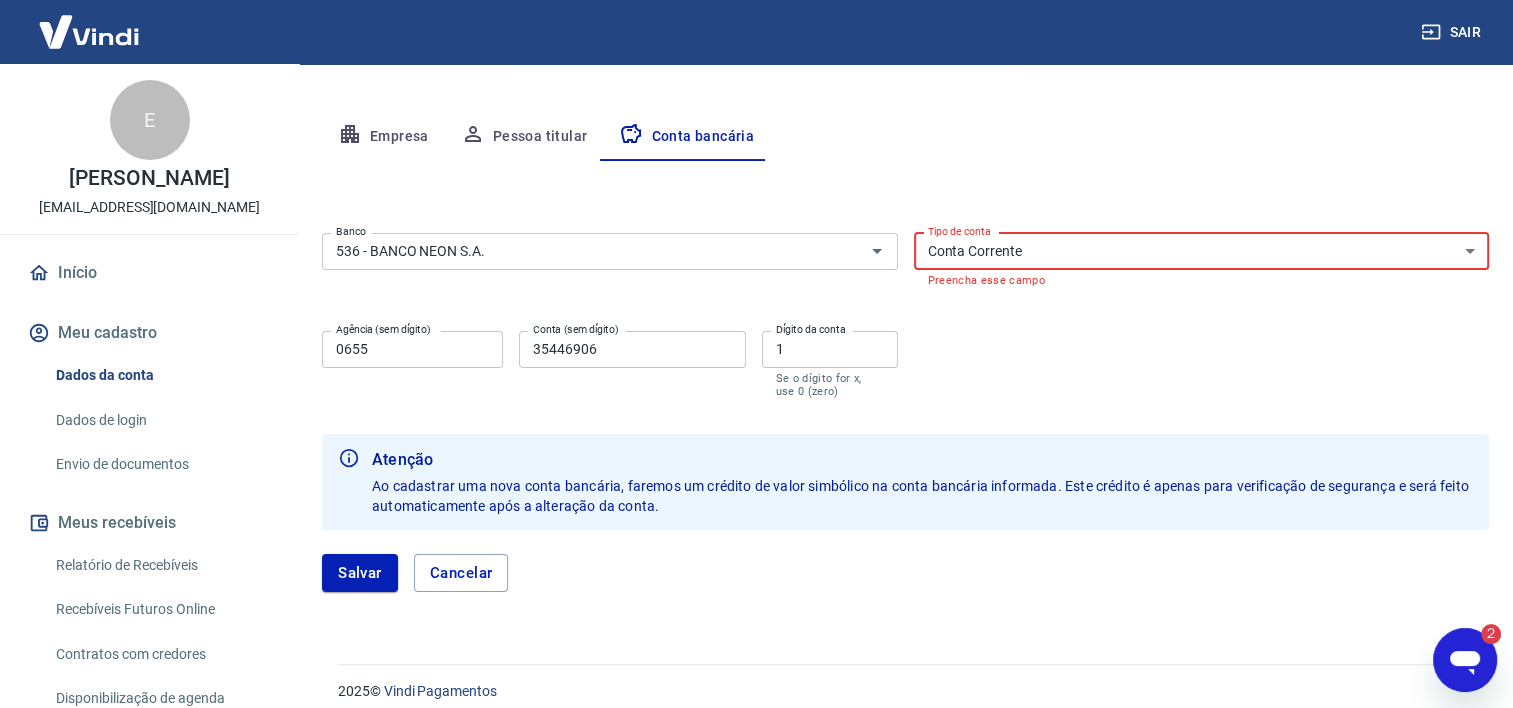 click on "Conta Corrente Conta Poupança" at bounding box center (1202, 251) 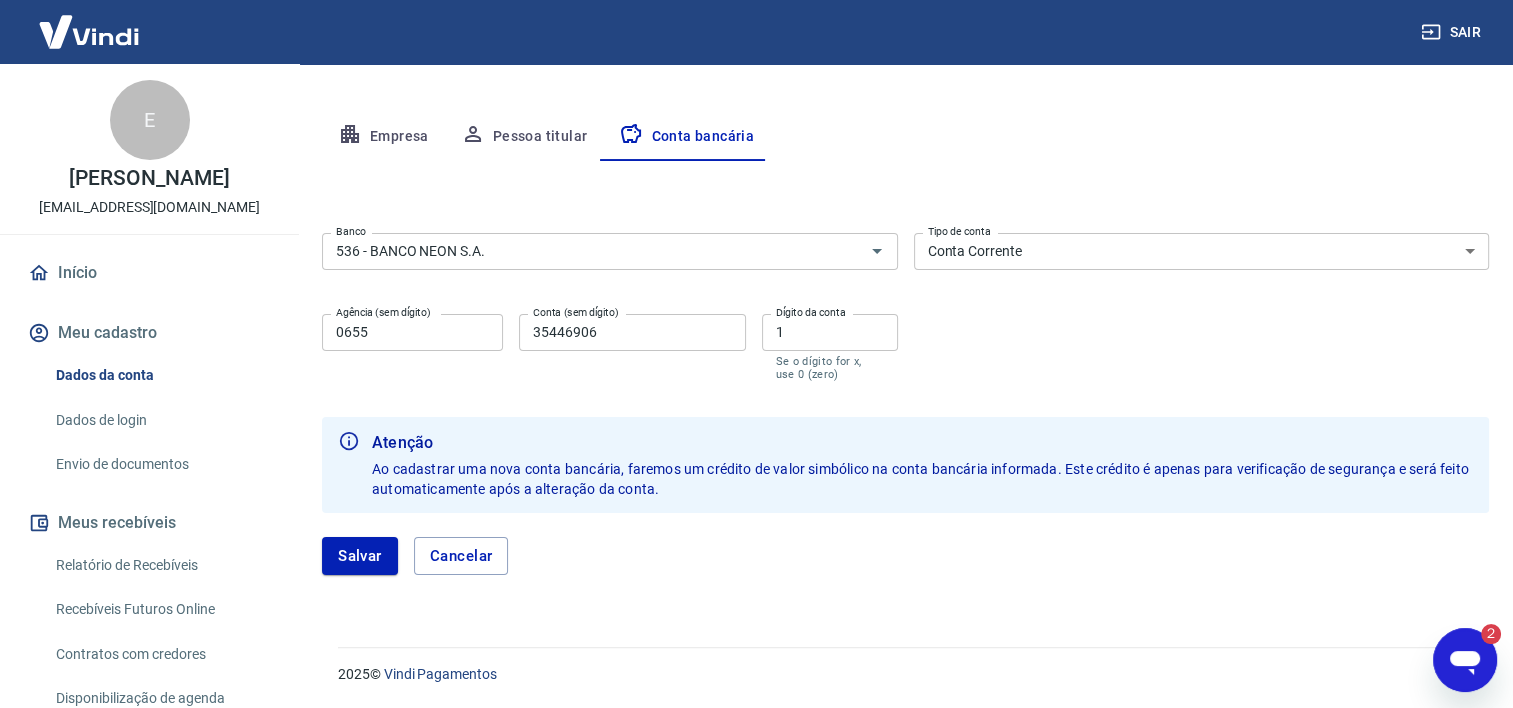 click on "Banco 536 - BANCO NEON S.A. Banco Tipo de conta Conta Corrente Conta Poupança Tipo de conta Agência (sem dígito) 0655 Agência (sem dígito) Conta (sem dígito) 35446906 Conta (sem dígito) Dígito da conta 1 Dígito da conta Se o dígito for x, use 0 (zero)" at bounding box center [905, 305] 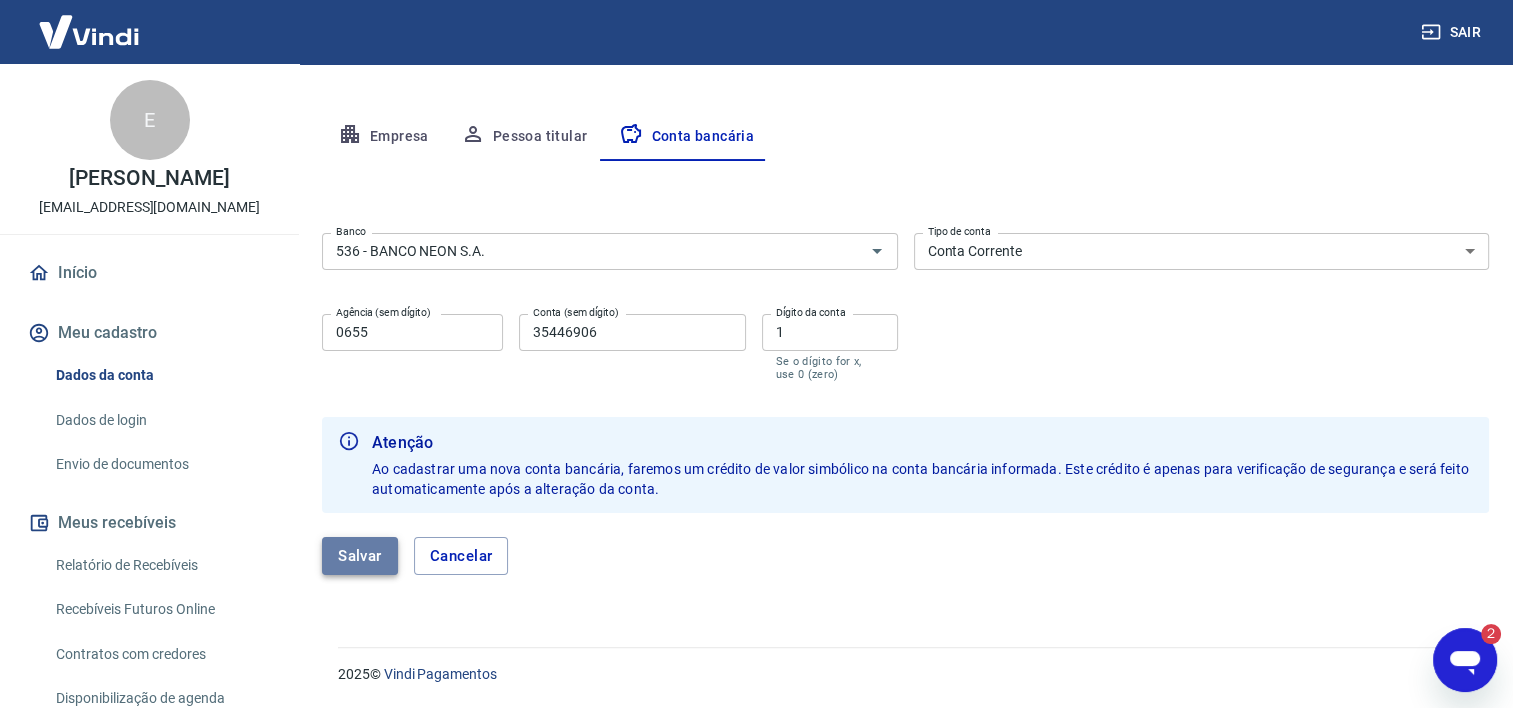 click on "Salvar" at bounding box center [360, 556] 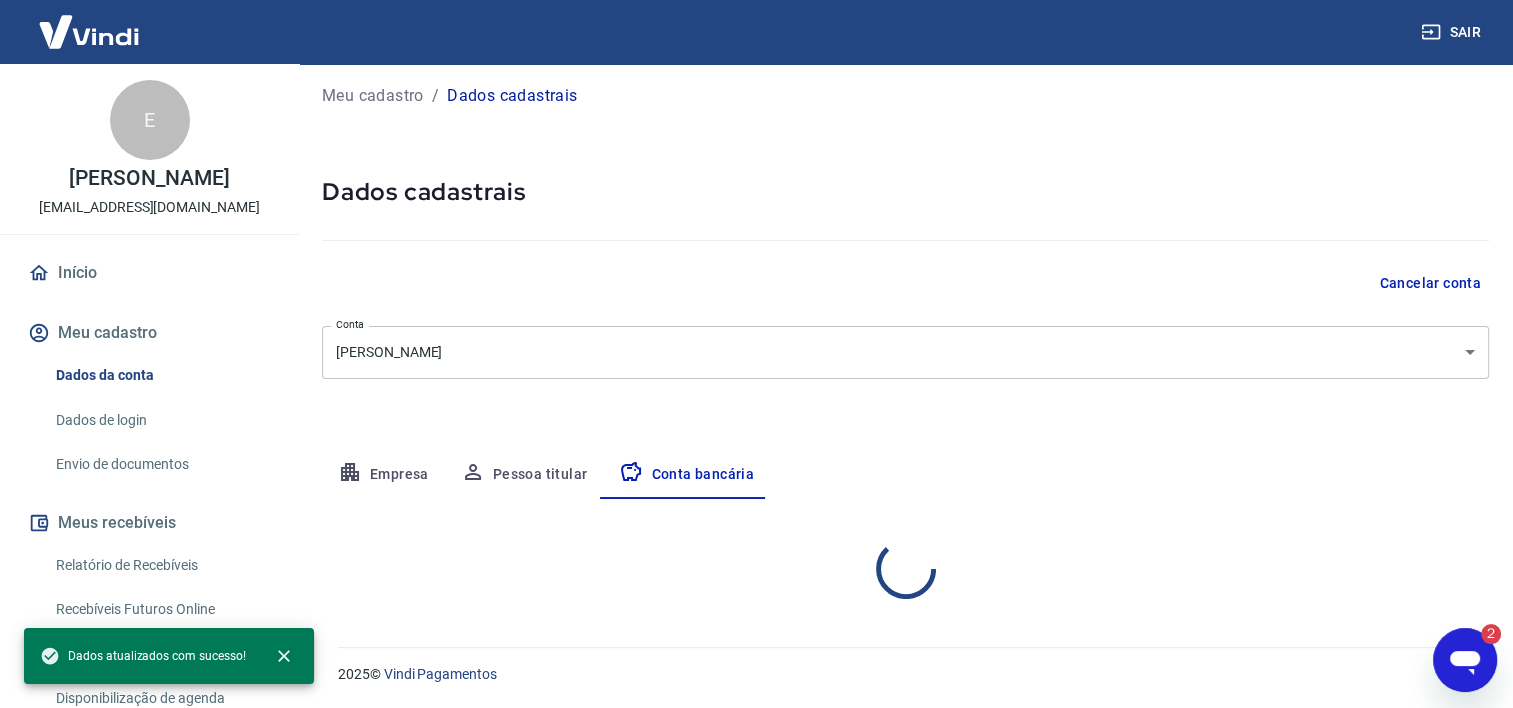 select on "1" 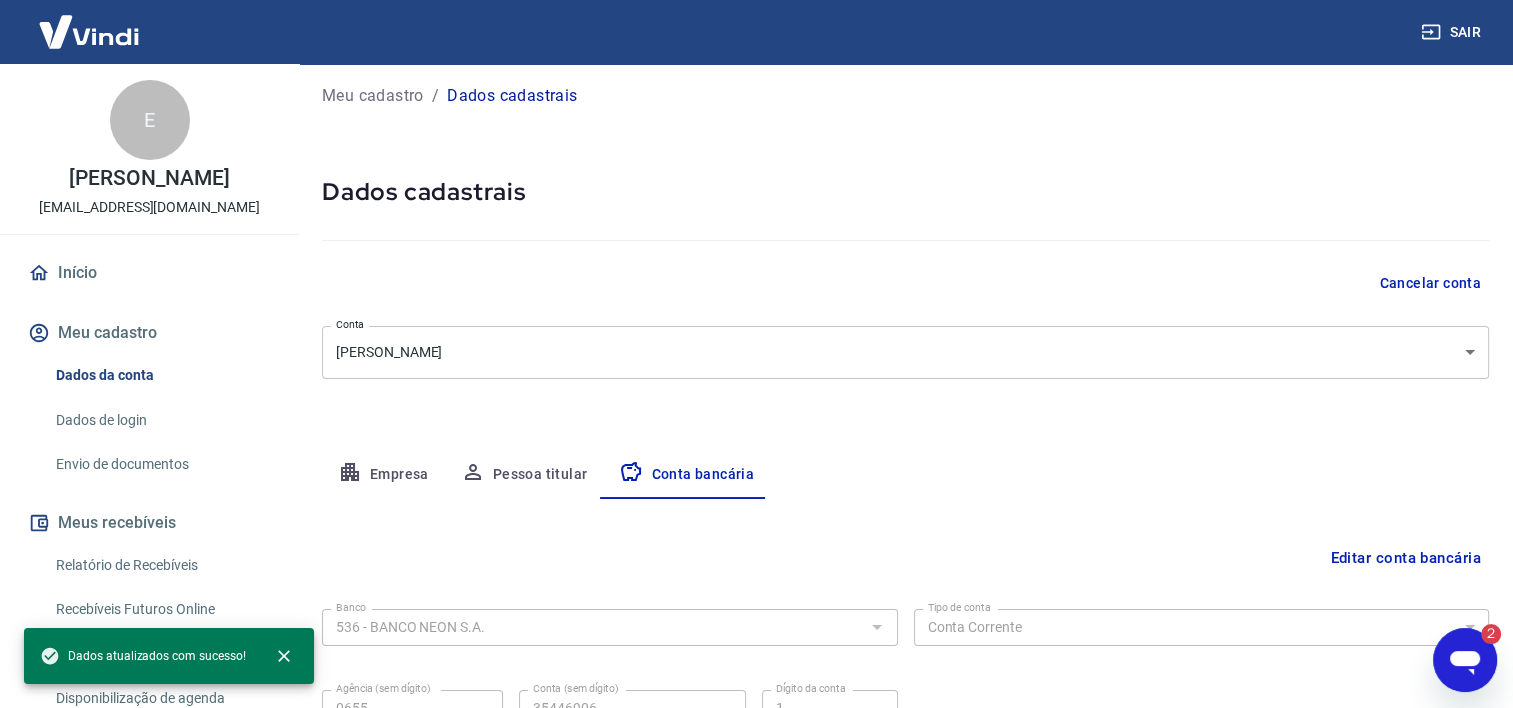 scroll, scrollTop: 202, scrollLeft: 0, axis: vertical 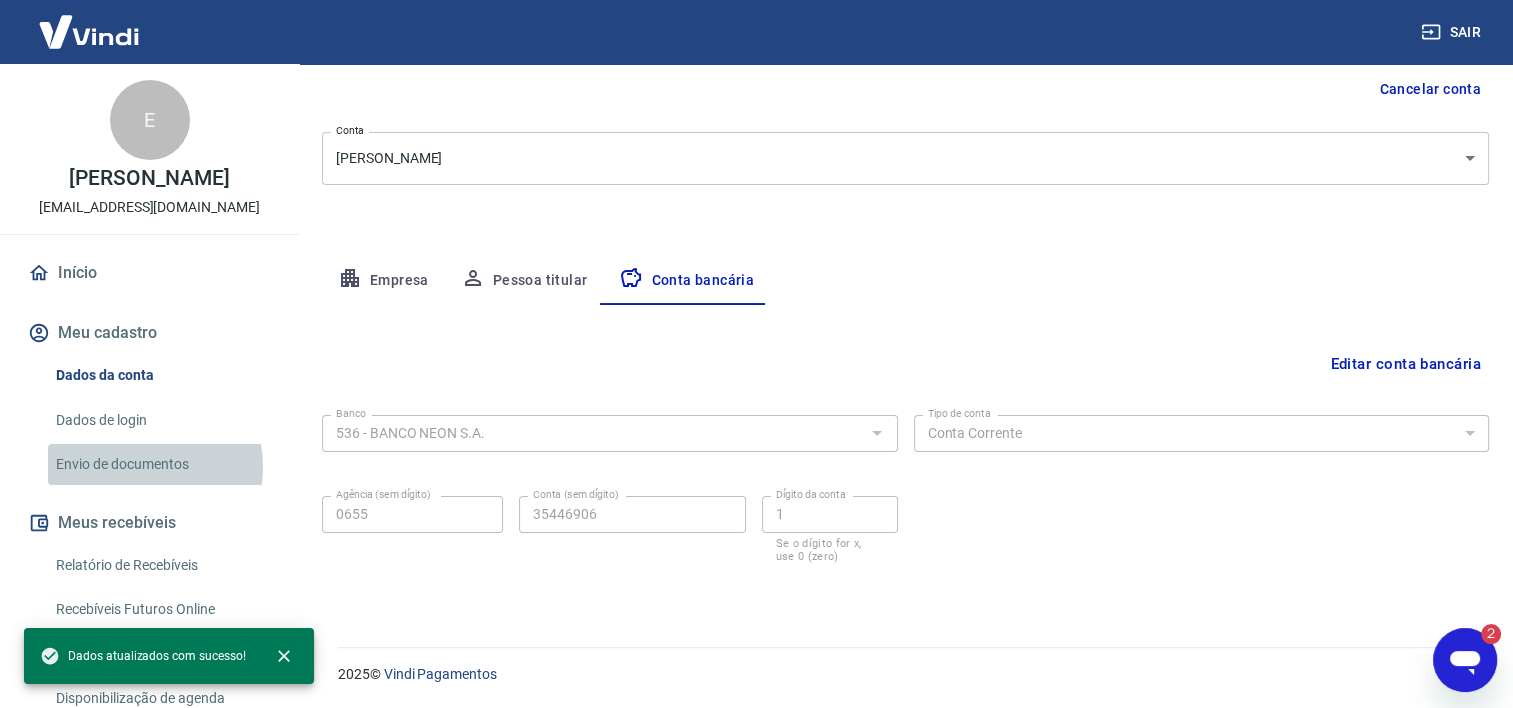 click on "Envio de documentos" at bounding box center (161, 464) 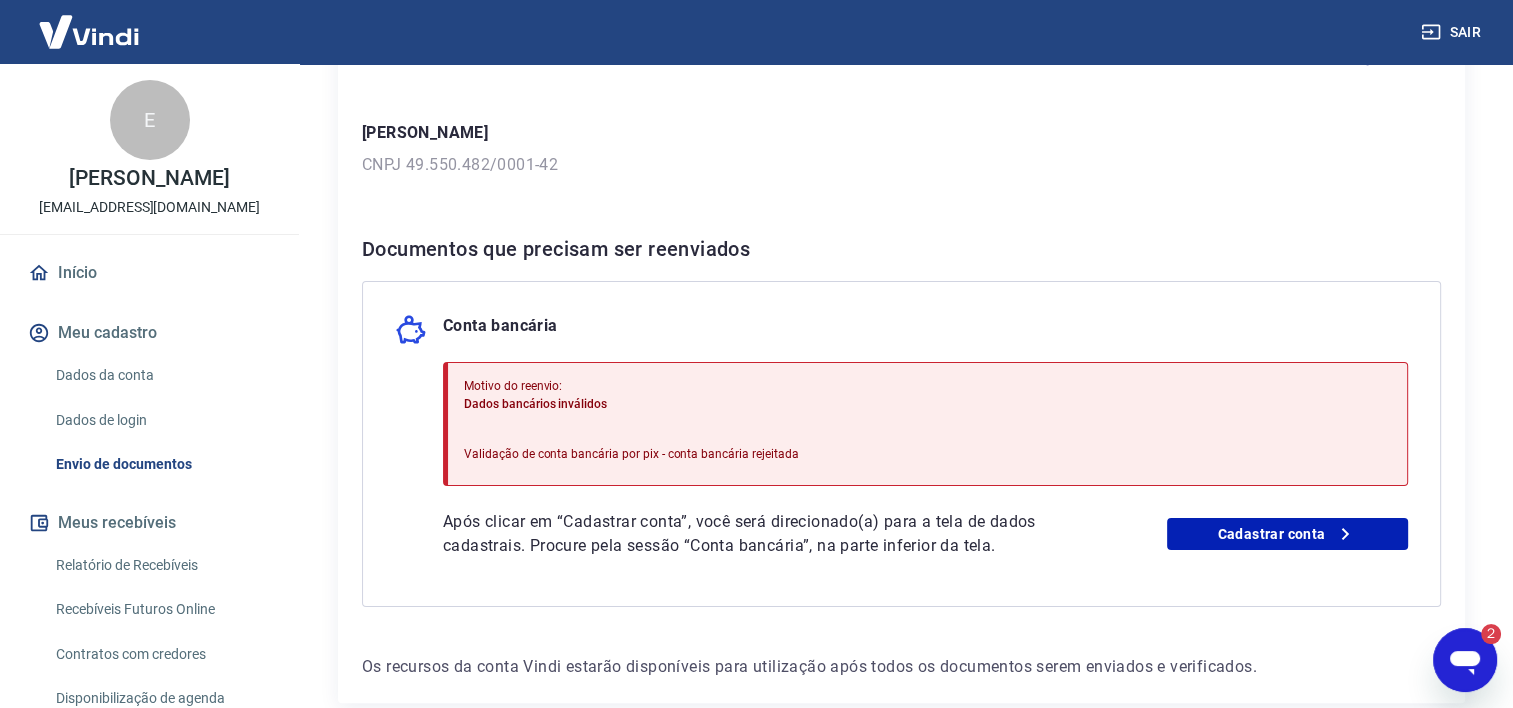 scroll, scrollTop: 300, scrollLeft: 0, axis: vertical 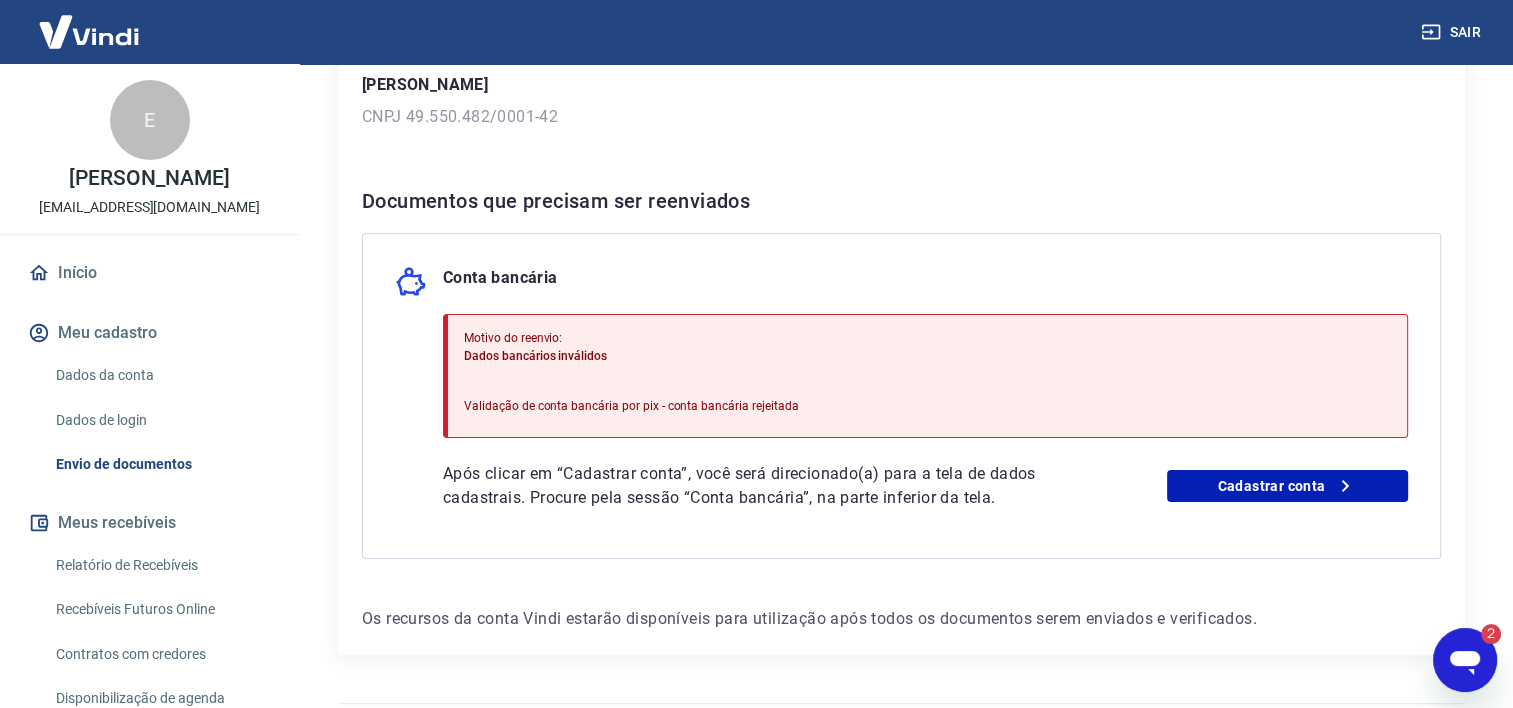click 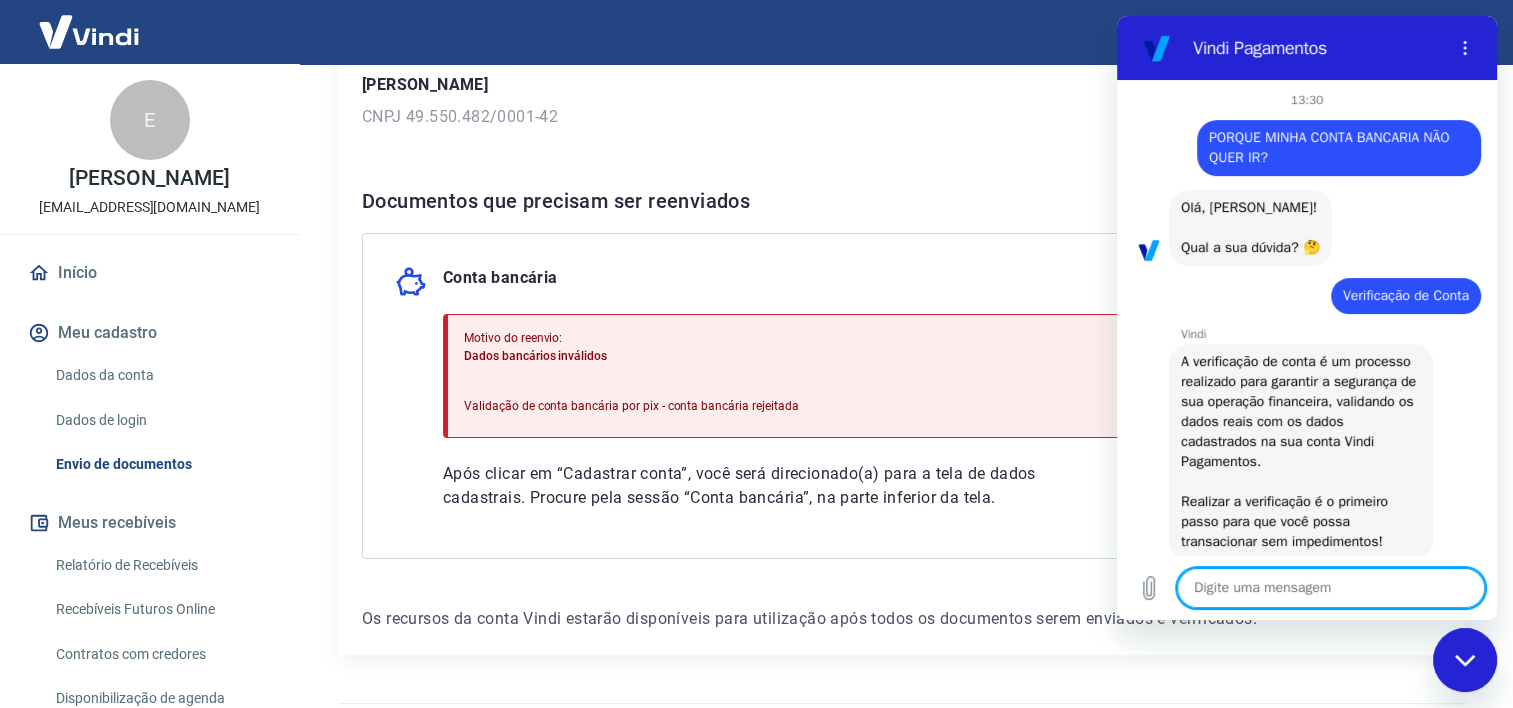 scroll, scrollTop: 0, scrollLeft: 0, axis: both 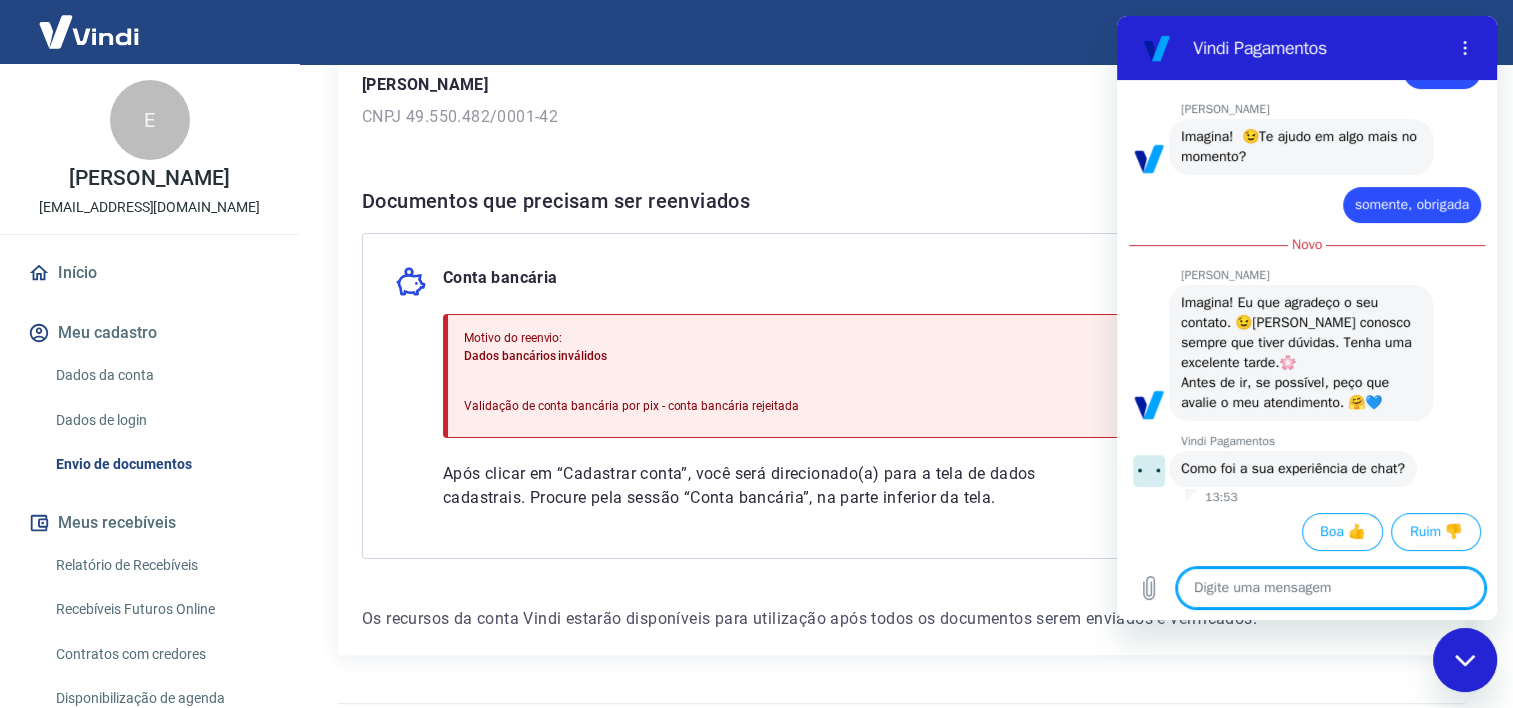 click on "Vindi Pagamentos" at bounding box center (1315, 48) 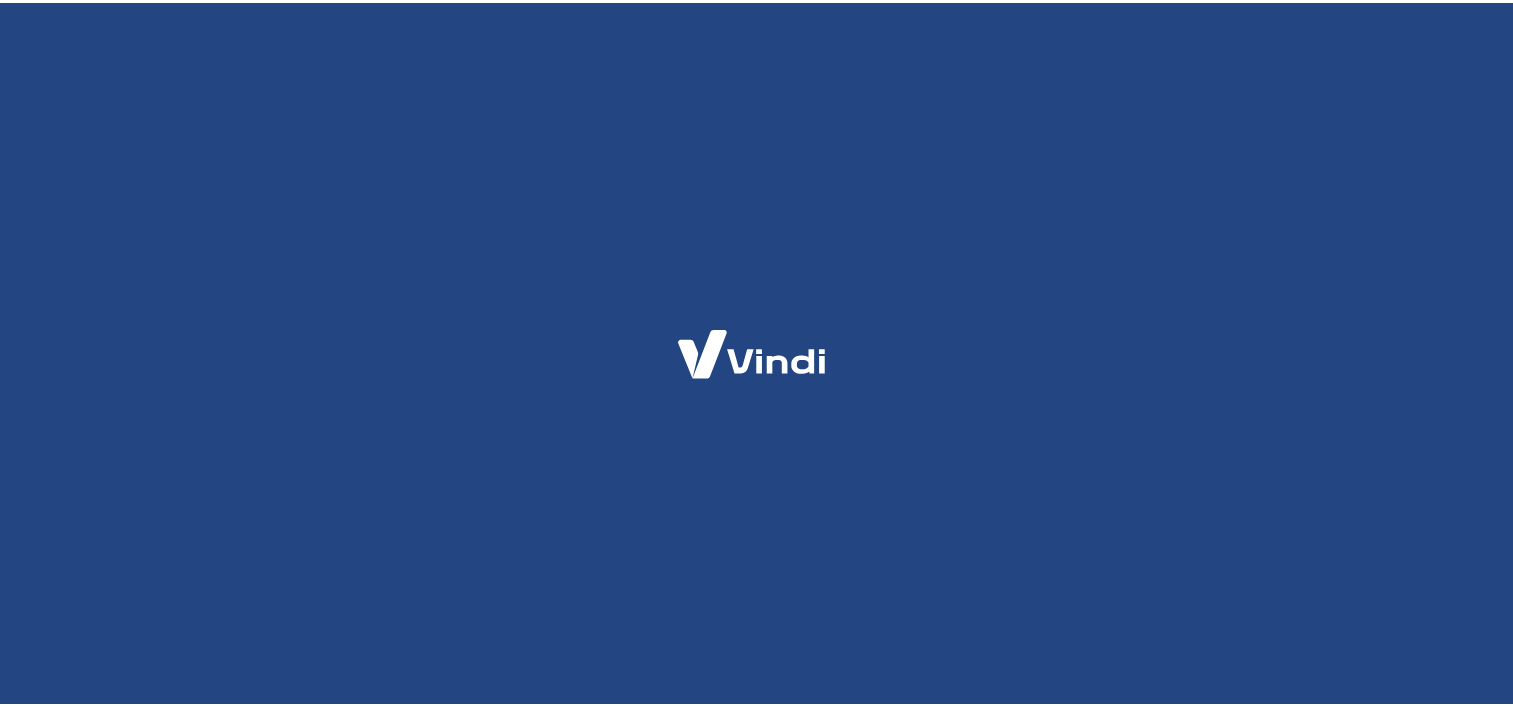 scroll, scrollTop: 0, scrollLeft: 0, axis: both 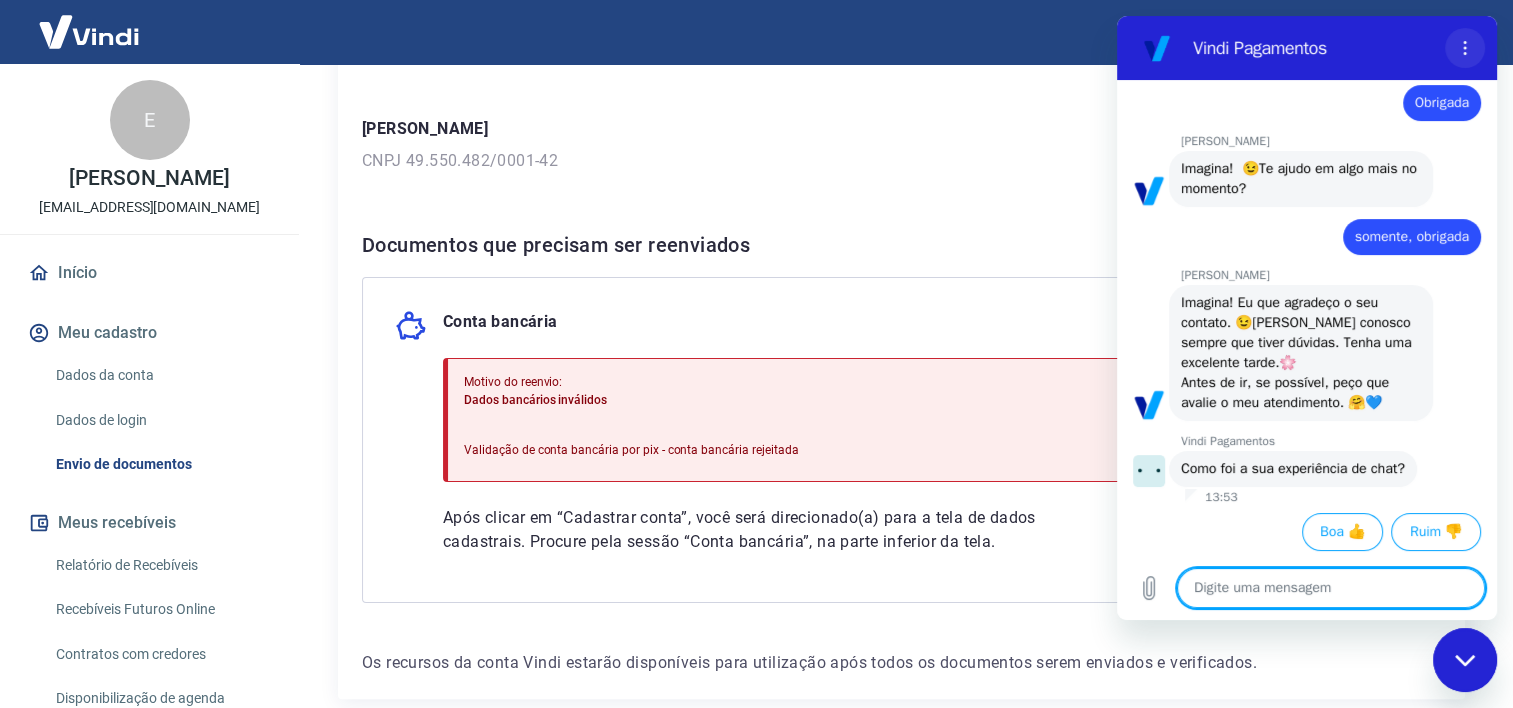click 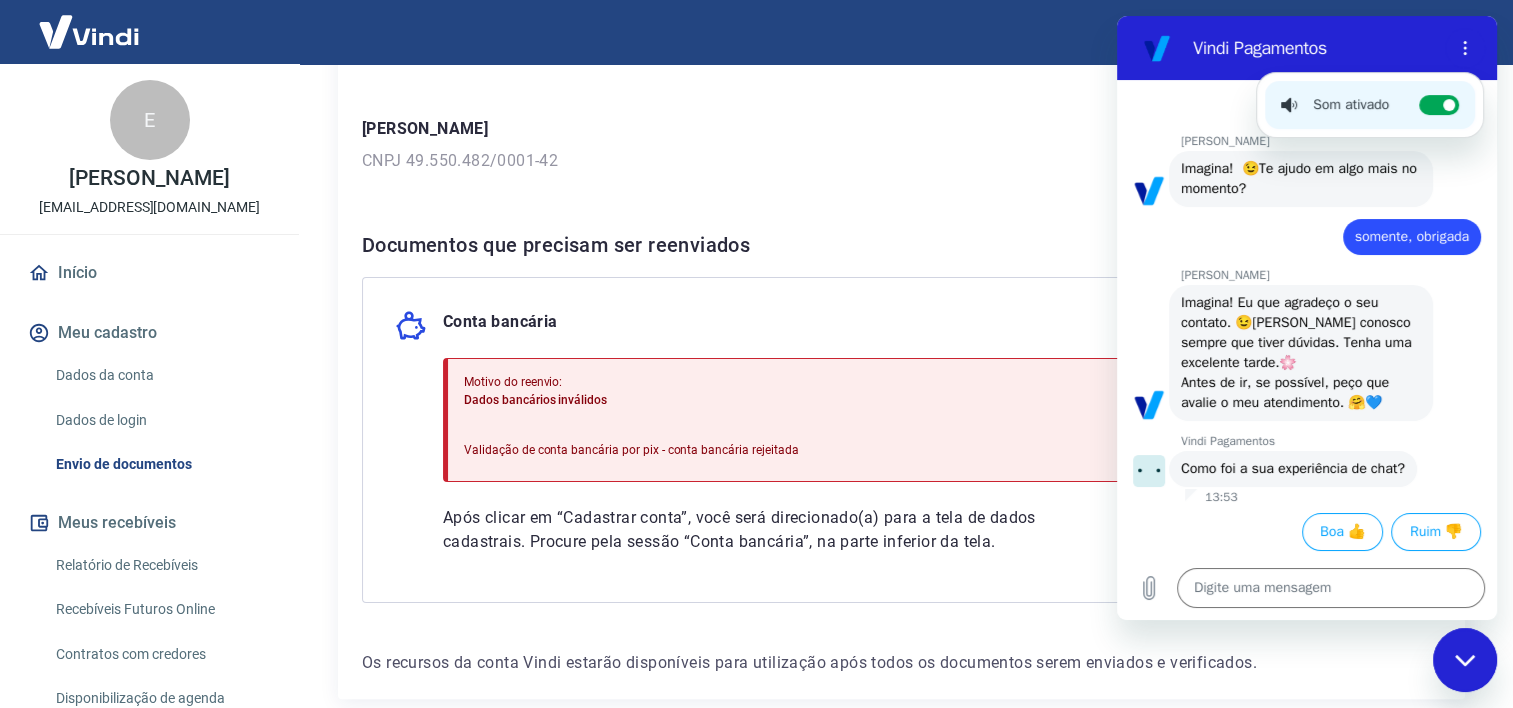 click on "Vindi Pagamentos" at bounding box center (1315, 48) 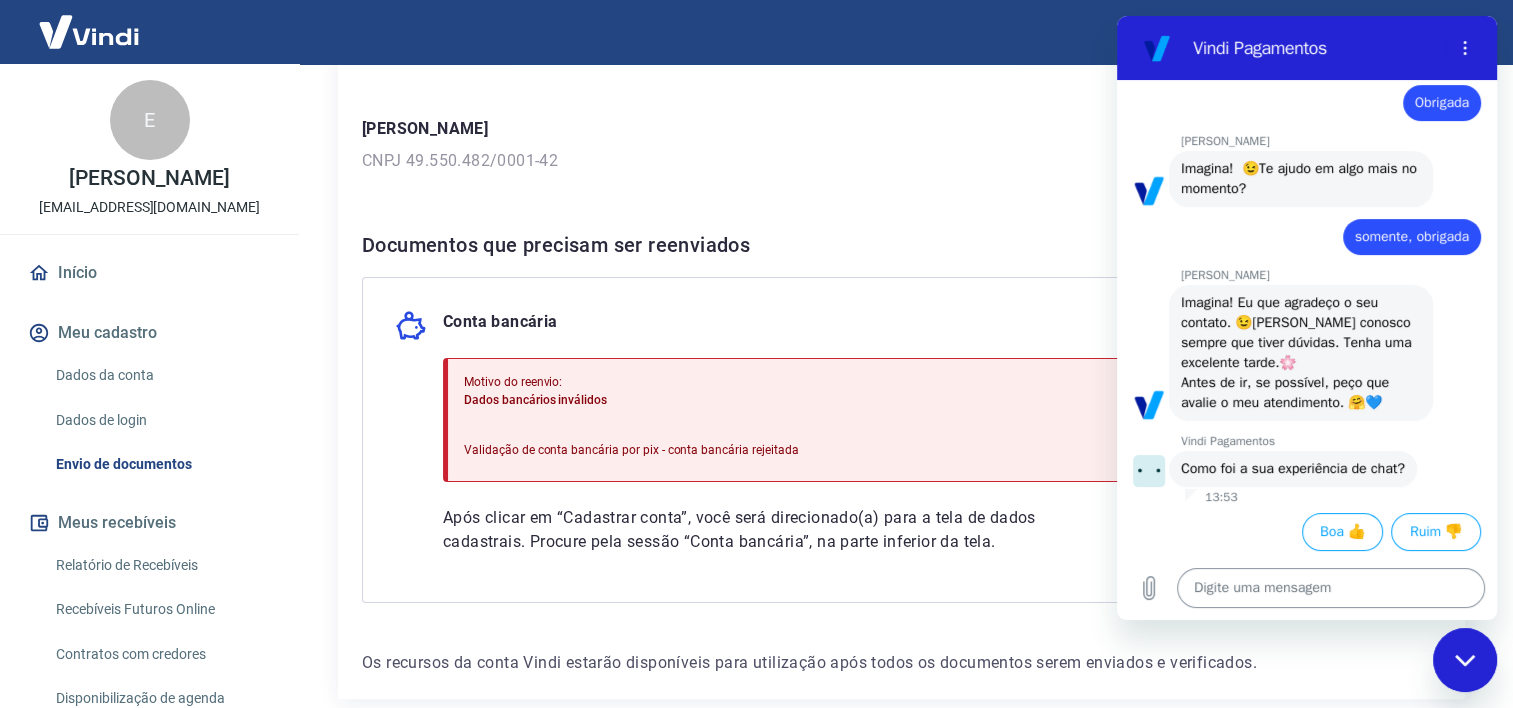 click at bounding box center (1331, 588) 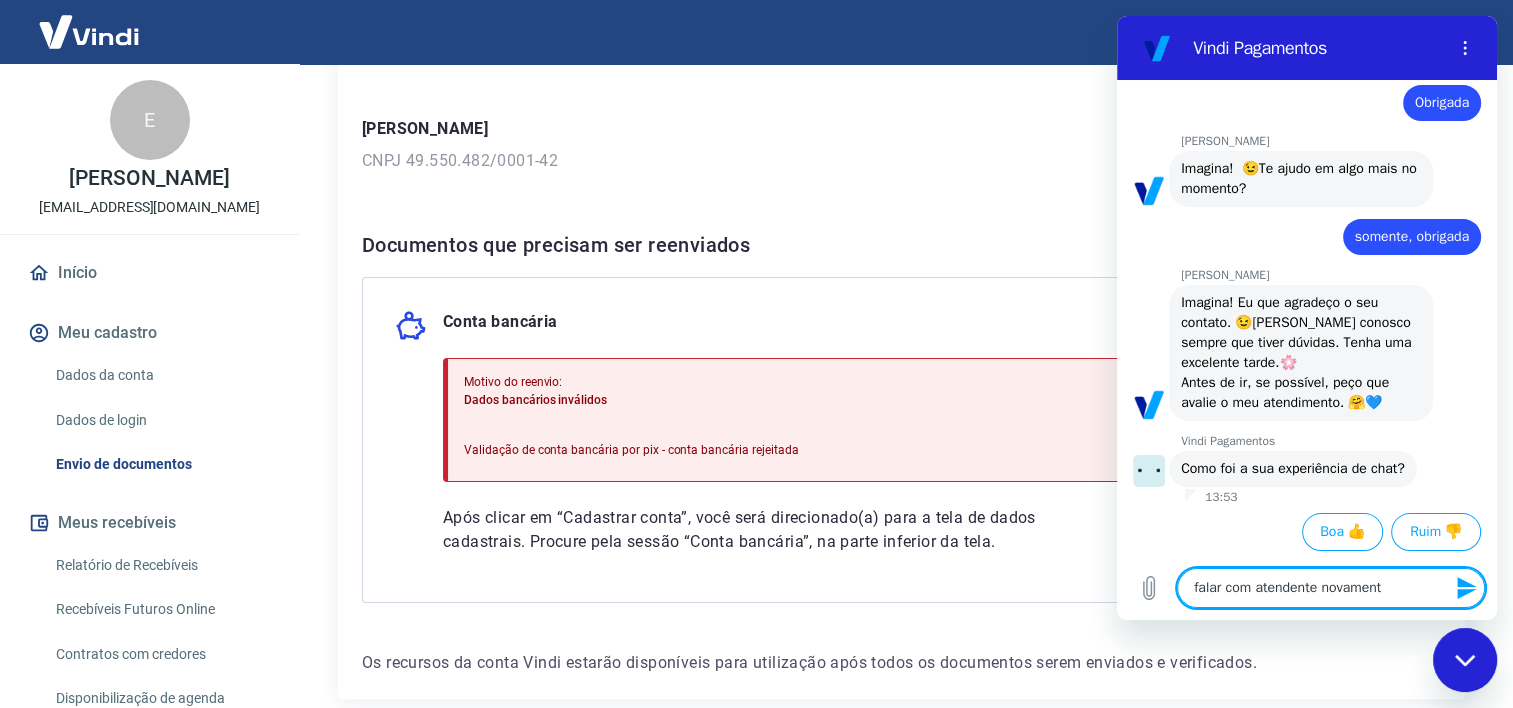 type on "falar com atendente novamente" 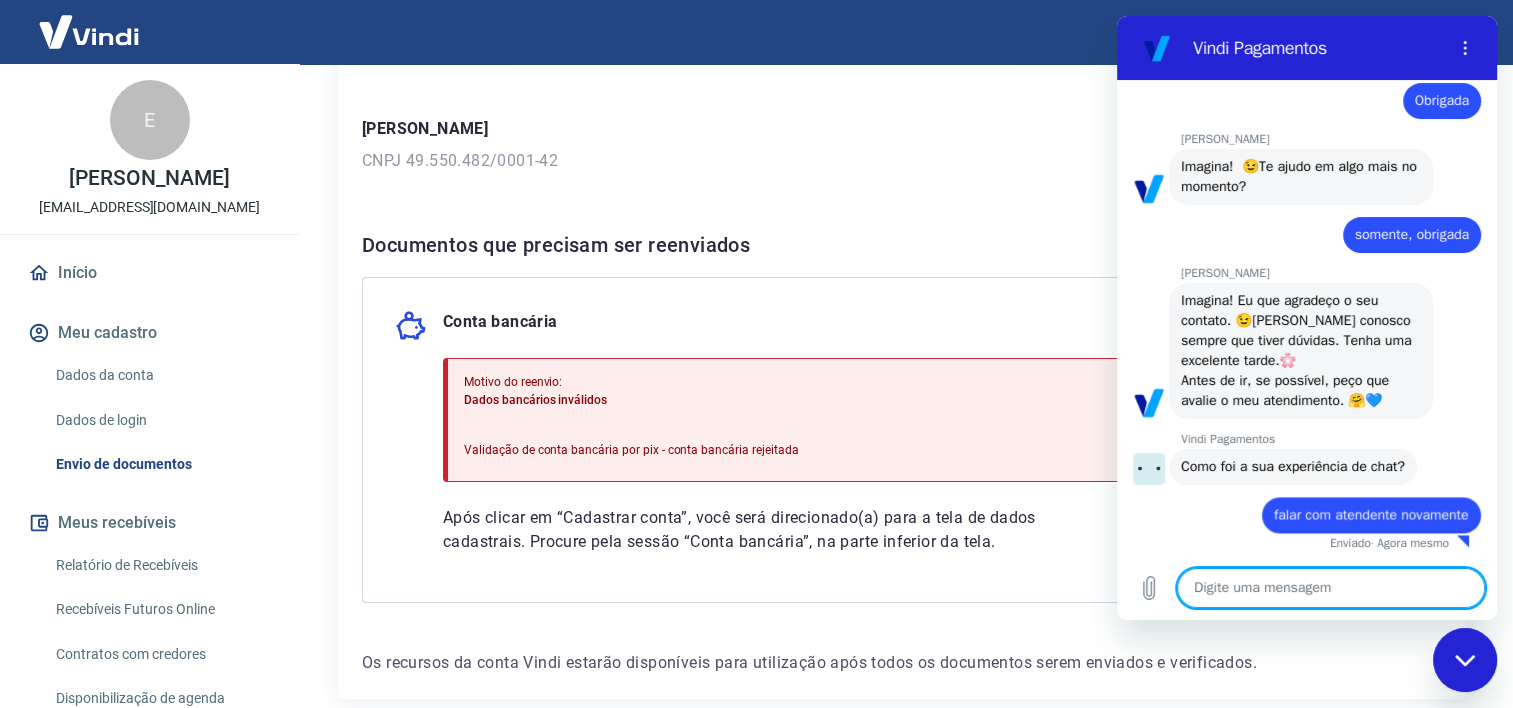 scroll, scrollTop: 2668, scrollLeft: 0, axis: vertical 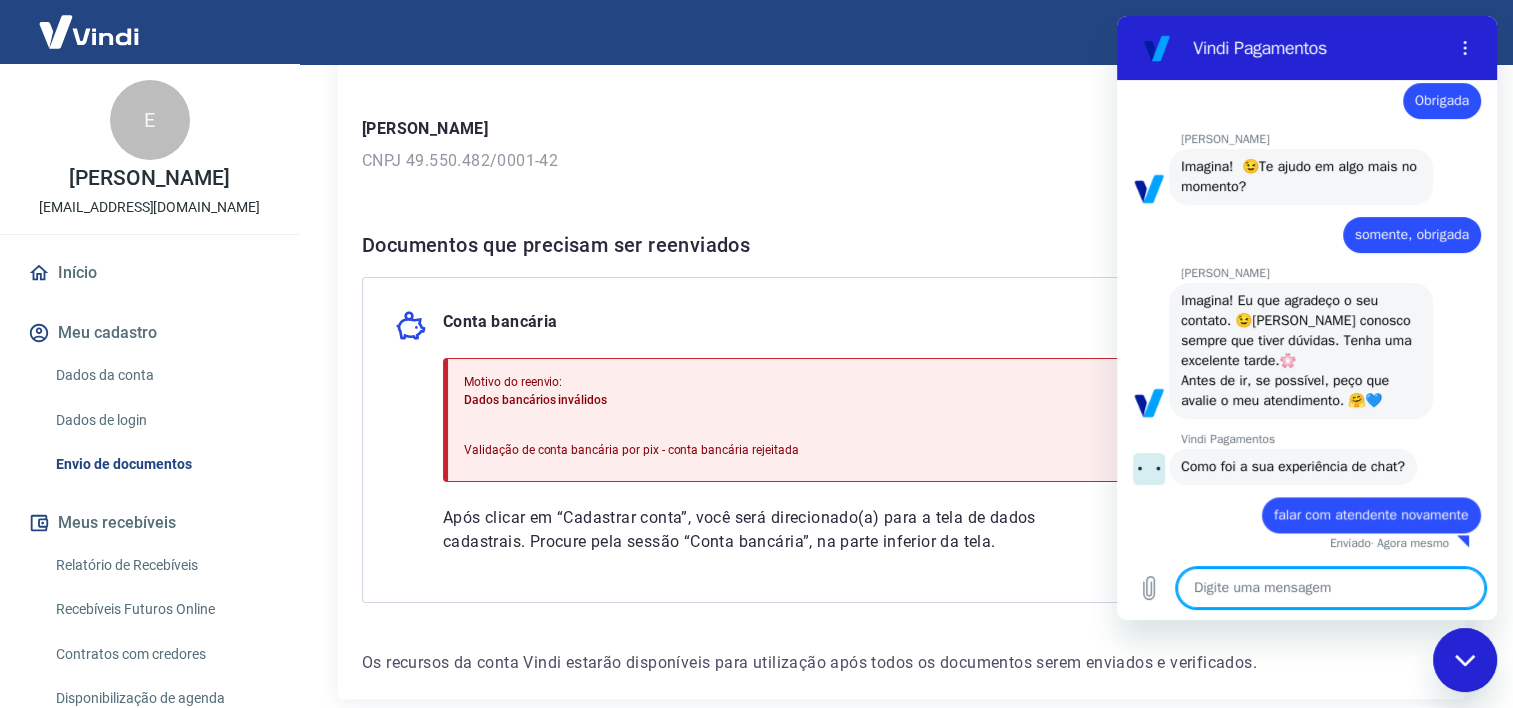 click on "[PERSON_NAME]" at bounding box center [901, 129] 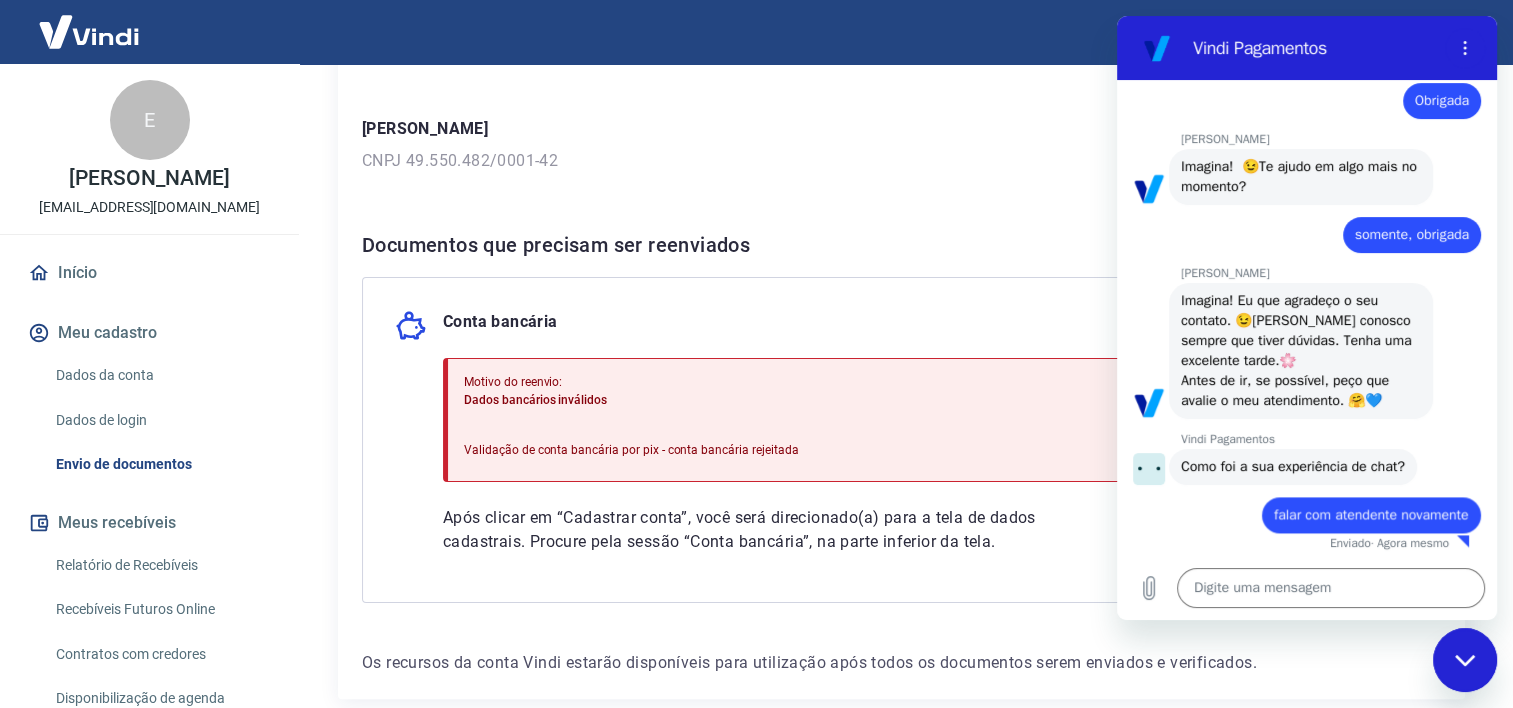 scroll, scrollTop: 256, scrollLeft: 0, axis: vertical 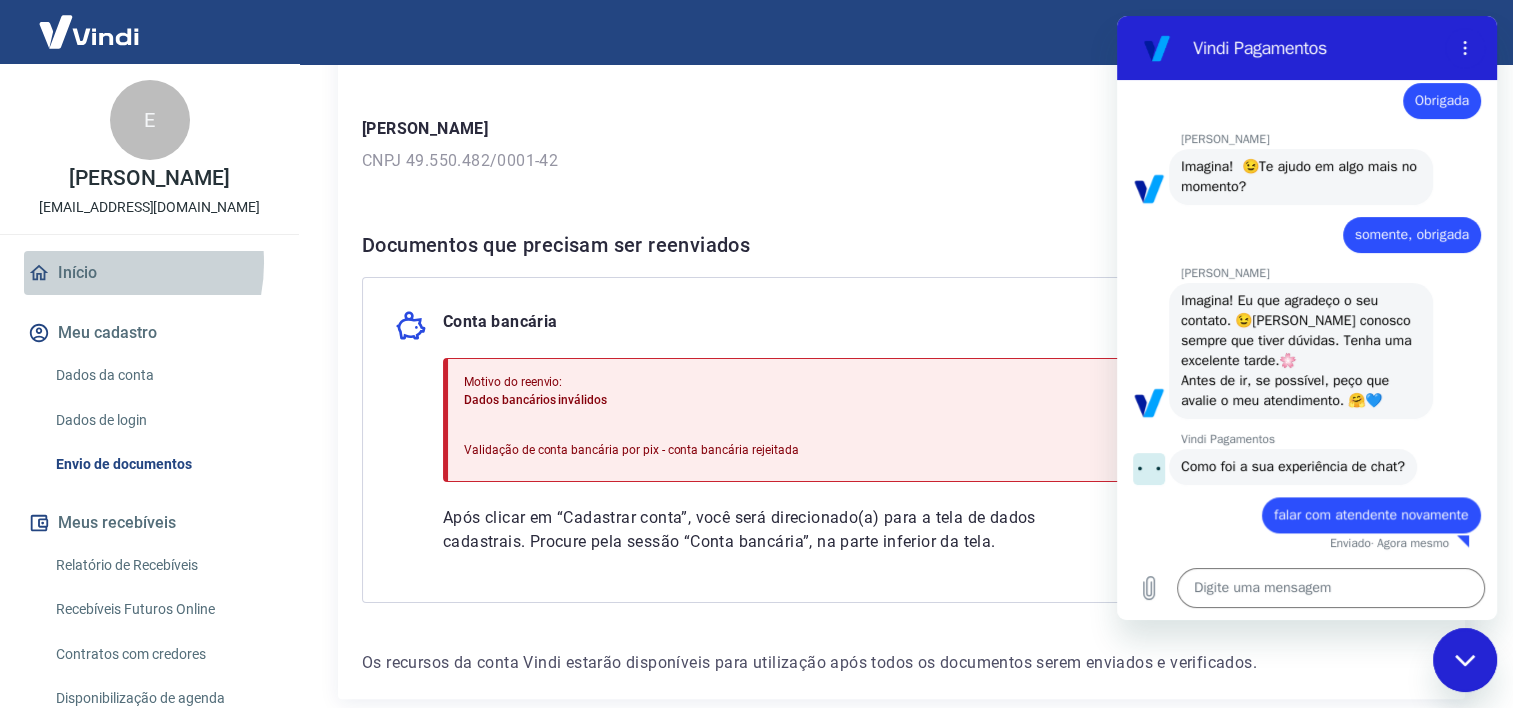 click on "Início" at bounding box center [149, 273] 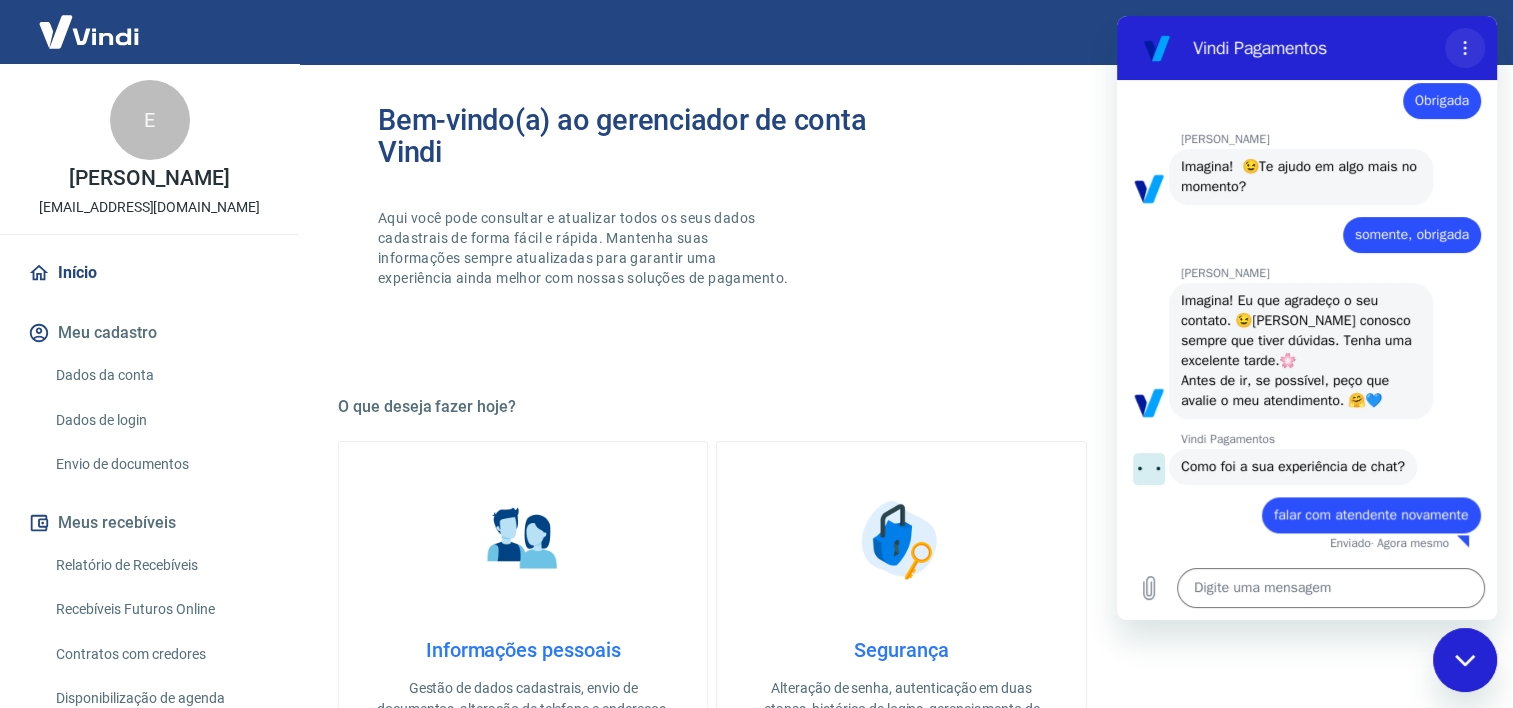 click 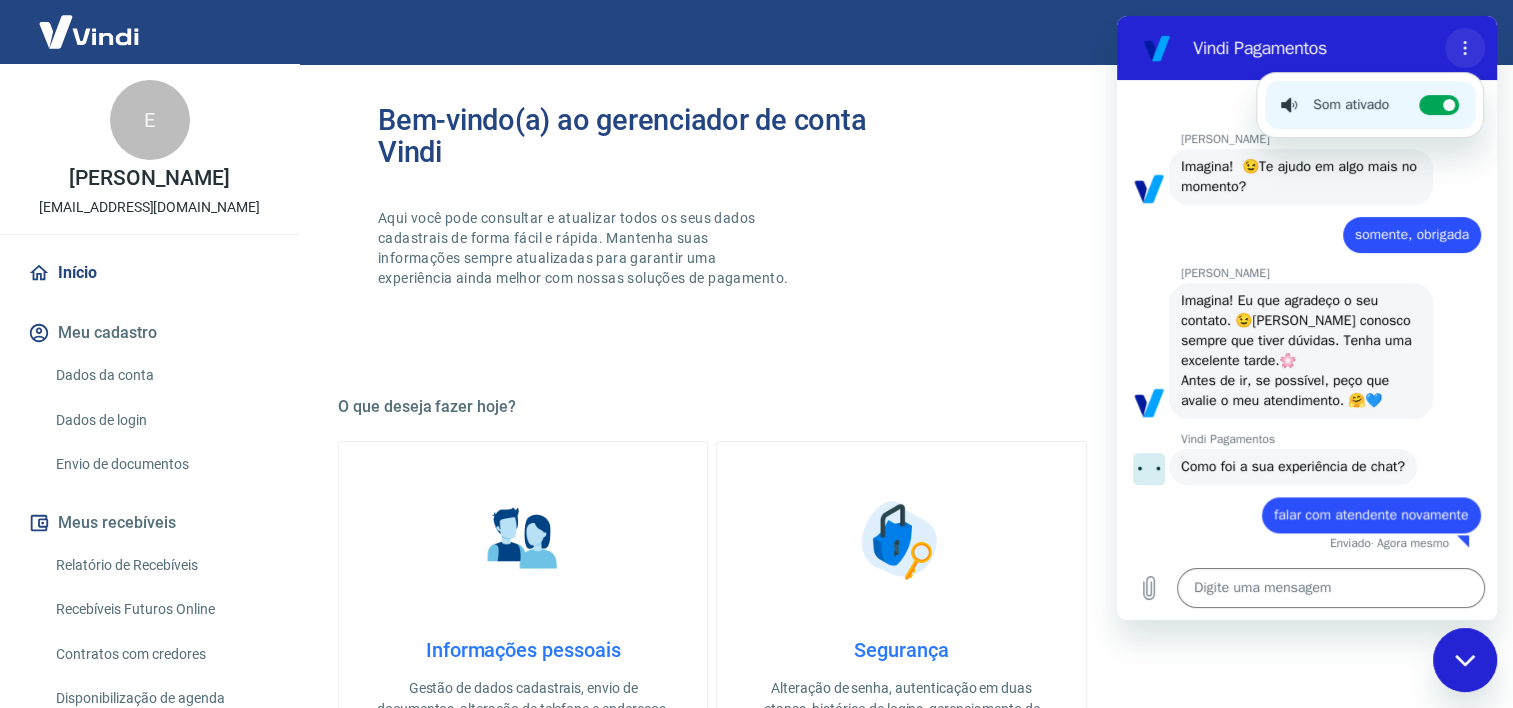 click 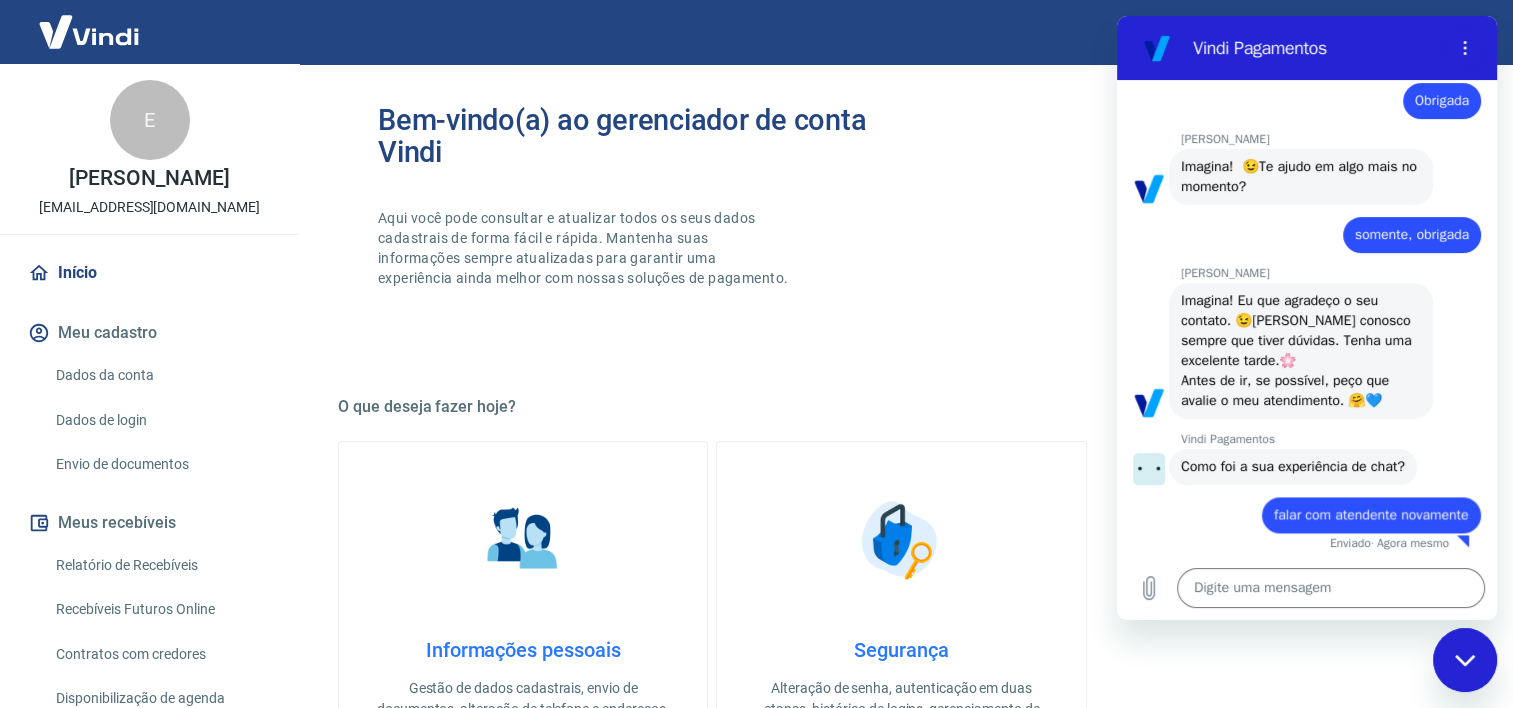 drag, startPoint x: 1373, startPoint y: 44, endPoint x: 1268, endPoint y: 30, distance: 105.92922 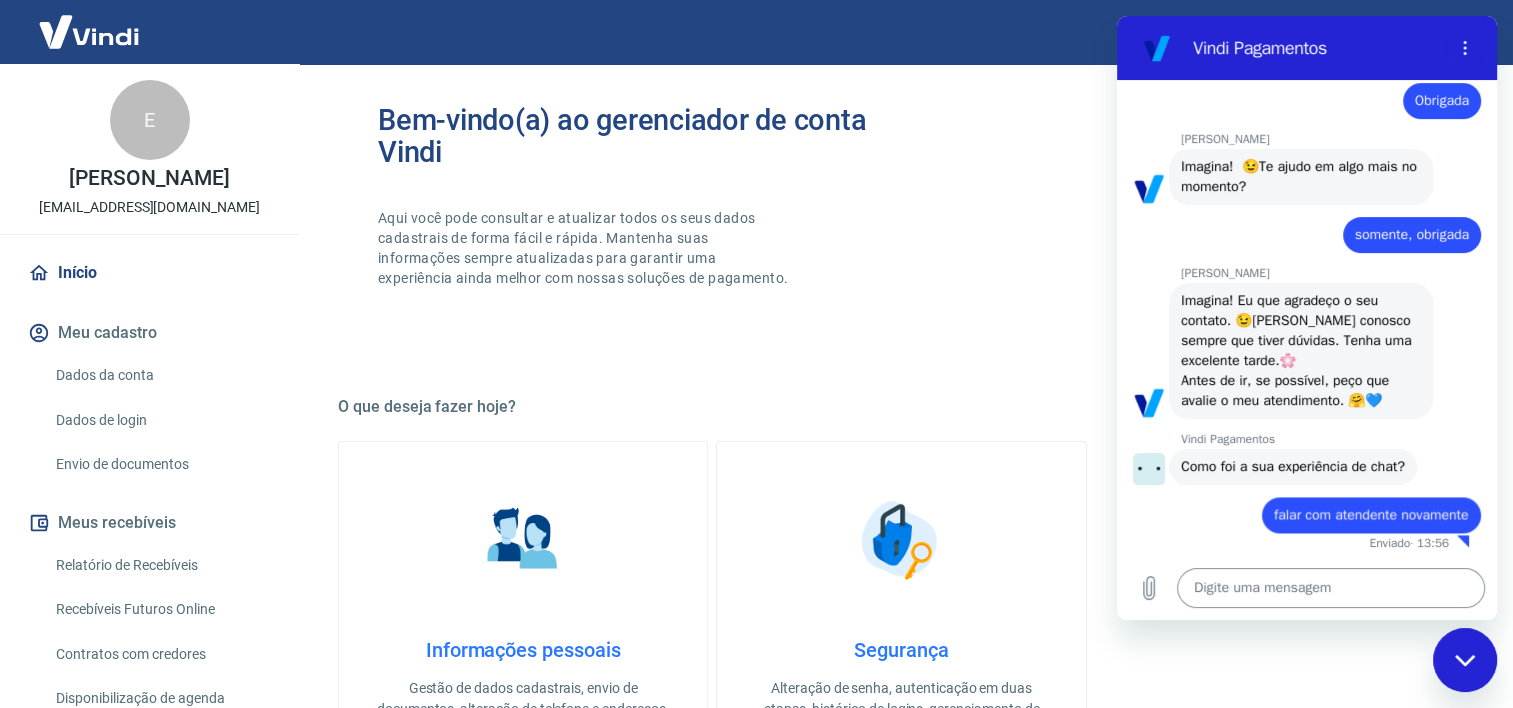 click at bounding box center [1331, 588] 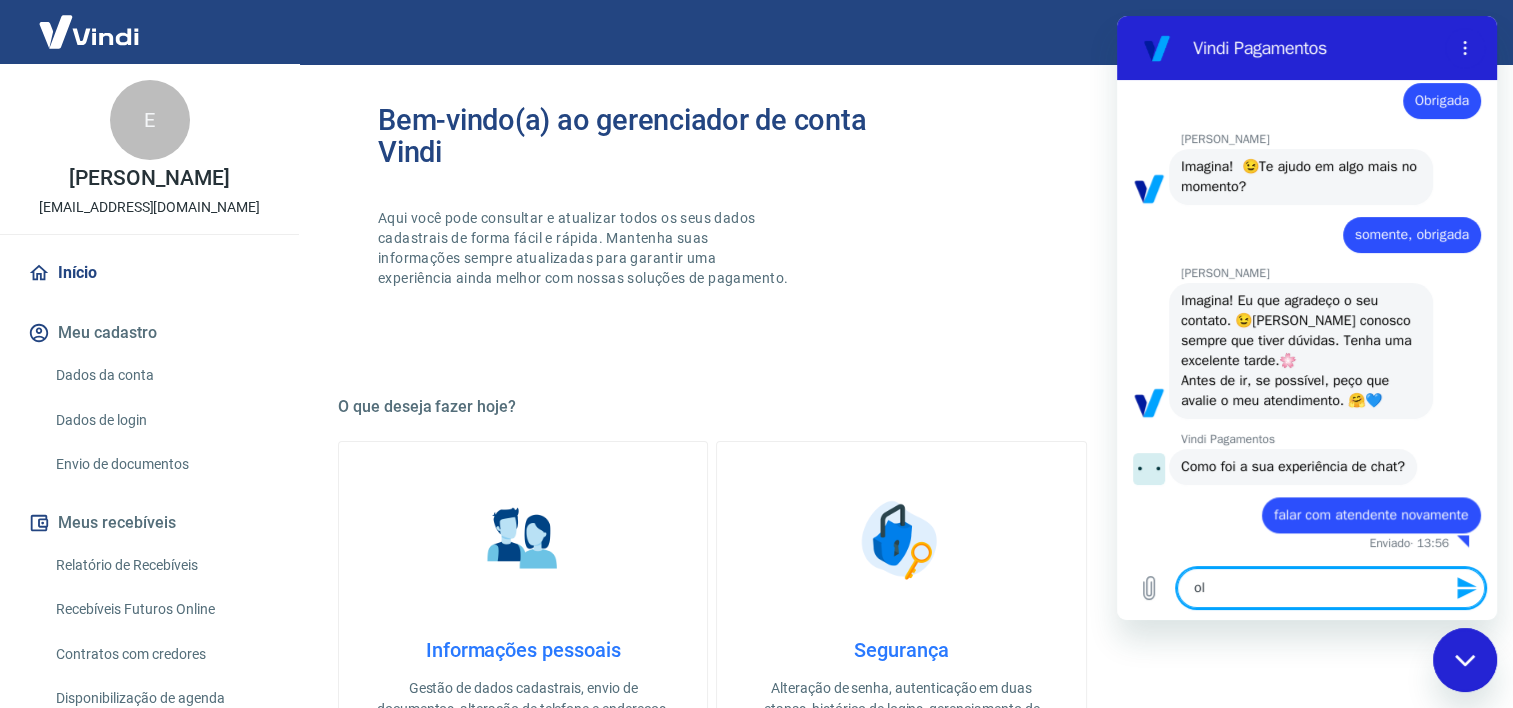 type on "ola" 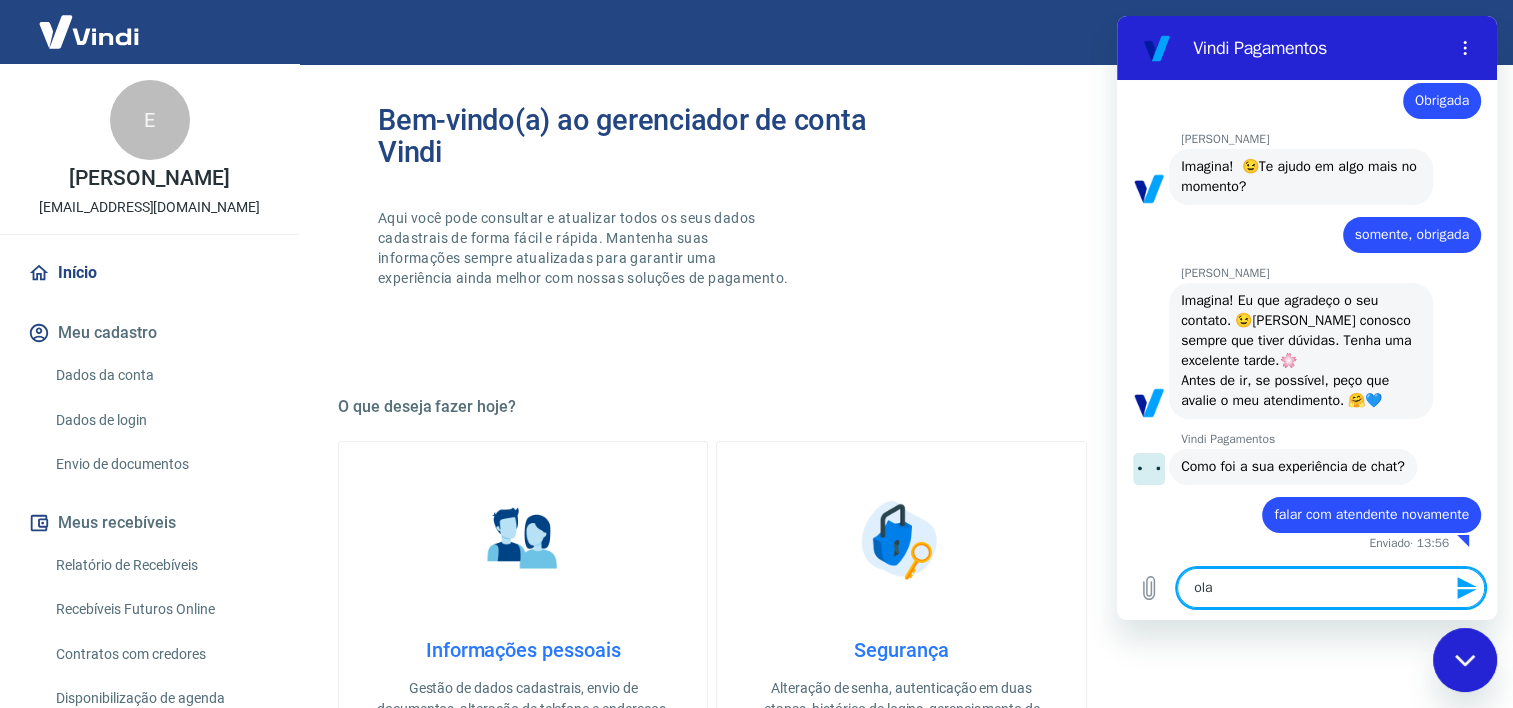 type 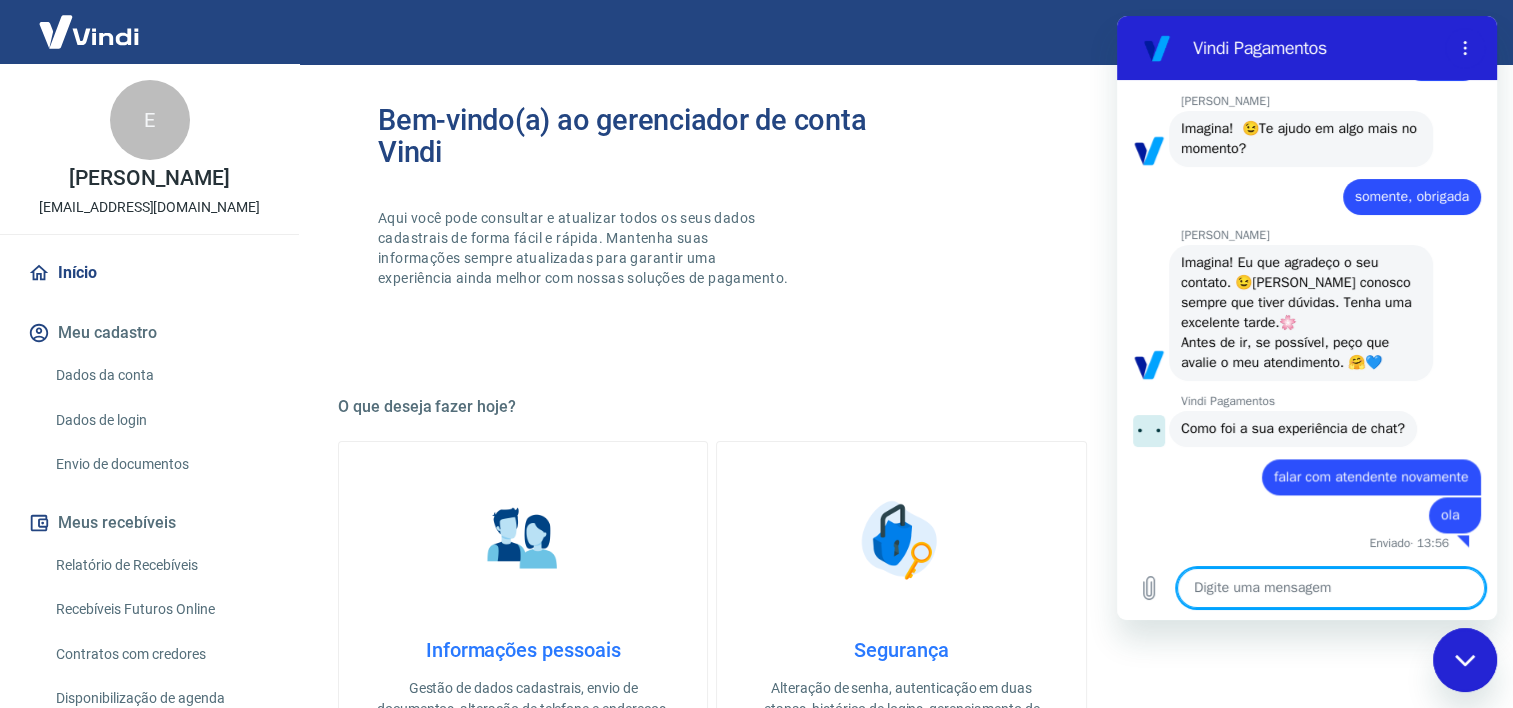 scroll, scrollTop: 2706, scrollLeft: 0, axis: vertical 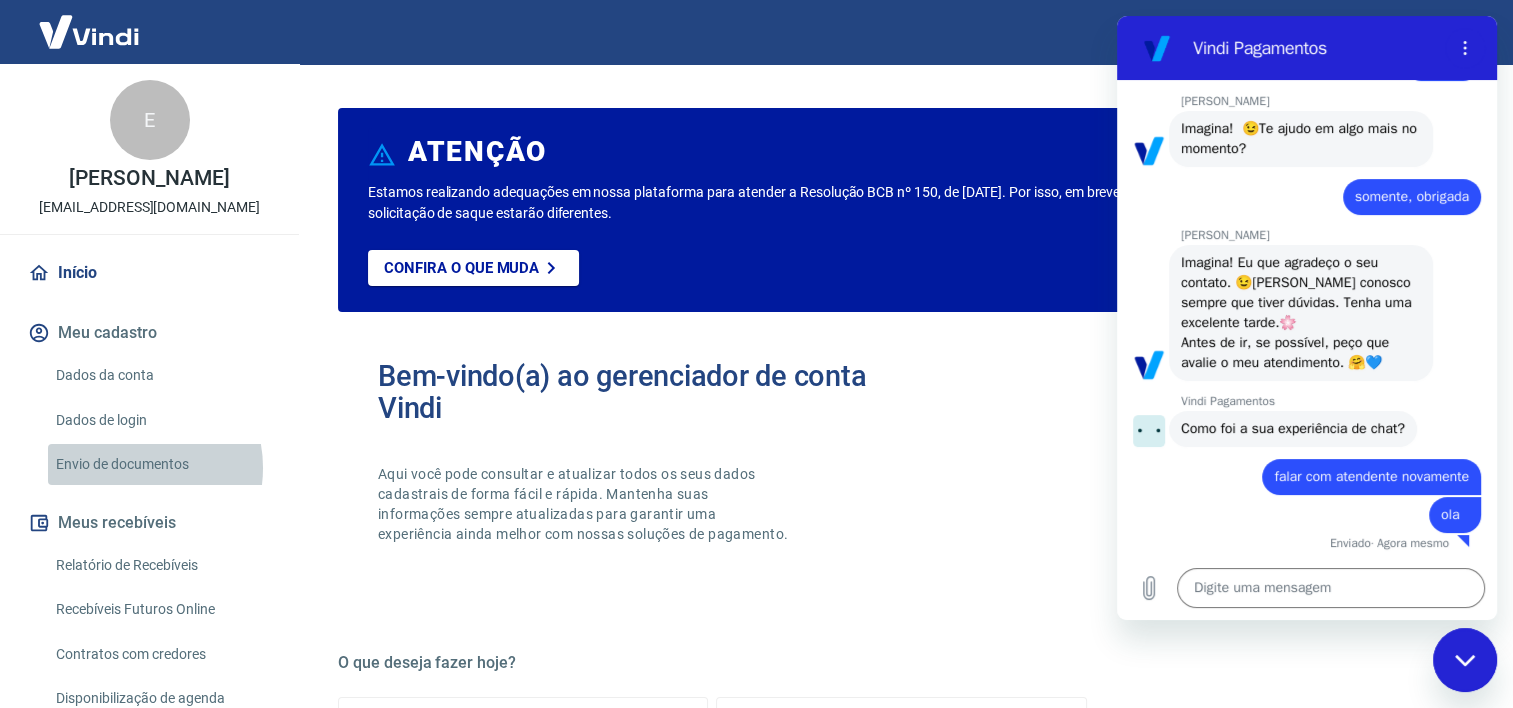 click on "Envio de documentos" at bounding box center [161, 464] 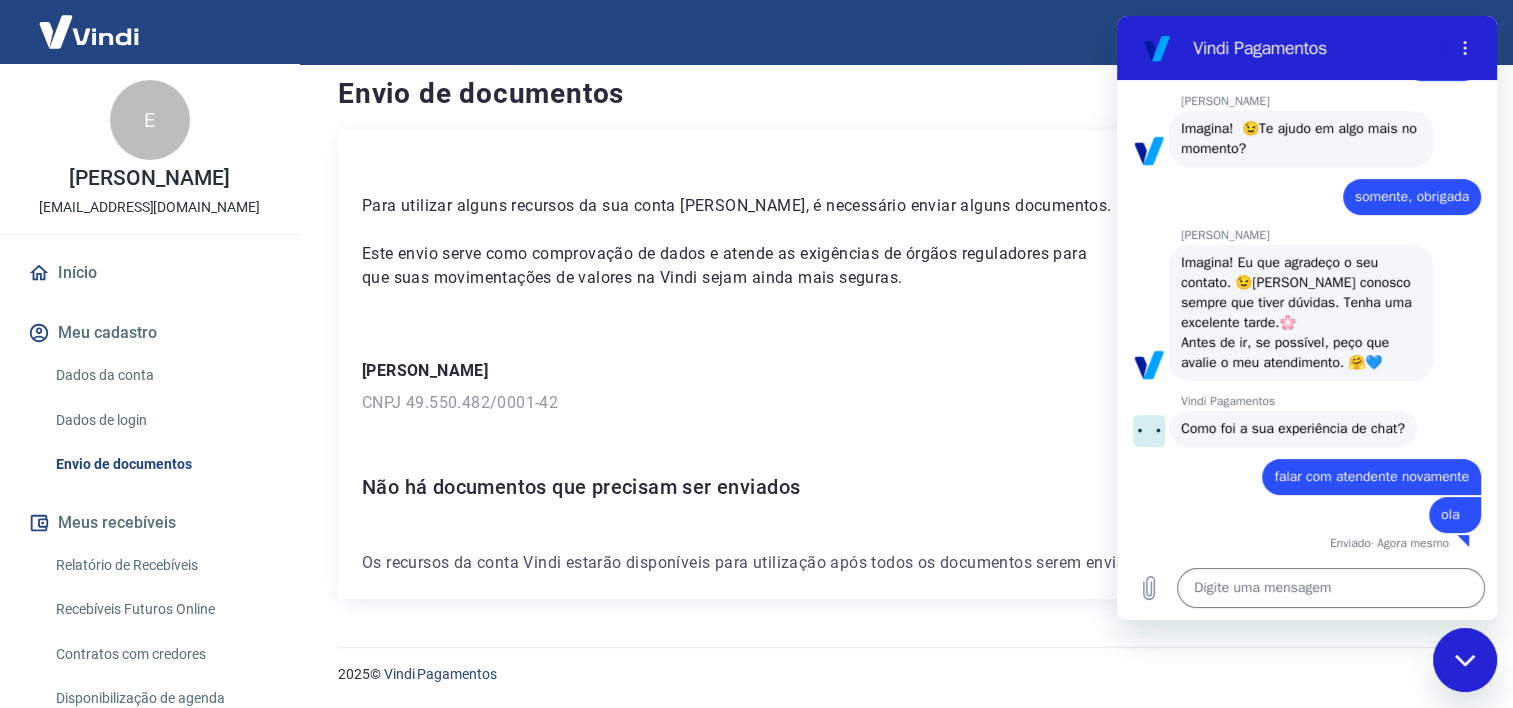 scroll, scrollTop: 15, scrollLeft: 0, axis: vertical 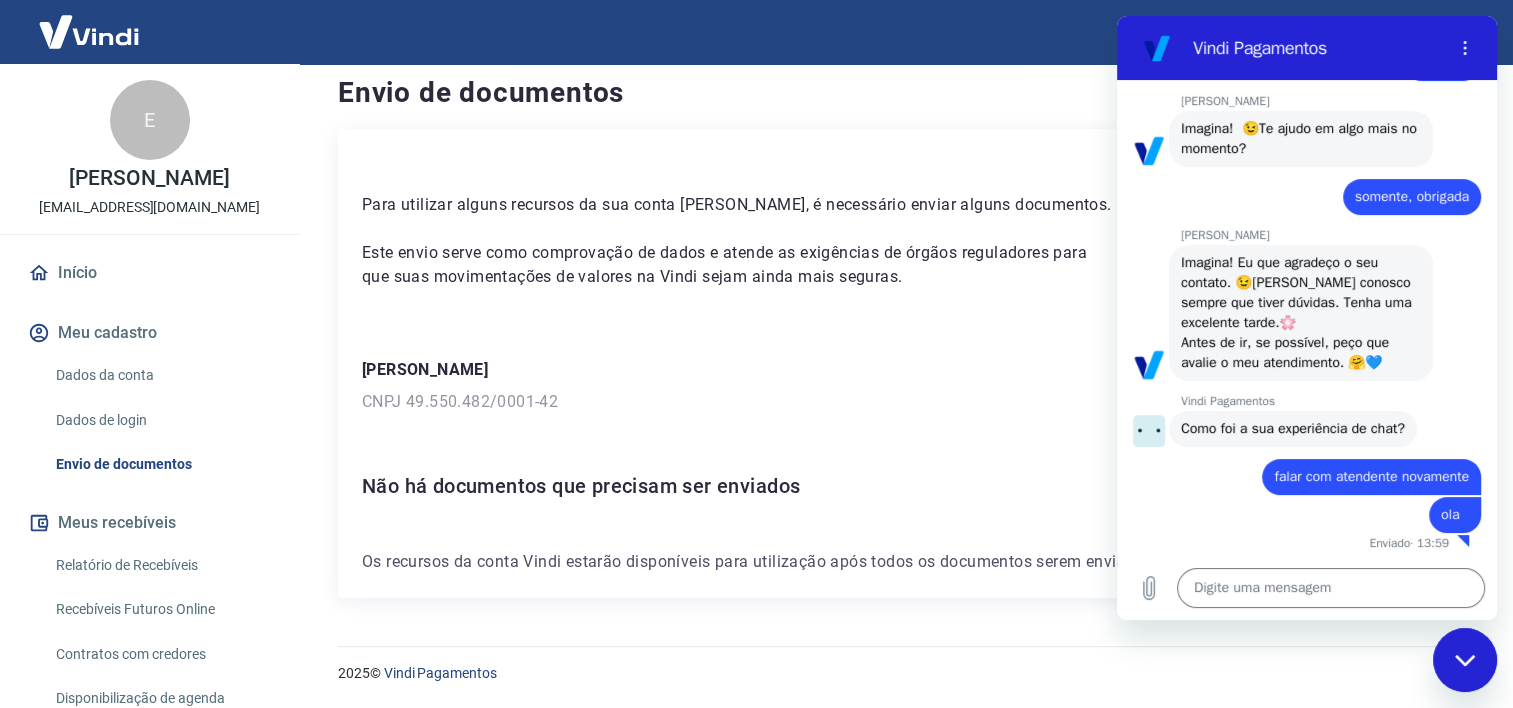 click on "Vindi Pagamentos" at bounding box center (1315, 48) 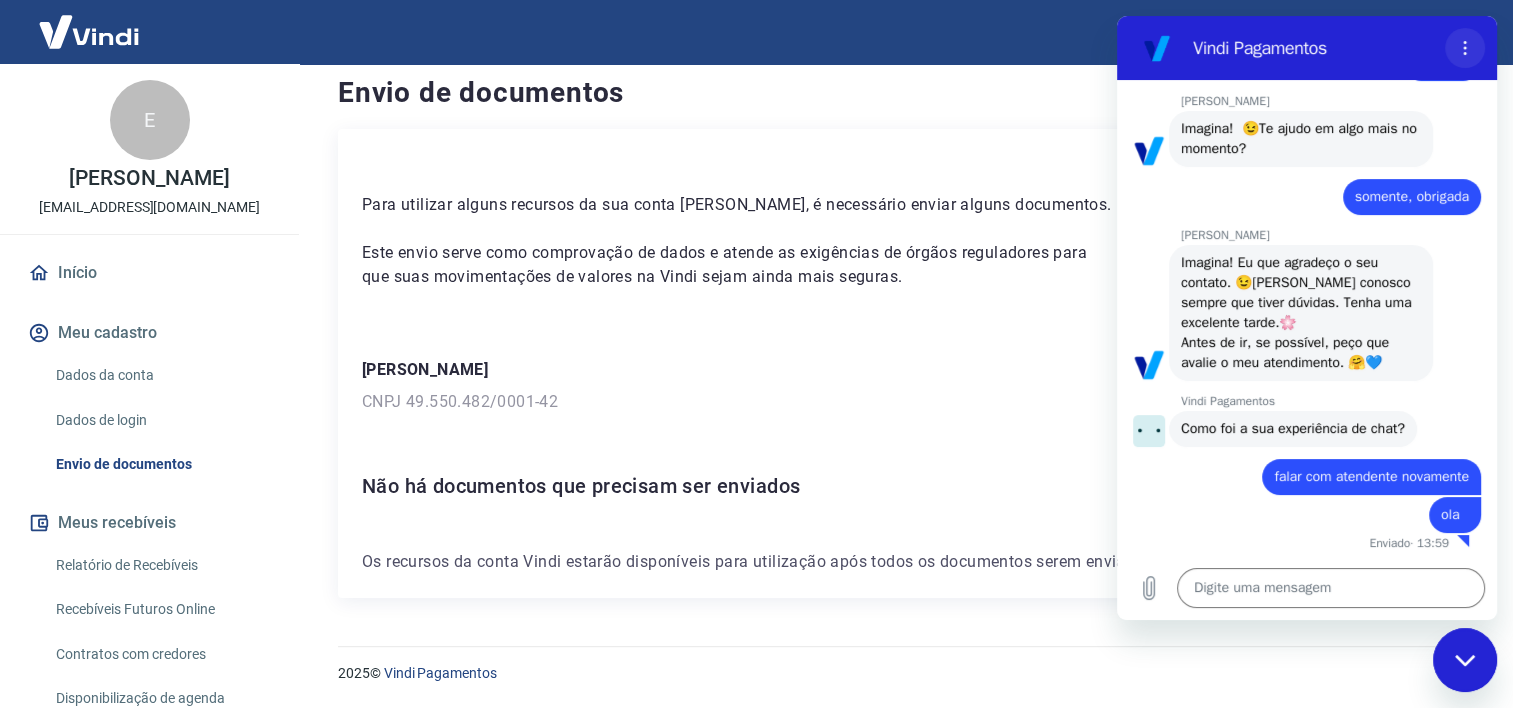 click 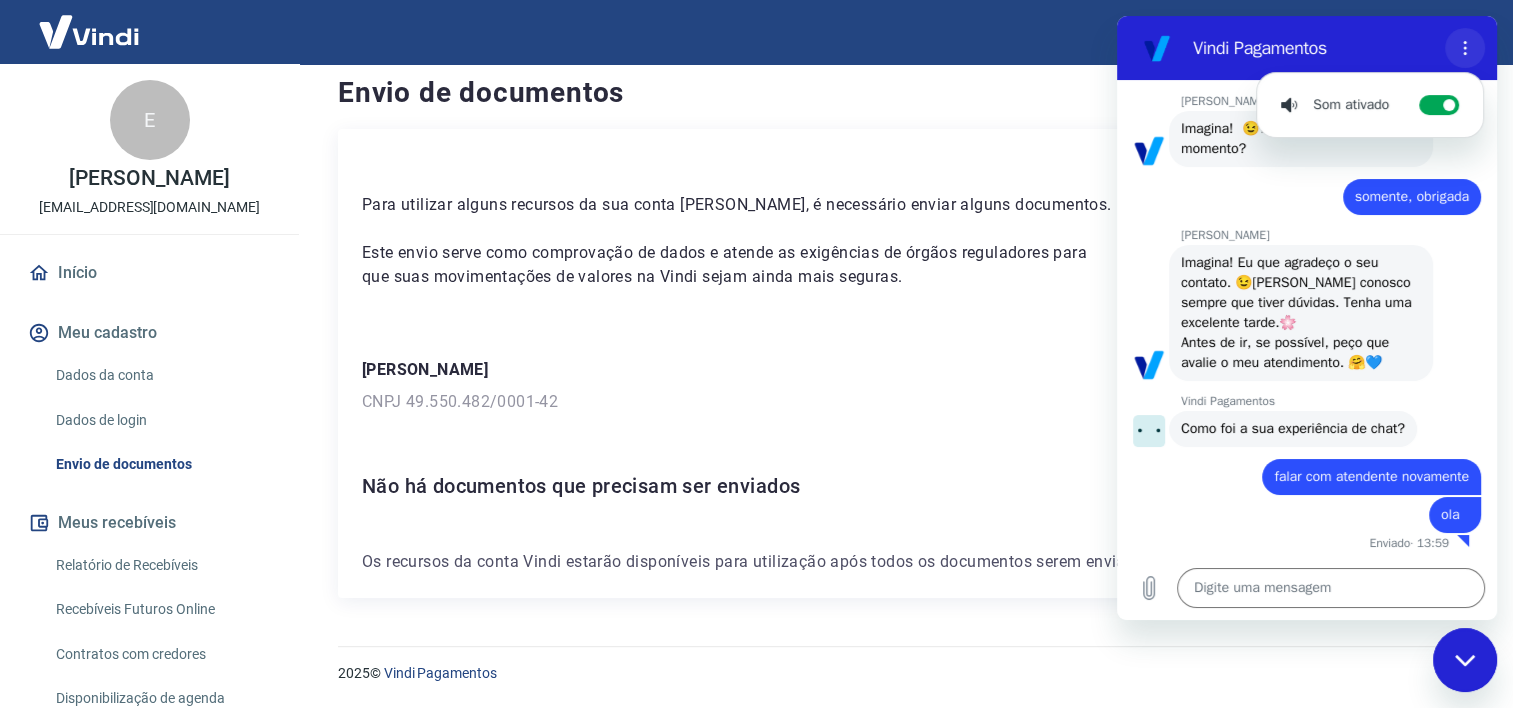click 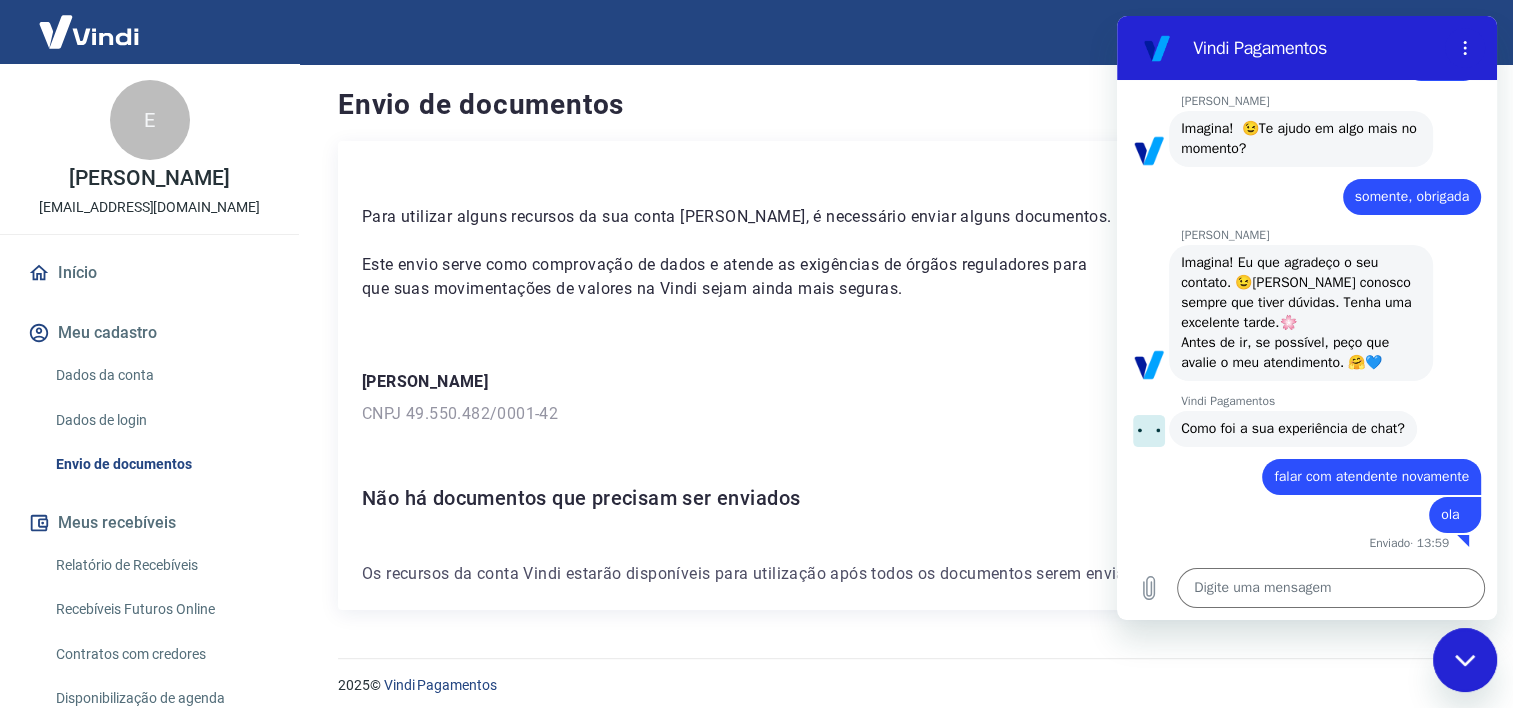 scroll, scrollTop: 0, scrollLeft: 0, axis: both 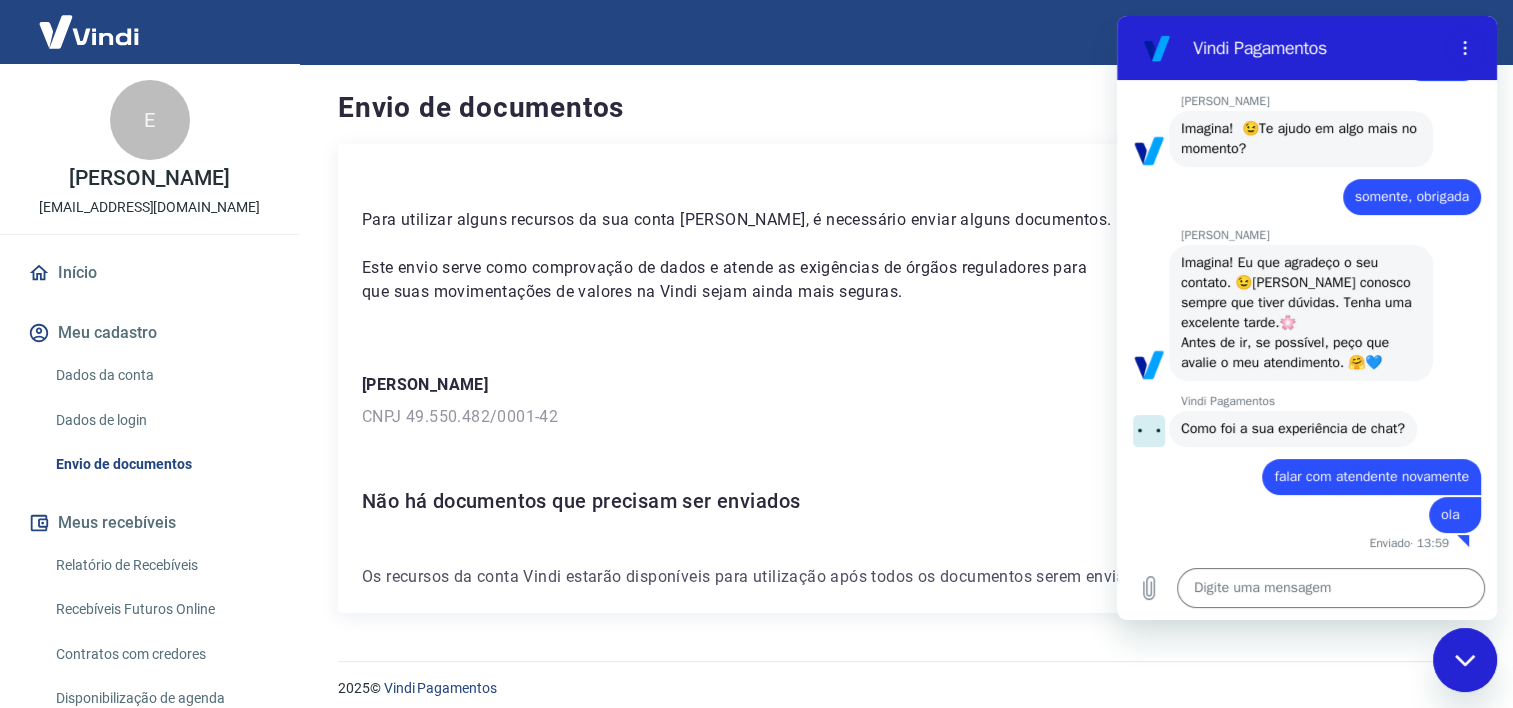 click on "2025  ©   Vindi Pagamentos" at bounding box center (901, 680) 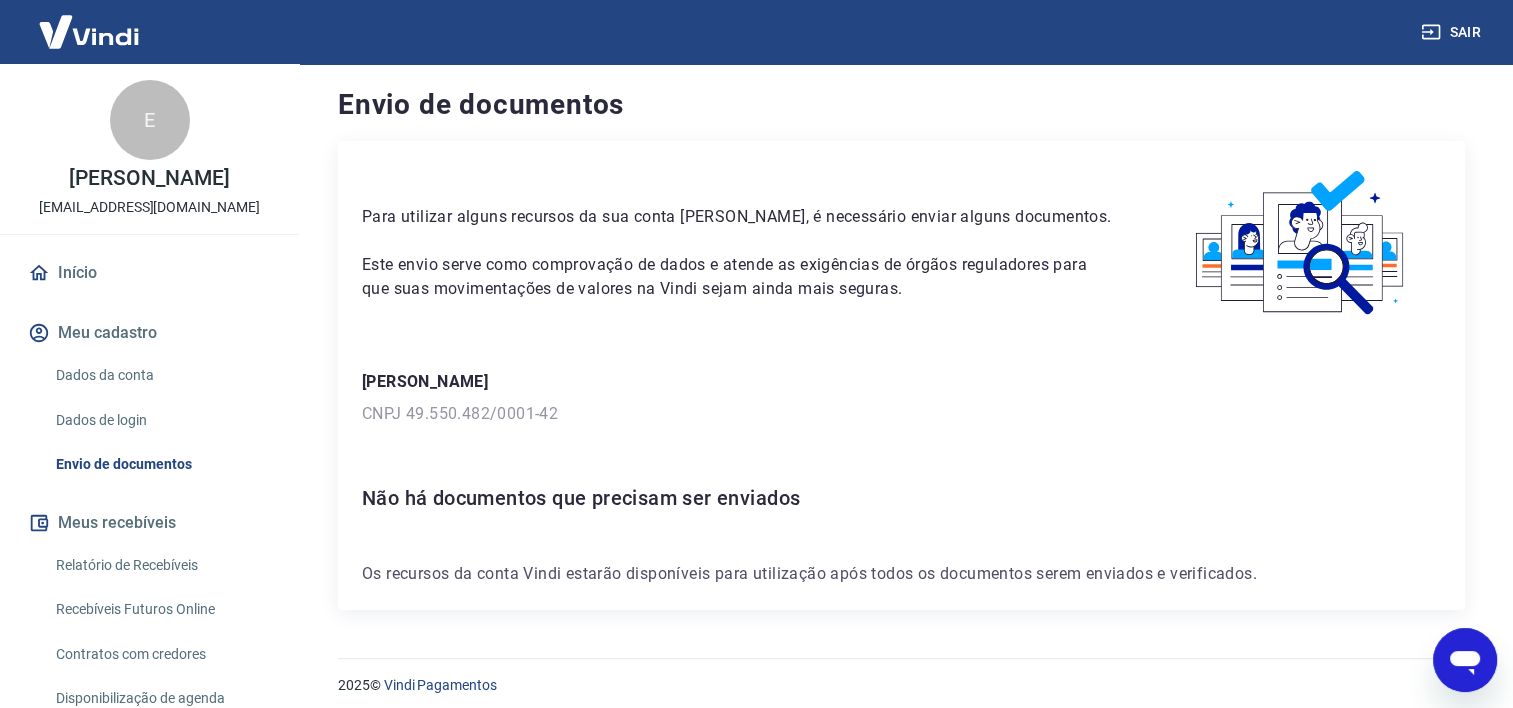 scroll, scrollTop: 0, scrollLeft: 0, axis: both 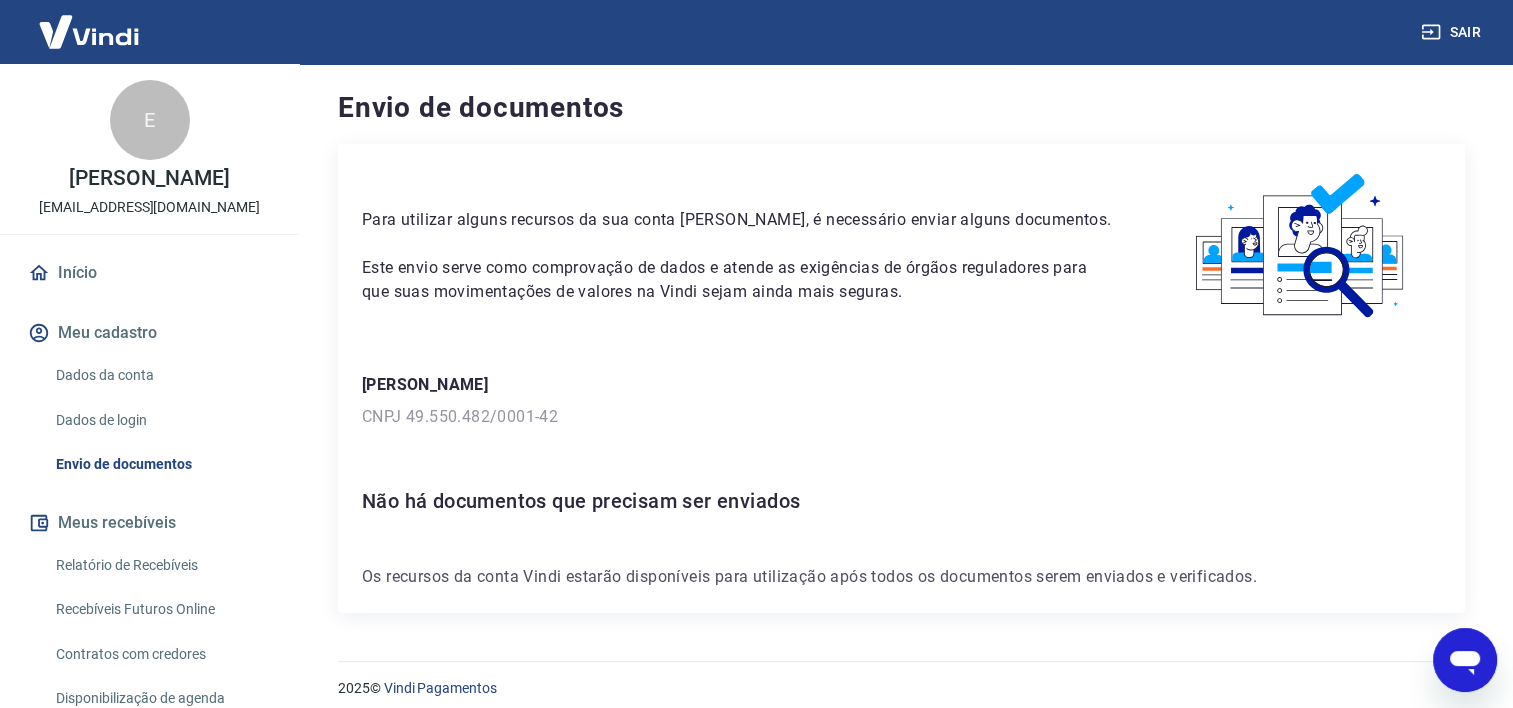 click on "Dados da conta" at bounding box center (161, 375) 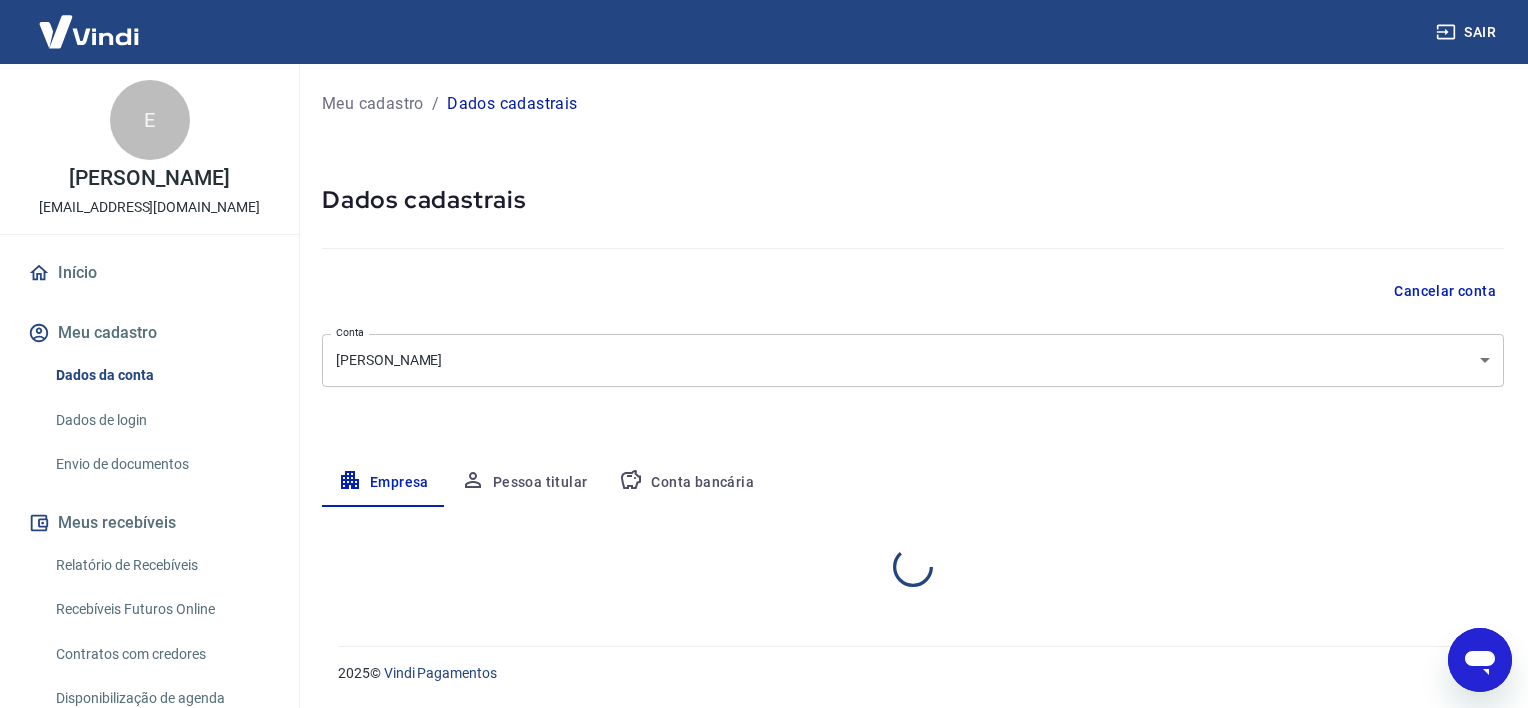 select on "SP" 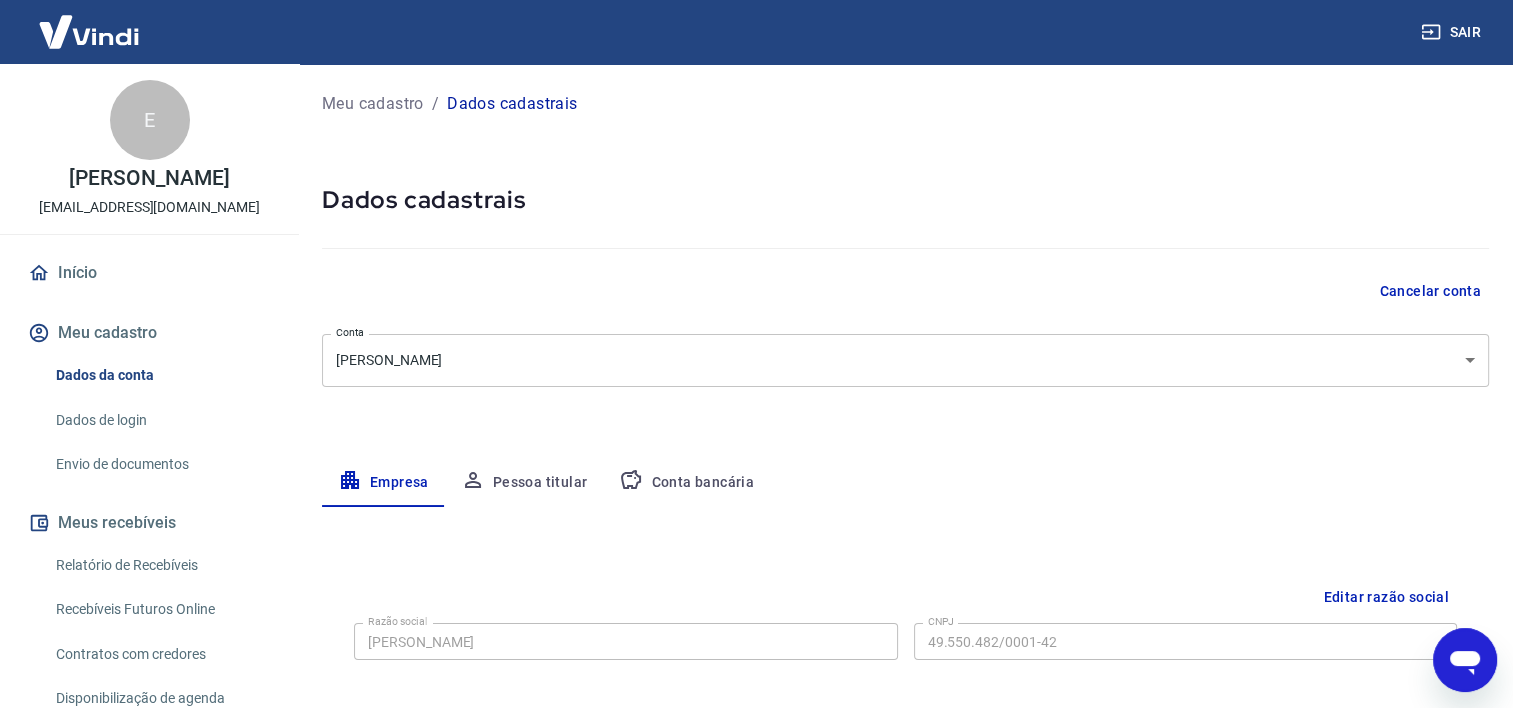 click on "Conta bancária" at bounding box center [686, 483] 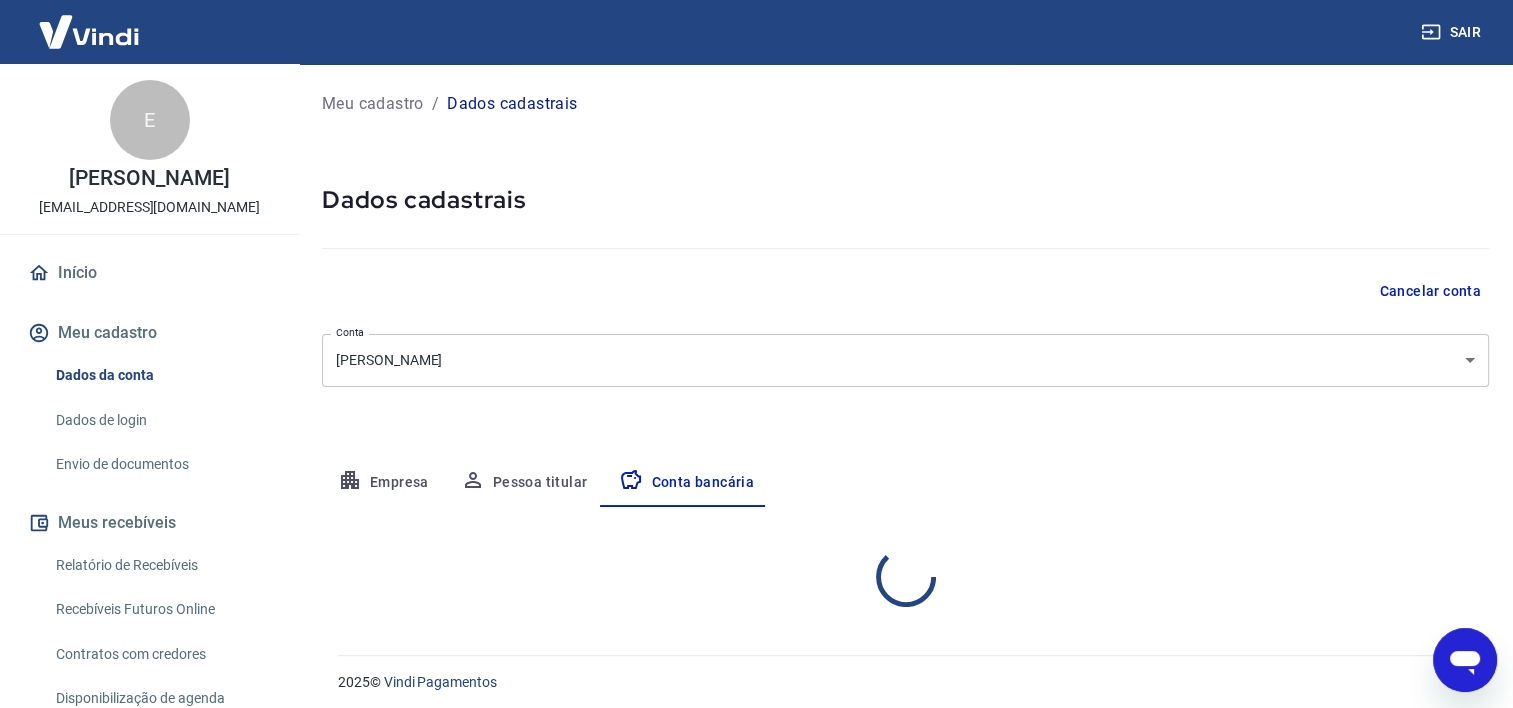 select on "1" 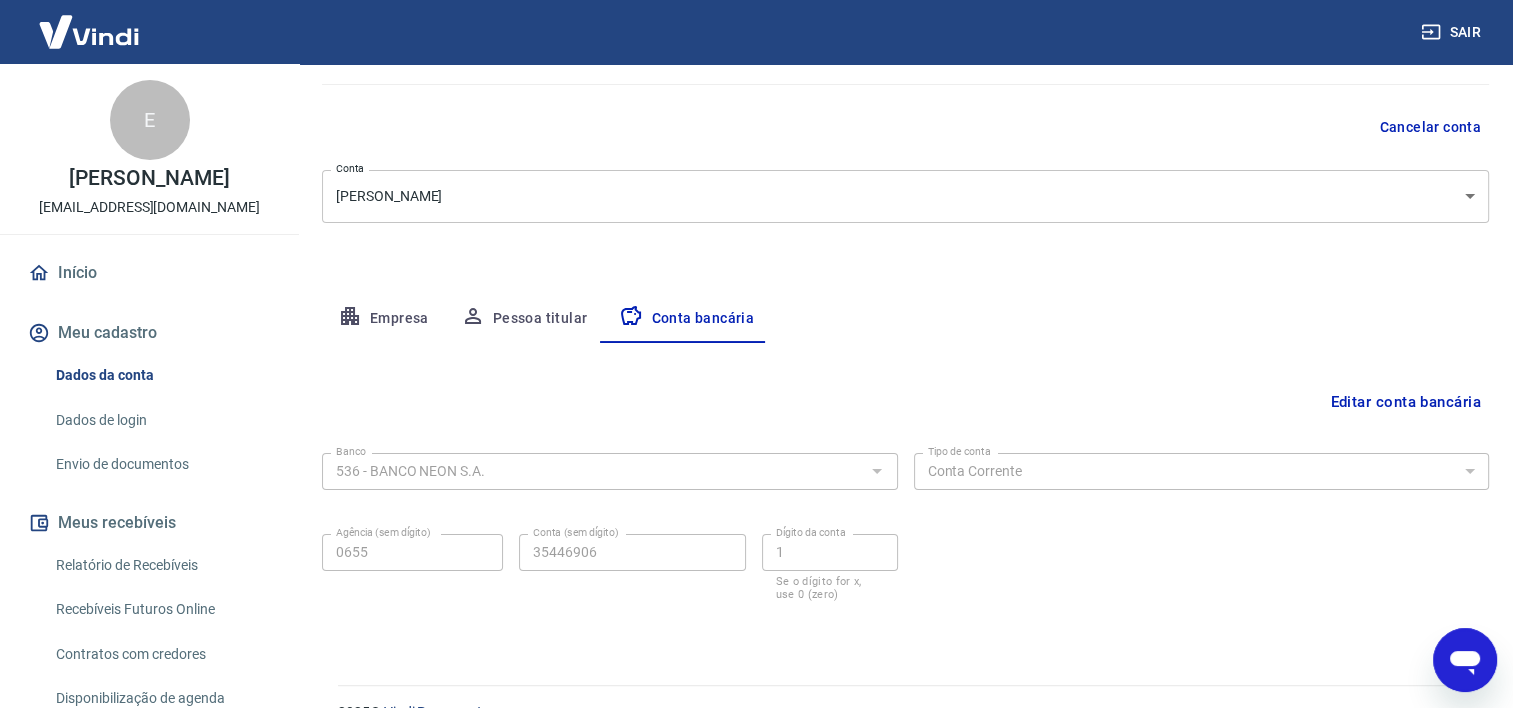 scroll, scrollTop: 202, scrollLeft: 0, axis: vertical 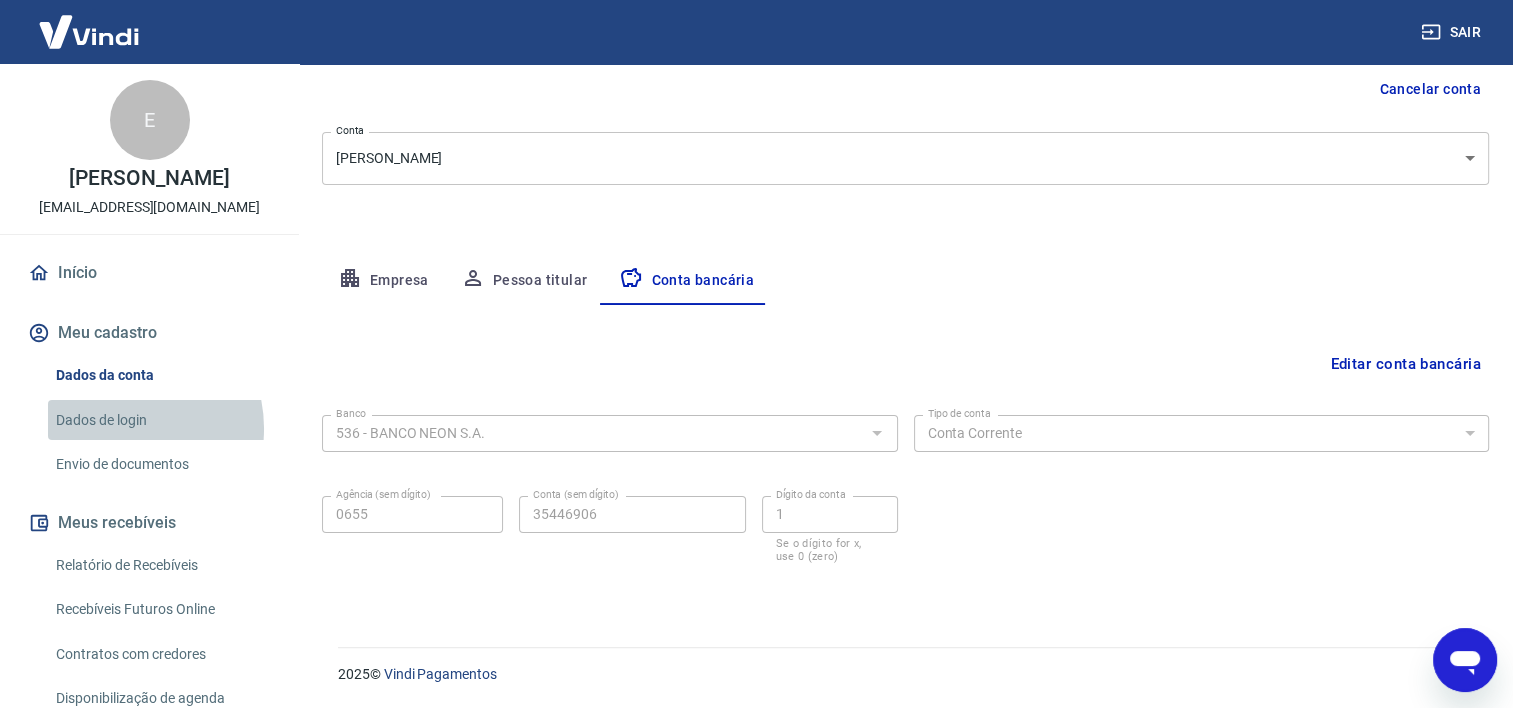 click on "Dados de login" at bounding box center (161, 420) 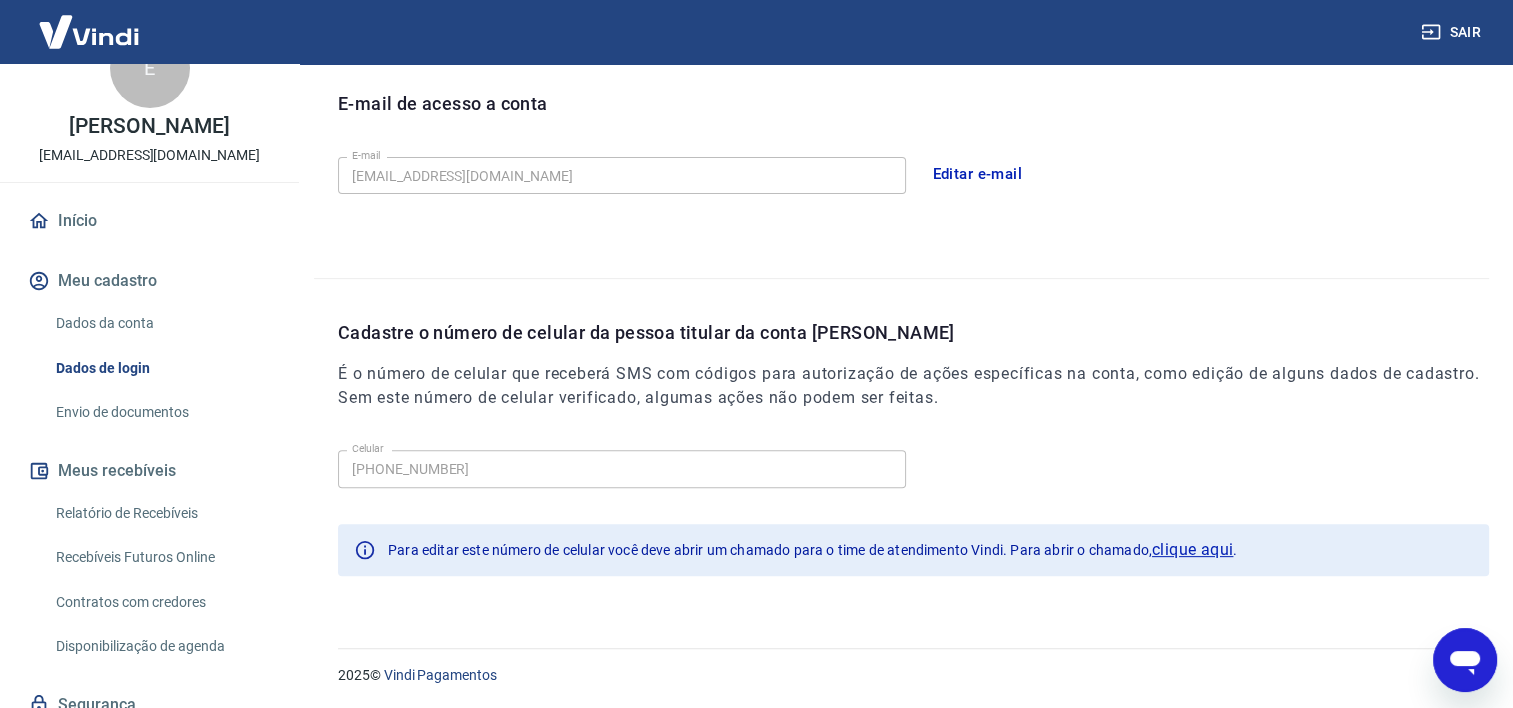 scroll, scrollTop: 100, scrollLeft: 0, axis: vertical 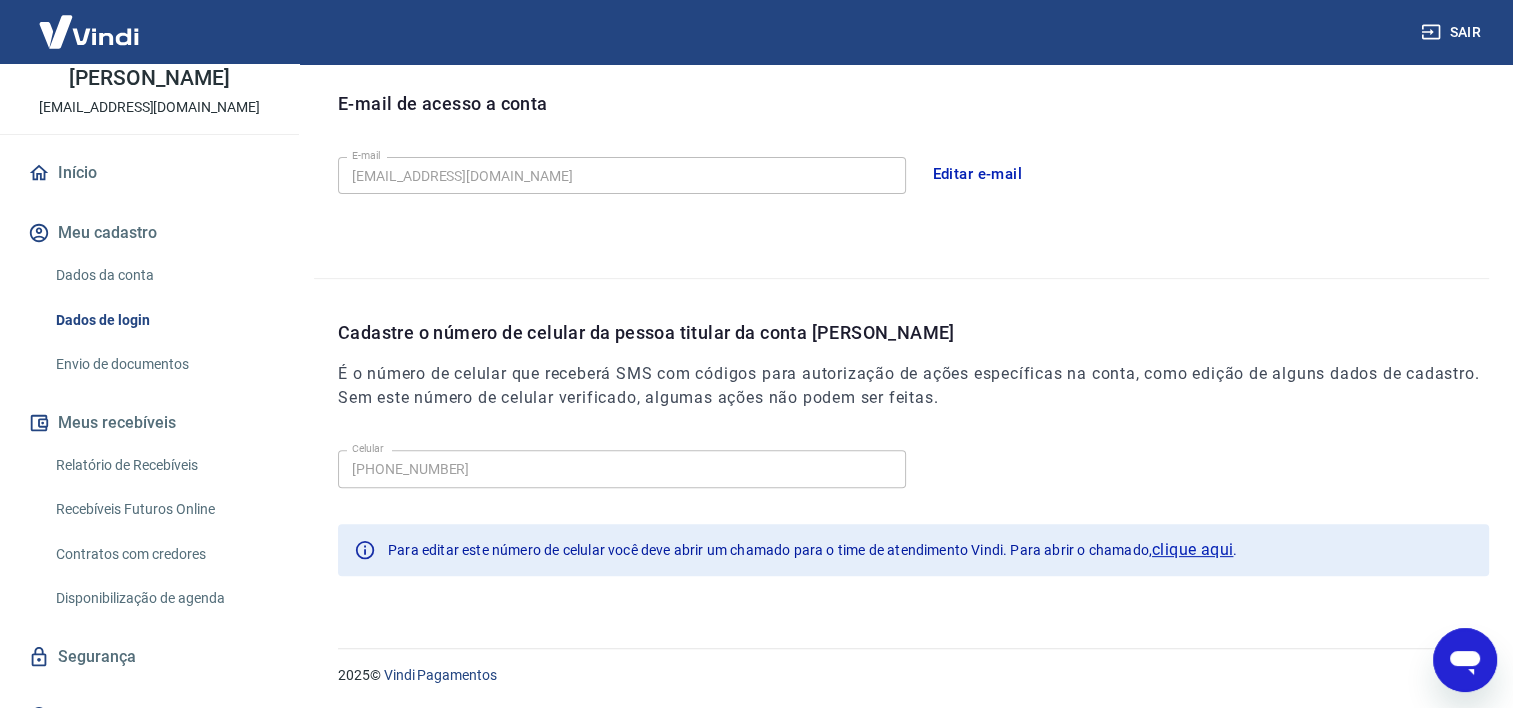 click on "Envio de documentos" at bounding box center [161, 364] 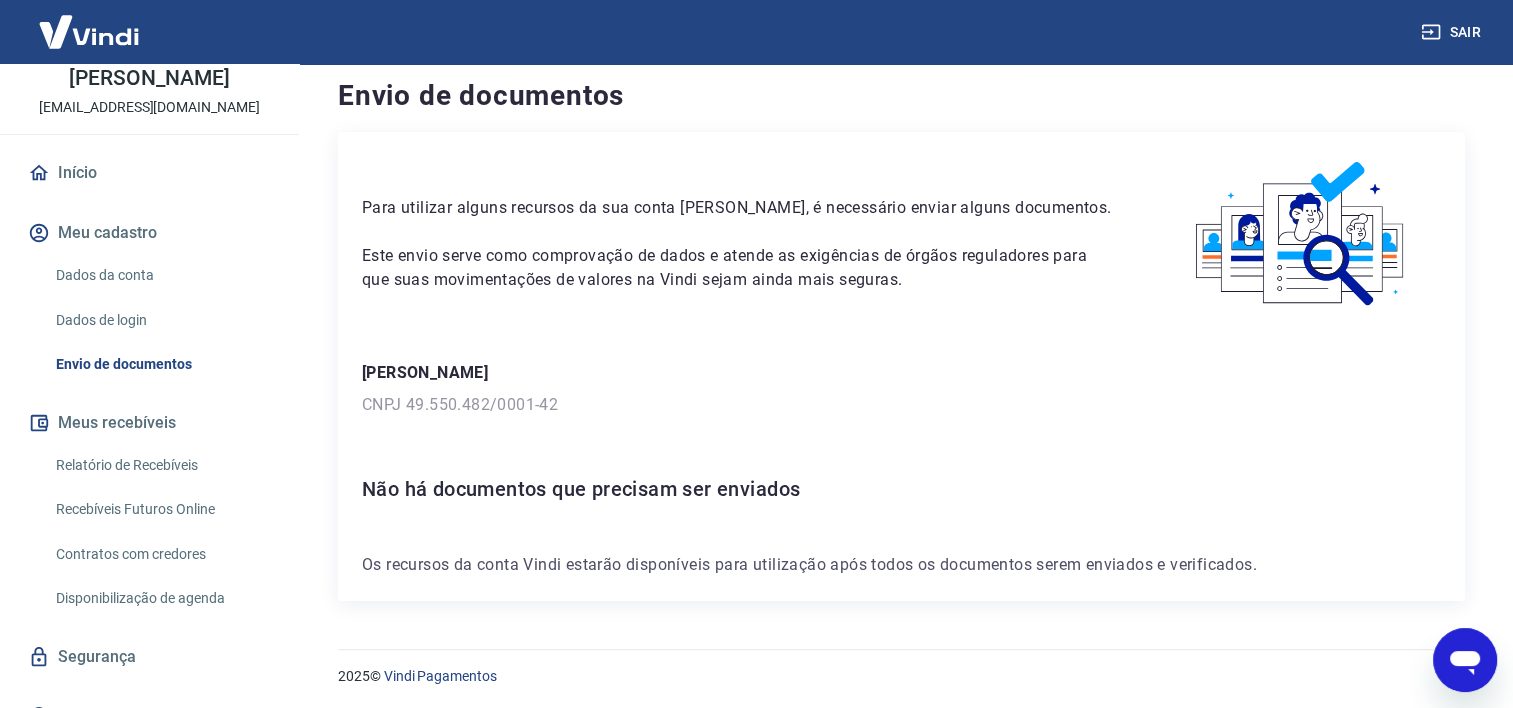 scroll, scrollTop: 15, scrollLeft: 0, axis: vertical 